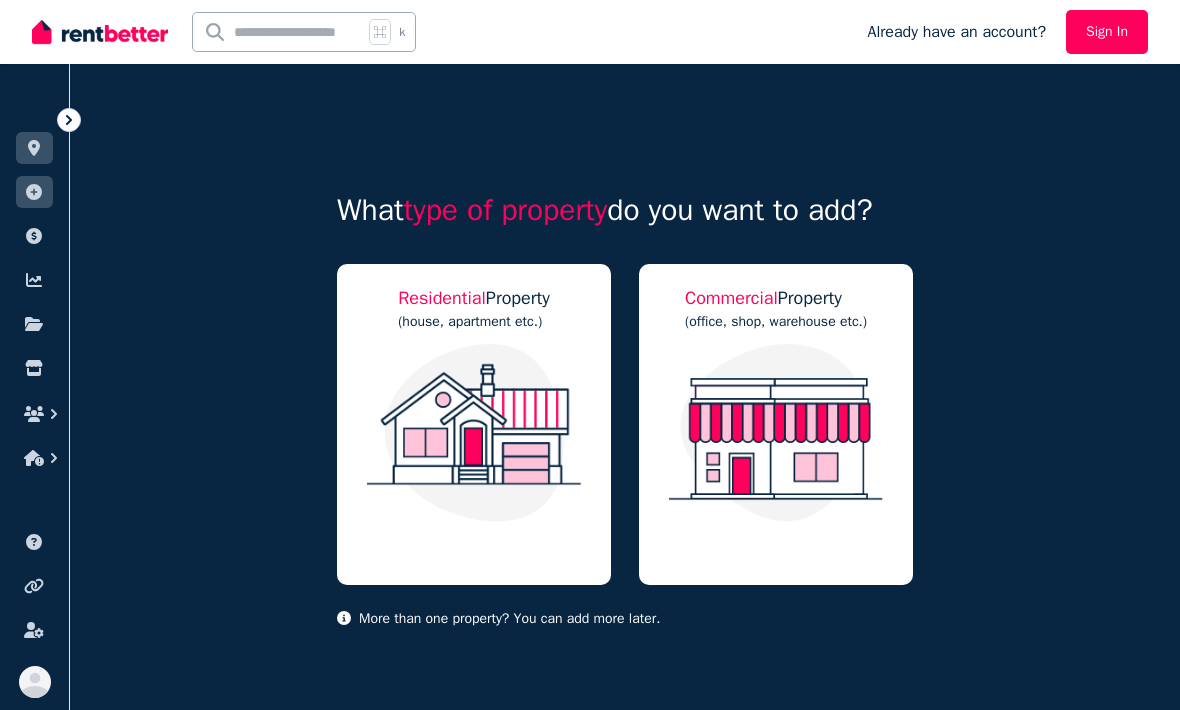 scroll, scrollTop: 1, scrollLeft: 0, axis: vertical 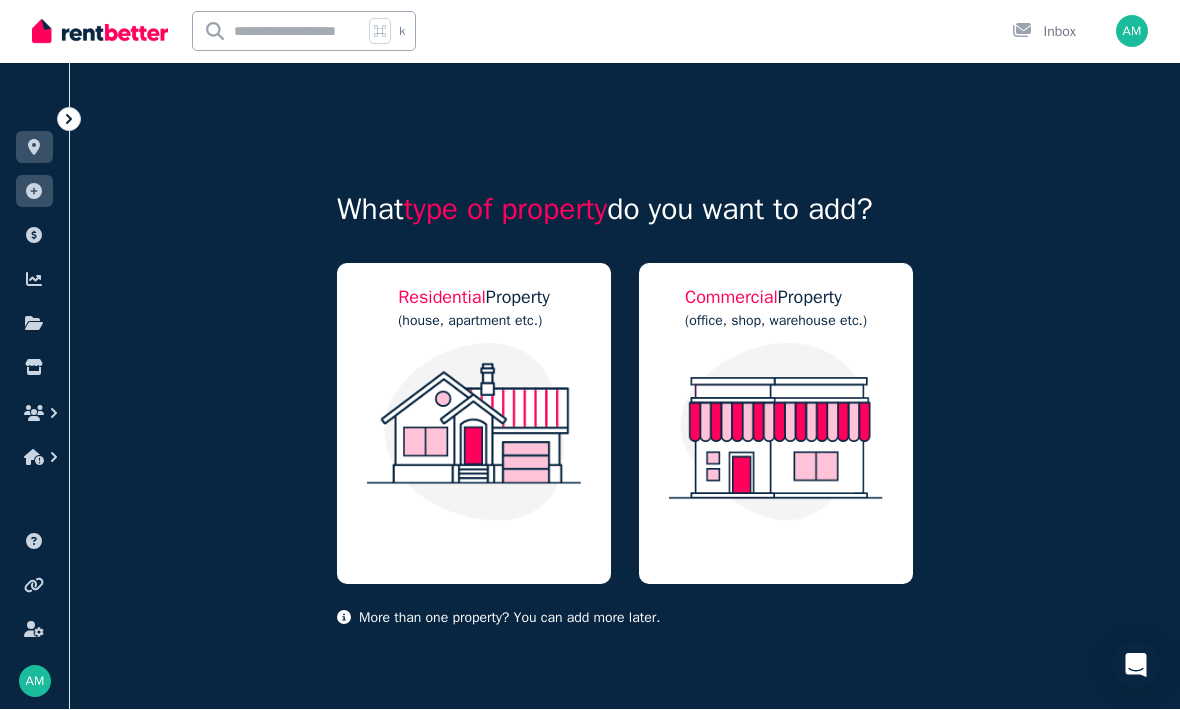 click at bounding box center (474, 433) 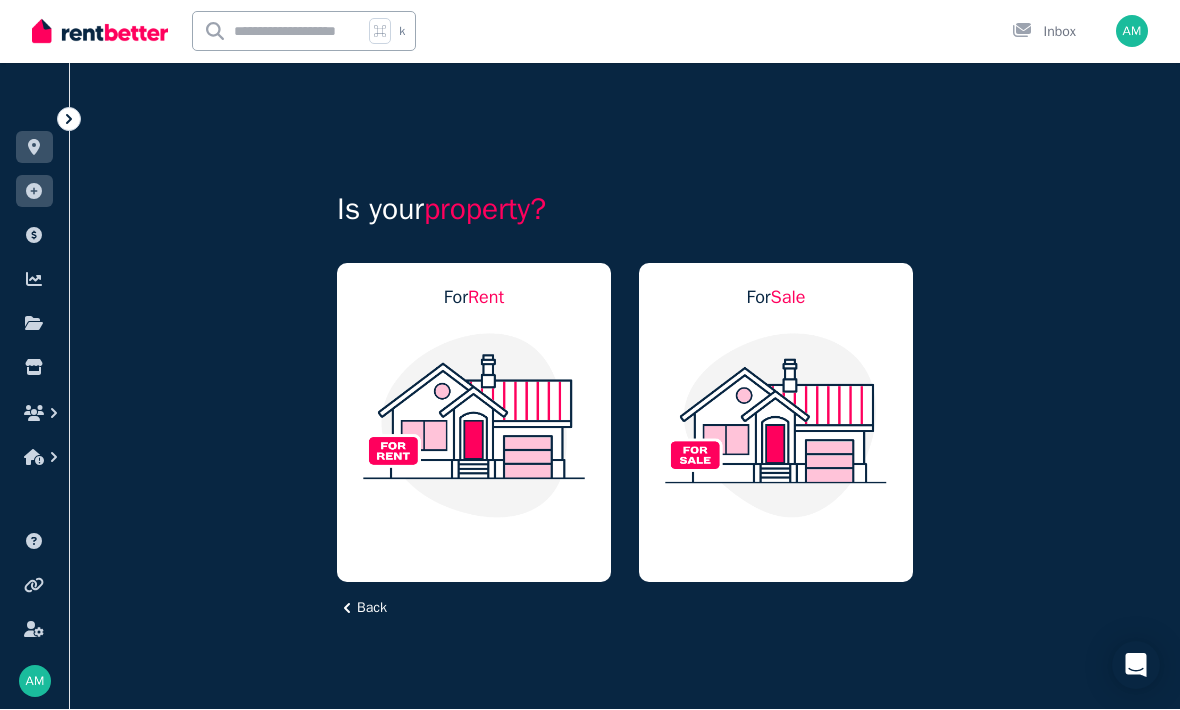 scroll, scrollTop: 0, scrollLeft: 0, axis: both 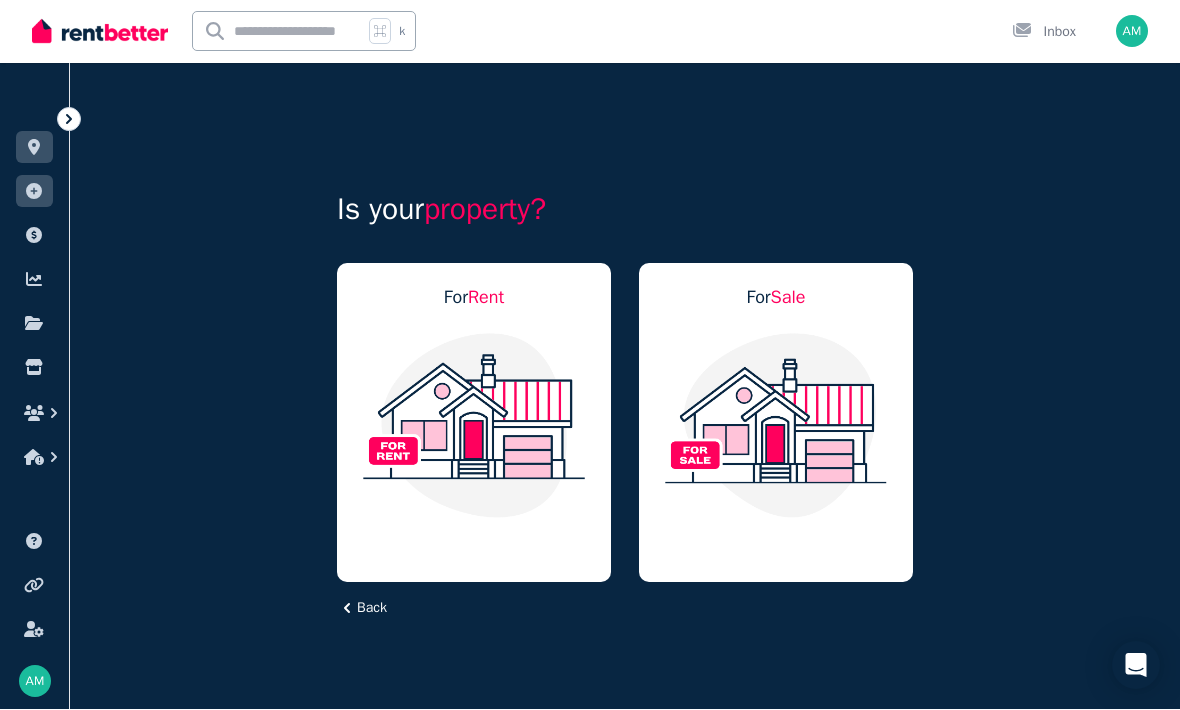 click at bounding box center [474, 426] 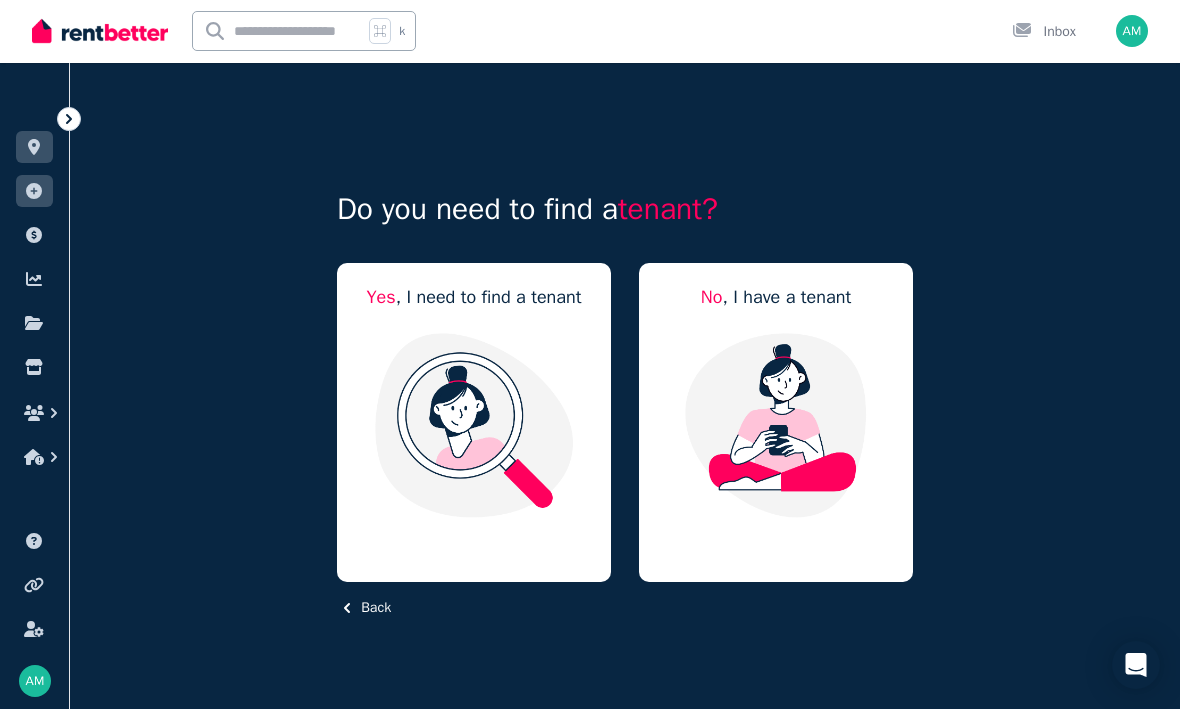 click at bounding box center (776, 426) 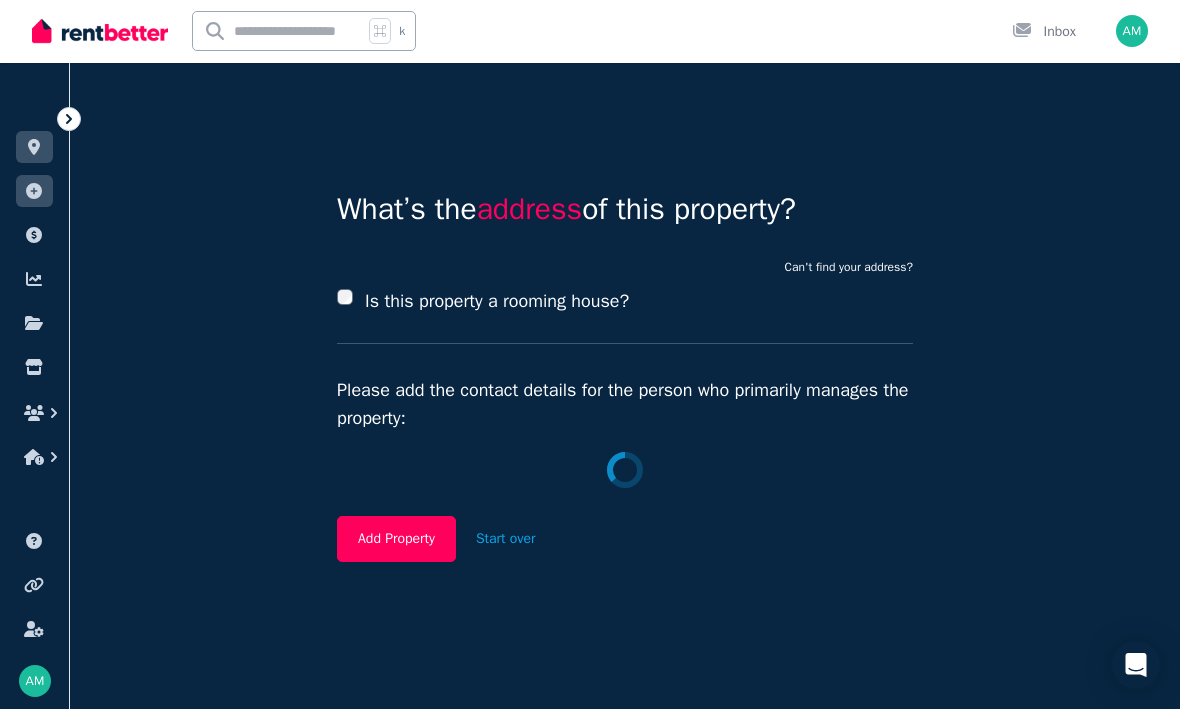 scroll, scrollTop: 1, scrollLeft: 0, axis: vertical 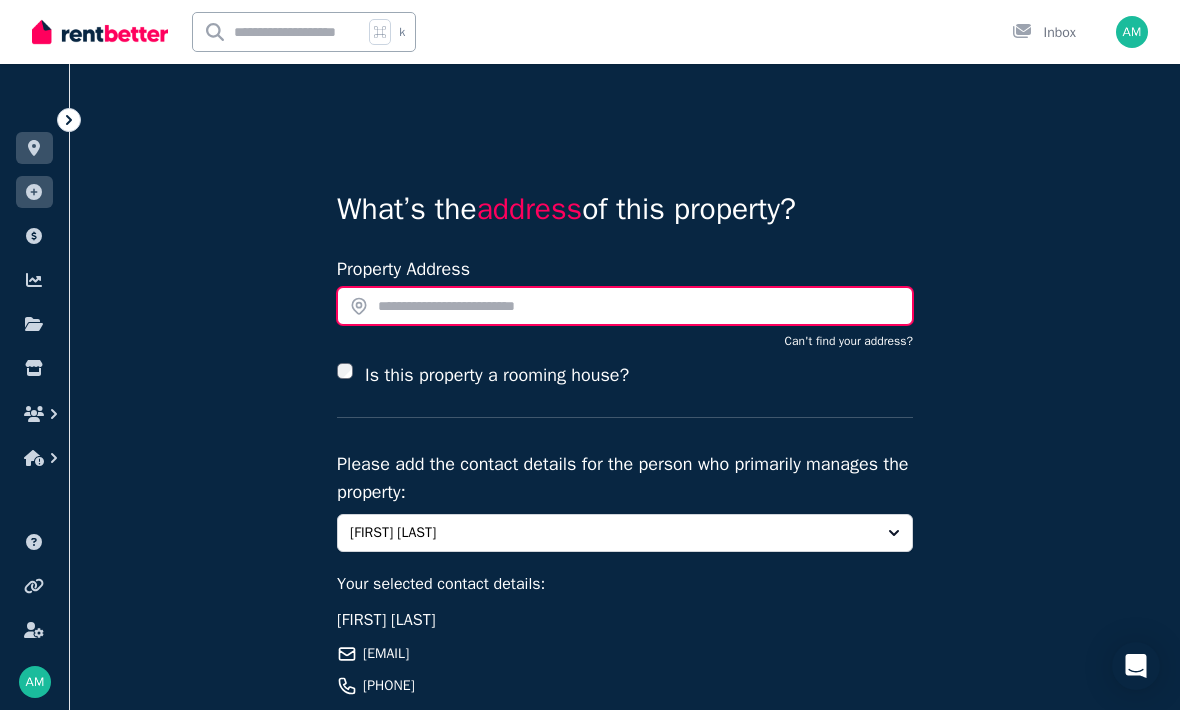 click at bounding box center [625, 306] 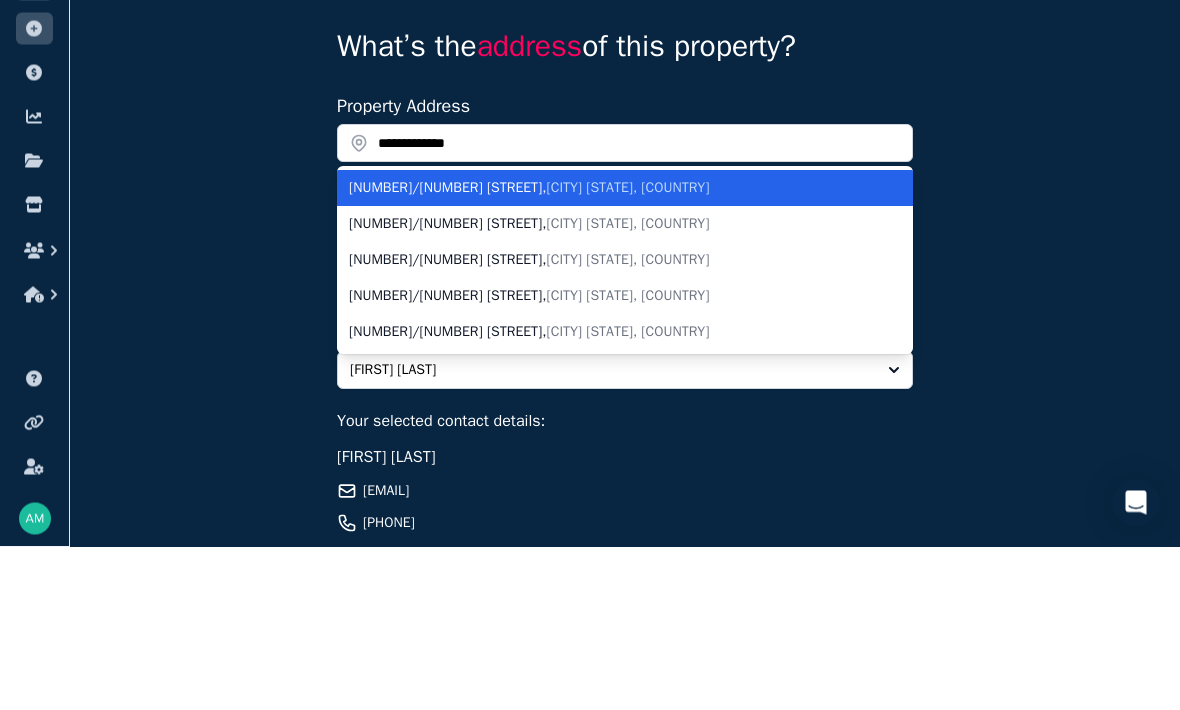 click on "Bowen Hills QLD, Australia" at bounding box center [628, 387] 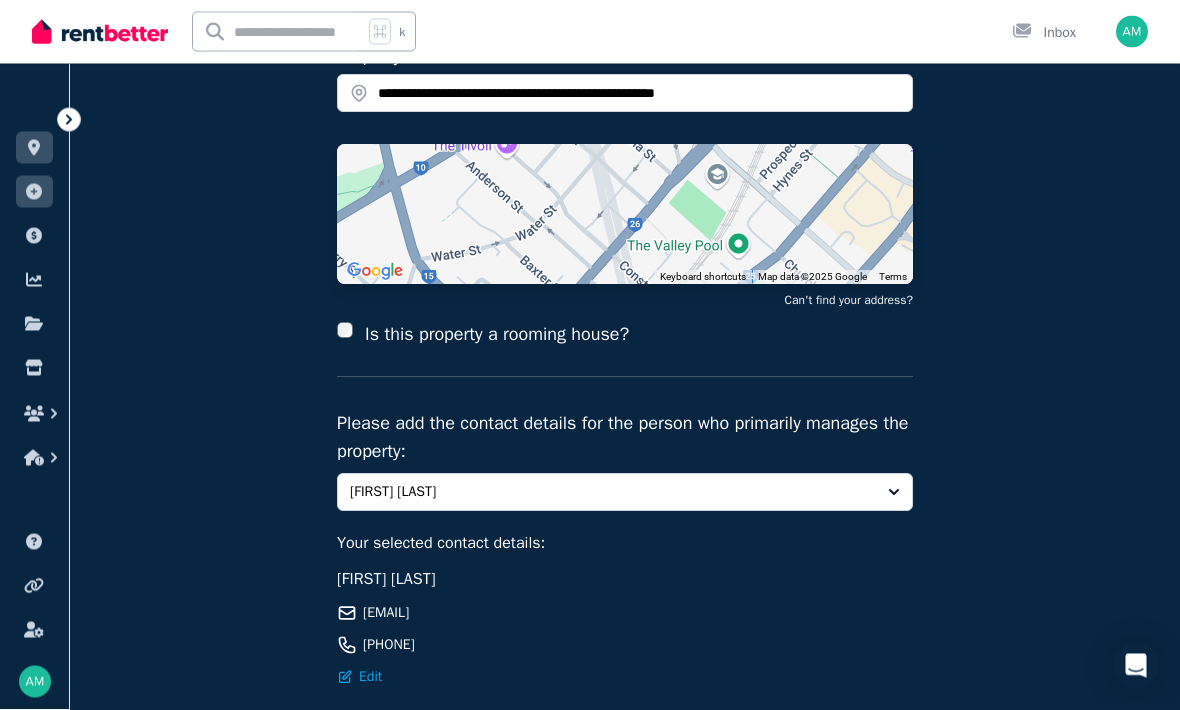 scroll, scrollTop: 214, scrollLeft: 0, axis: vertical 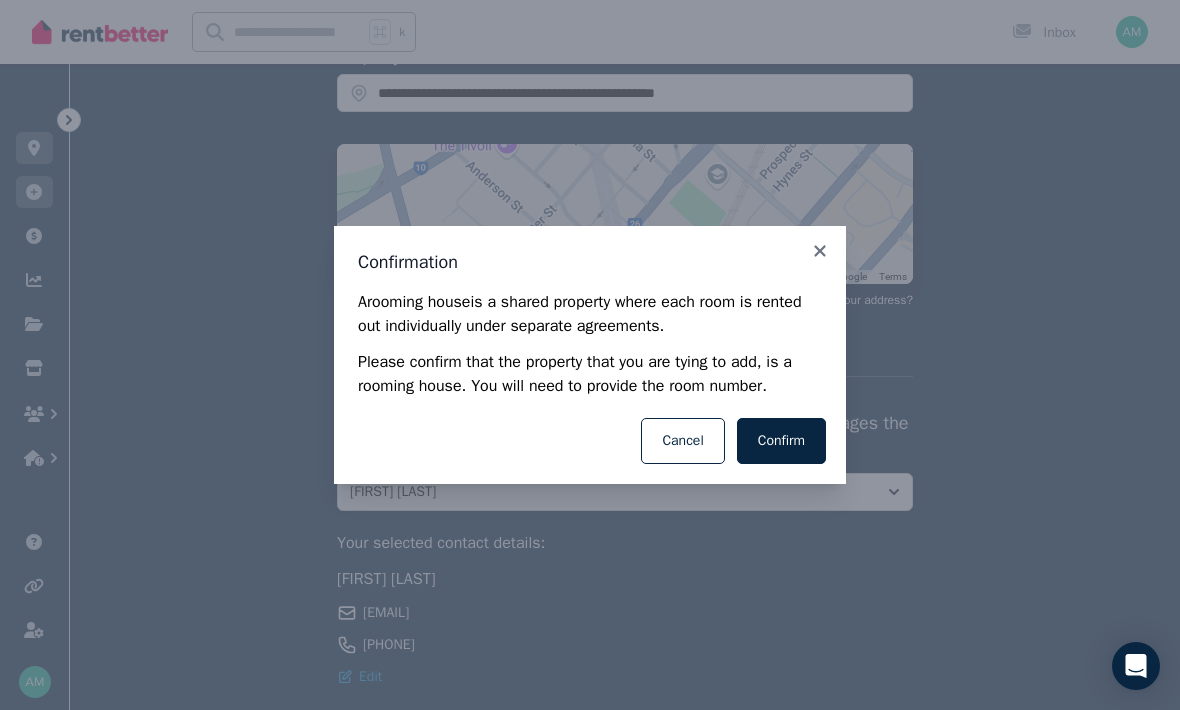 click on "Confirm" at bounding box center (781, 441) 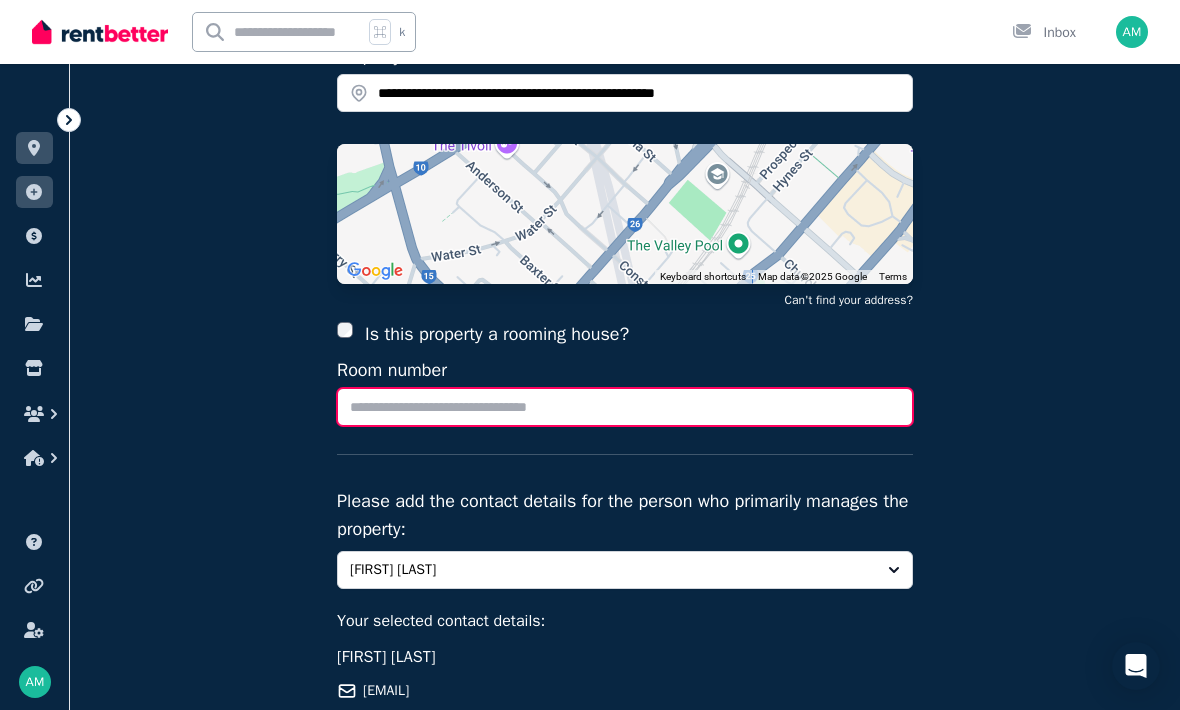 click on "Room number" at bounding box center [625, 407] 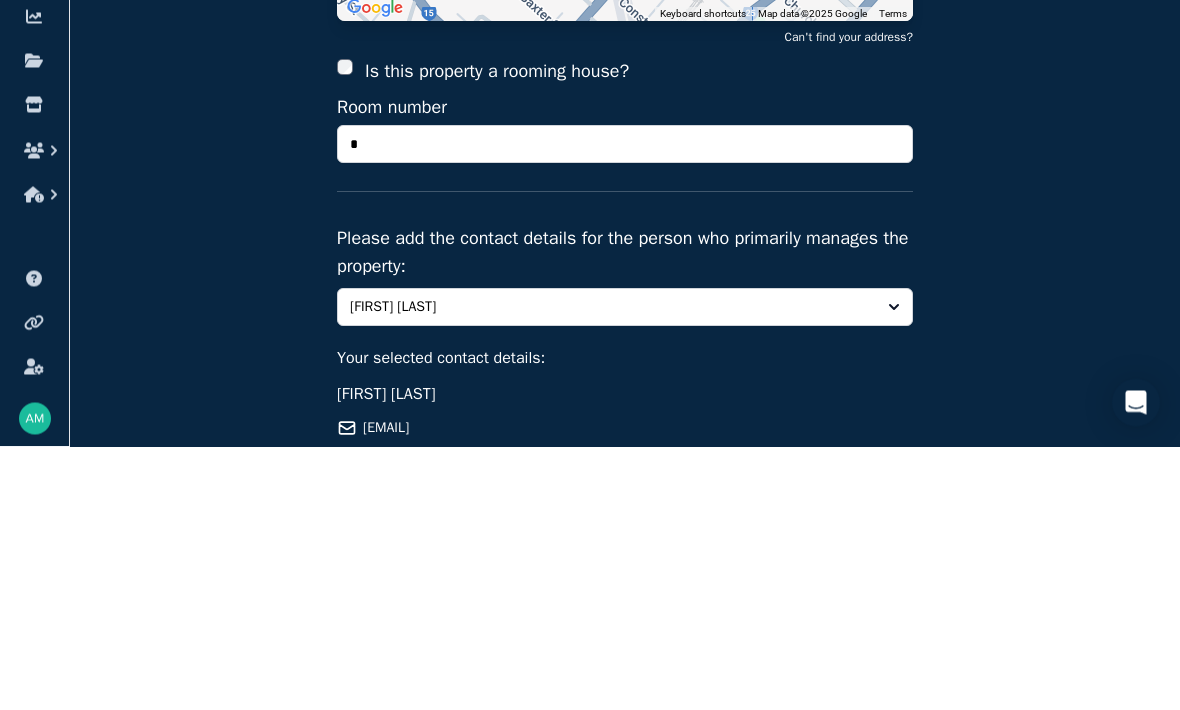 scroll, scrollTop: 455, scrollLeft: 0, axis: vertical 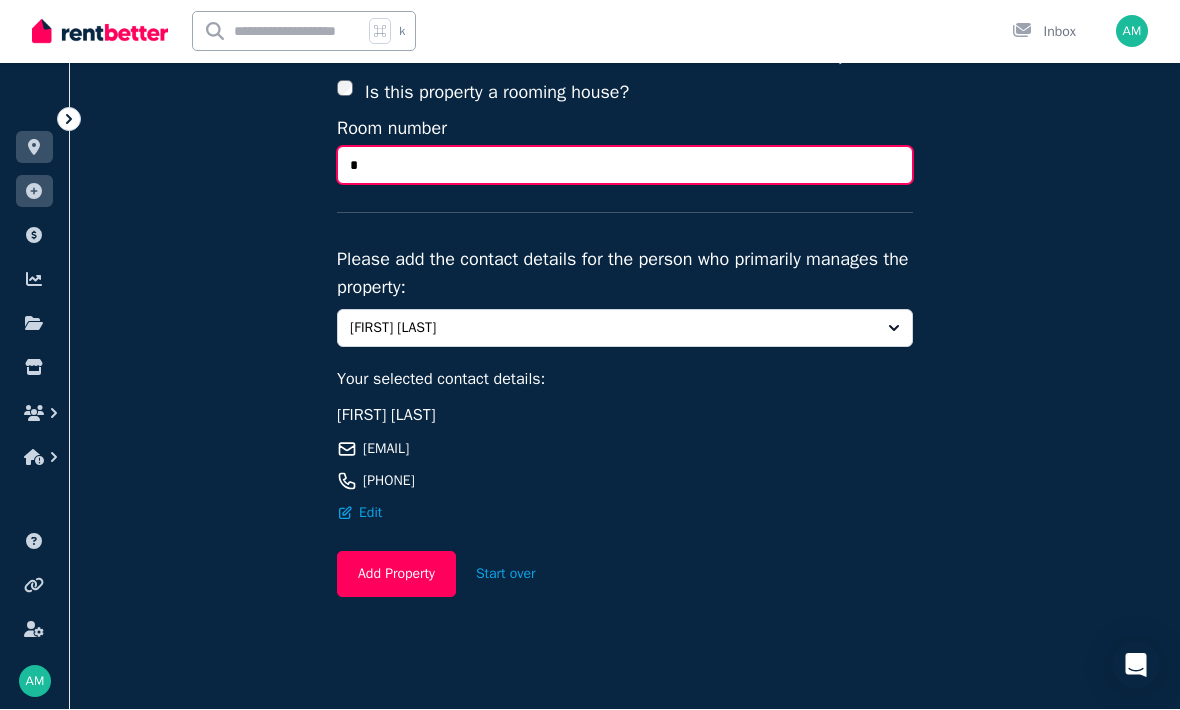 type on "*" 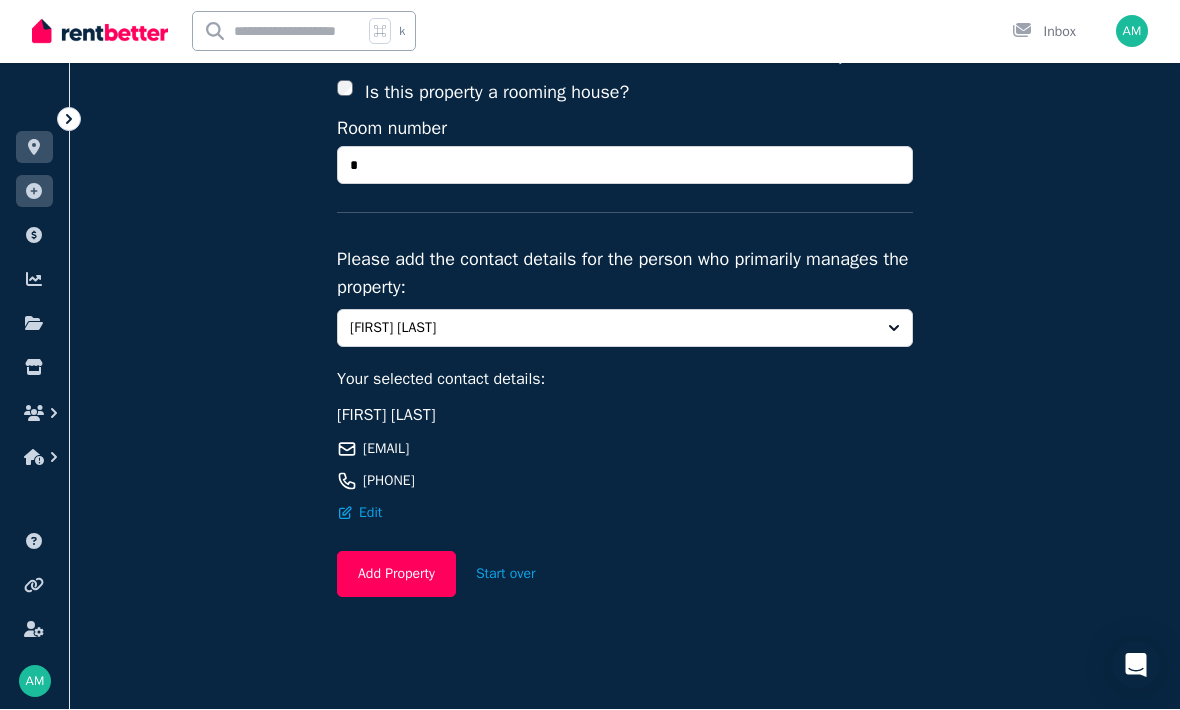 click on "Add Property" at bounding box center [396, 575] 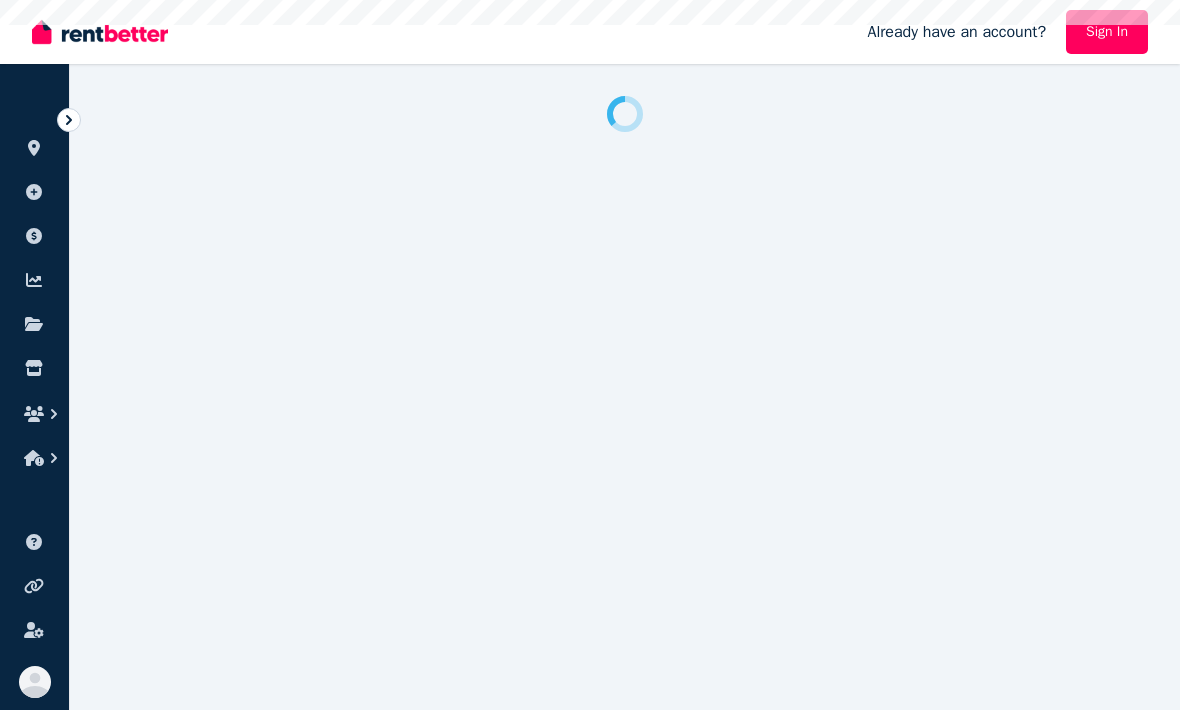 scroll, scrollTop: 0, scrollLeft: 0, axis: both 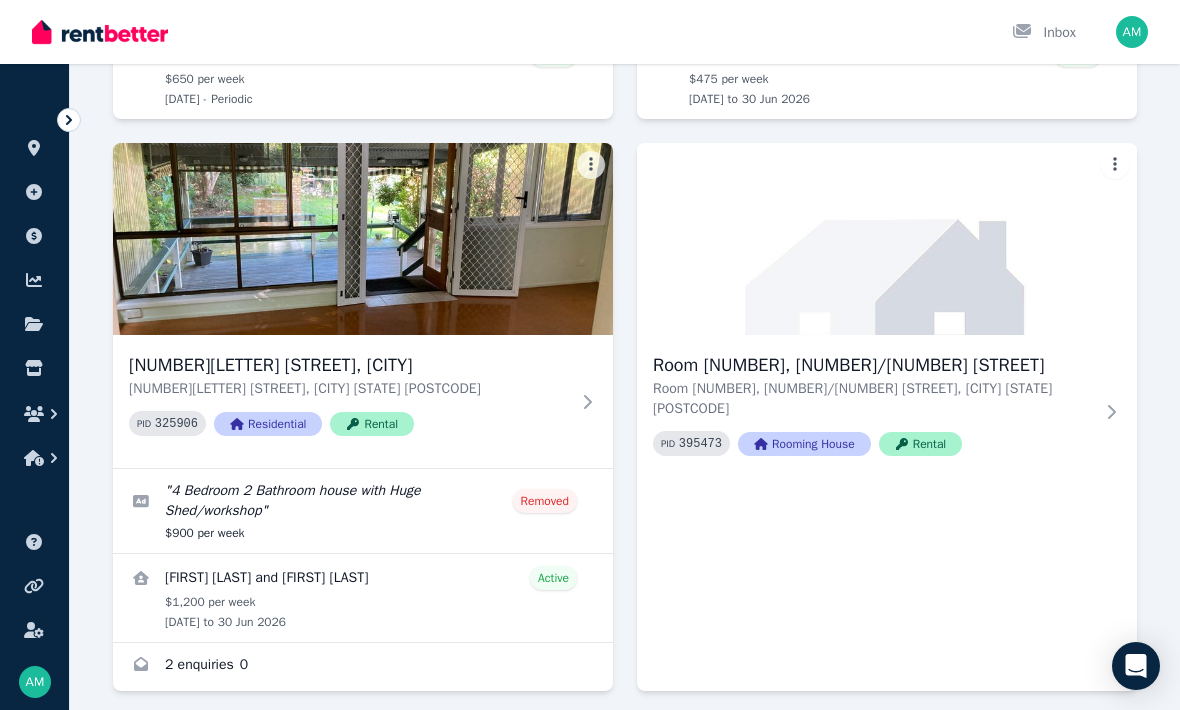 click on "Room [NUMBER], [NUMBER]/[NUMBER] [STREET], [CITY] [STATE] [POSTCODE]" at bounding box center [873, 399] 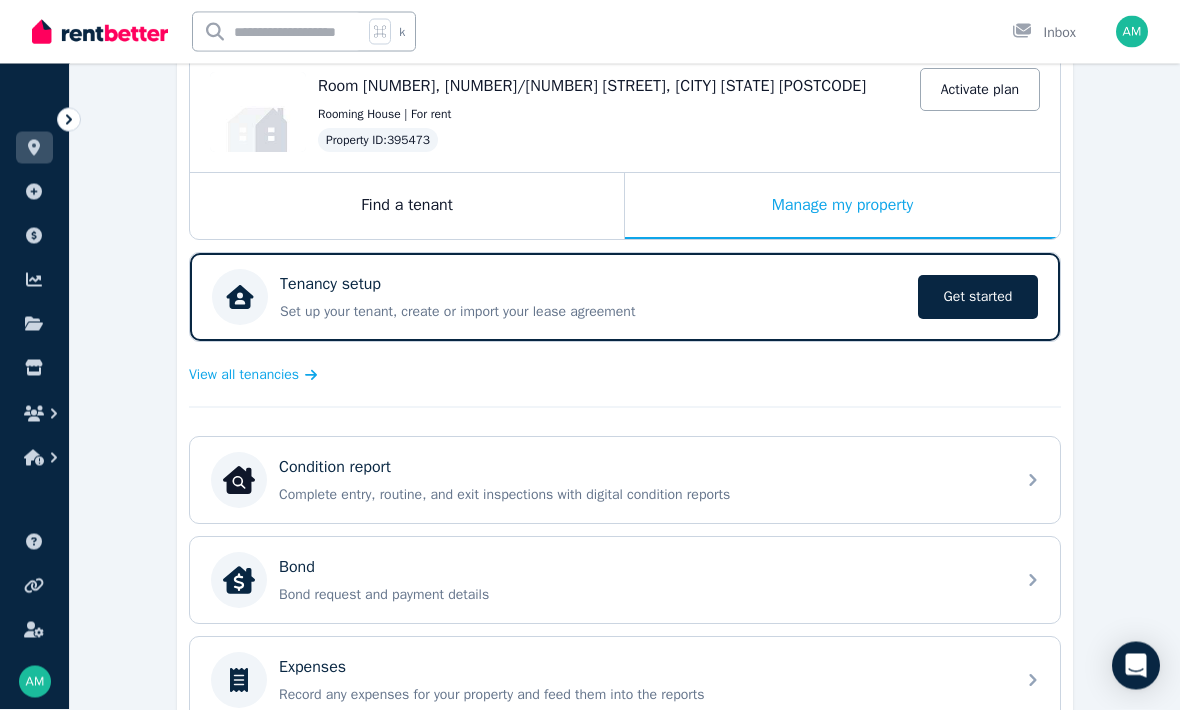 scroll, scrollTop: 219, scrollLeft: 0, axis: vertical 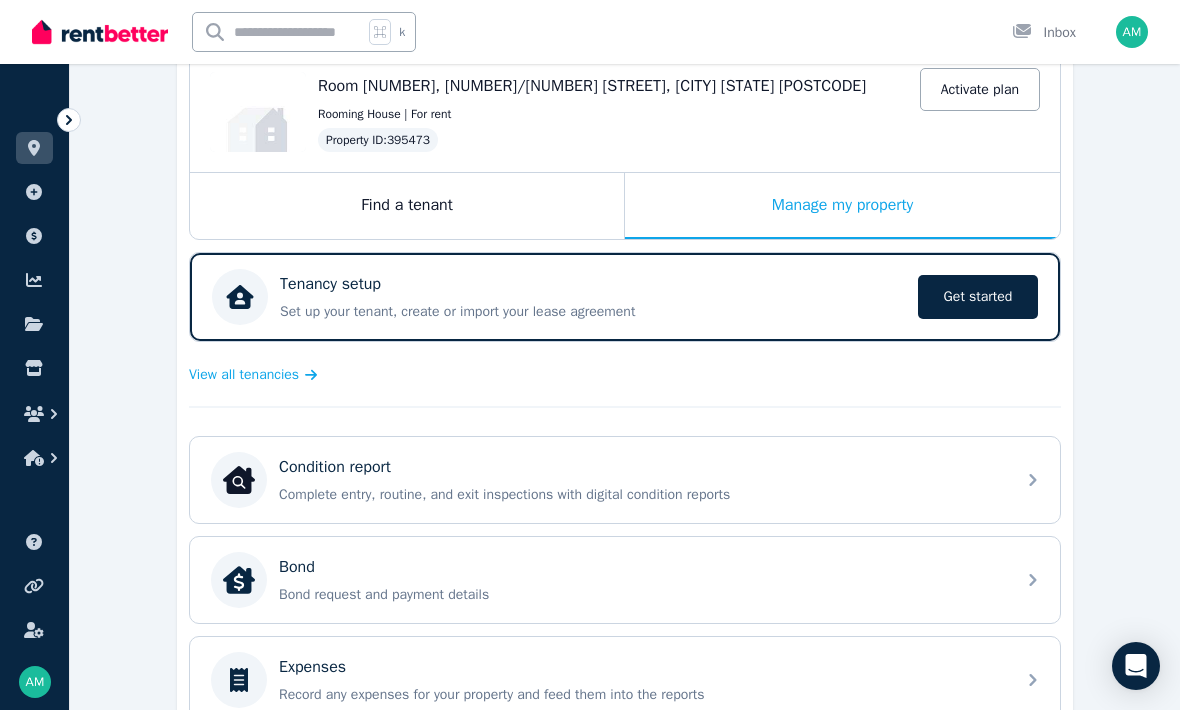 click on "Get started" at bounding box center (978, 297) 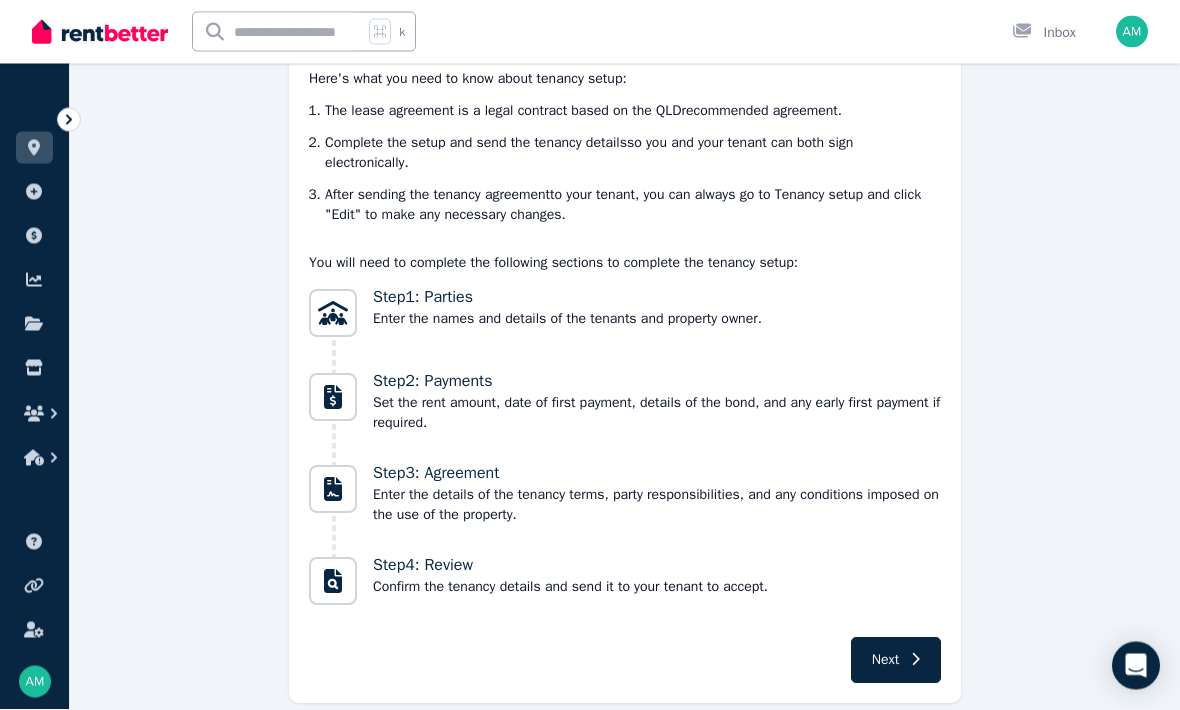 scroll, scrollTop: 194, scrollLeft: 0, axis: vertical 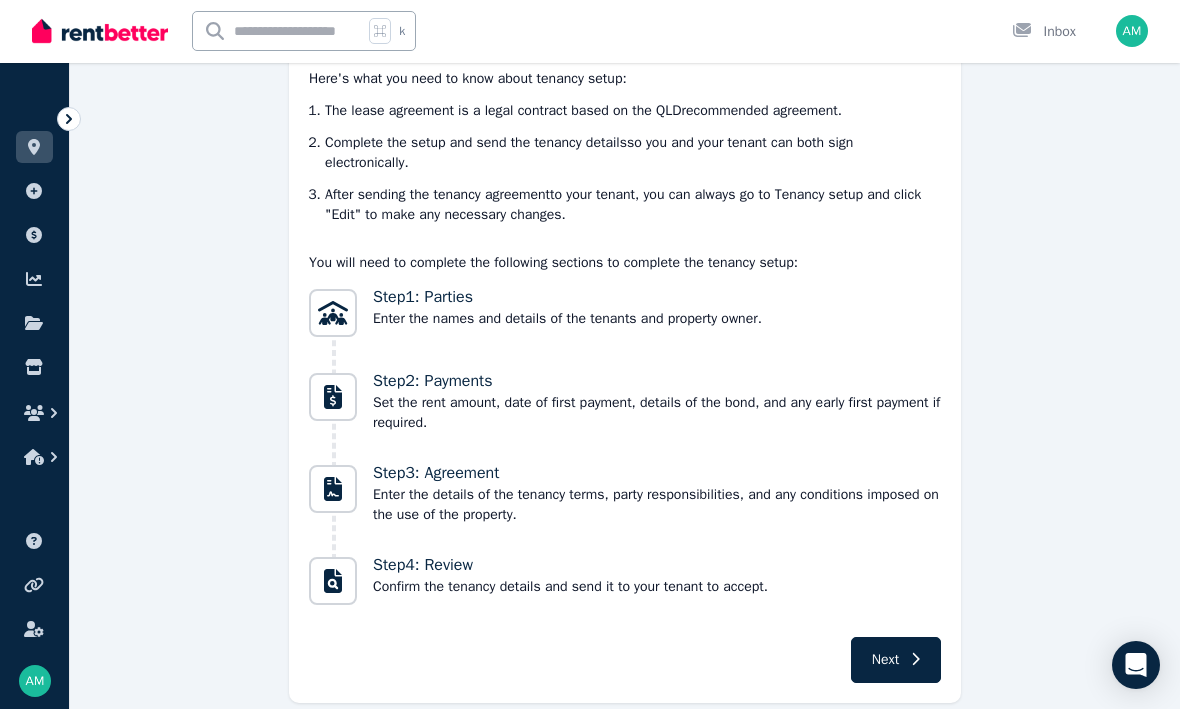 click on "Next" at bounding box center (896, 661) 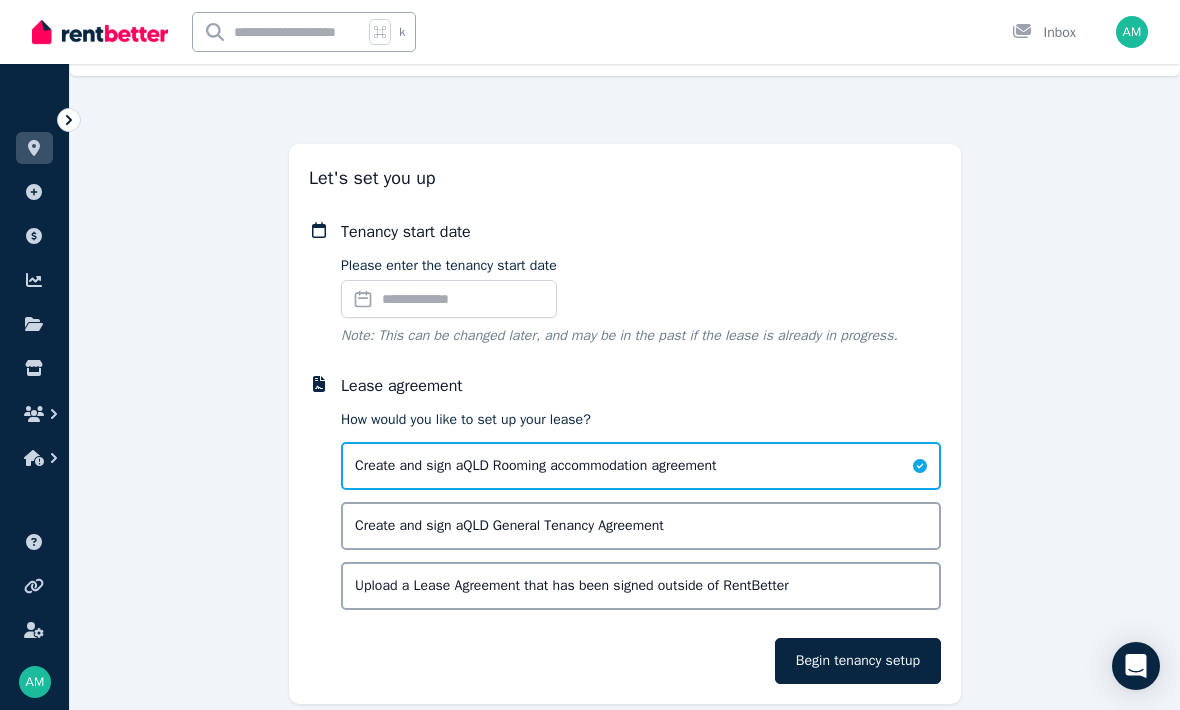 click on "Please enter the tenancy start date" at bounding box center [449, 299] 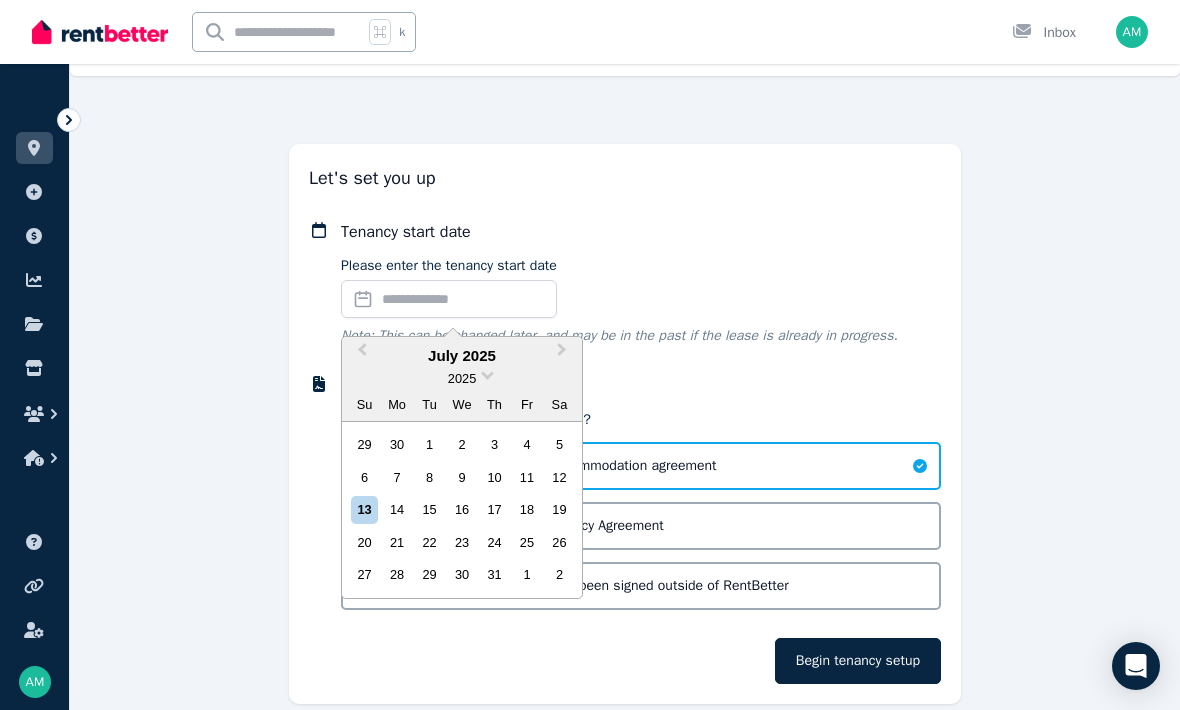 click on "15" at bounding box center (429, 509) 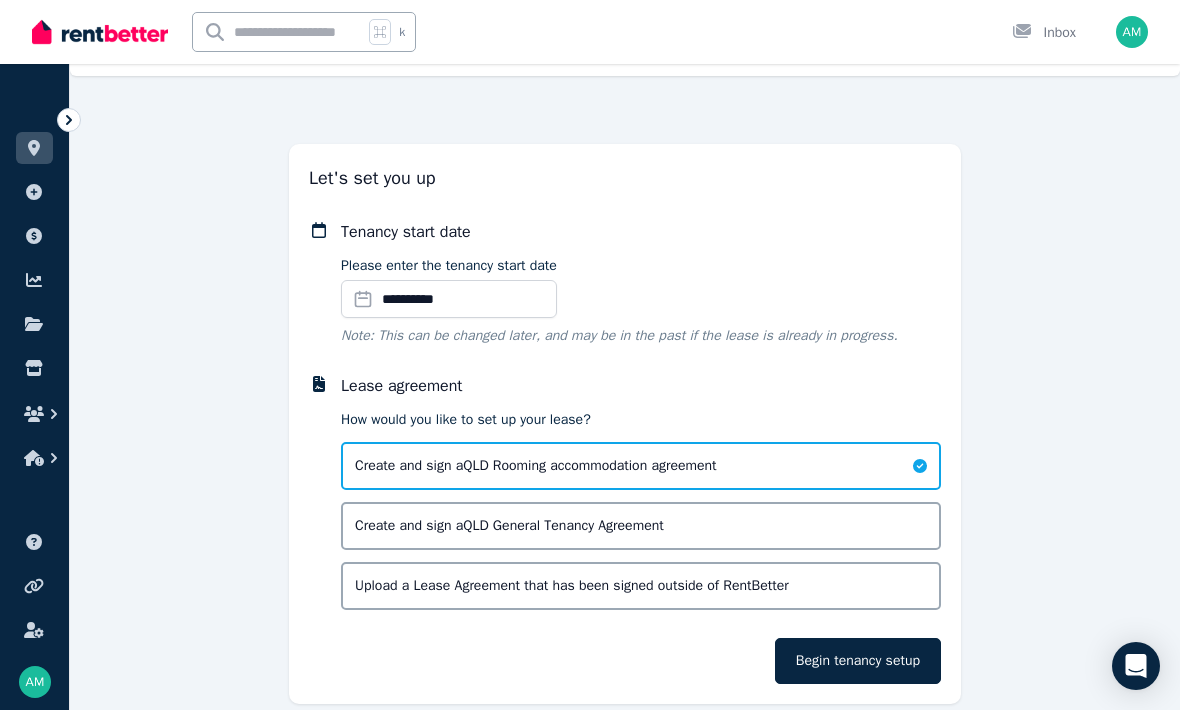 click on "Begin tenancy setup" at bounding box center [858, 661] 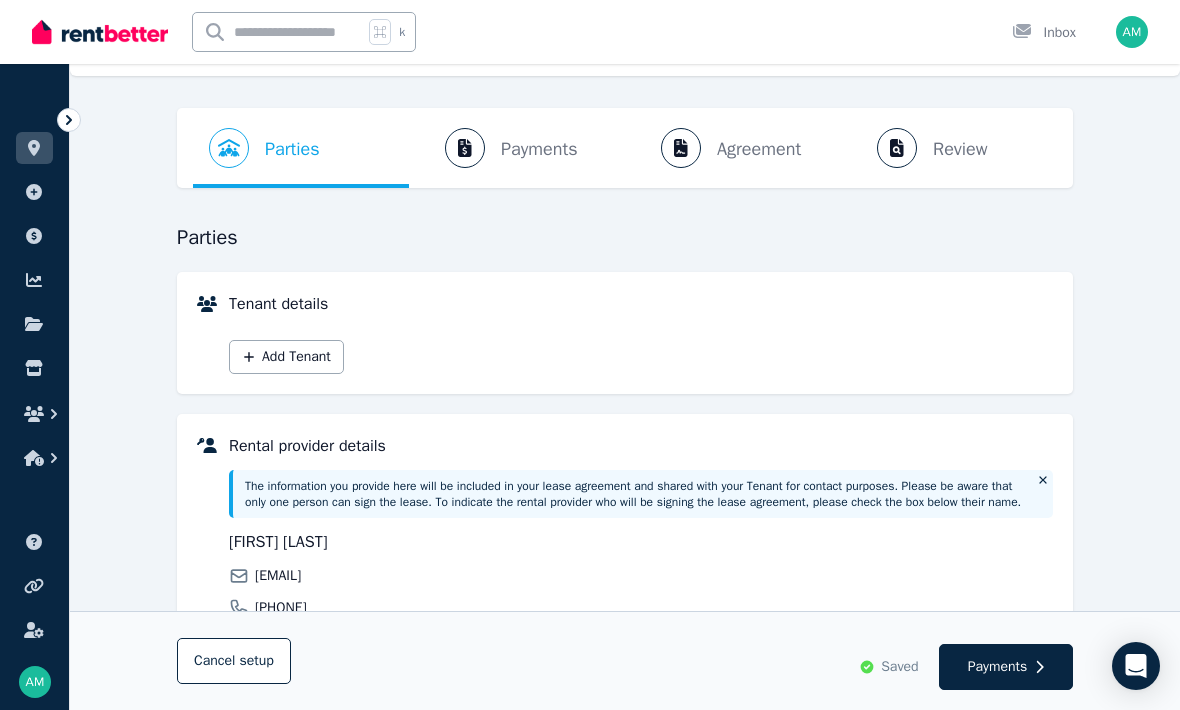 scroll, scrollTop: 0, scrollLeft: 0, axis: both 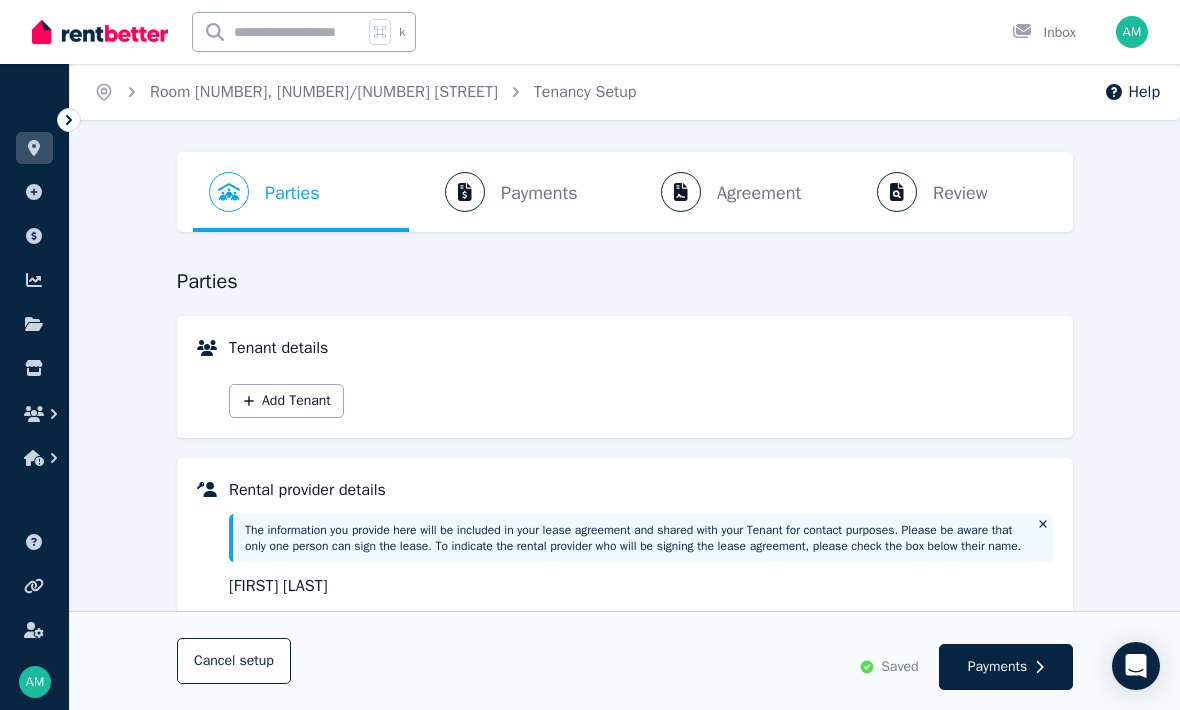 click on "Add Tenant" at bounding box center (286, 401) 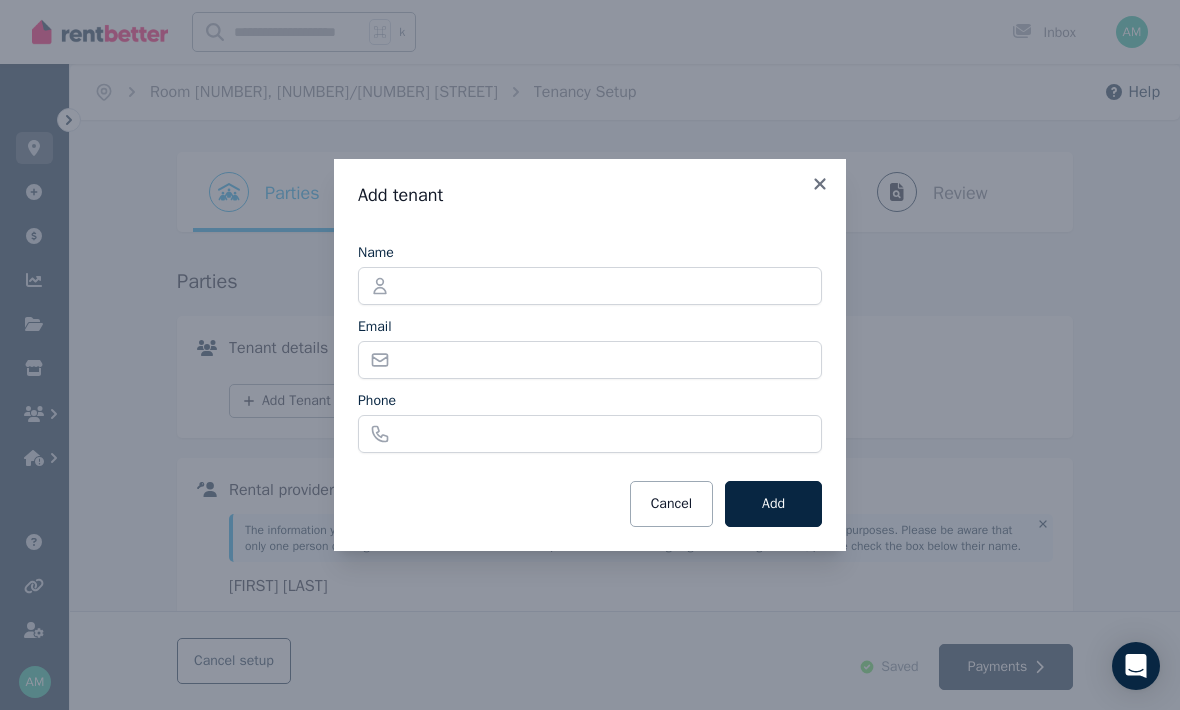 click on "Email" at bounding box center (590, 327) 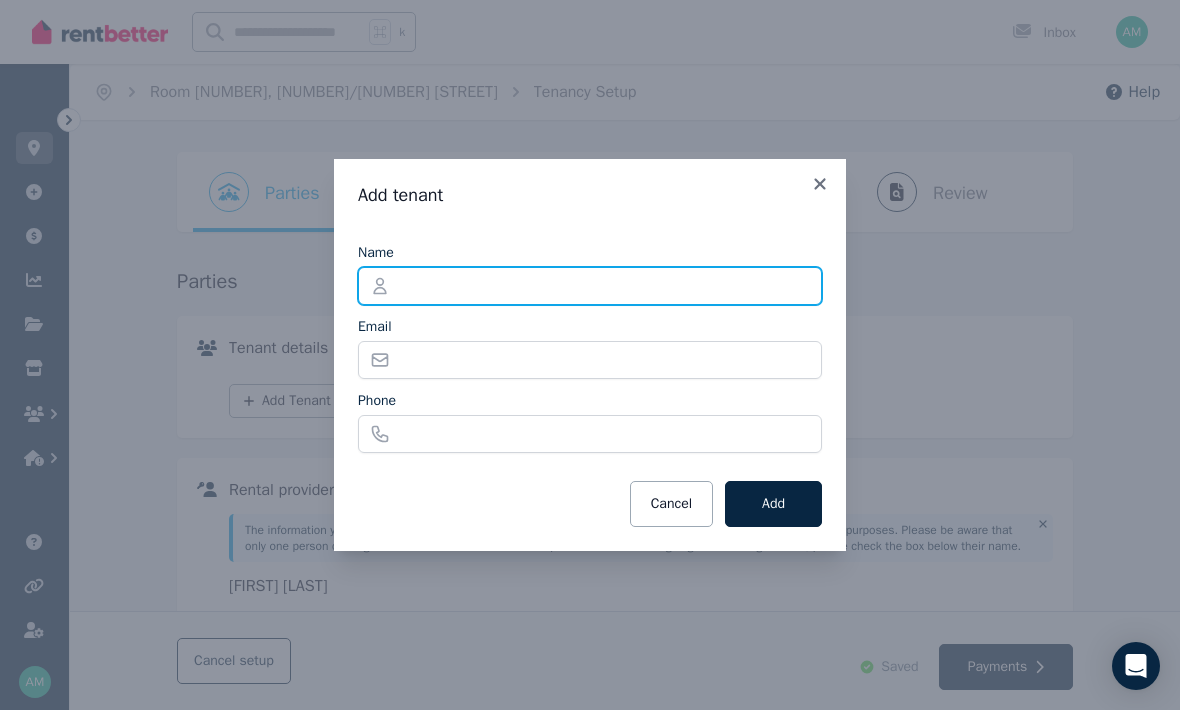 click on "Name" at bounding box center [590, 286] 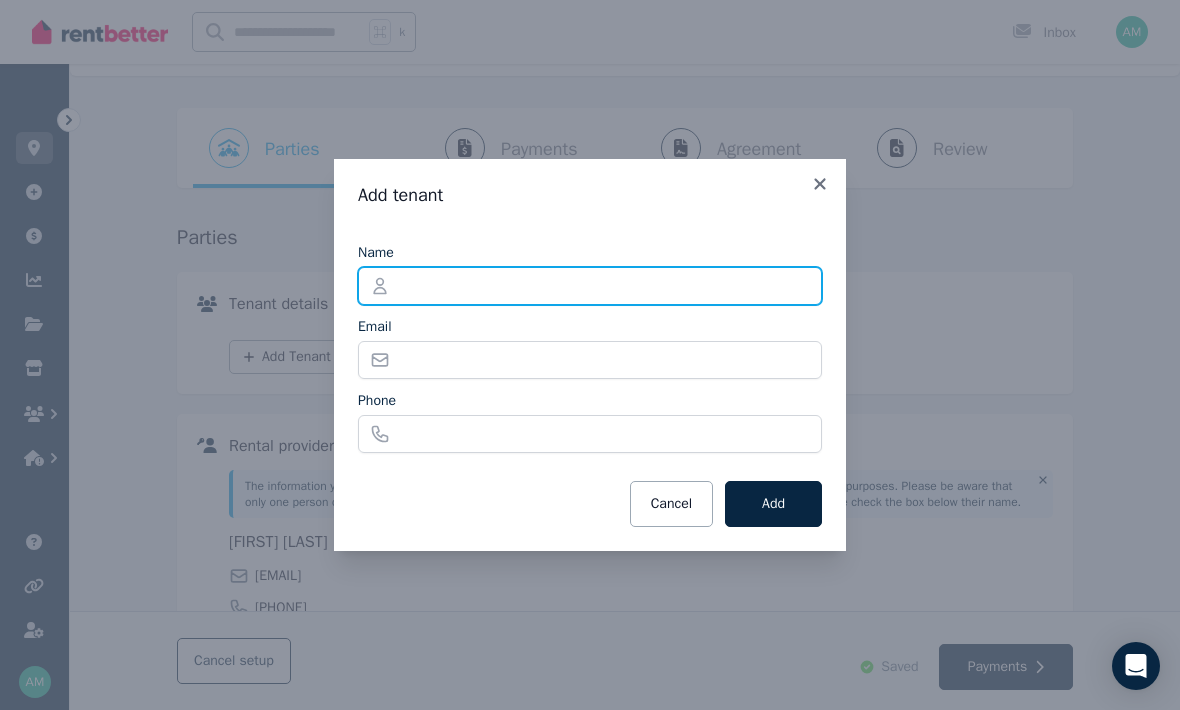 click on "Name" at bounding box center [590, 286] 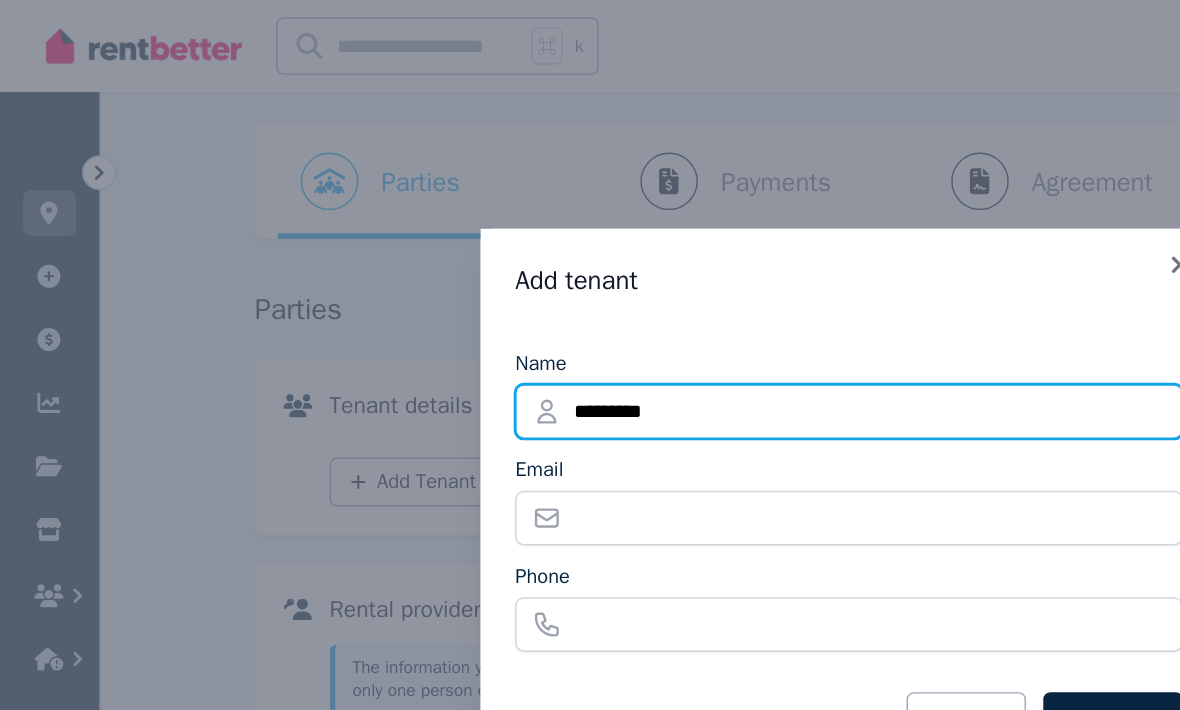 scroll, scrollTop: 0, scrollLeft: 0, axis: both 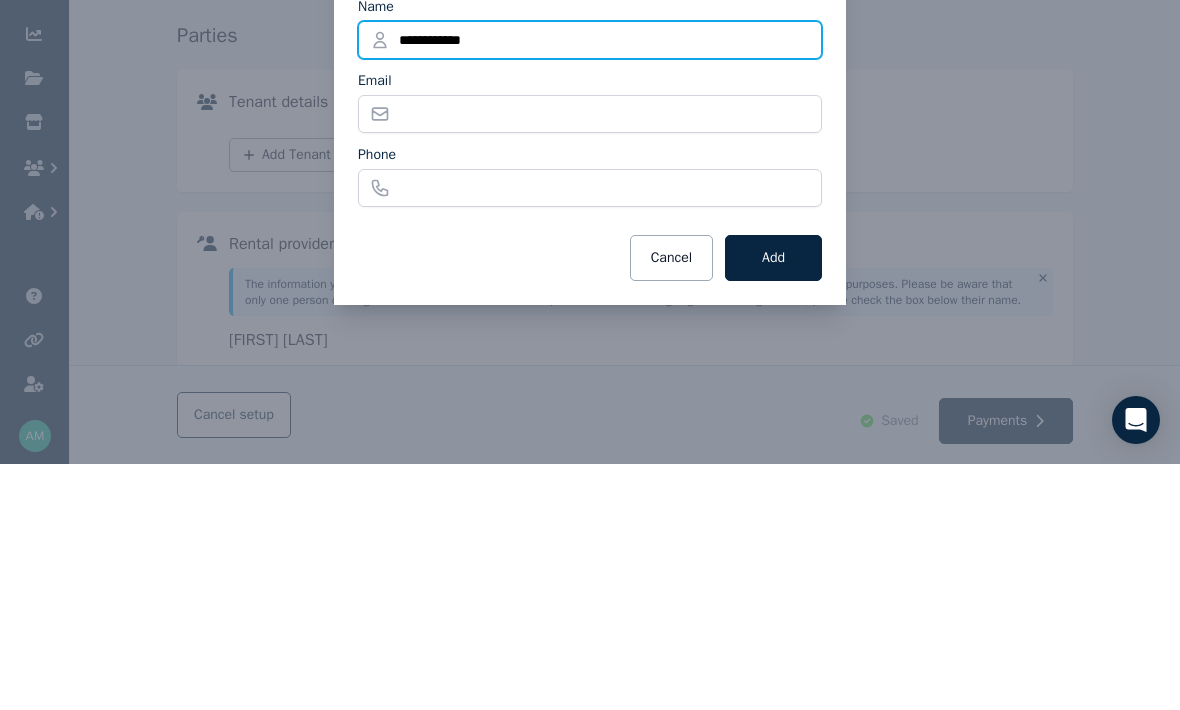 type on "**********" 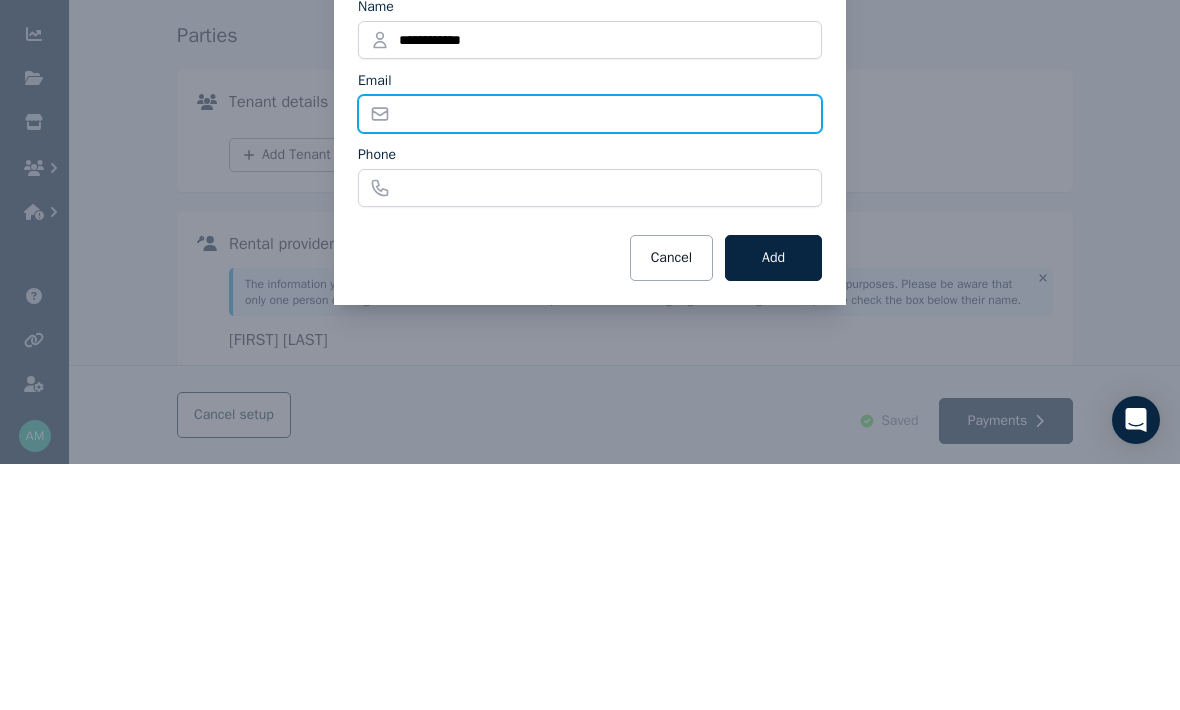 click on "Email" at bounding box center (590, 360) 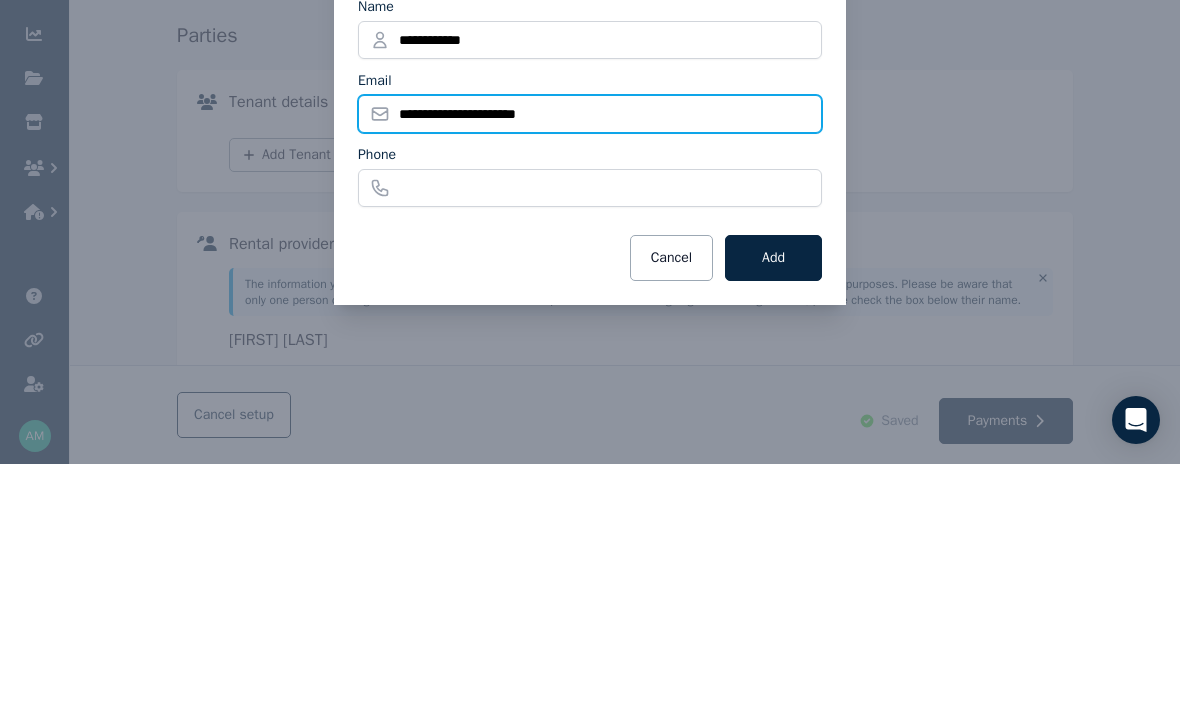 type on "**********" 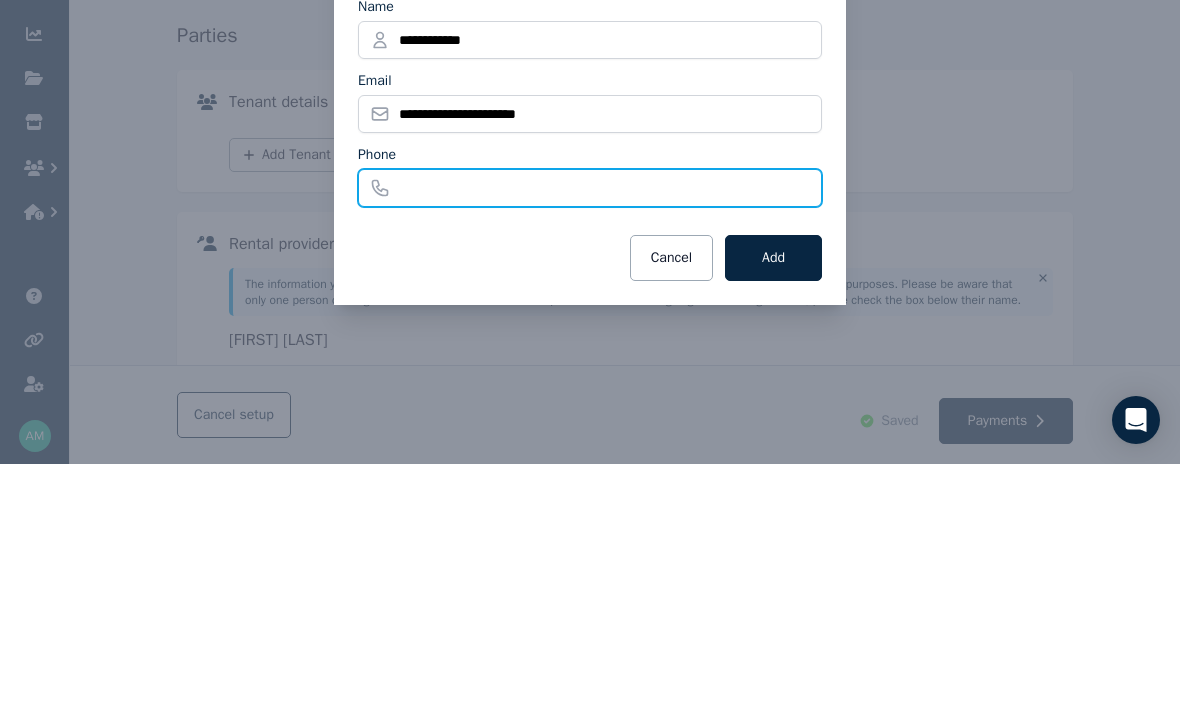 click on "Phone" at bounding box center (590, 434) 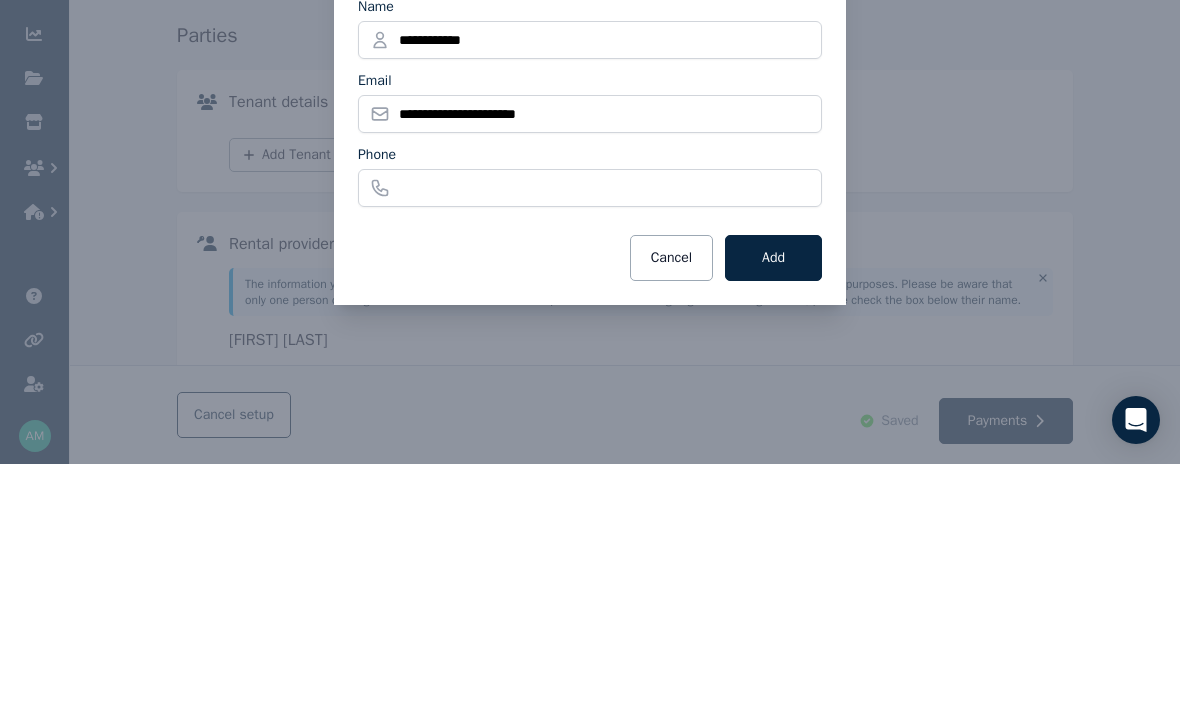 scroll, scrollTop: 246, scrollLeft: 0, axis: vertical 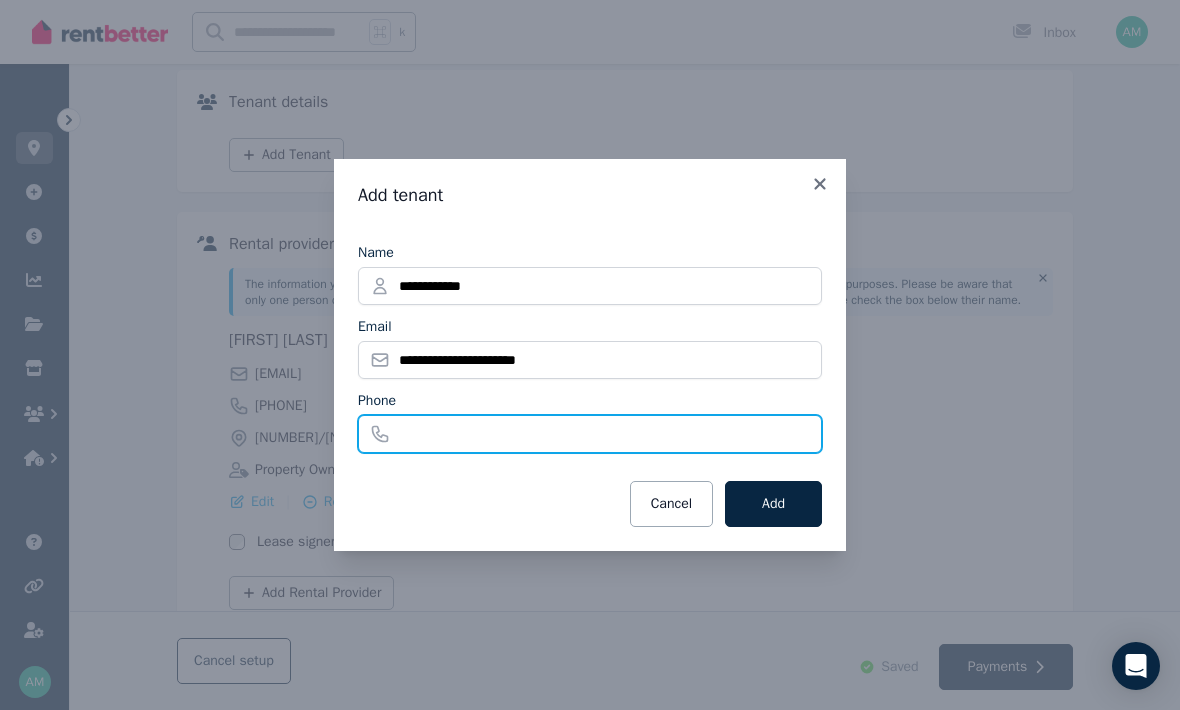 click on "Phone" at bounding box center [590, 434] 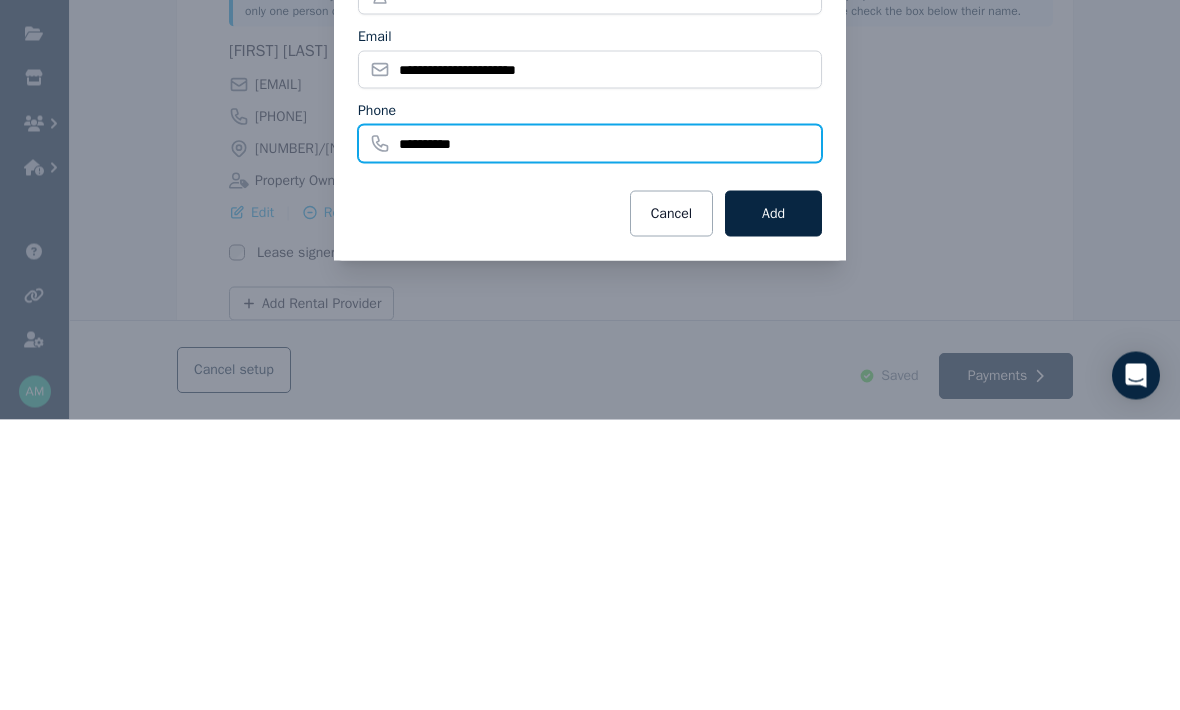 type on "**********" 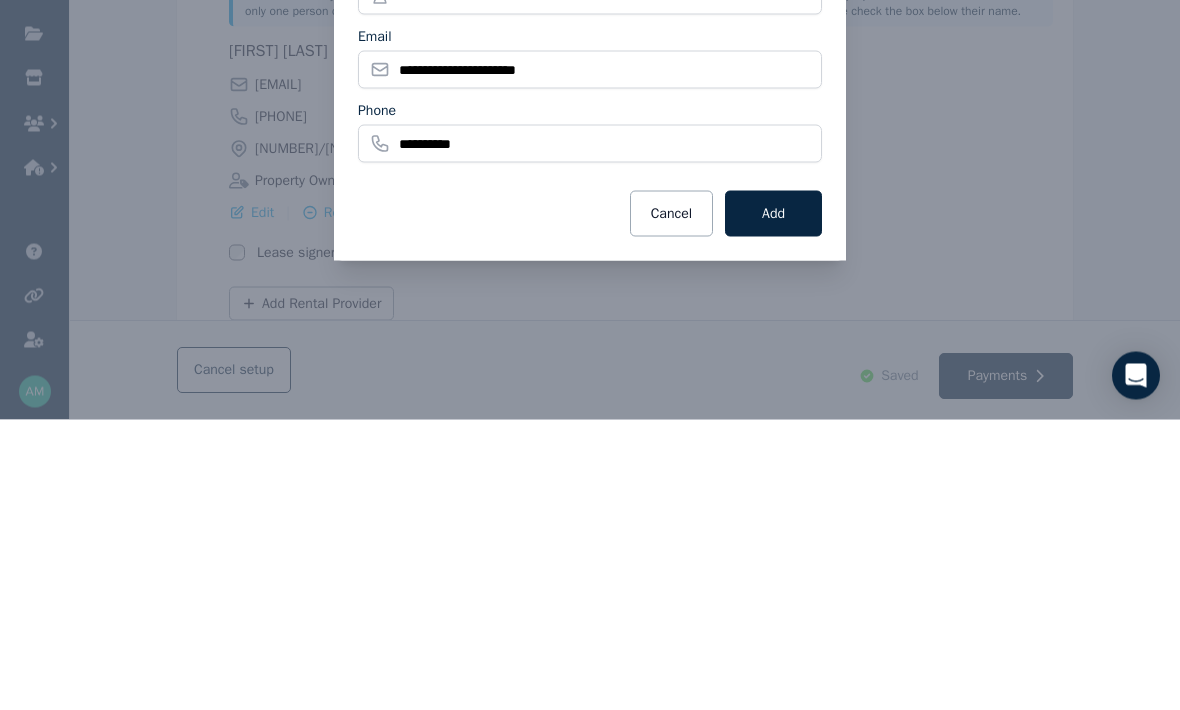 click on "Add" at bounding box center [773, 504] 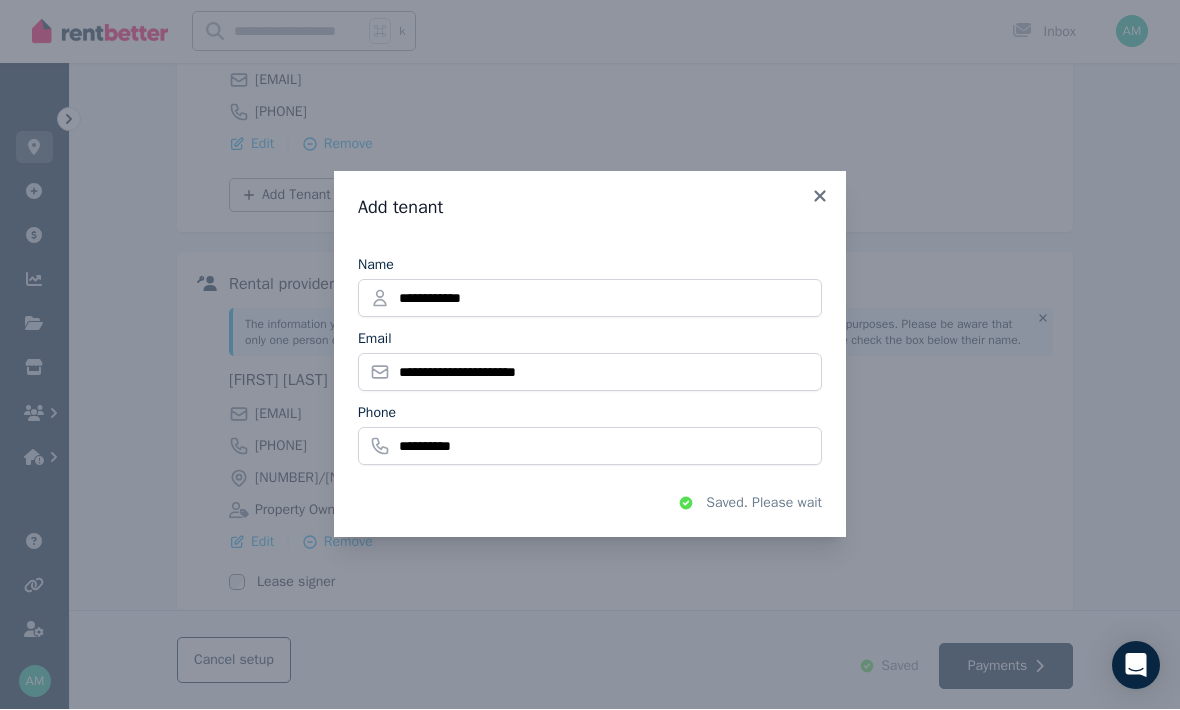 scroll, scrollTop: 338, scrollLeft: 0, axis: vertical 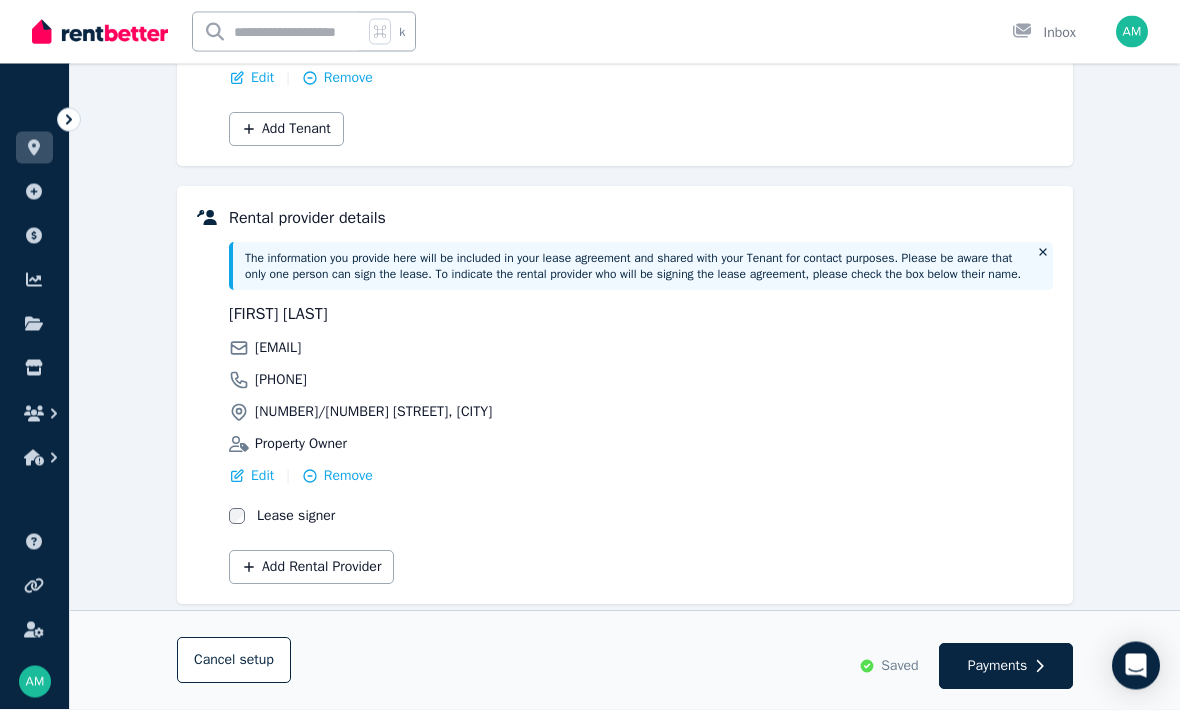 click on "Payments" at bounding box center [998, 667] 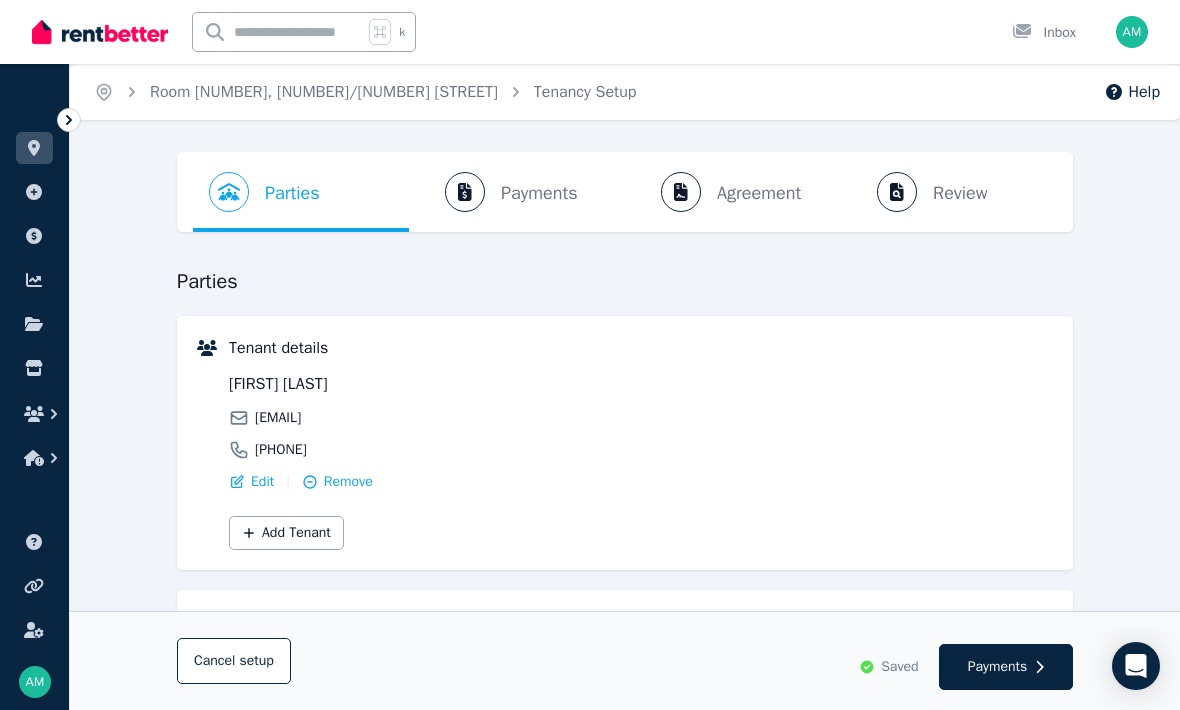 select on "**********" 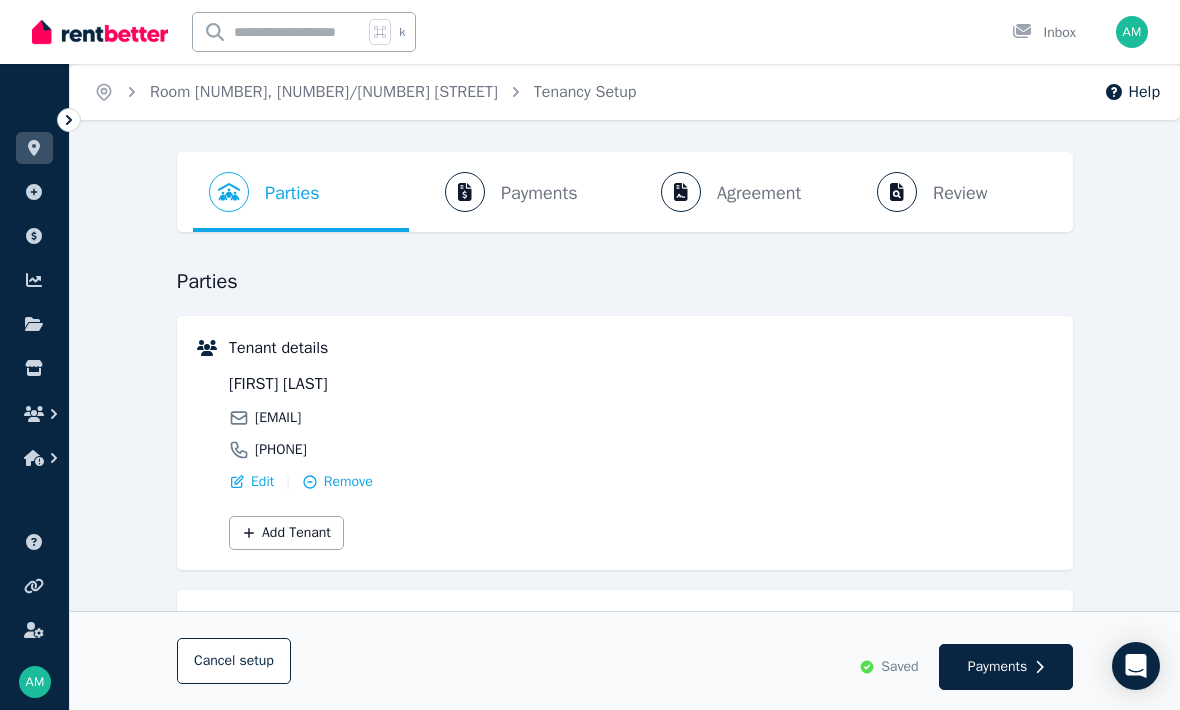 select on "**********" 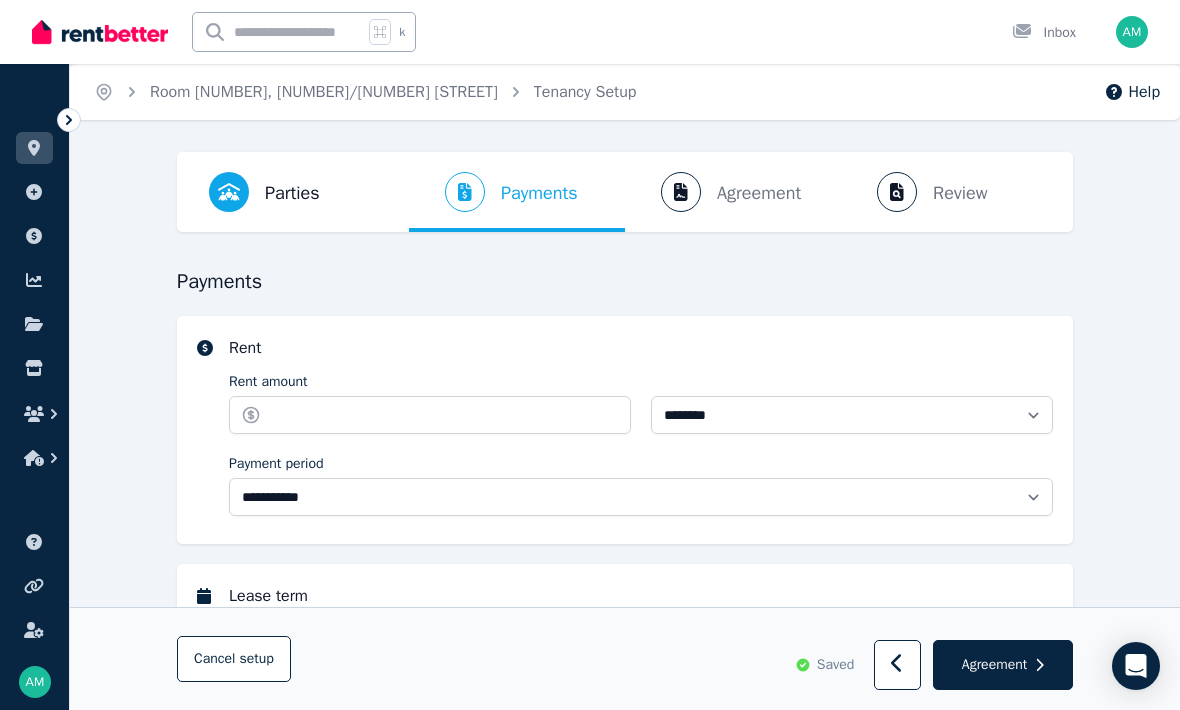 select on "**********" 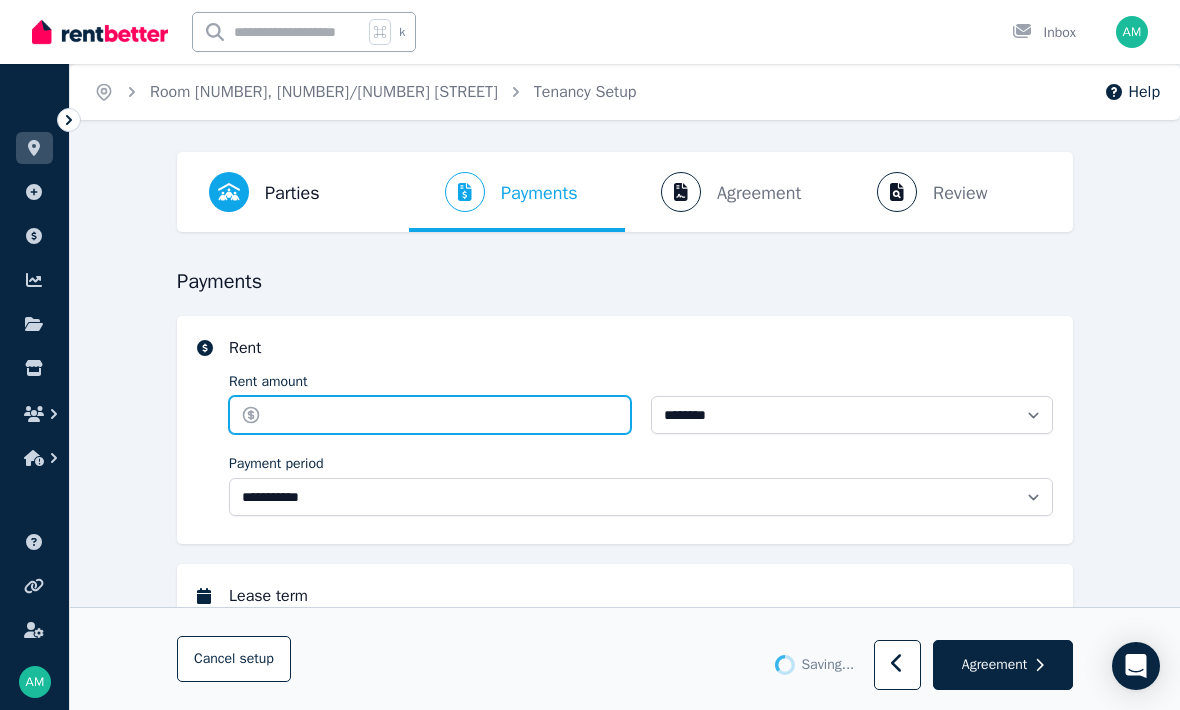 click on "Rent amount" at bounding box center [430, 415] 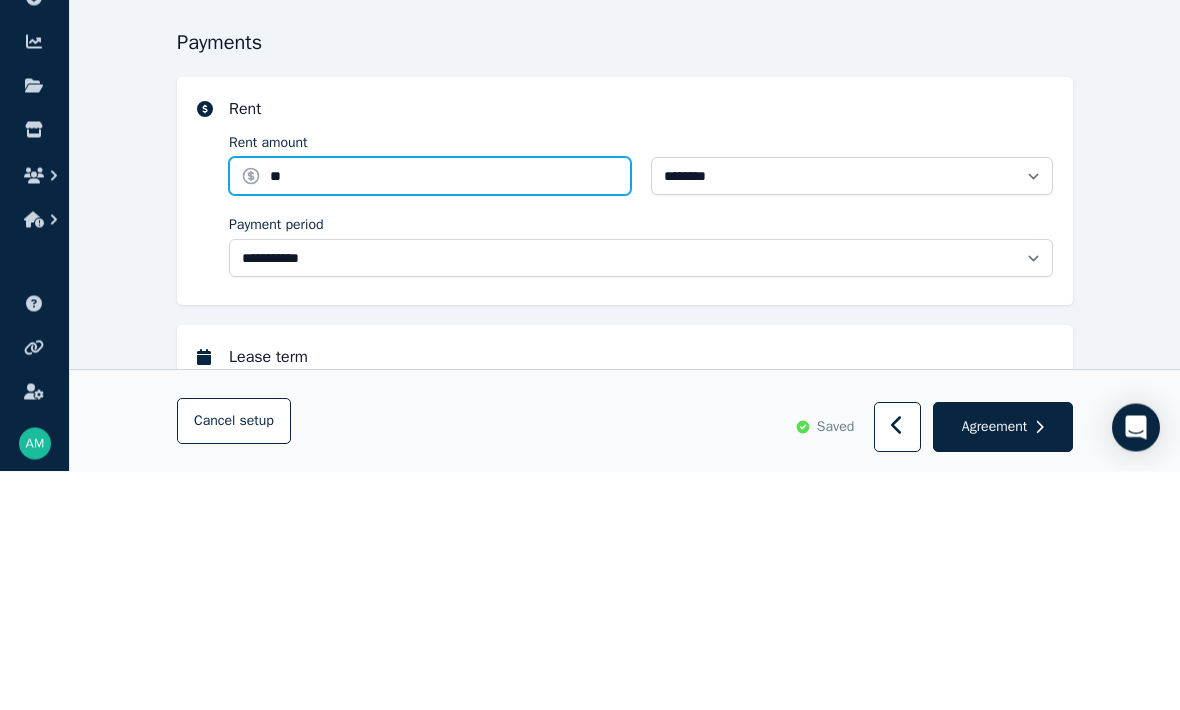 type on "***" 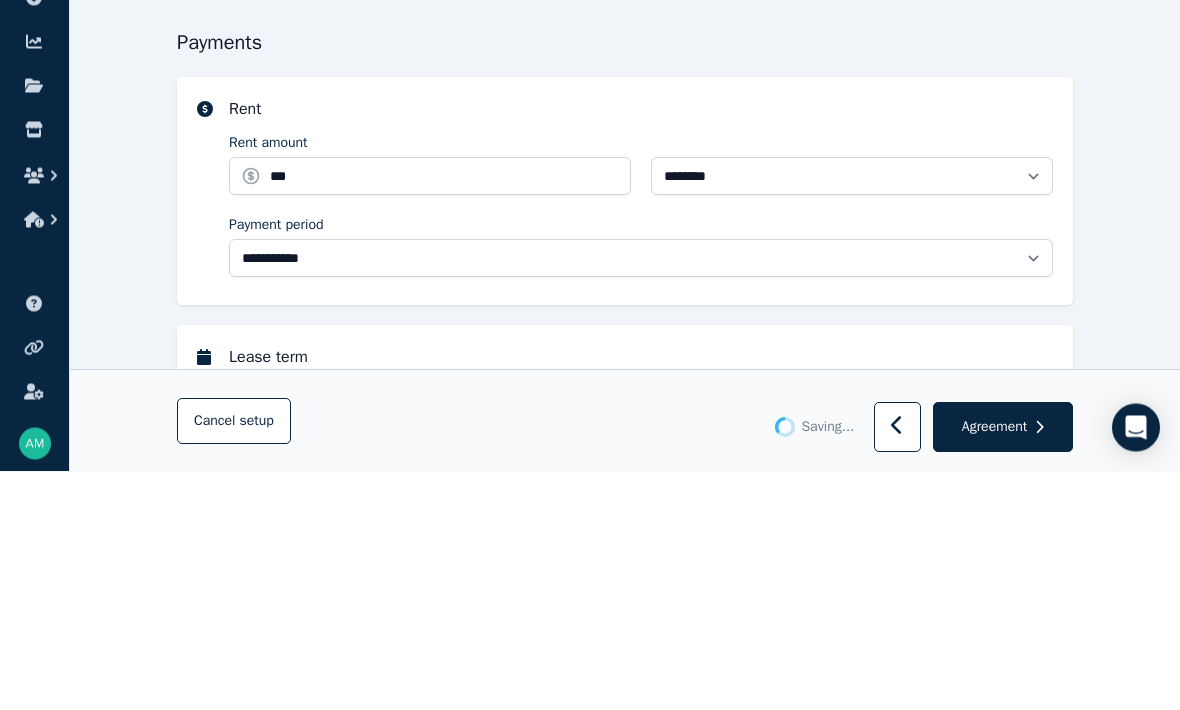 scroll, scrollTop: 239, scrollLeft: 0, axis: vertical 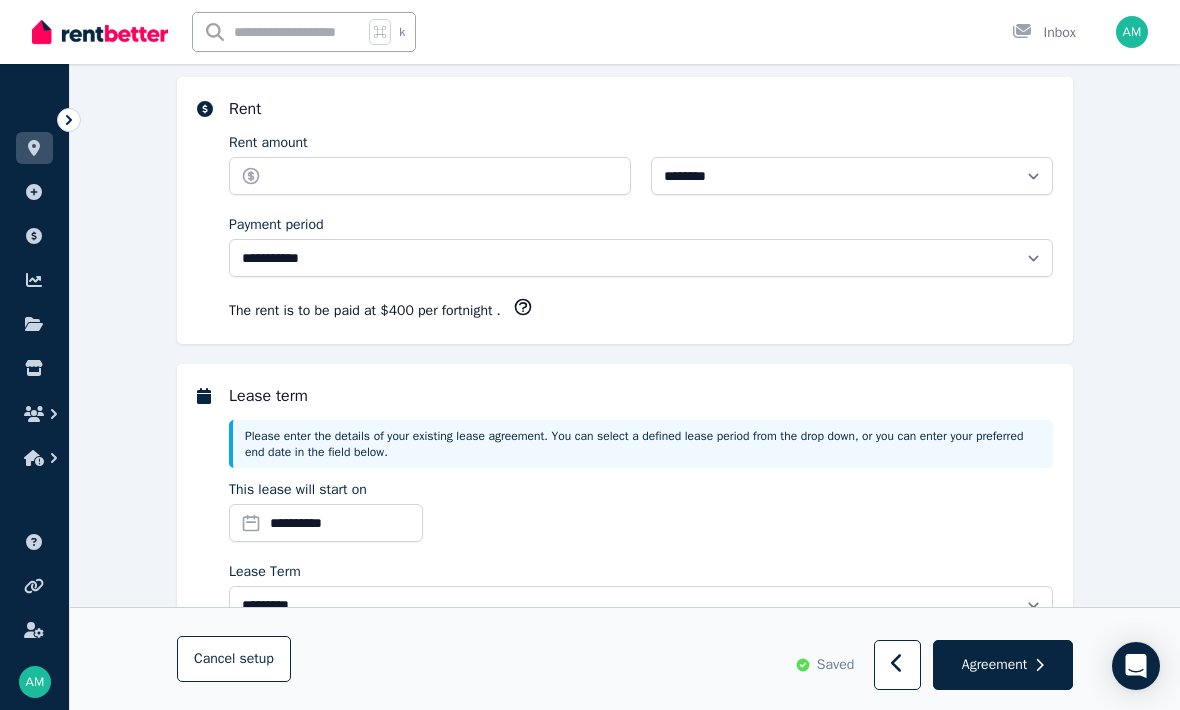 type on "******" 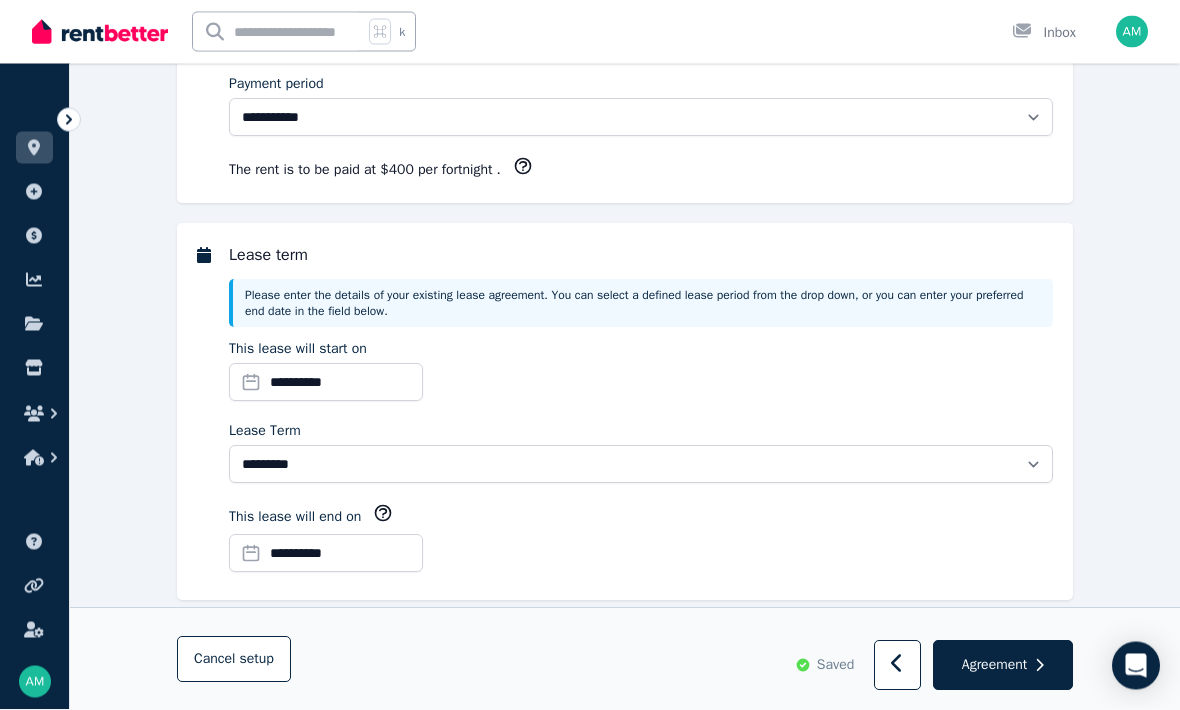 scroll, scrollTop: 380, scrollLeft: 0, axis: vertical 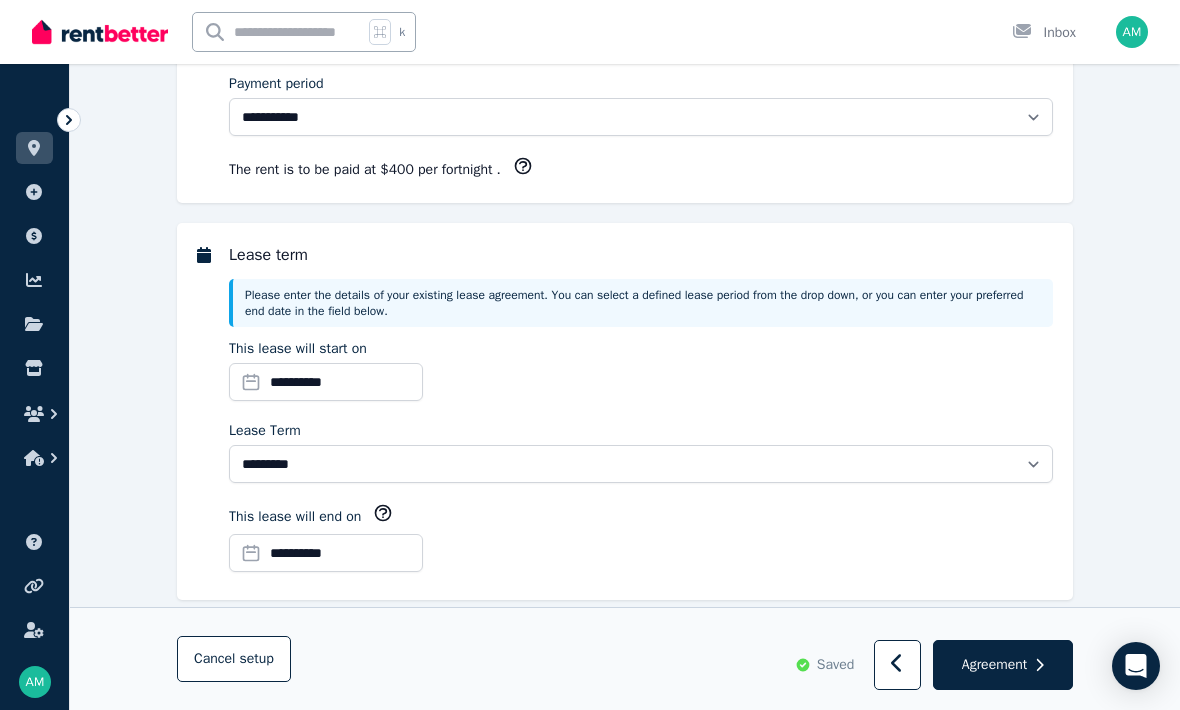 click 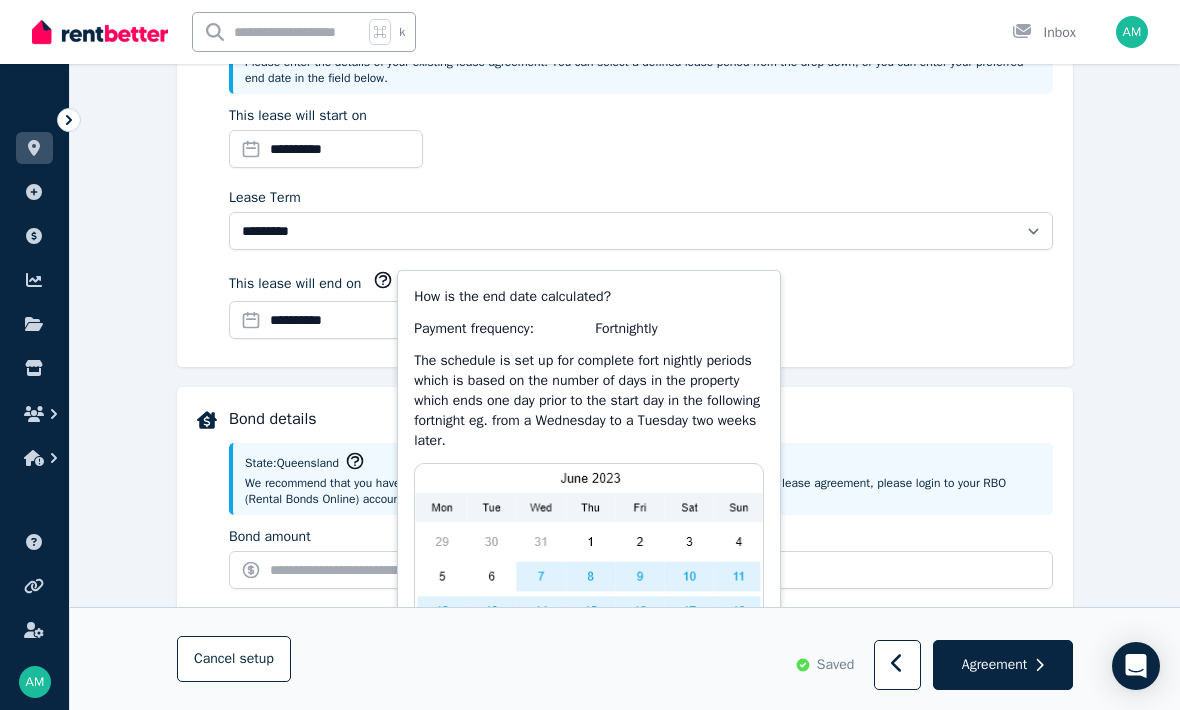 scroll, scrollTop: 638, scrollLeft: 0, axis: vertical 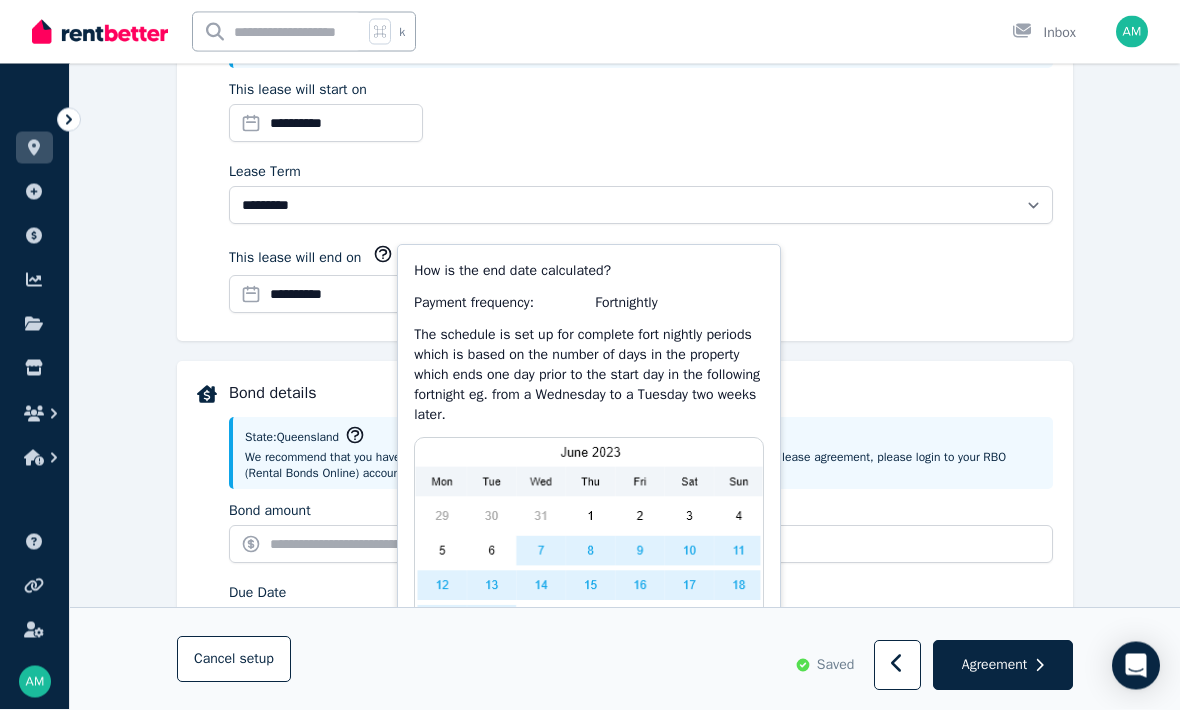 click 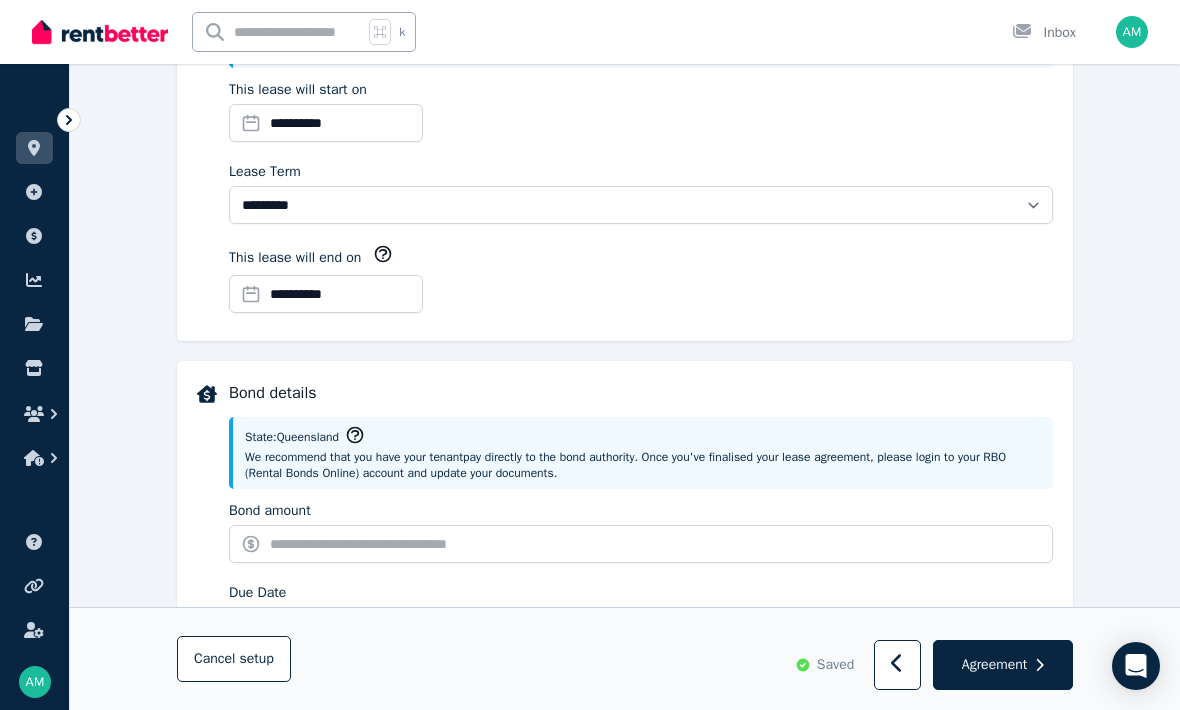 click on "**********" at bounding box center (326, 294) 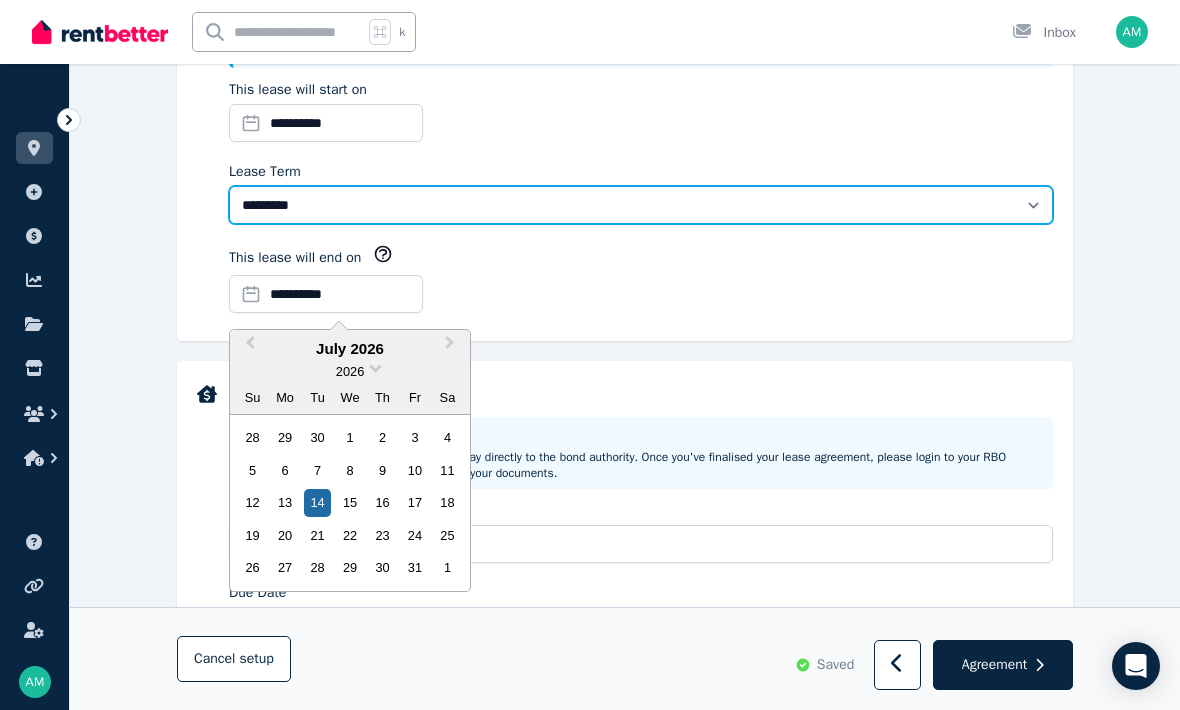 click on "******** ******** ********* ******* ******* ******* ******* ***** ********" at bounding box center [641, 205] 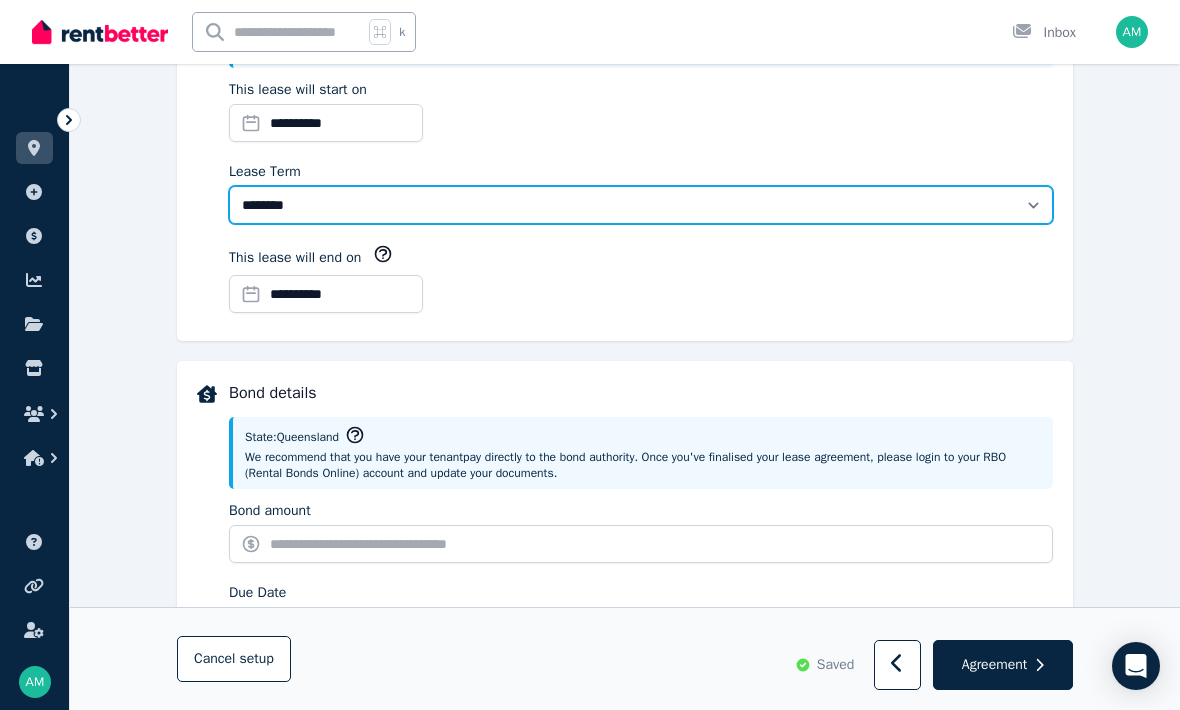 click on "******** ******** ********* ******* ******* ******* ******* ***** ********" at bounding box center (641, 205) 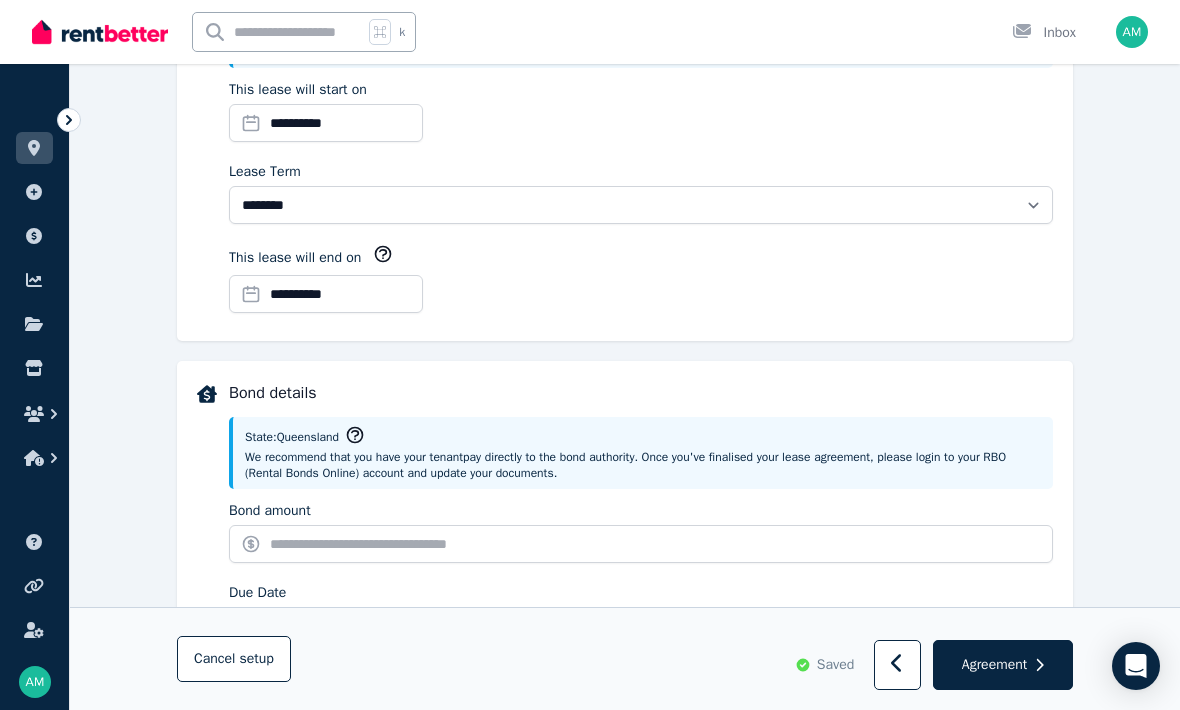 click on "**********" at bounding box center [326, 294] 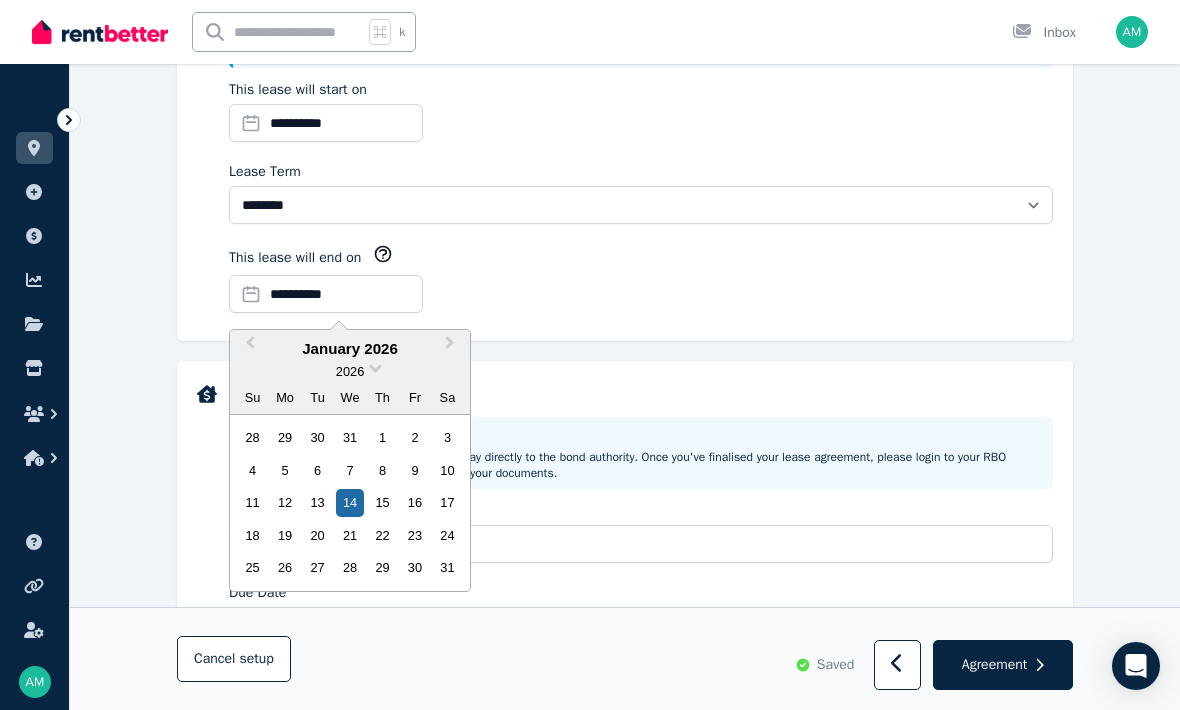 click on "Previous Month" at bounding box center (248, 348) 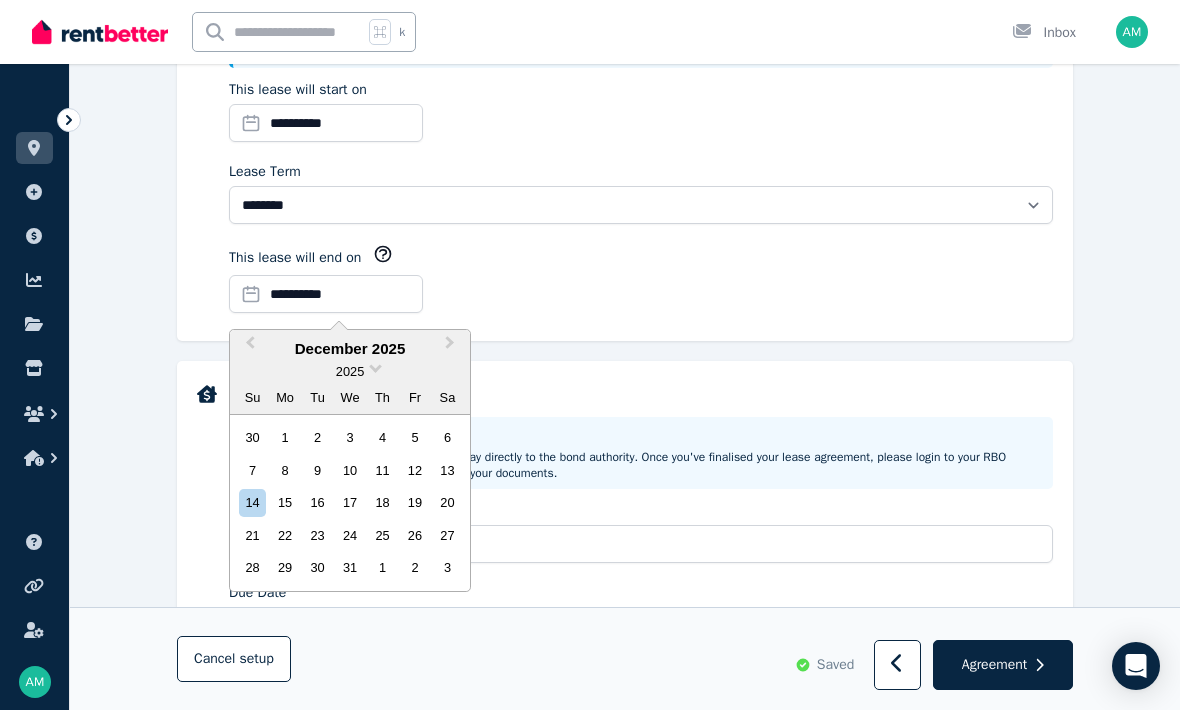 click on "15" at bounding box center [285, 502] 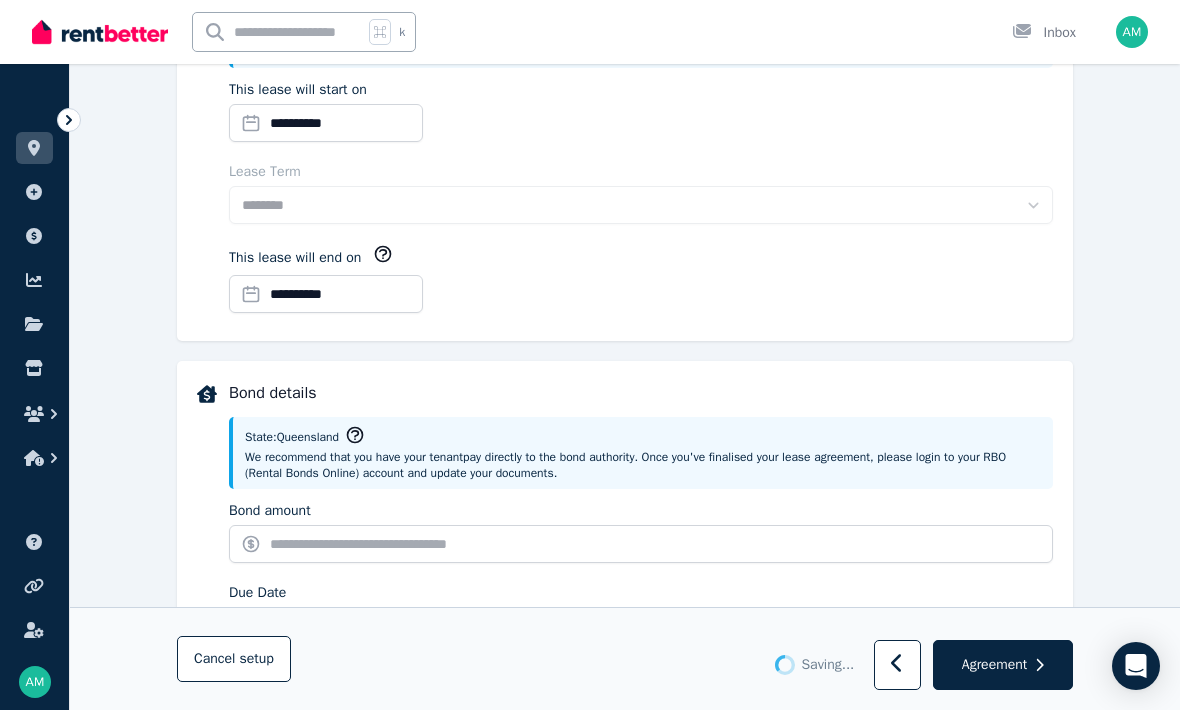 select on "**********" 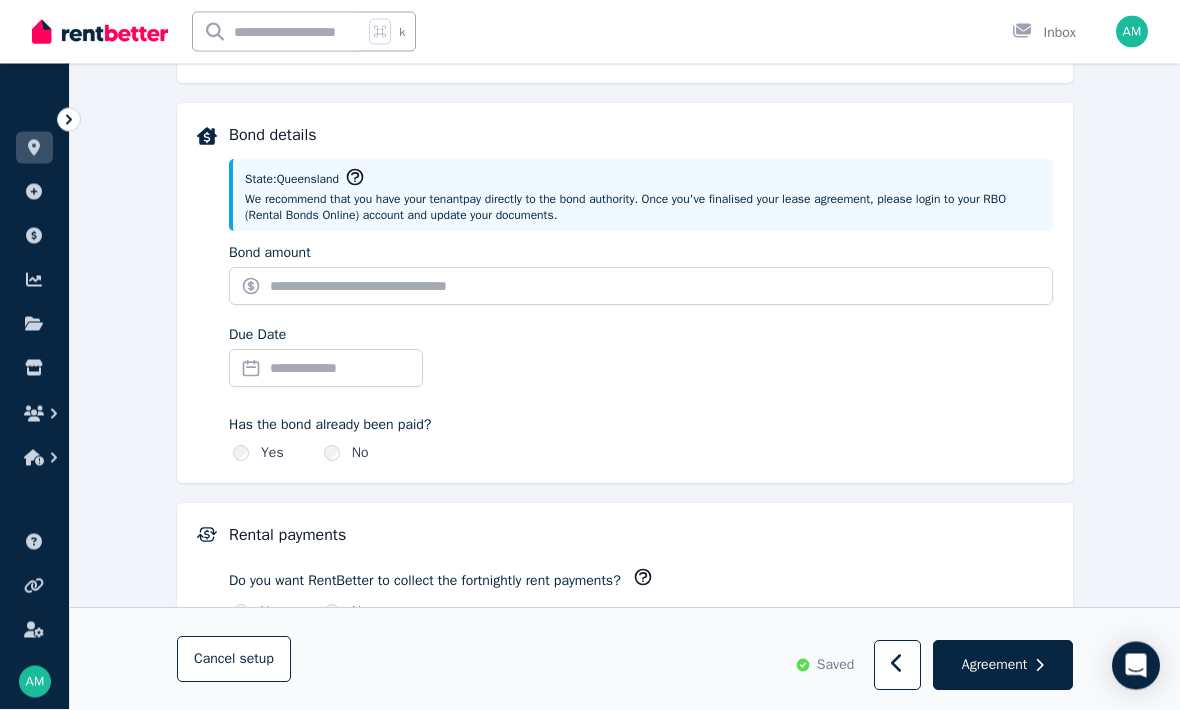 scroll, scrollTop: 898, scrollLeft: 0, axis: vertical 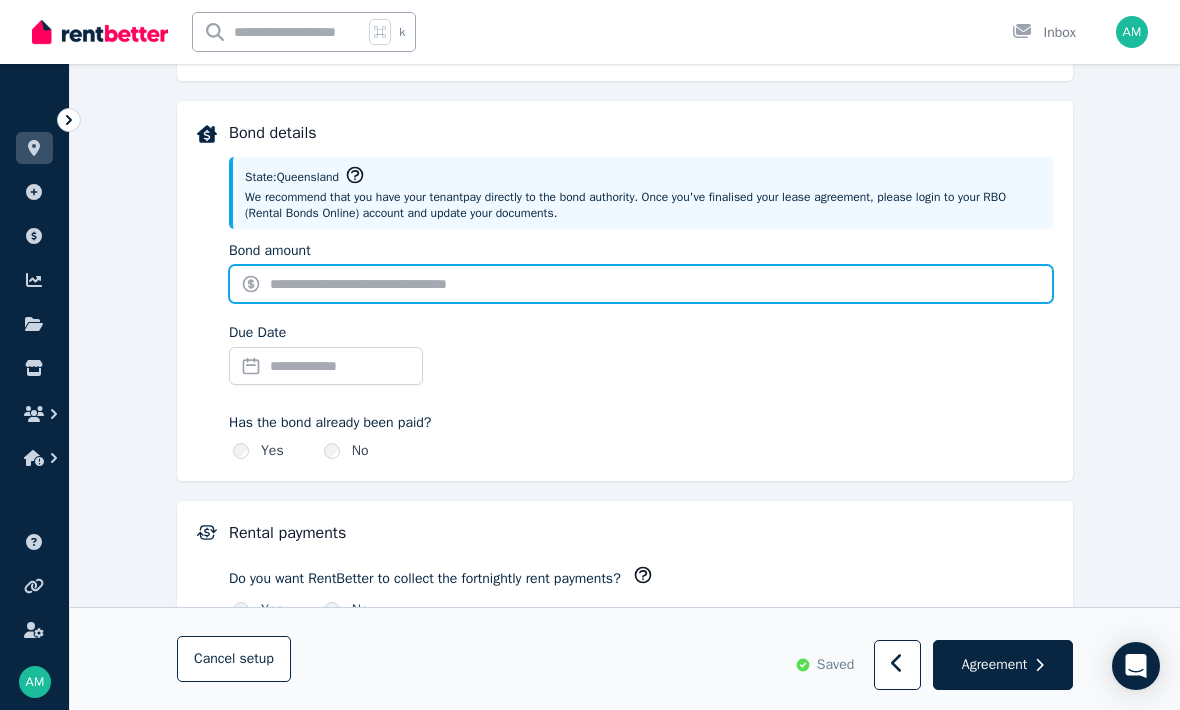 click on "Bond amount" at bounding box center [641, 284] 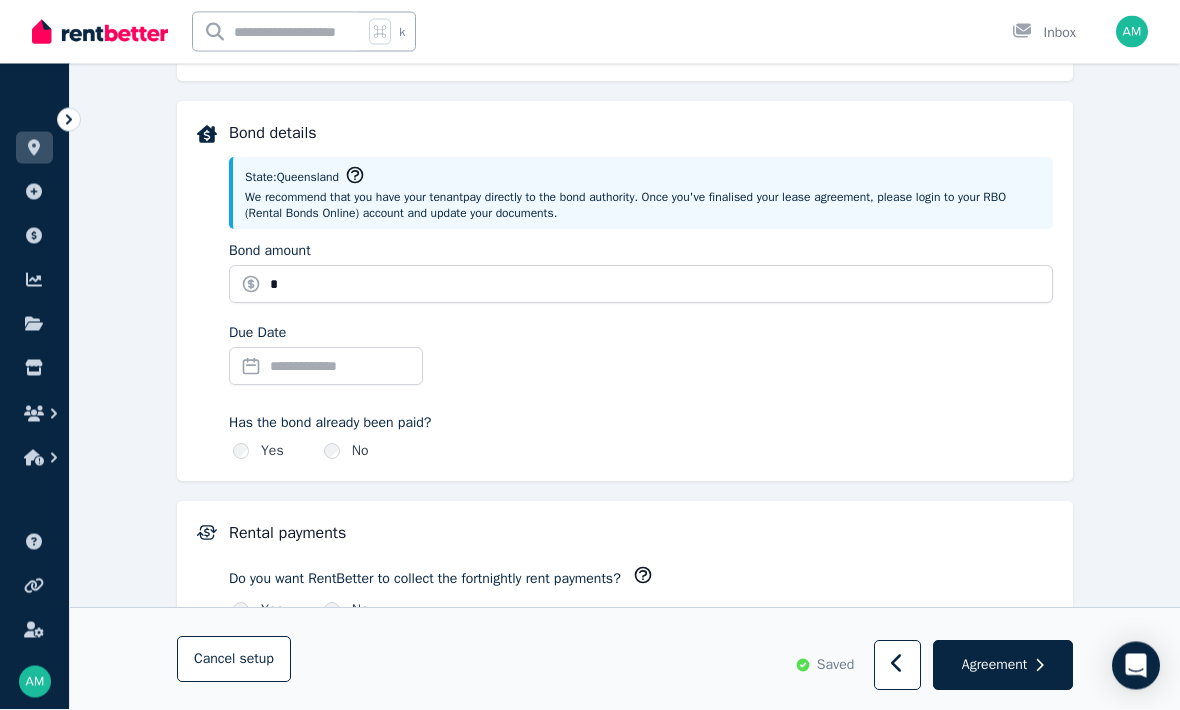 scroll, scrollTop: 899, scrollLeft: 0, axis: vertical 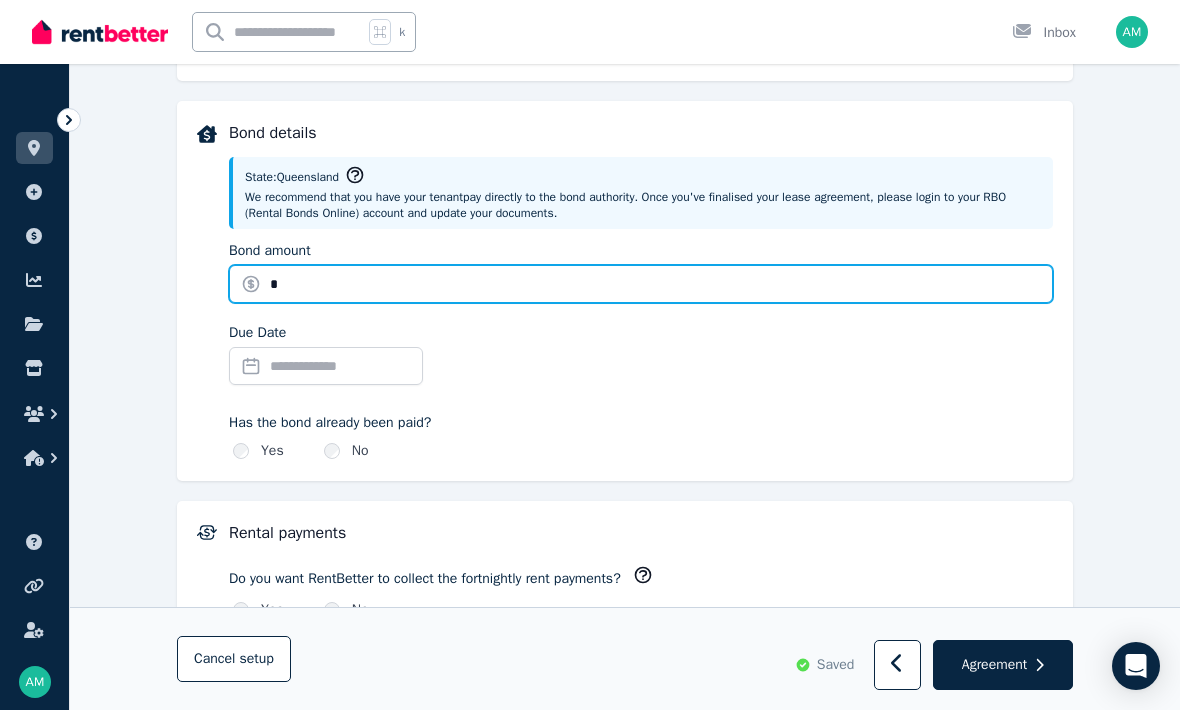 type on "*" 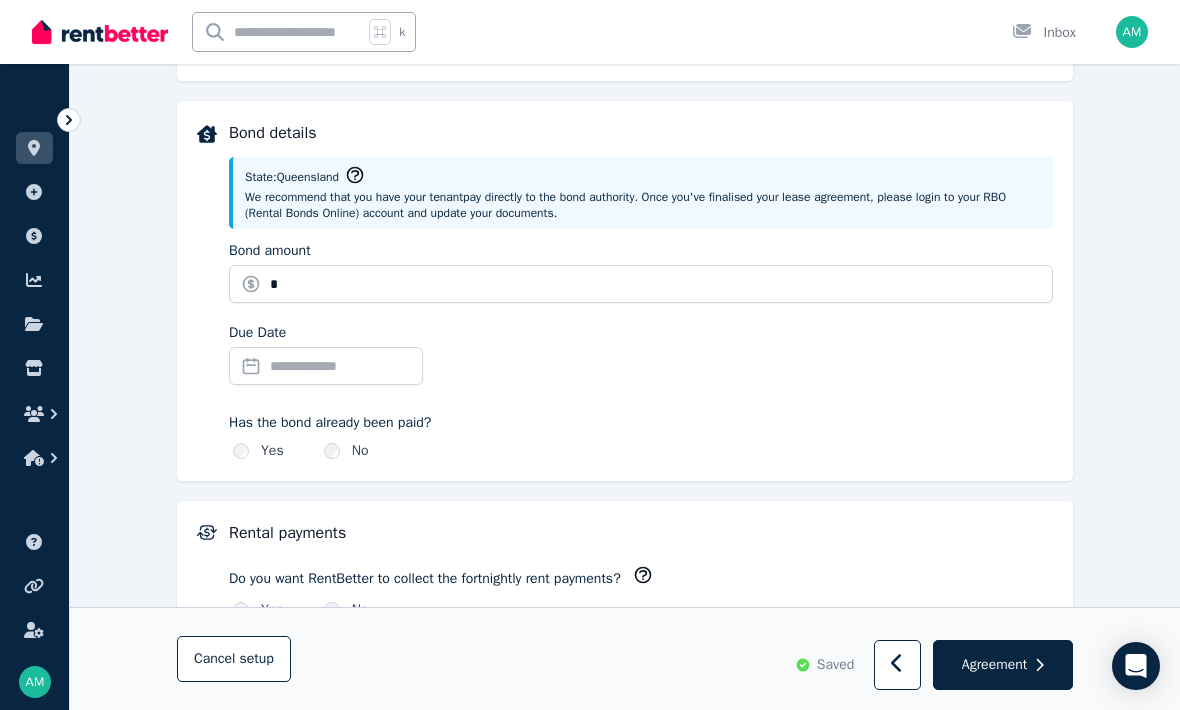 click on "Due Date" at bounding box center [326, 366] 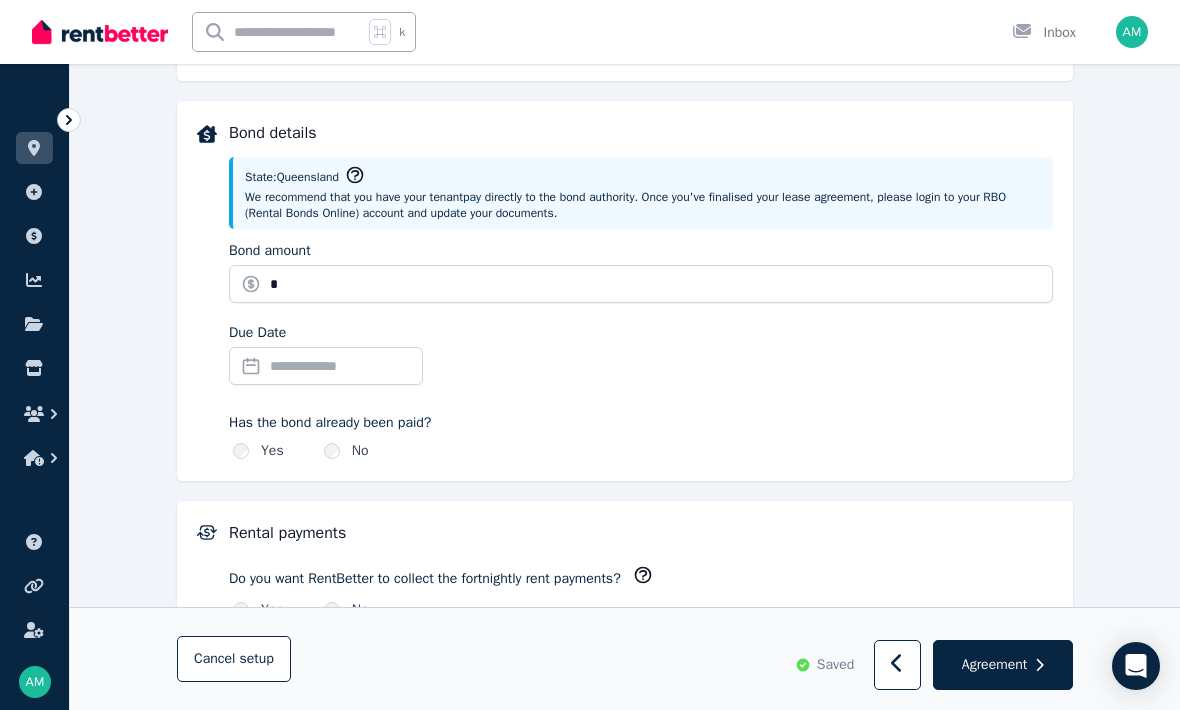 click on "Due Date" at bounding box center (641, 358) 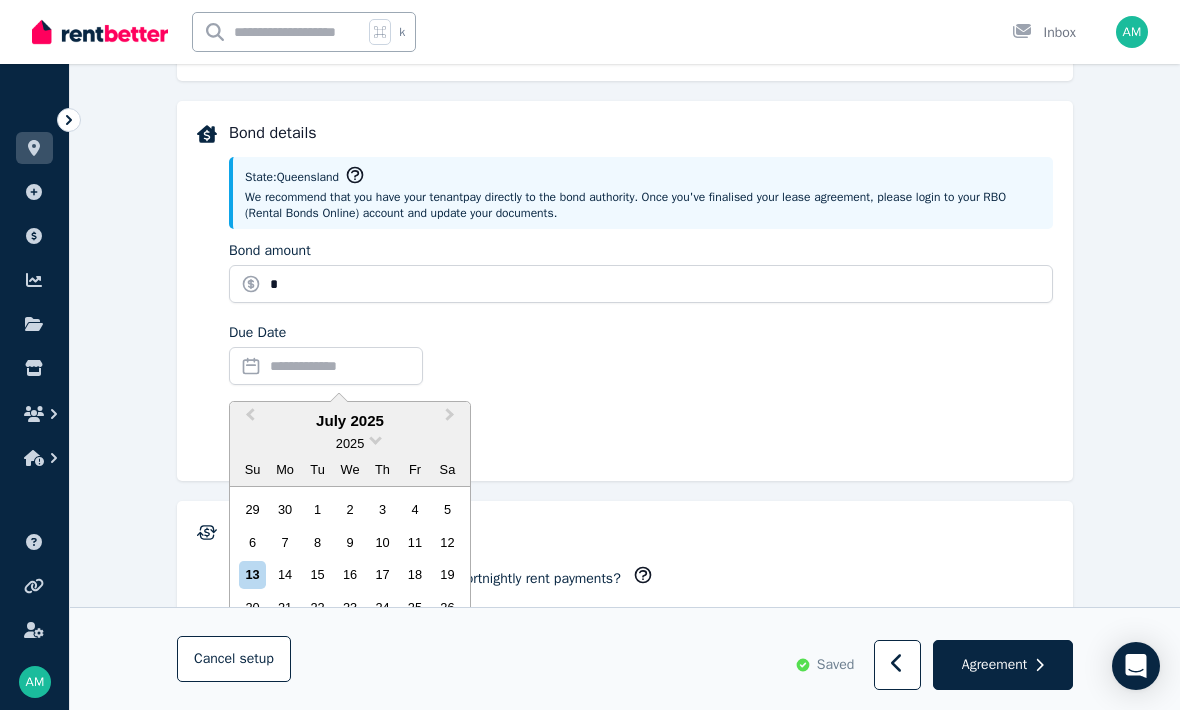 click on "15" at bounding box center [317, 574] 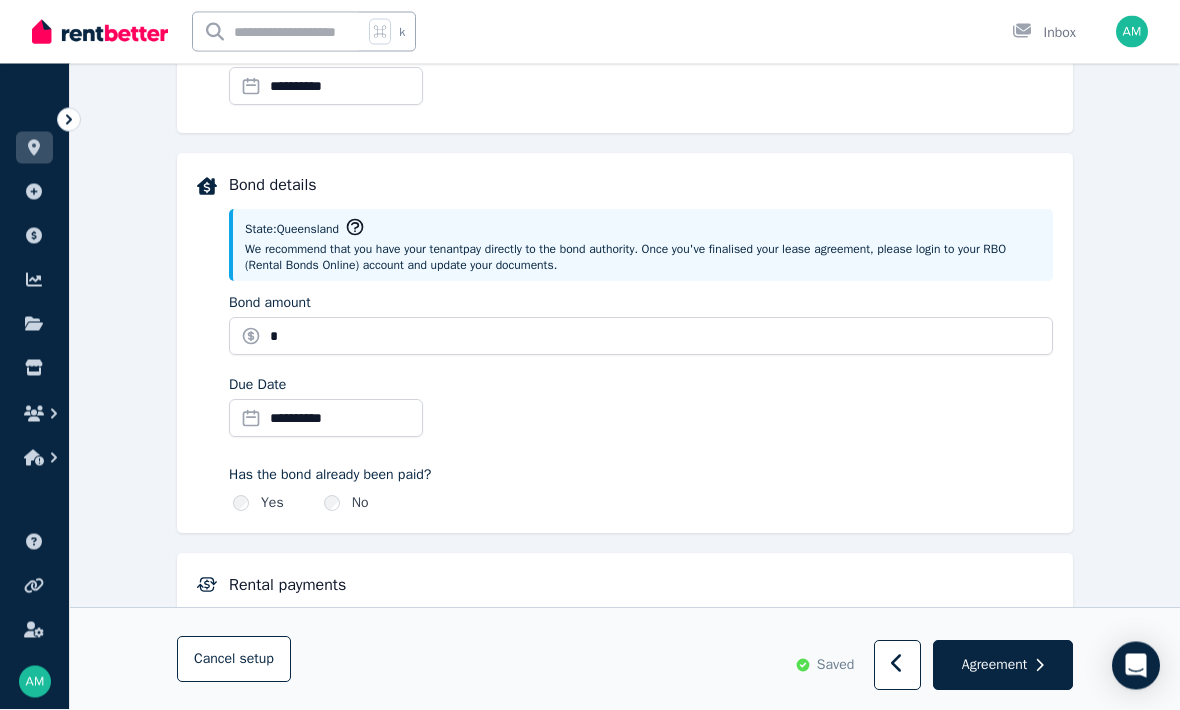 scroll, scrollTop: 847, scrollLeft: 0, axis: vertical 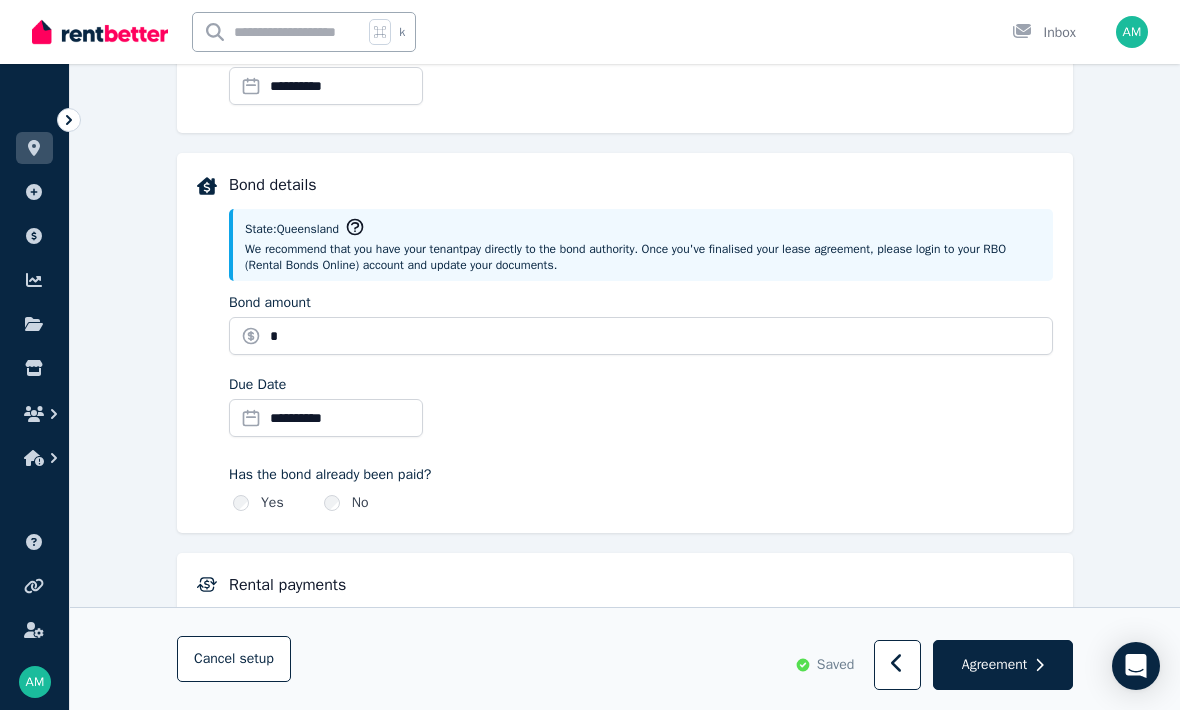 click on "Yes Please enter a bond amount and a due date" at bounding box center (258, 503) 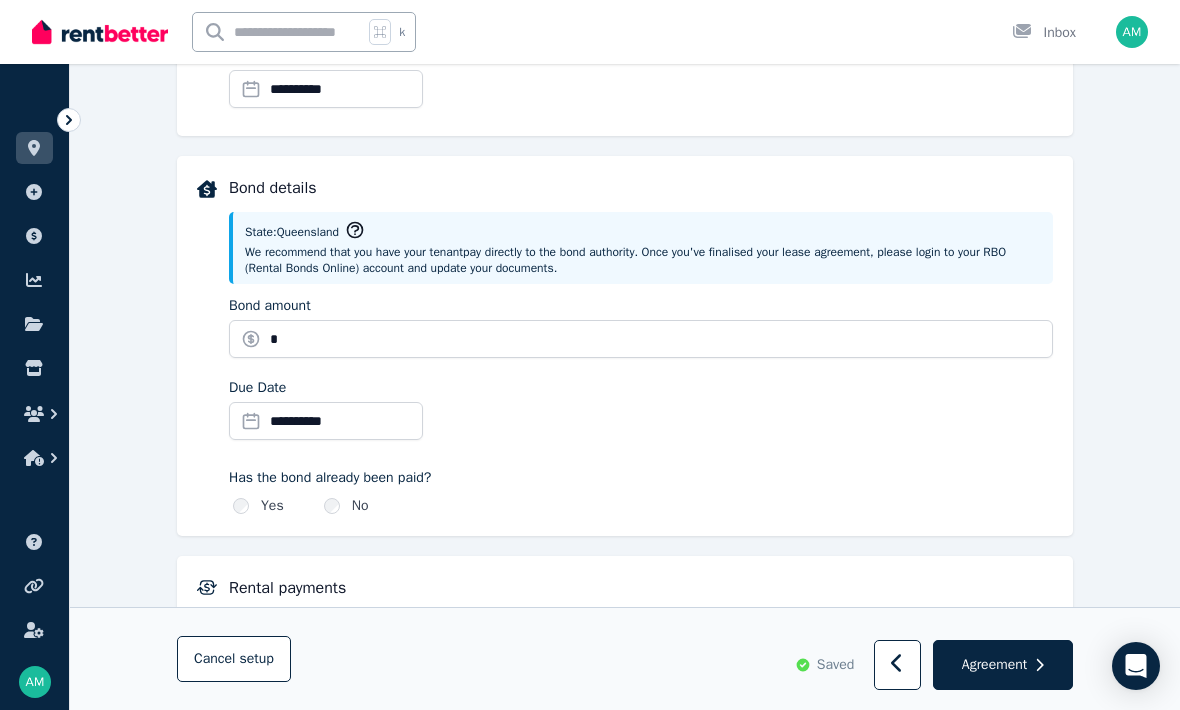 click on "Yes Please enter a bond amount and a due date" at bounding box center (258, 506) 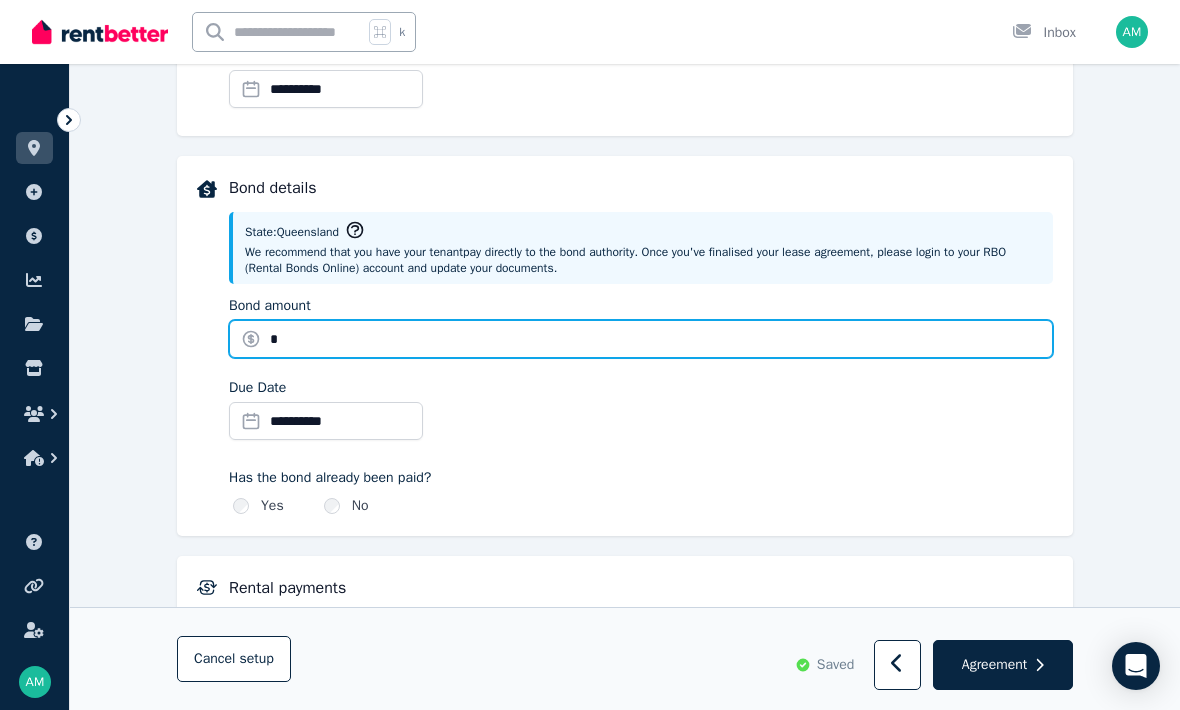 click on "*" at bounding box center (641, 339) 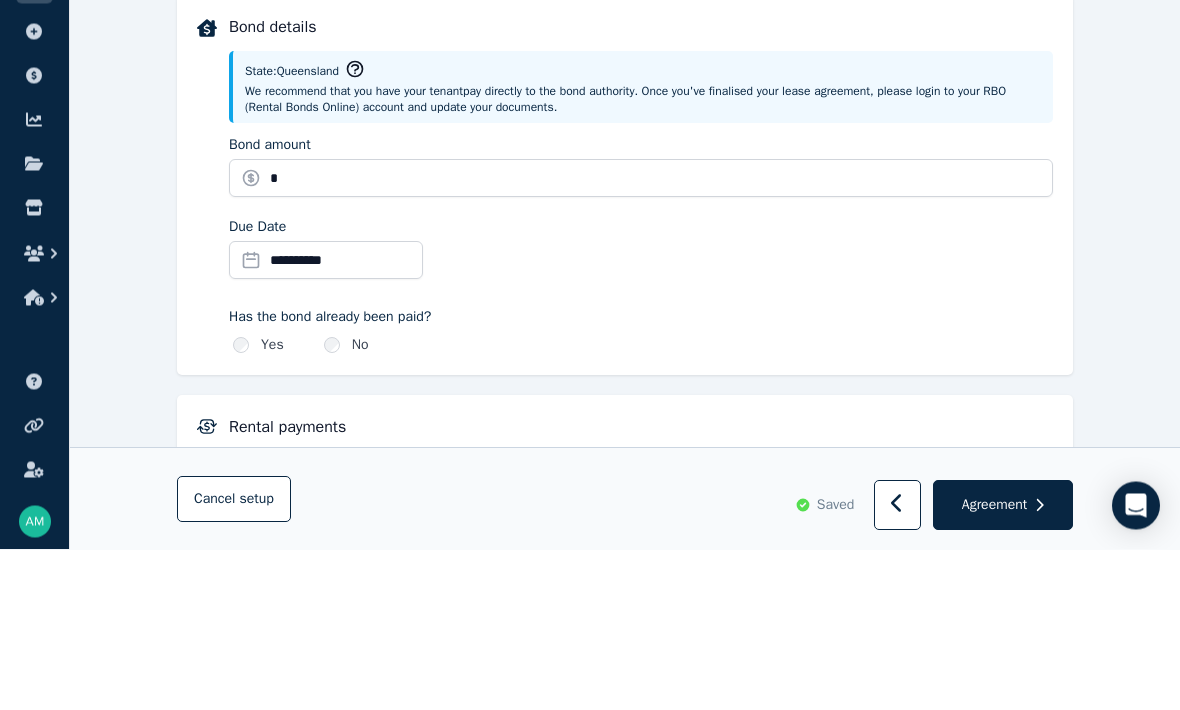 scroll, scrollTop: 1005, scrollLeft: 0, axis: vertical 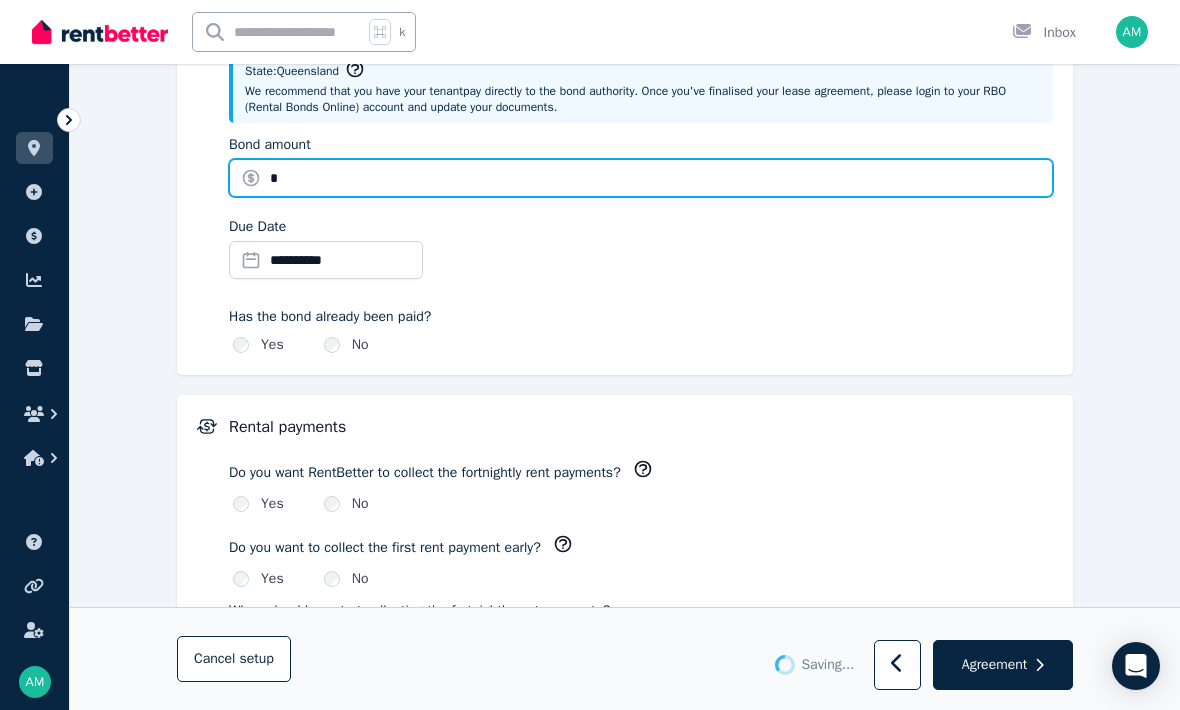 type on "*" 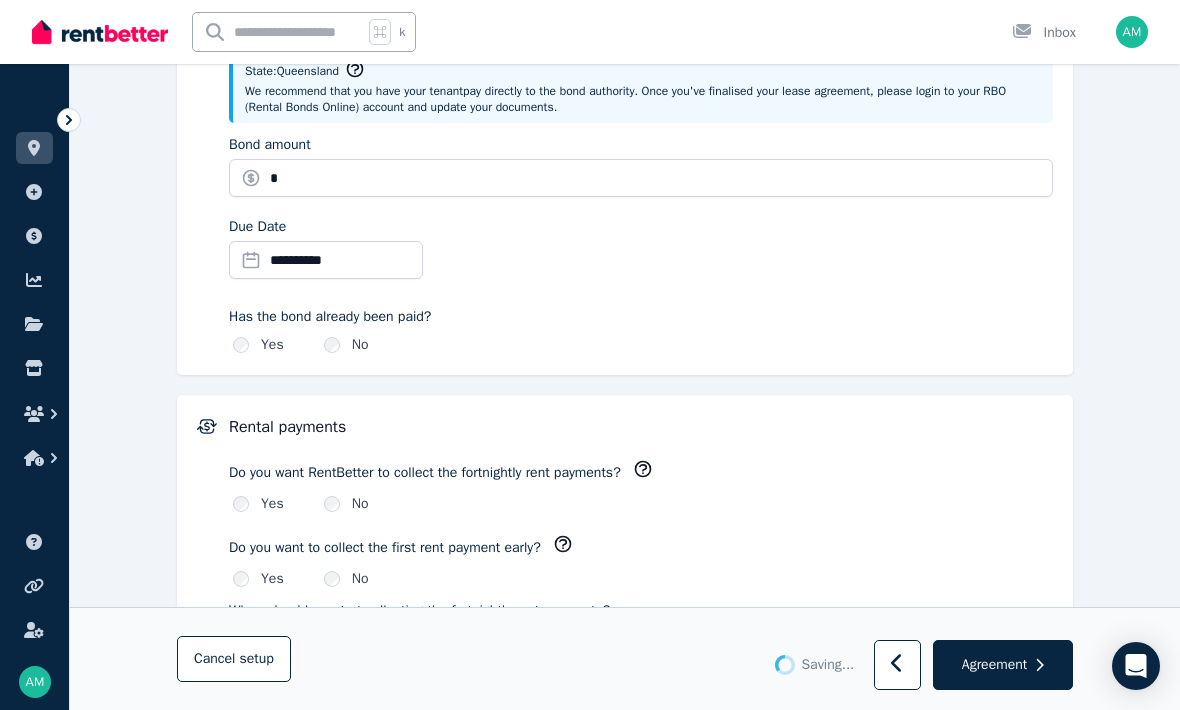 click on "Yes" at bounding box center [272, 345] 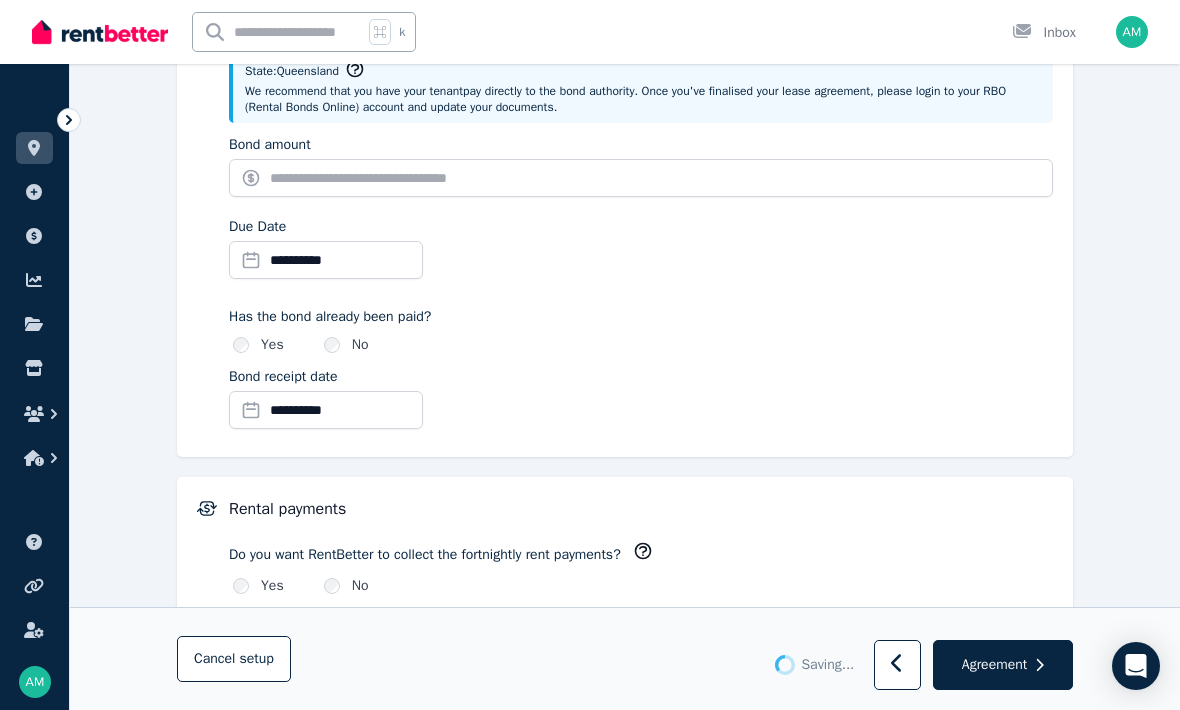 type on "****" 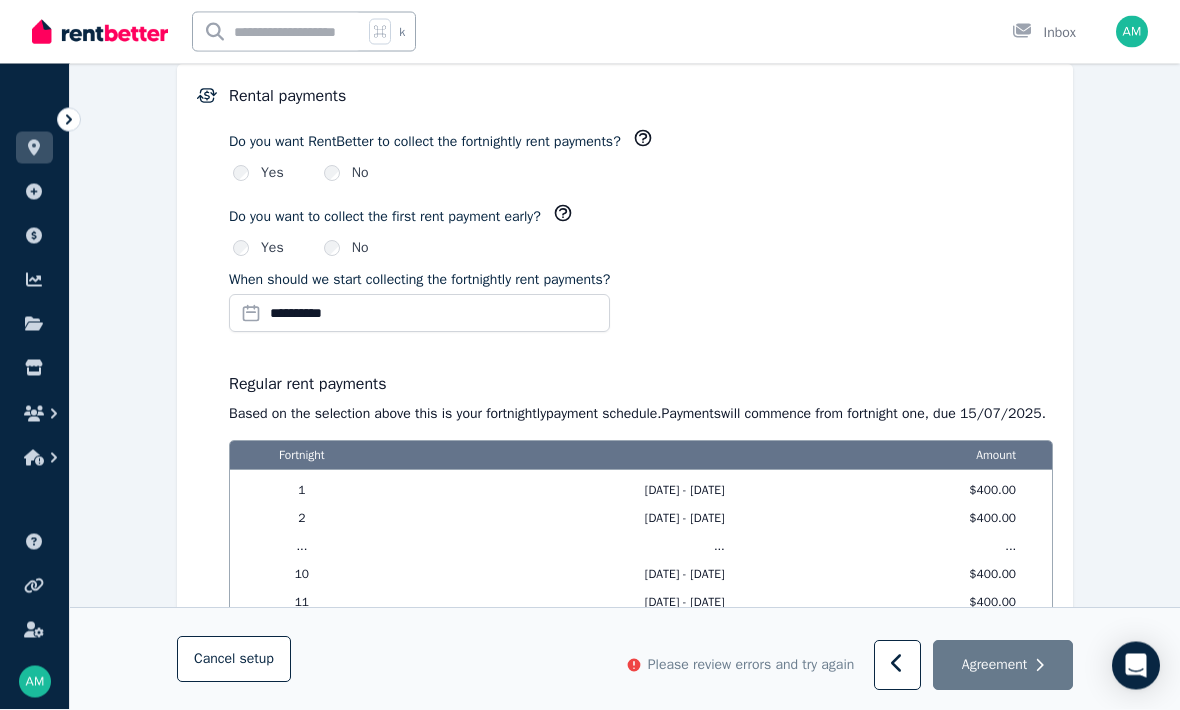 scroll, scrollTop: 1406, scrollLeft: 0, axis: vertical 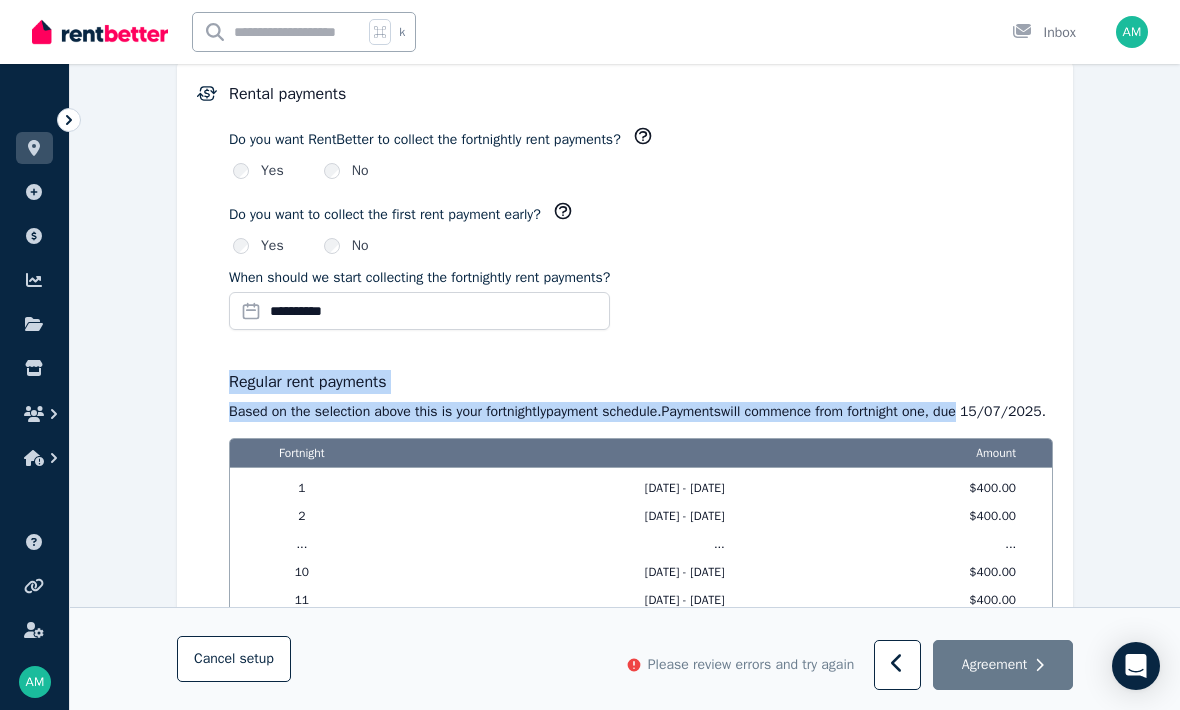 click on "**********" at bounding box center [625, -66] 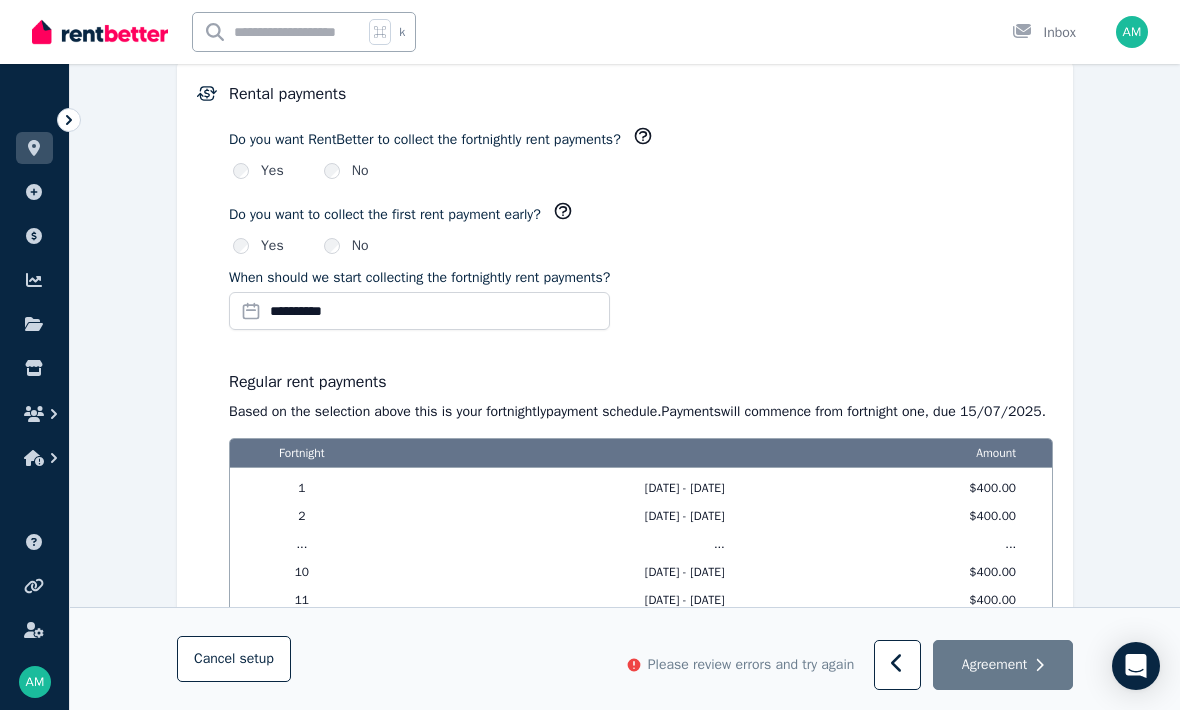 click on "Yes" at bounding box center (272, 171) 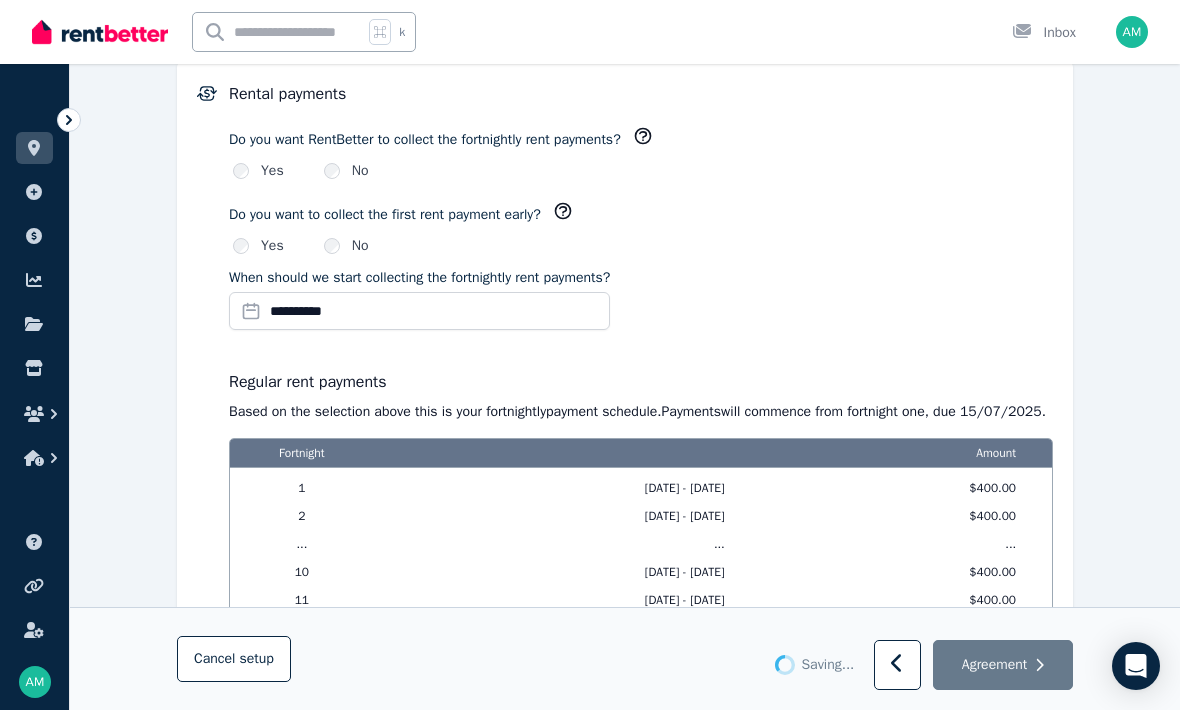click on "No" at bounding box center [346, 171] 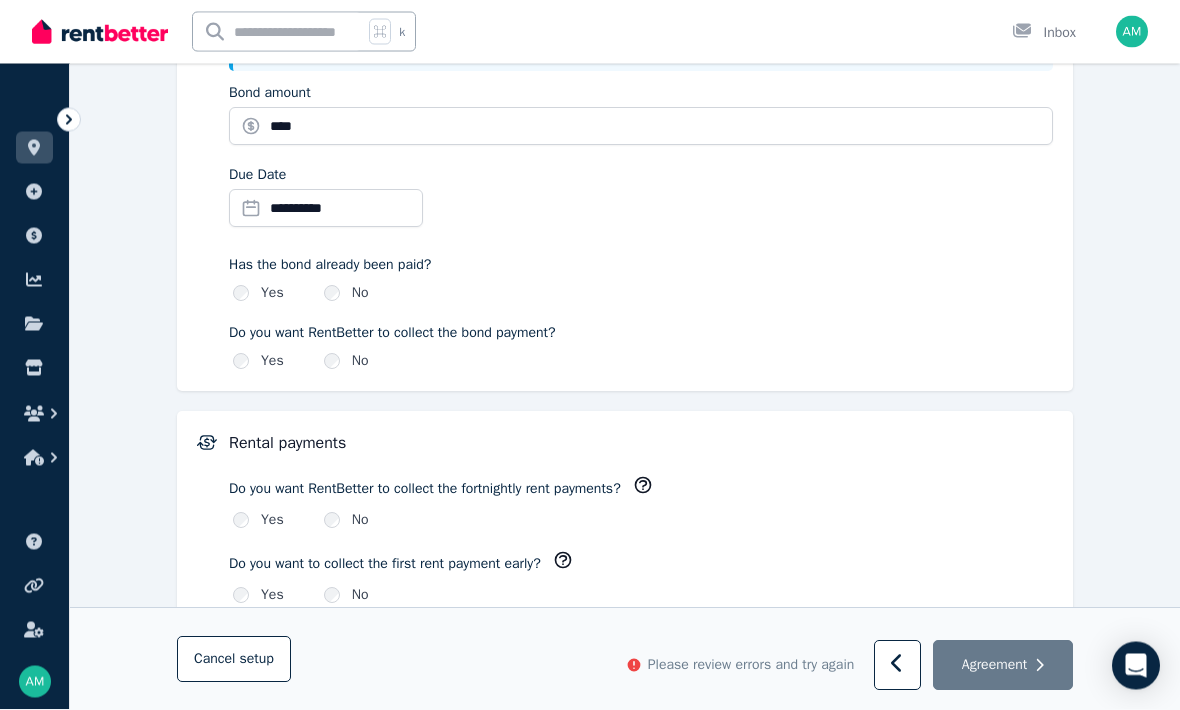 scroll, scrollTop: 1057, scrollLeft: 0, axis: vertical 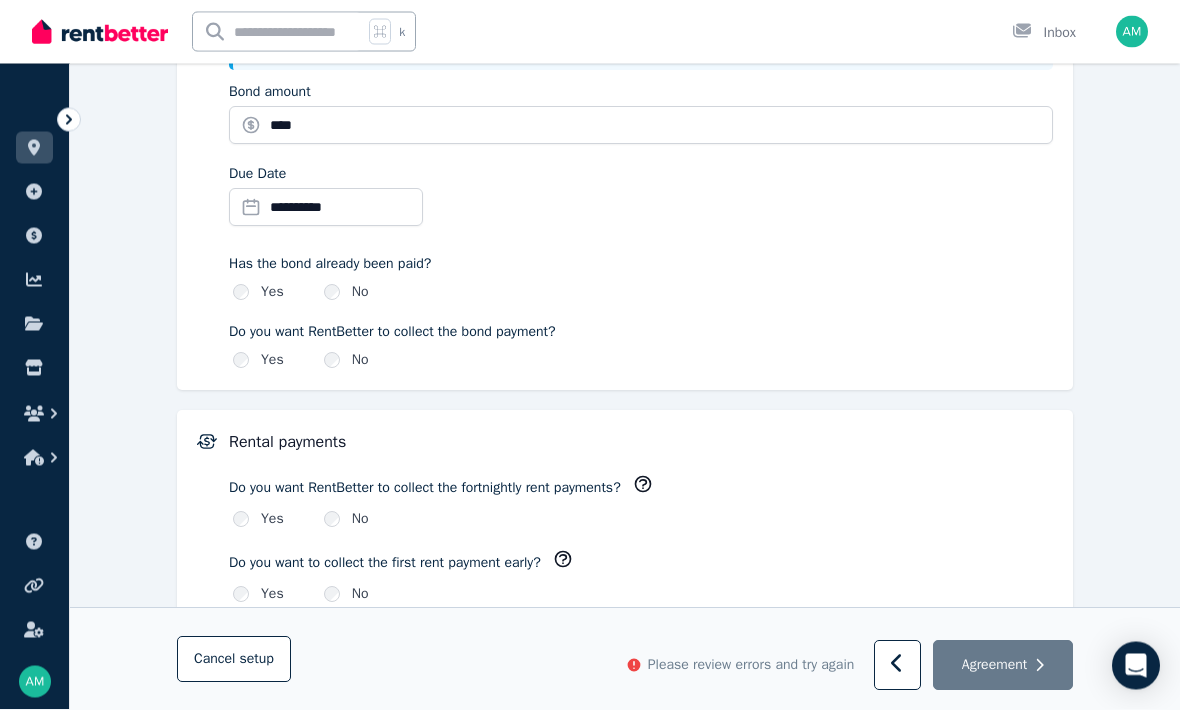 click 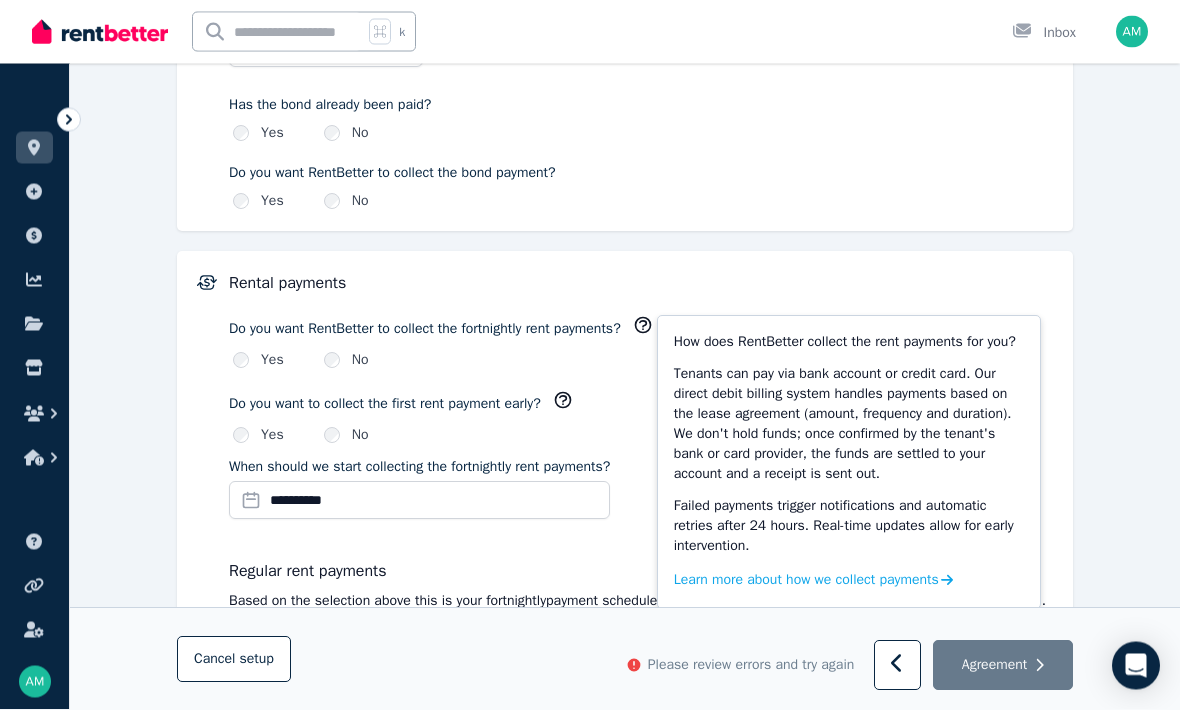 scroll, scrollTop: 1222, scrollLeft: 0, axis: vertical 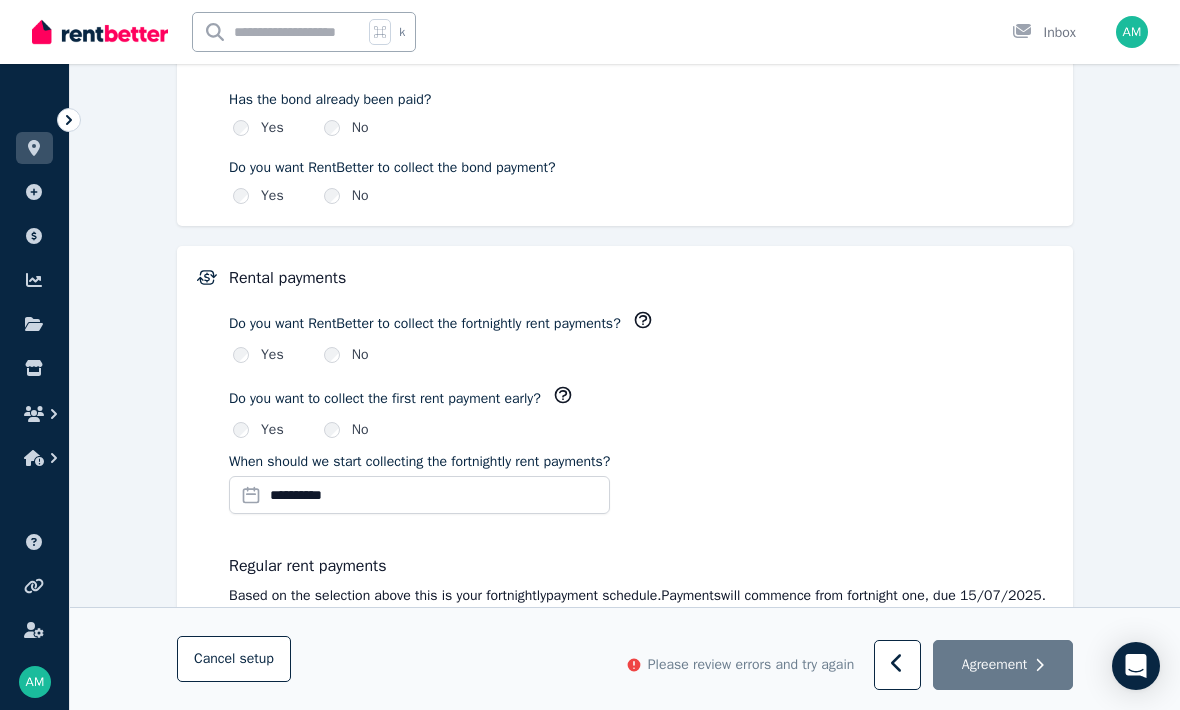 click 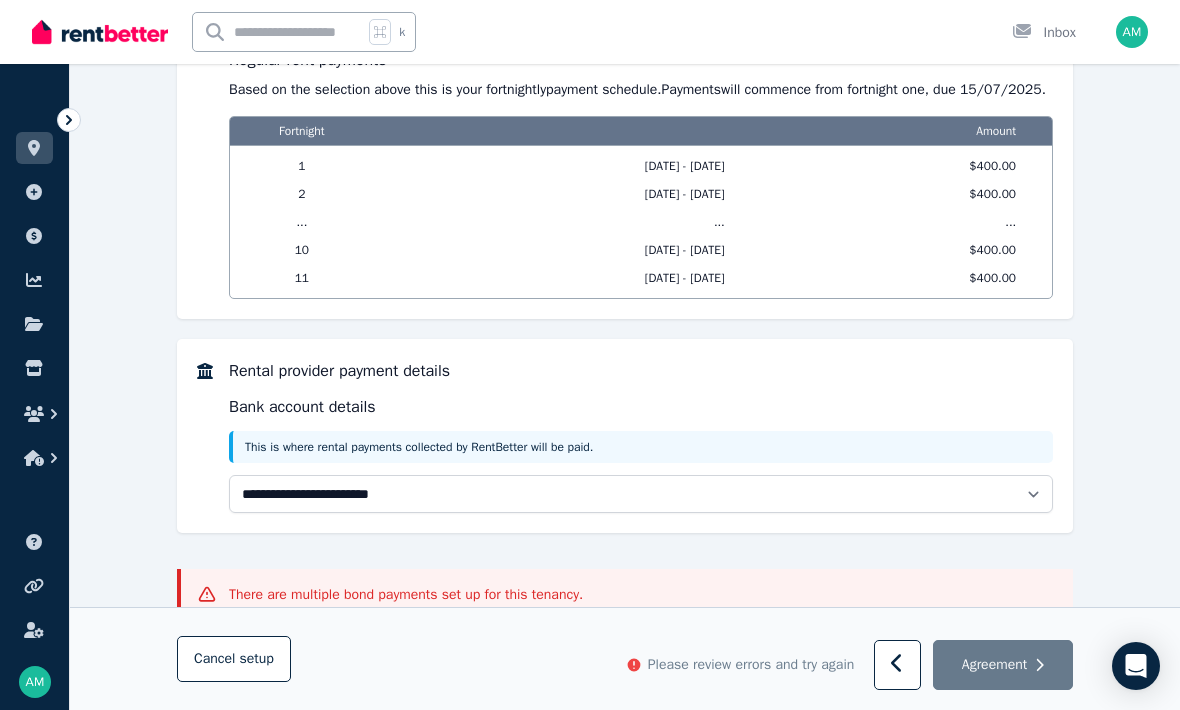 scroll, scrollTop: 1767, scrollLeft: 0, axis: vertical 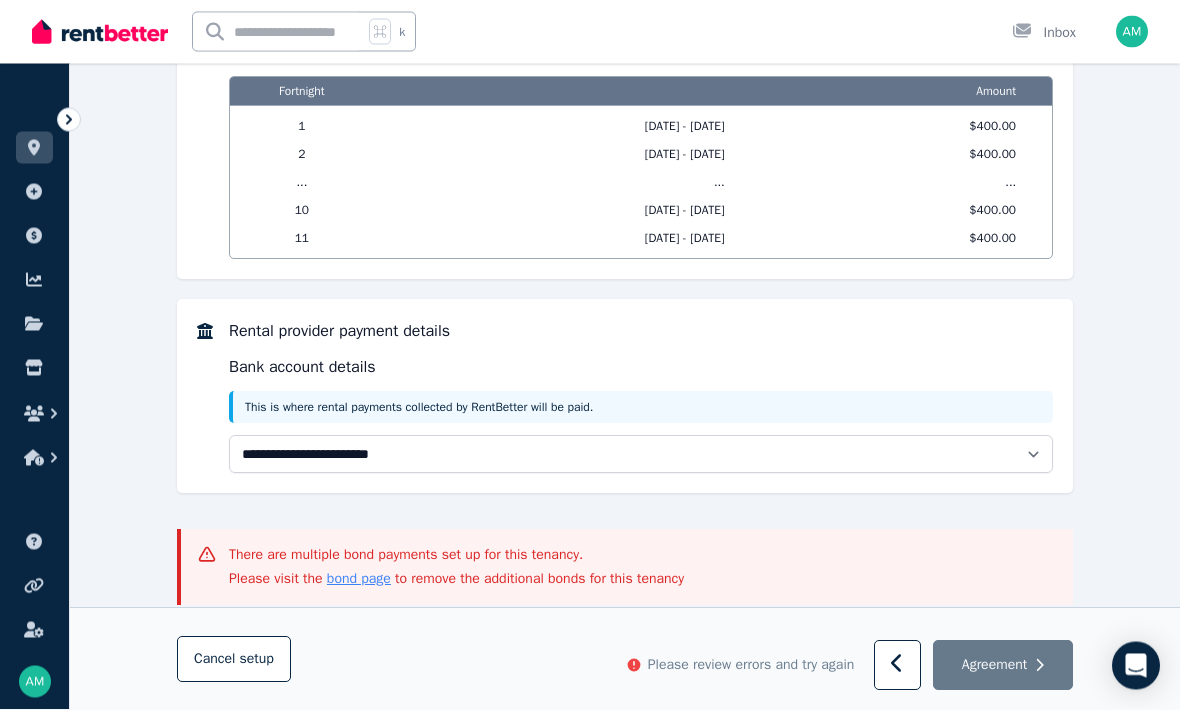 click on "bond page" at bounding box center (359, 579) 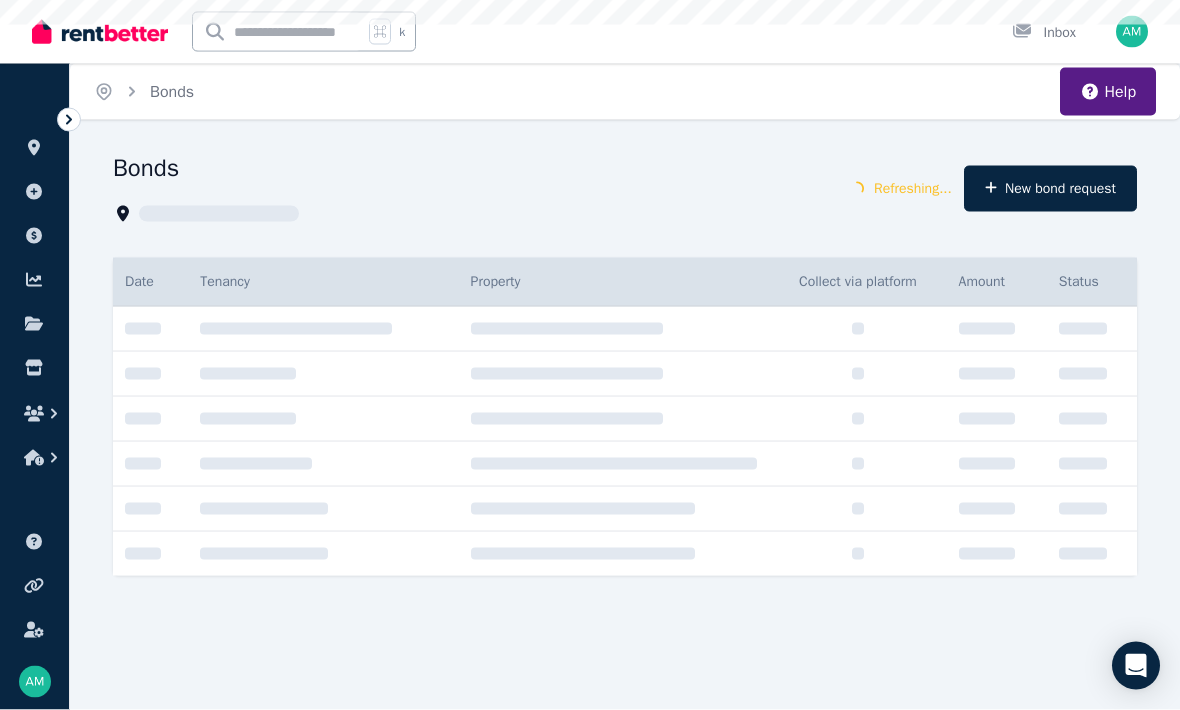 scroll, scrollTop: 0, scrollLeft: 0, axis: both 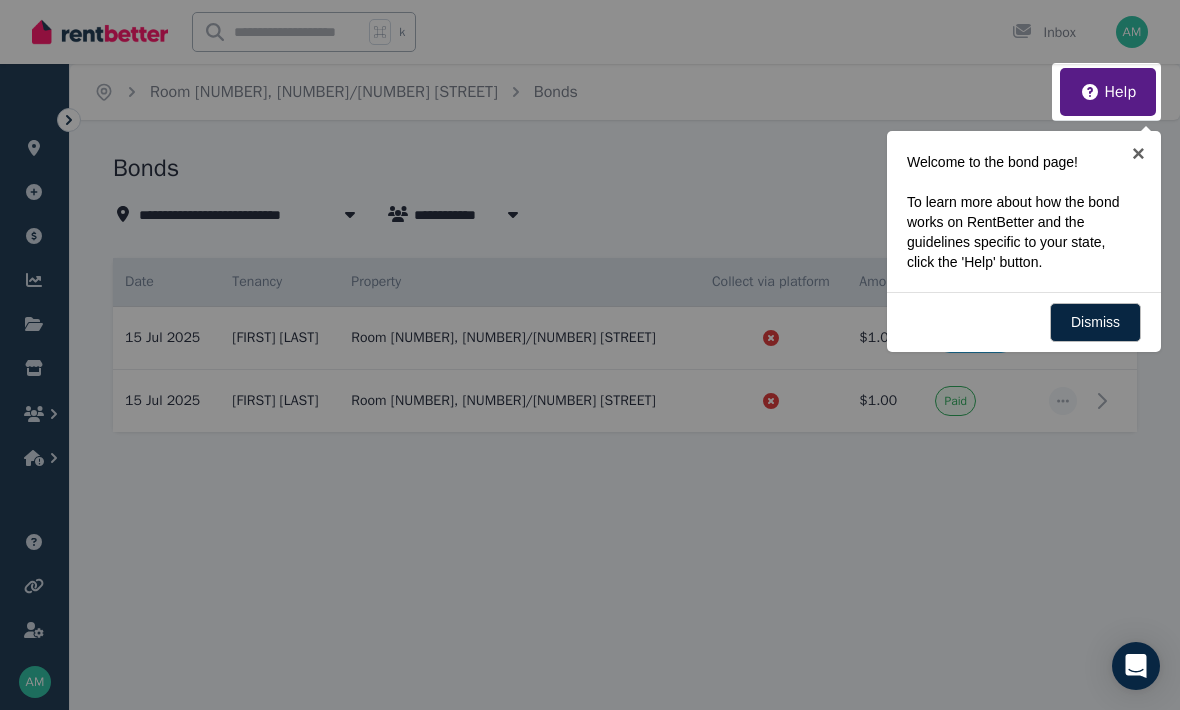 click at bounding box center (590, 355) 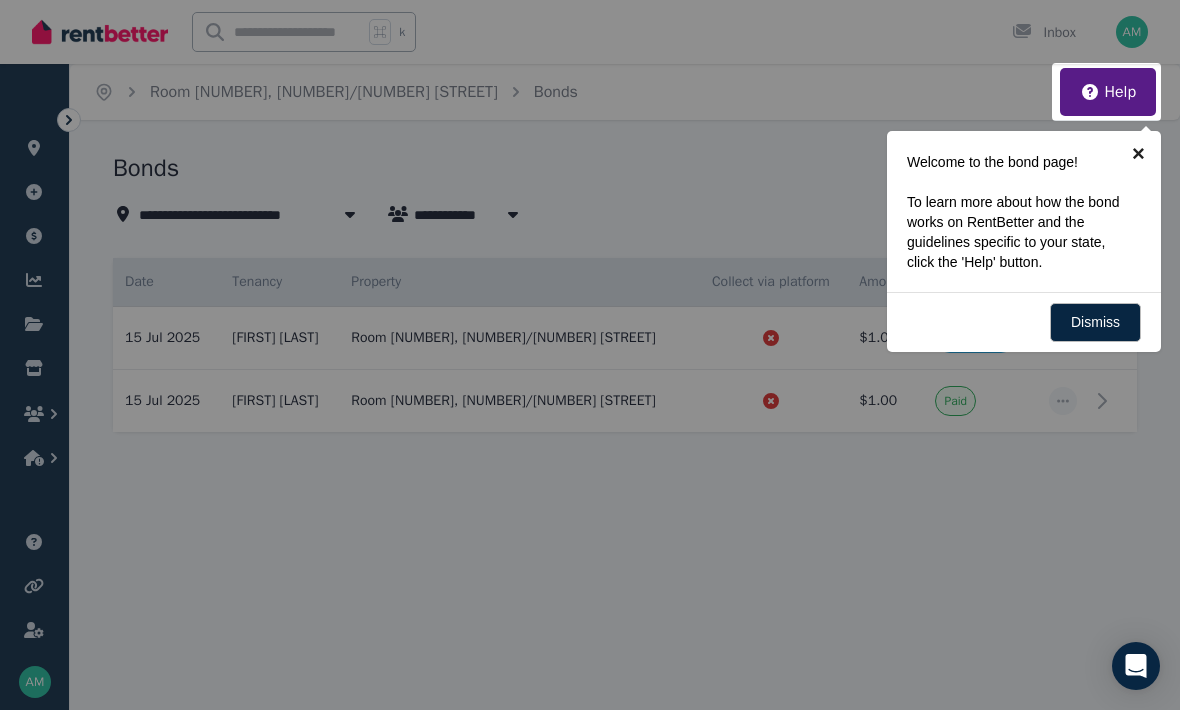 click on "×" at bounding box center (1138, 153) 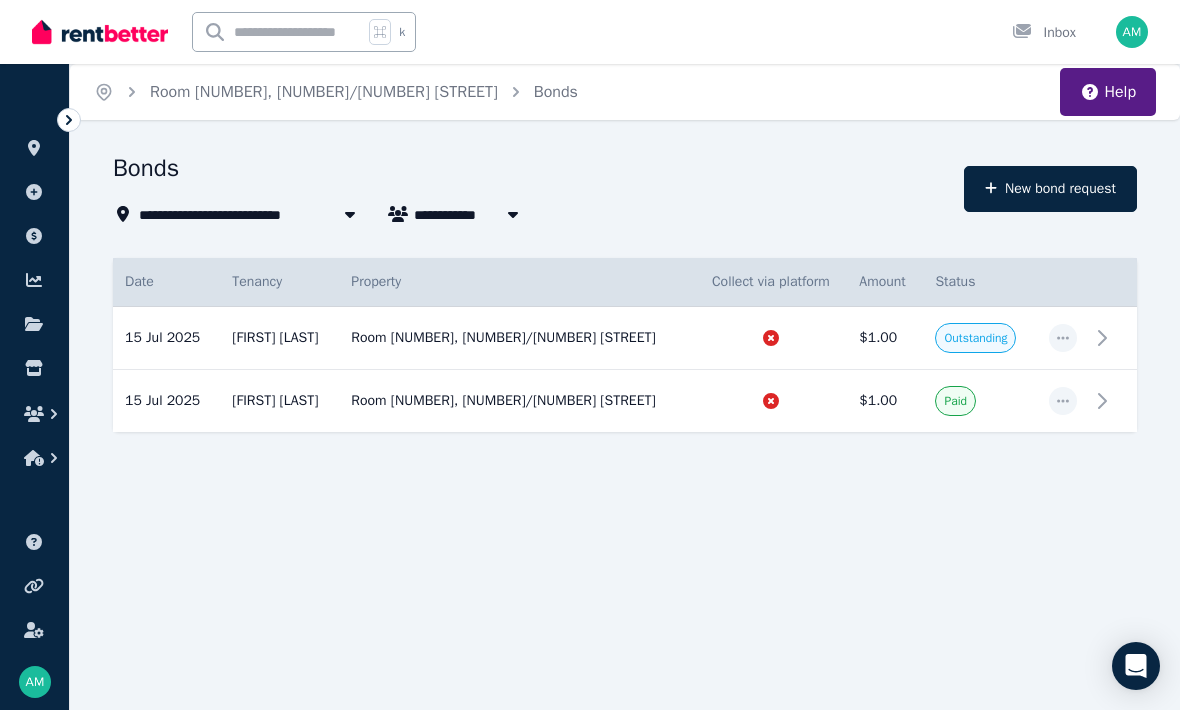click at bounding box center (1063, 338) 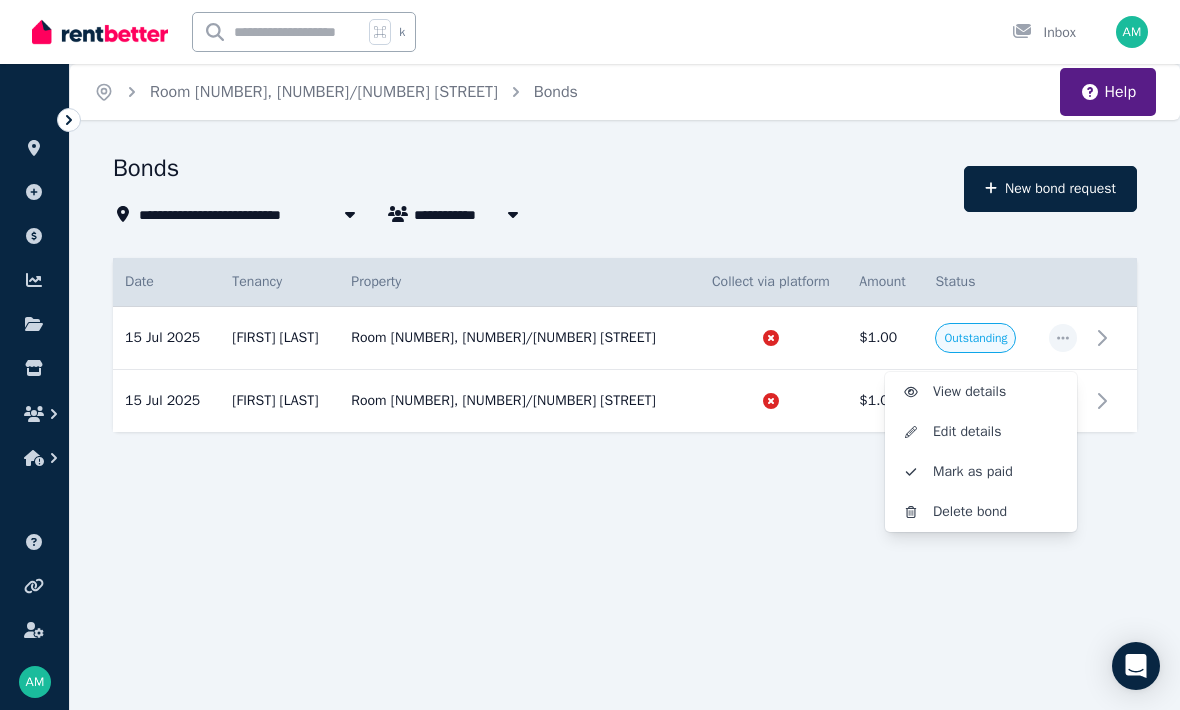 click on "Delete bond" at bounding box center (997, 512) 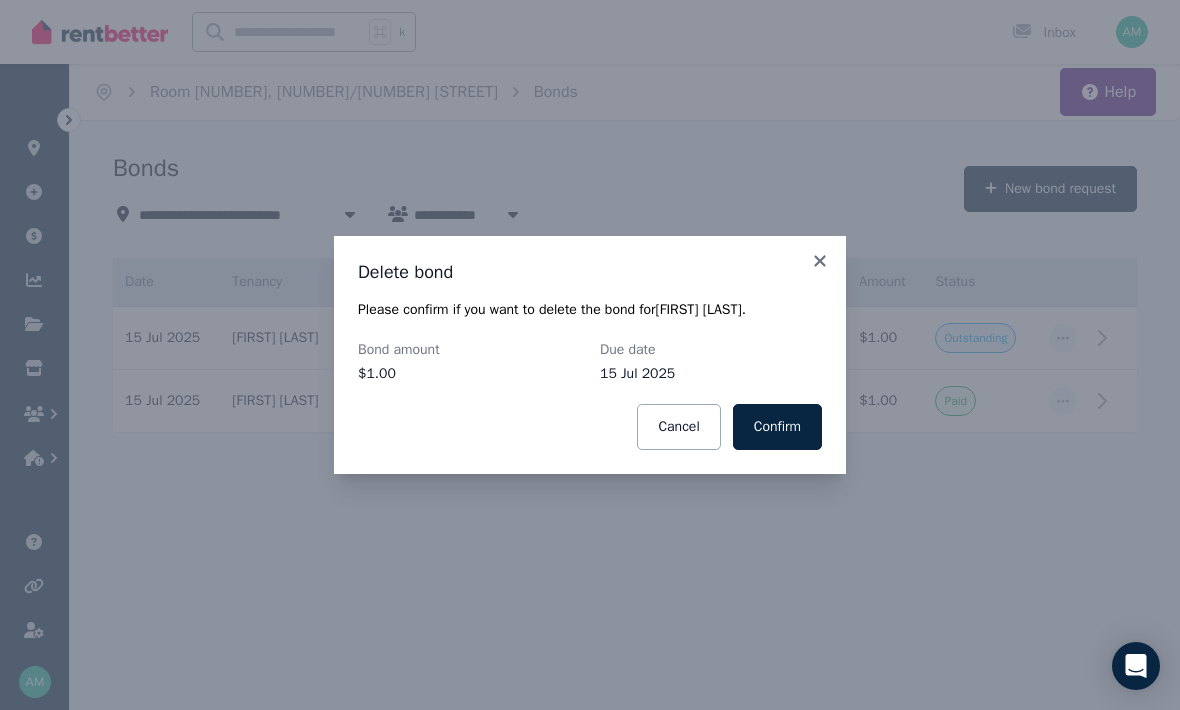 click on "Confirm" at bounding box center [777, 427] 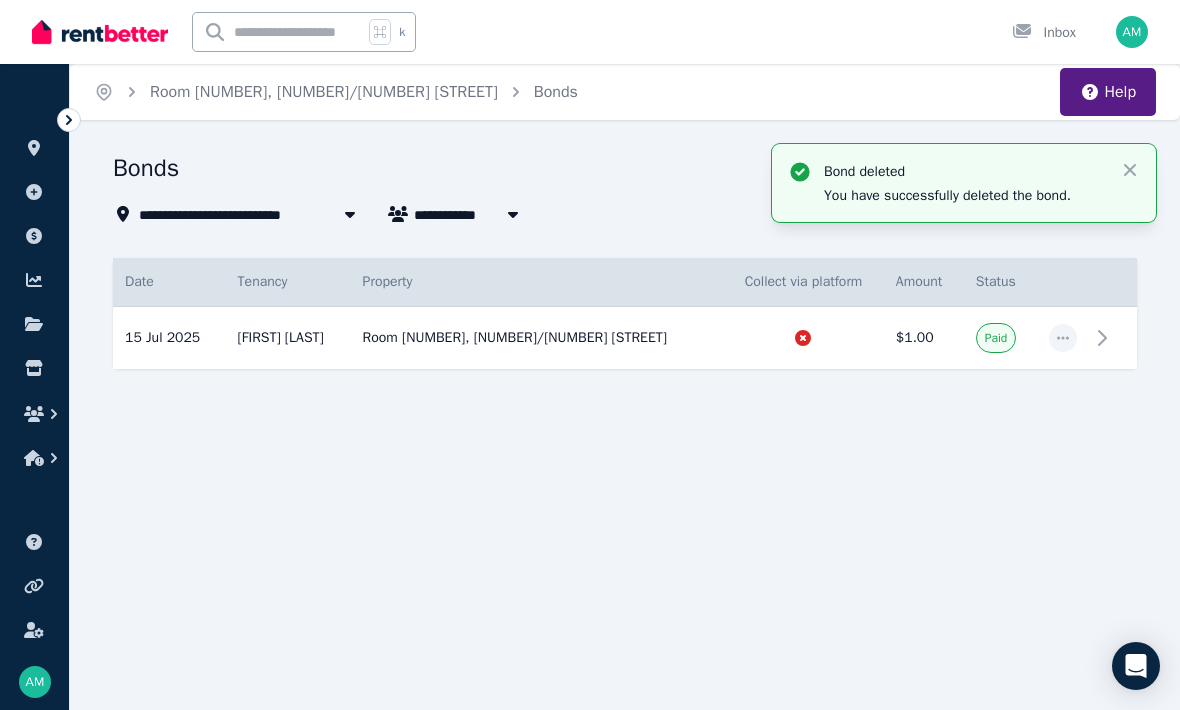 click 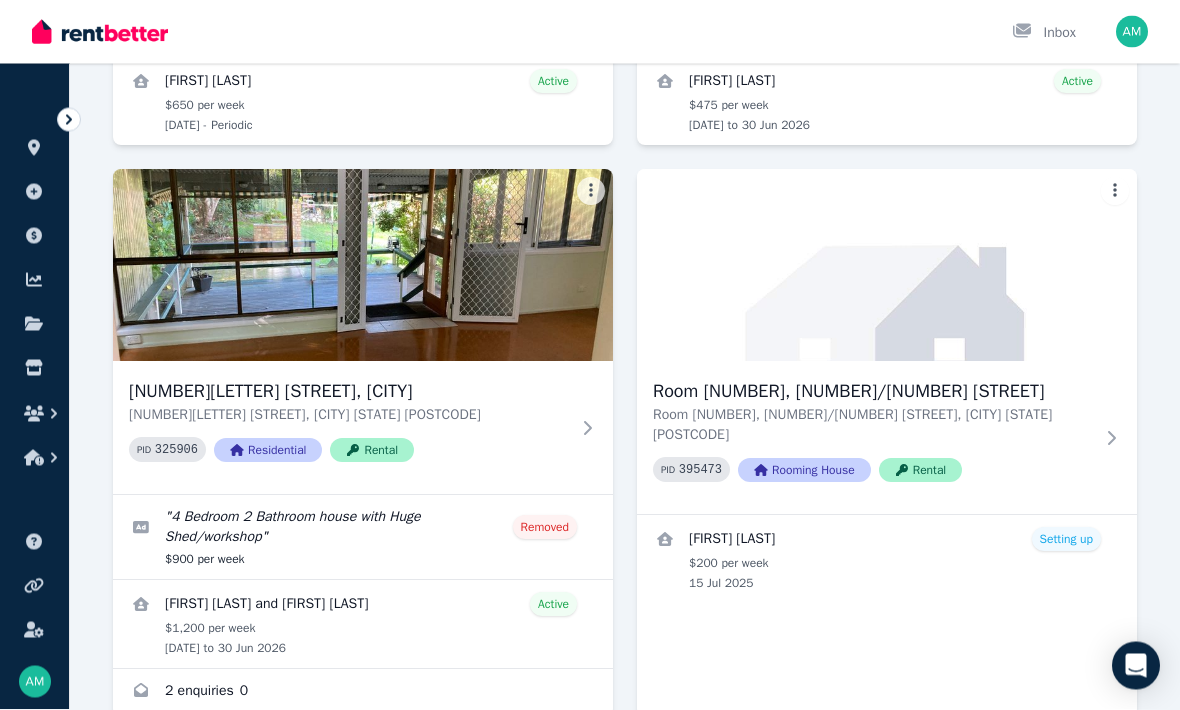 scroll, scrollTop: 484, scrollLeft: 0, axis: vertical 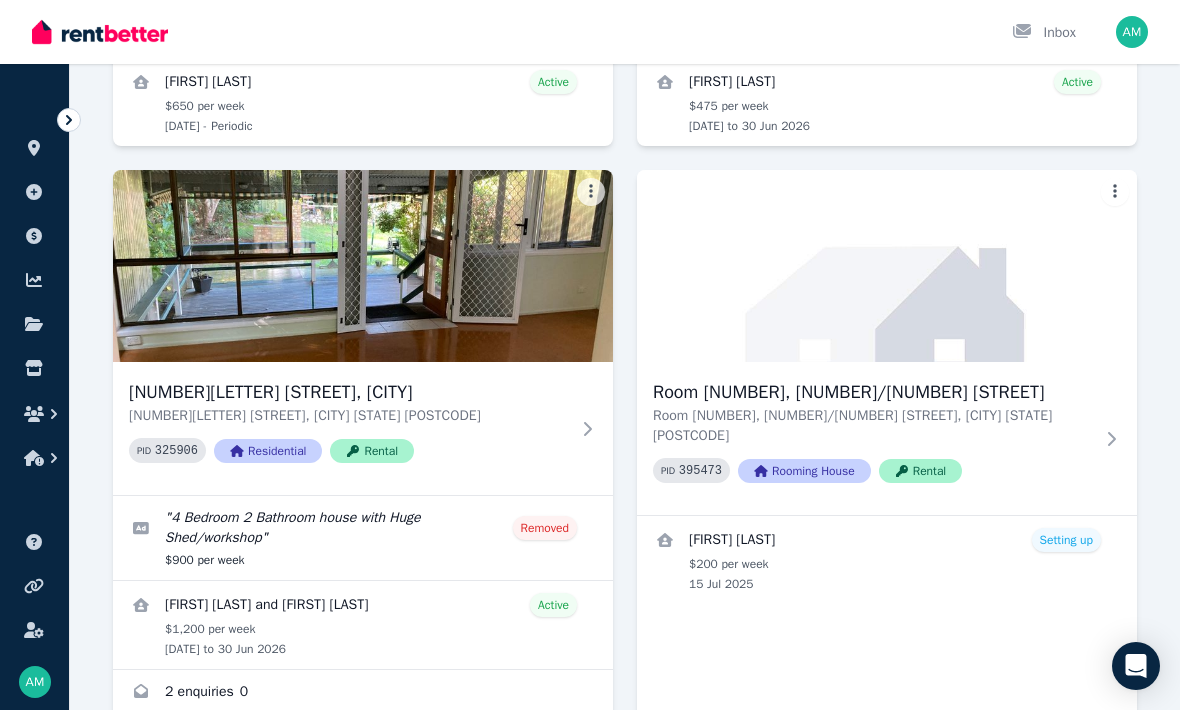 click on "Room [NUMBER], [NUMBER]/[NUMBER] [STREET]" at bounding box center [873, 392] 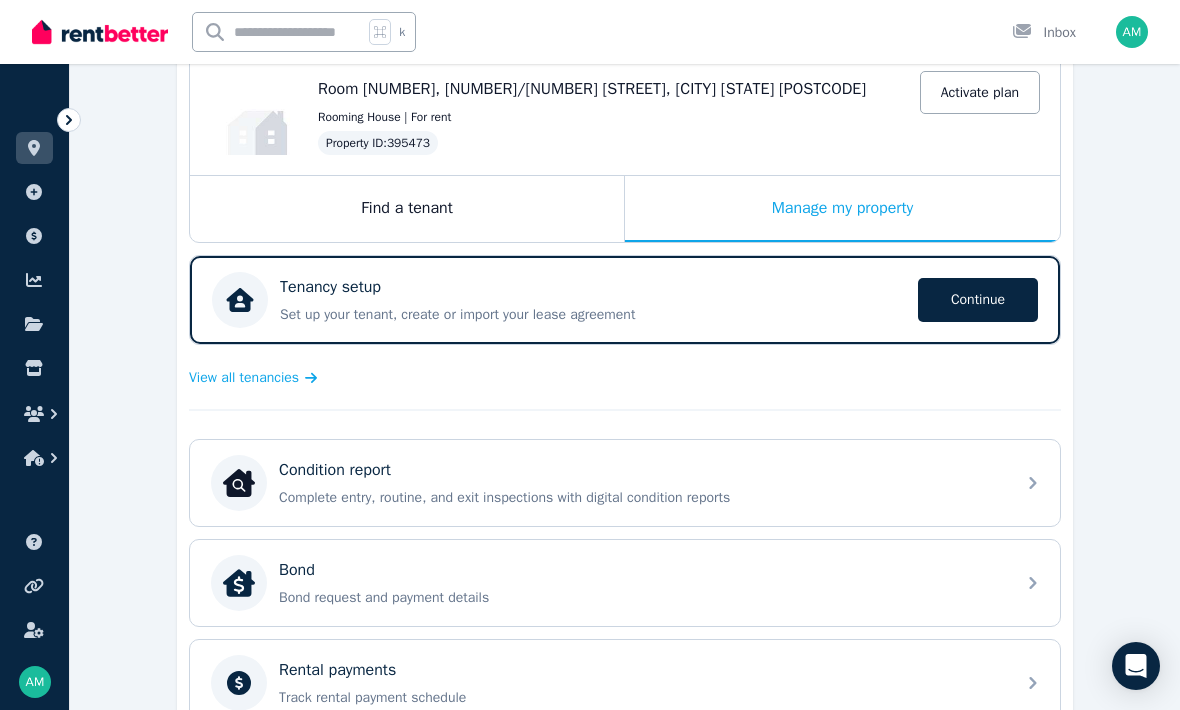 scroll, scrollTop: 215, scrollLeft: 0, axis: vertical 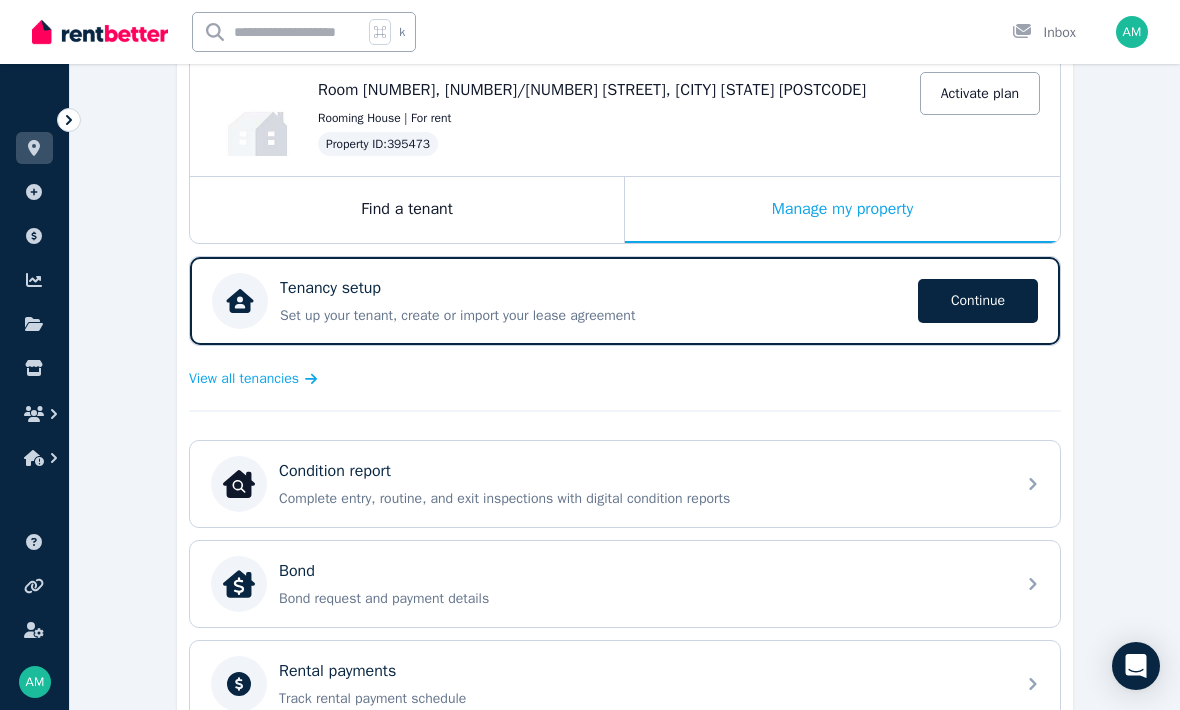 click on "Continue" at bounding box center [978, 301] 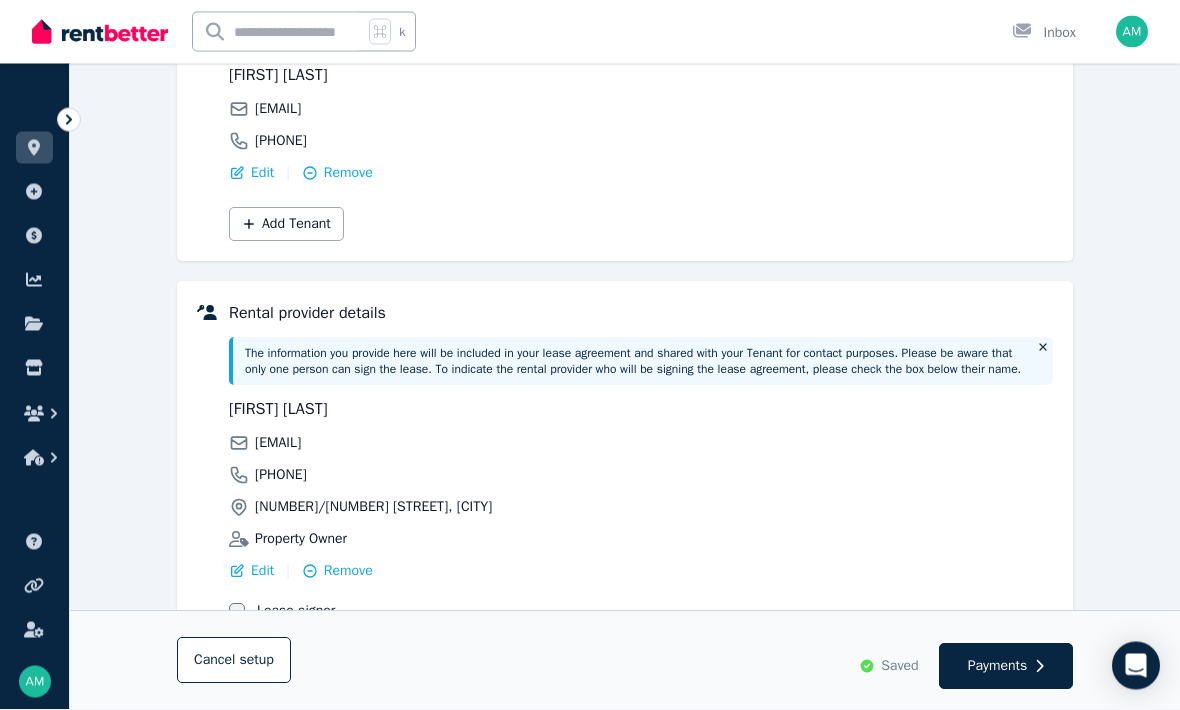 scroll, scrollTop: 403, scrollLeft: 0, axis: vertical 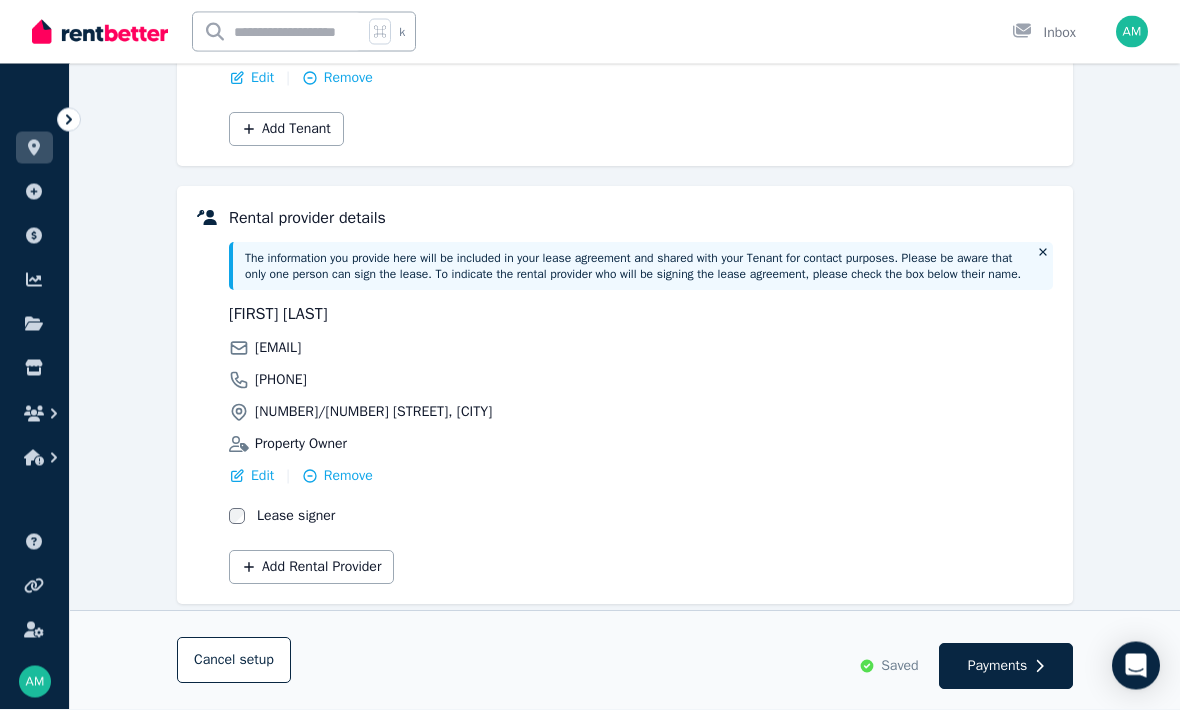 click on "Payments" at bounding box center [998, 667] 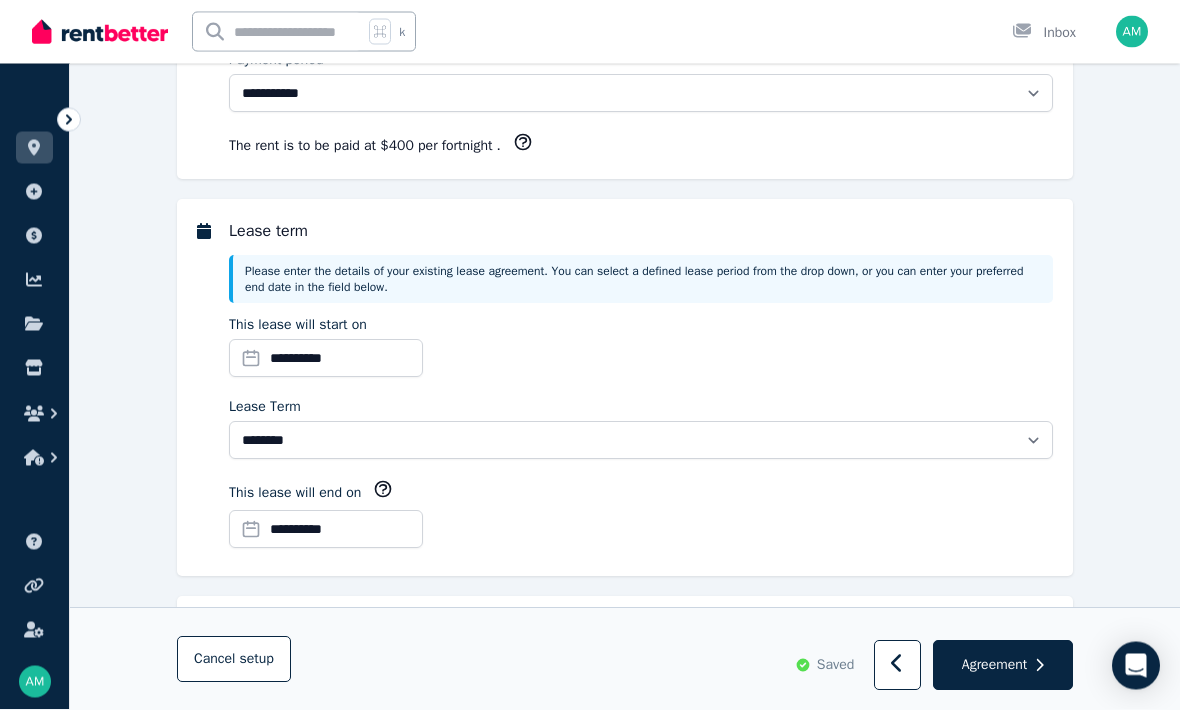 scroll, scrollTop: 0, scrollLeft: 0, axis: both 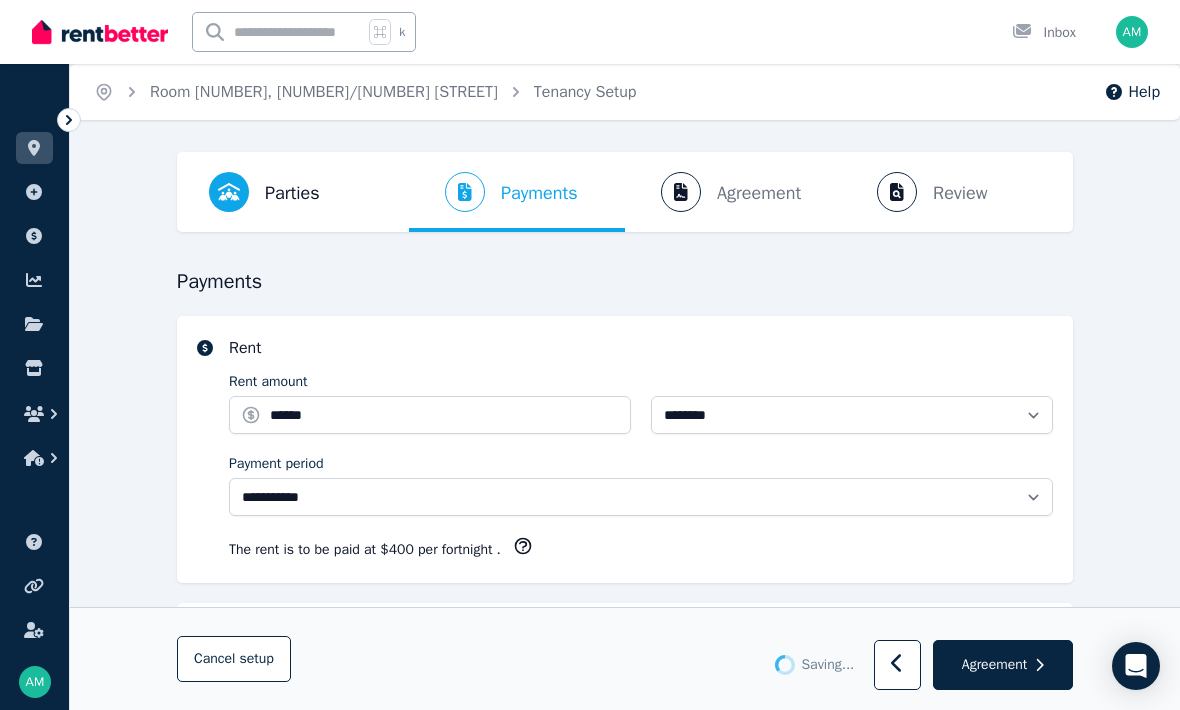 select on "**********" 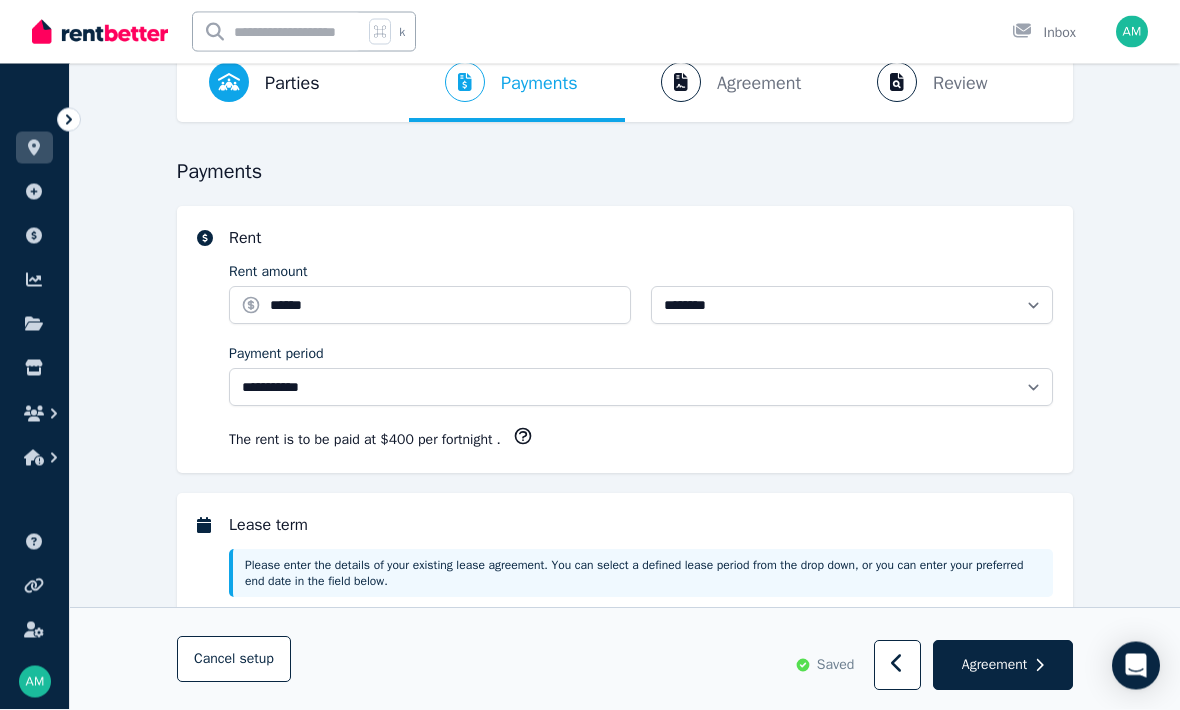 scroll, scrollTop: 110, scrollLeft: 0, axis: vertical 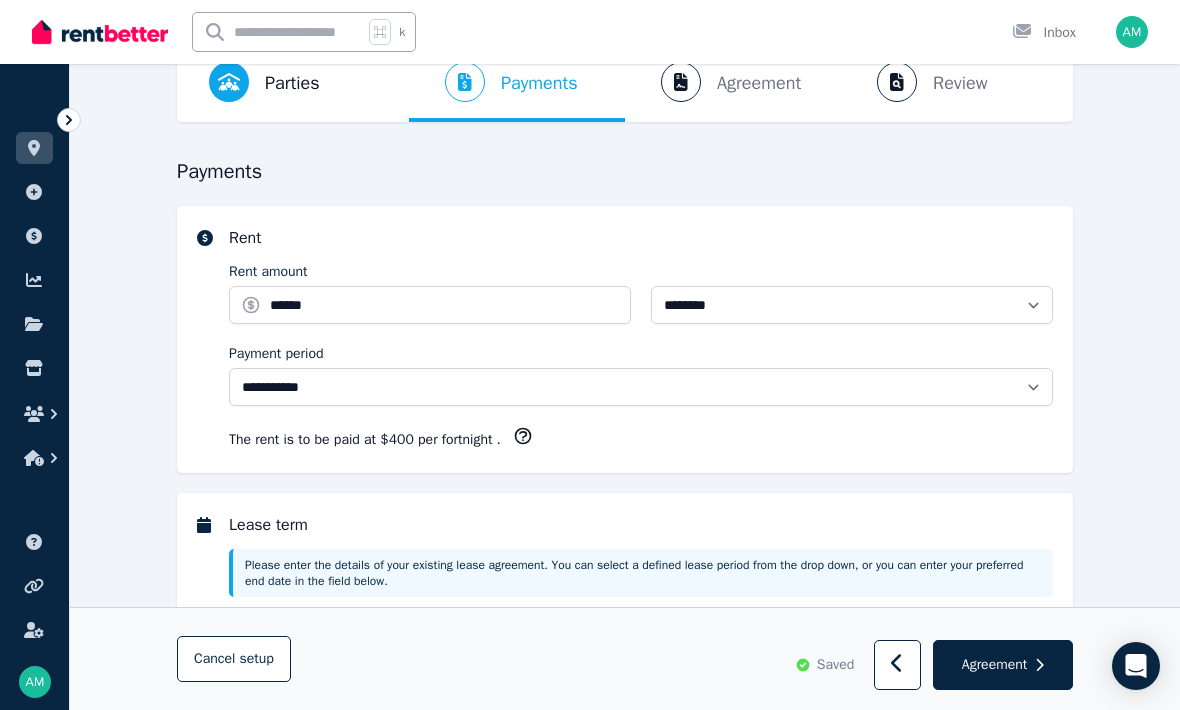 click on "Agreement" at bounding box center [1003, 666] 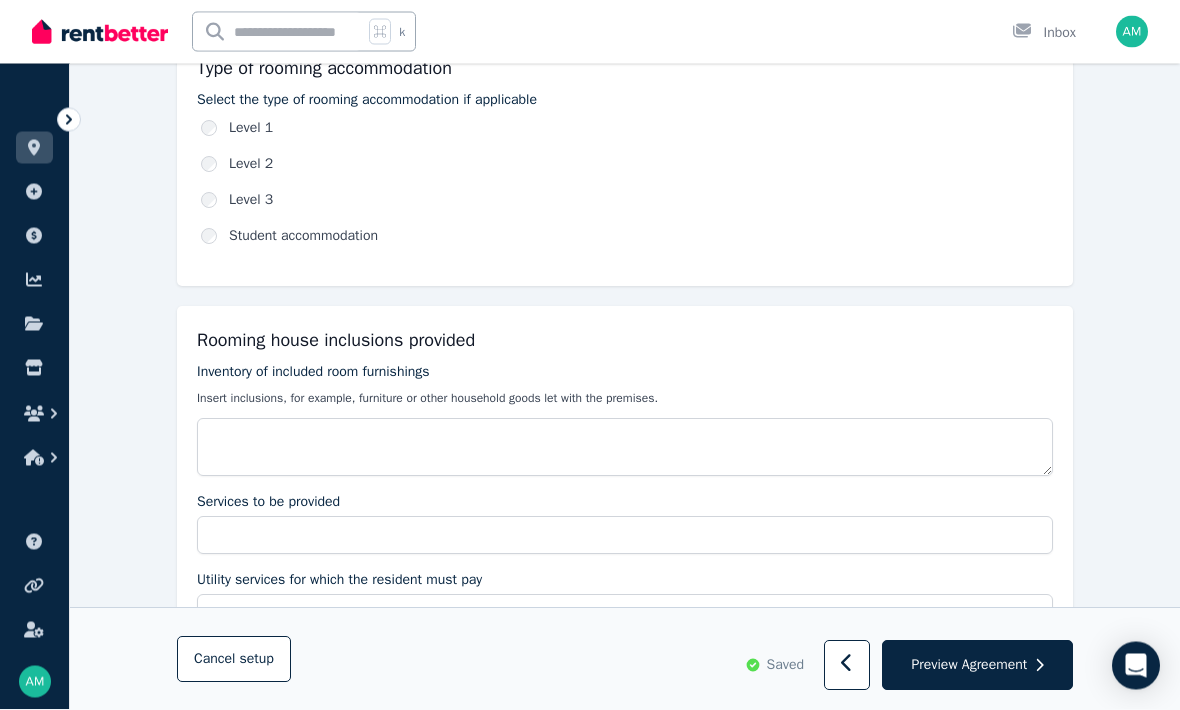 scroll, scrollTop: 310, scrollLeft: 0, axis: vertical 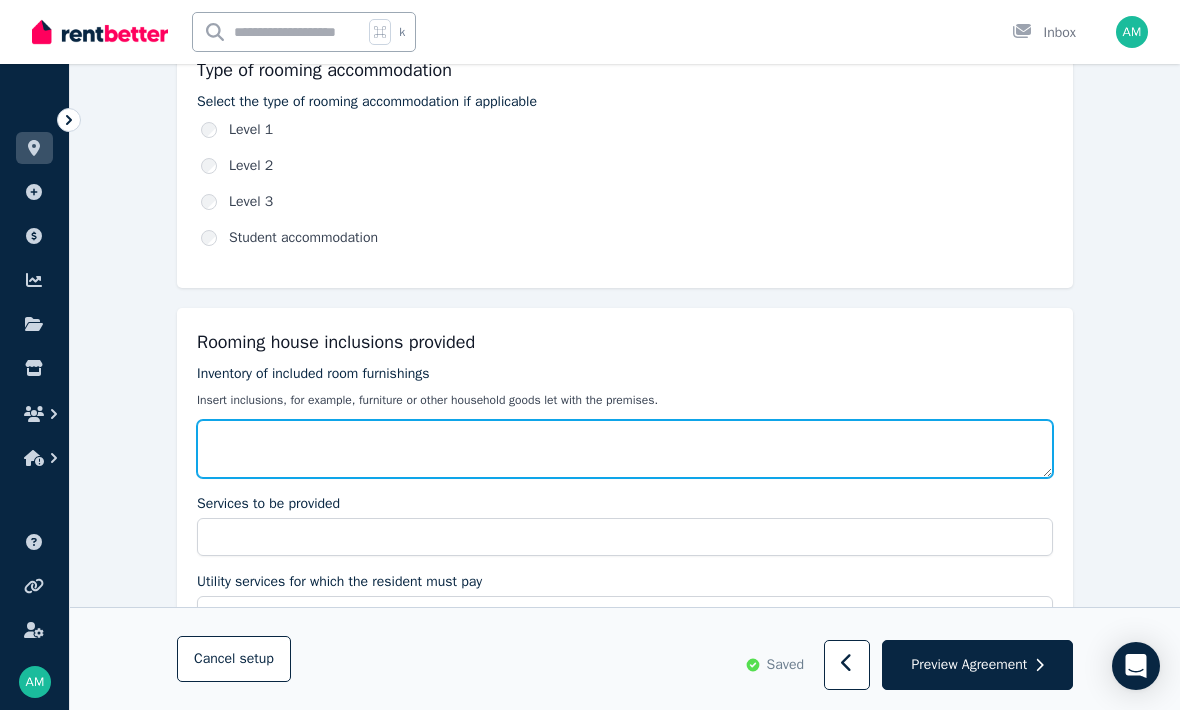 click on "Inventory of included room furnishings" at bounding box center (625, 449) 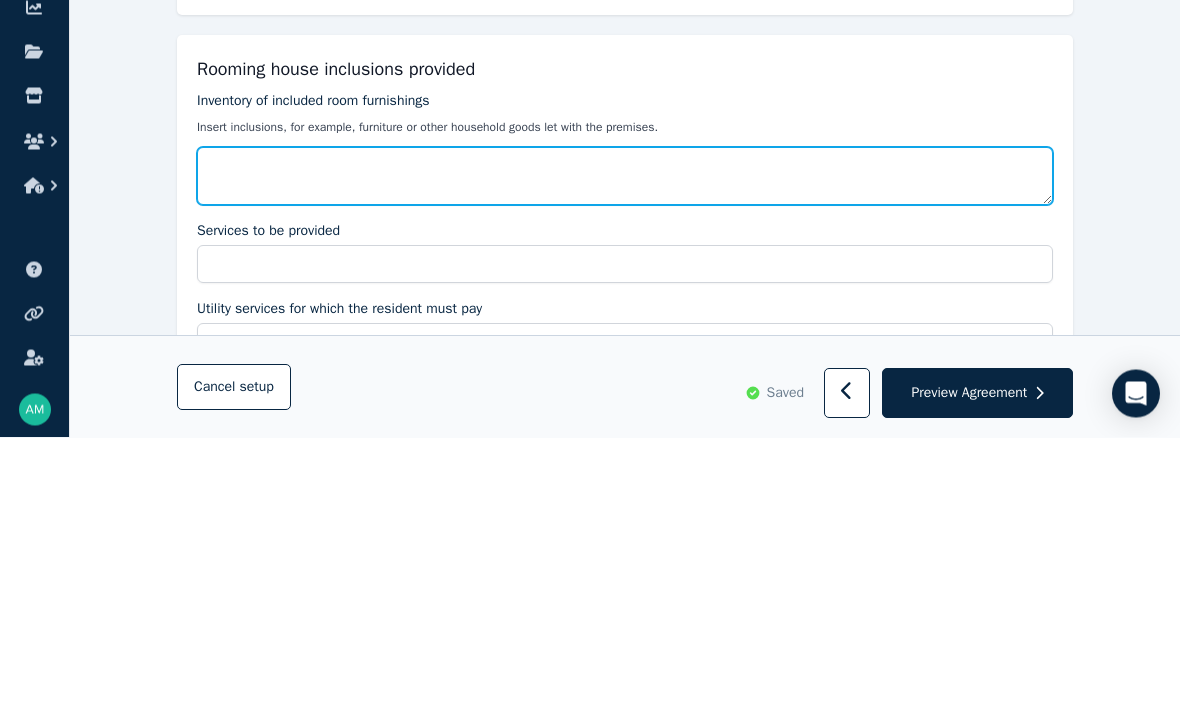 type on "*" 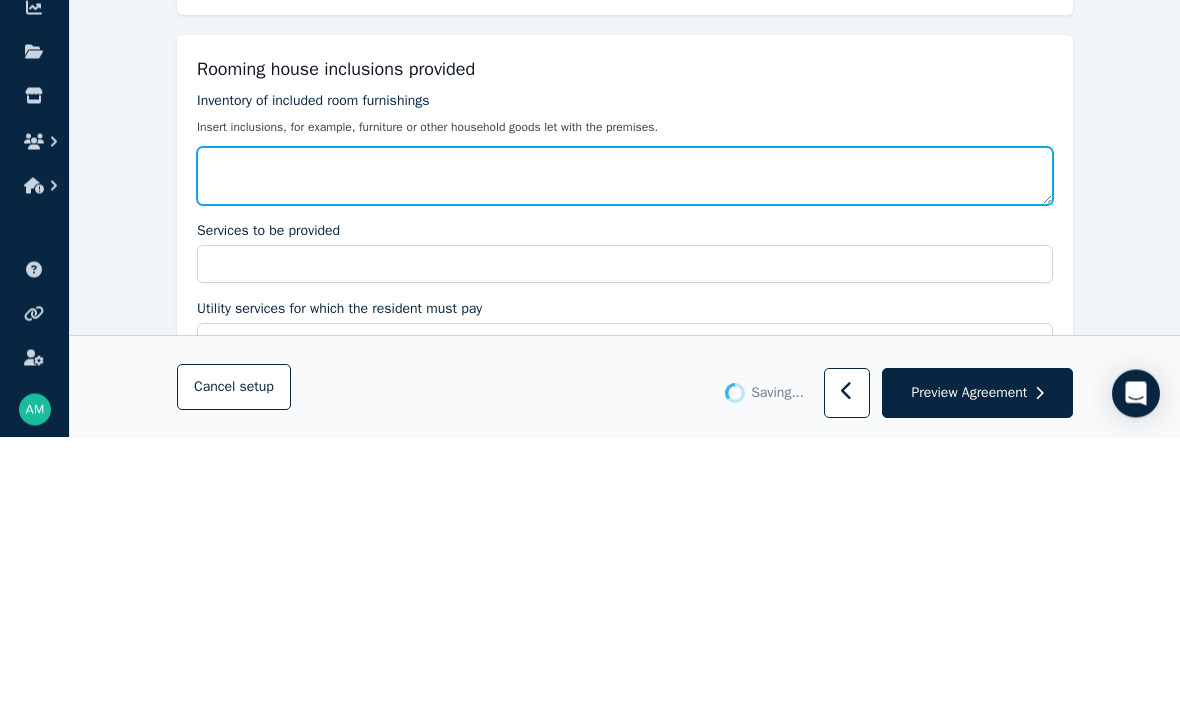 type on "*" 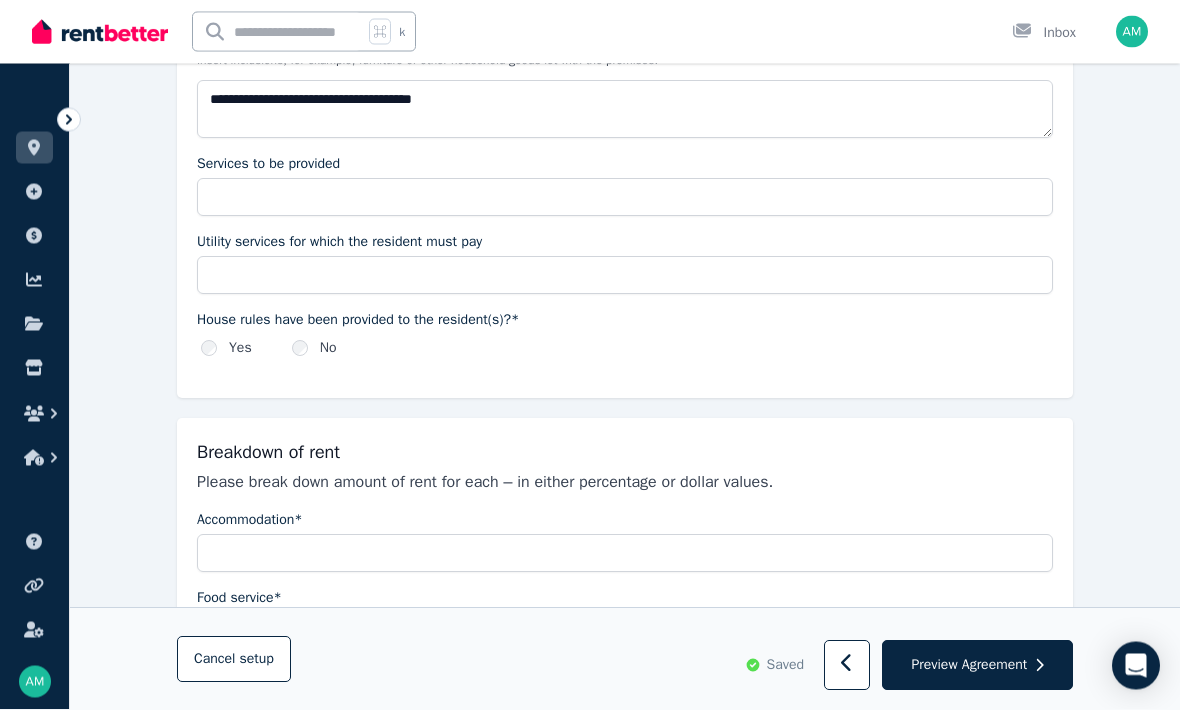 scroll, scrollTop: 606, scrollLeft: 0, axis: vertical 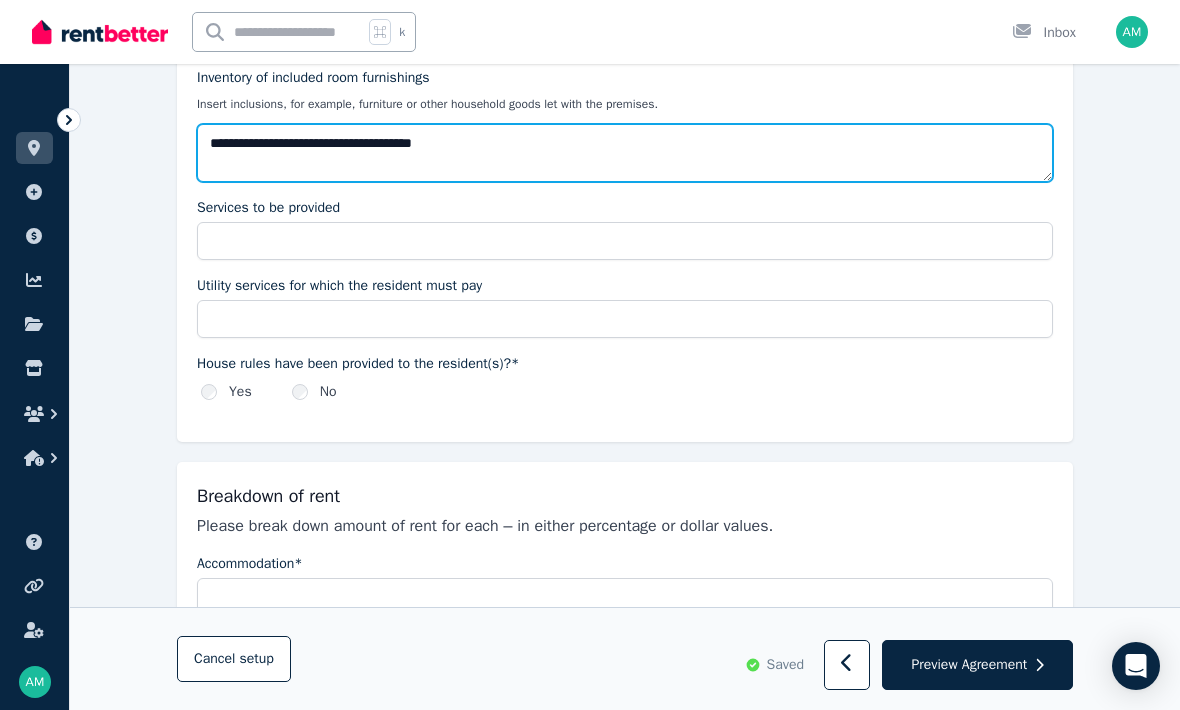 type on "**********" 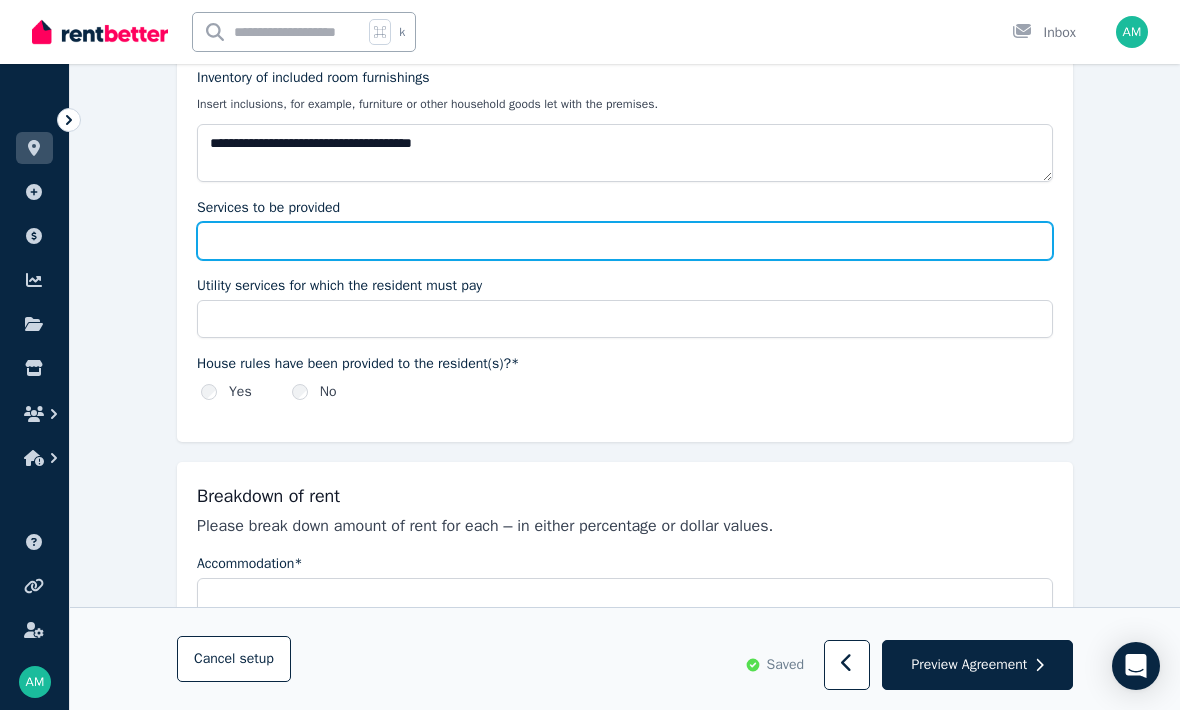 click on "Services to be provided" at bounding box center [625, 241] 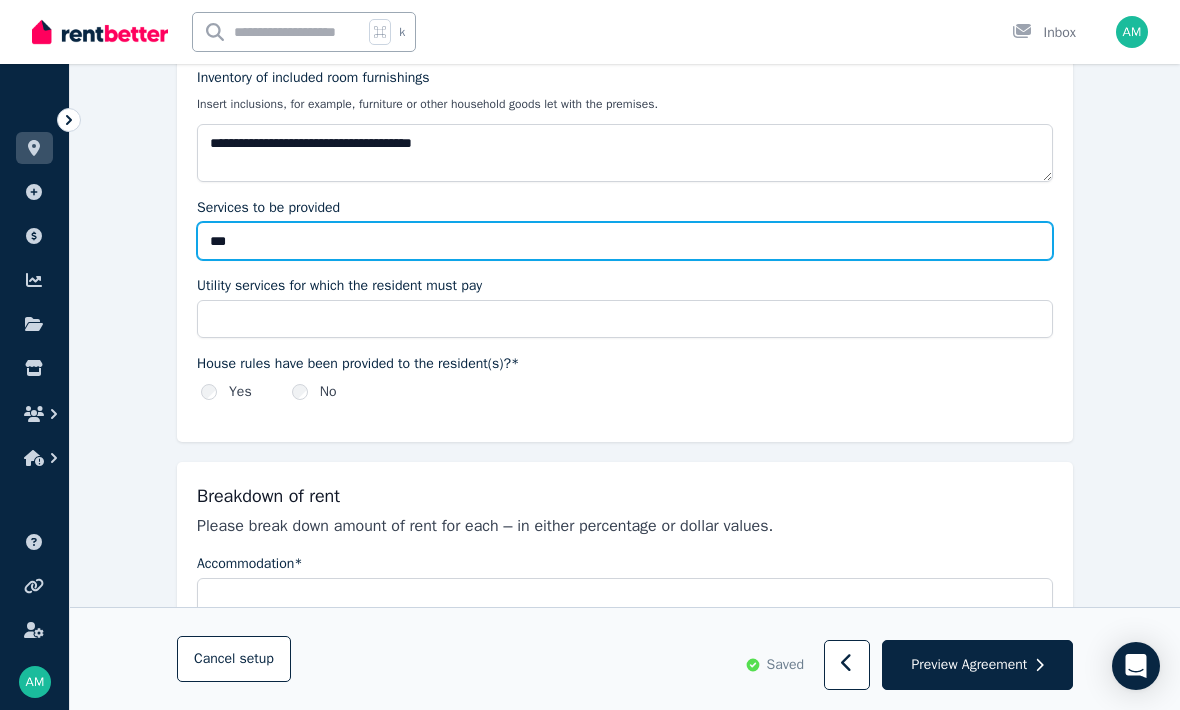 type on "***" 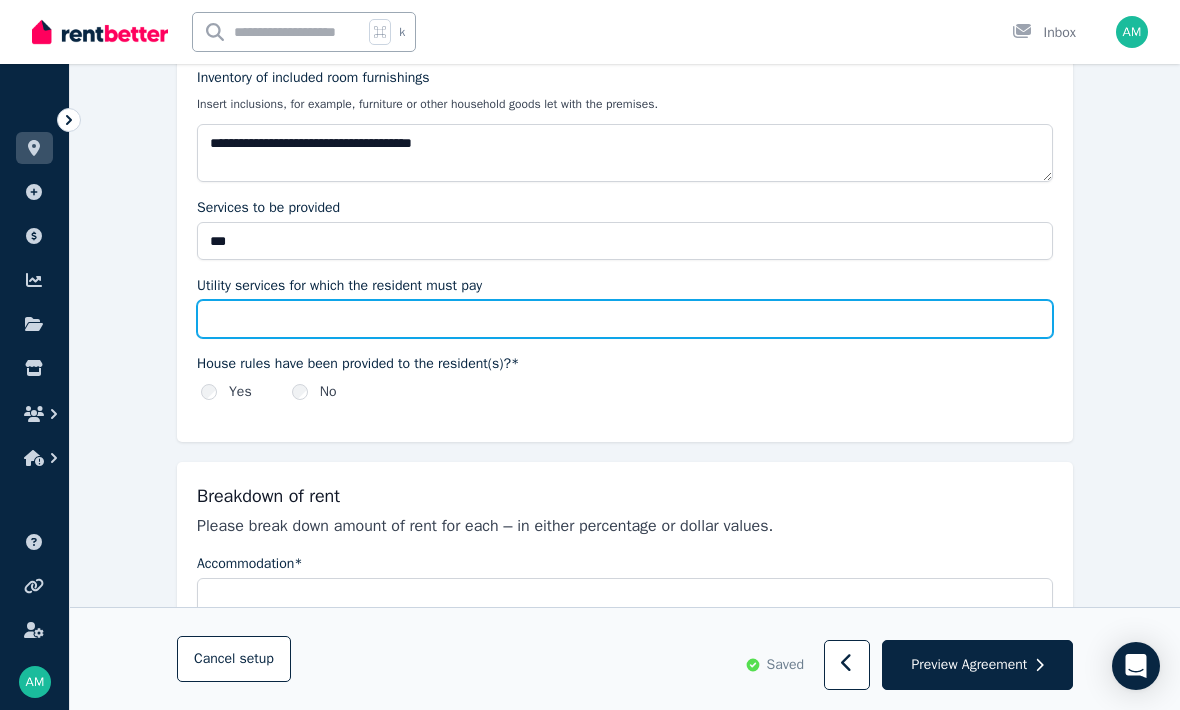 click on "Utility services for which the resident must pay" at bounding box center [625, 319] 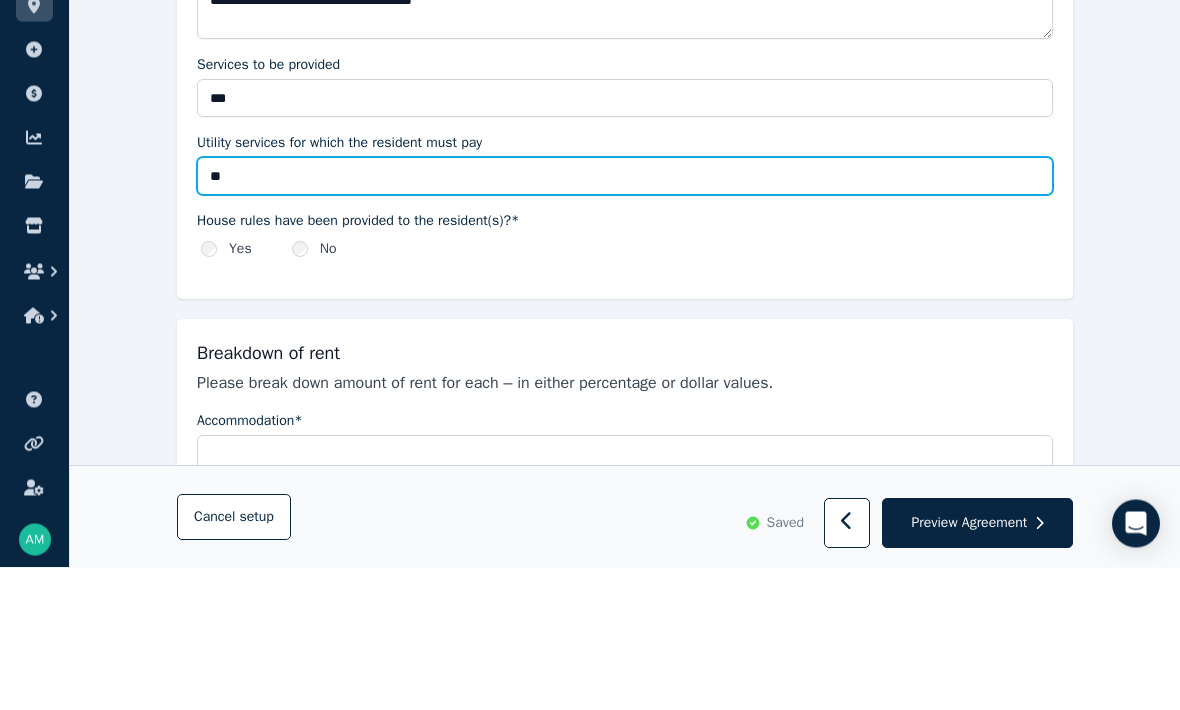 type on "***" 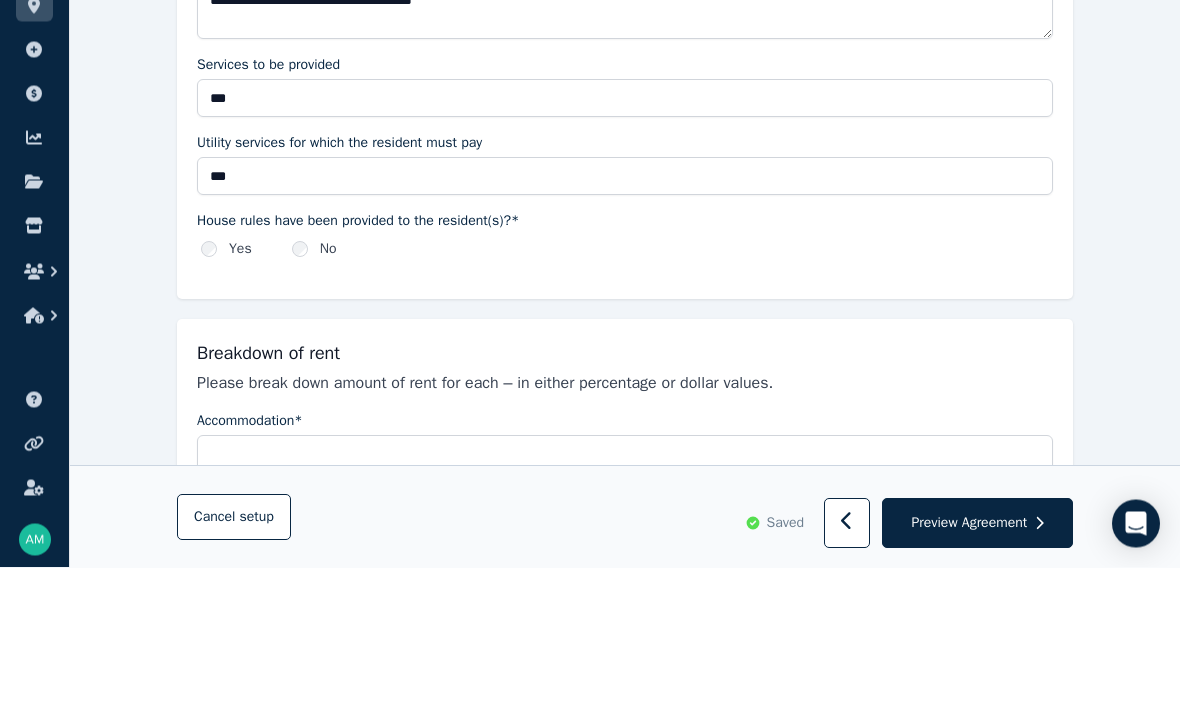 scroll, scrollTop: 749, scrollLeft: 0, axis: vertical 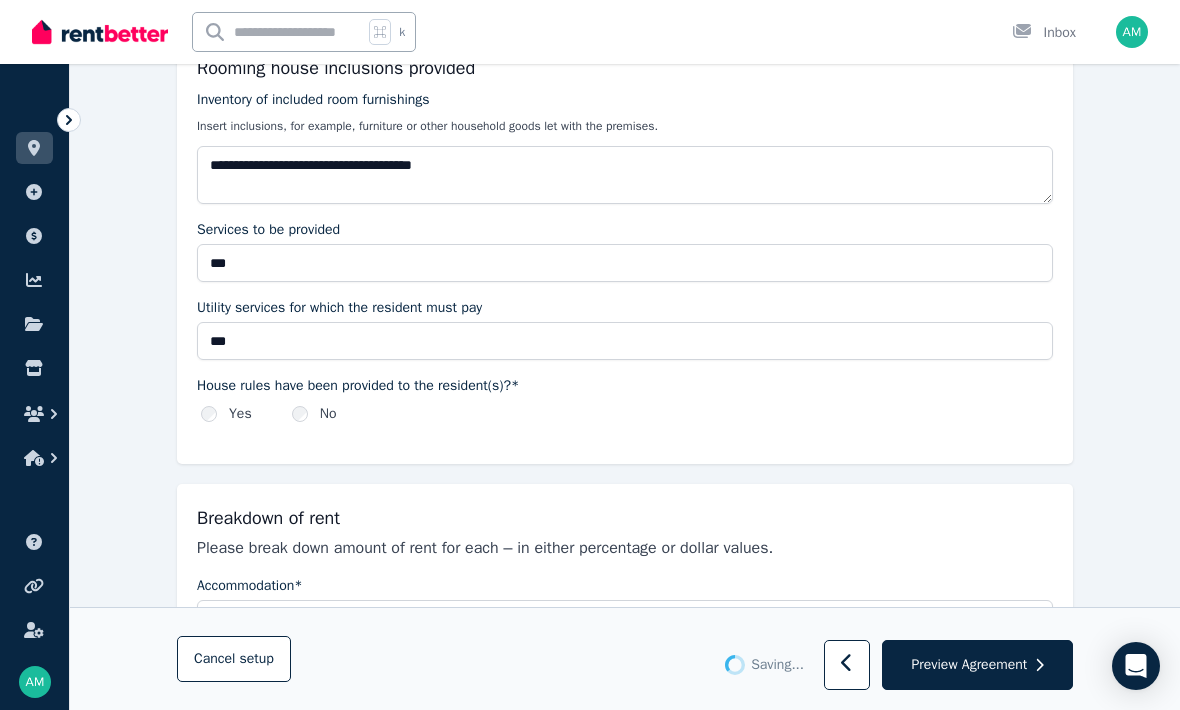 type 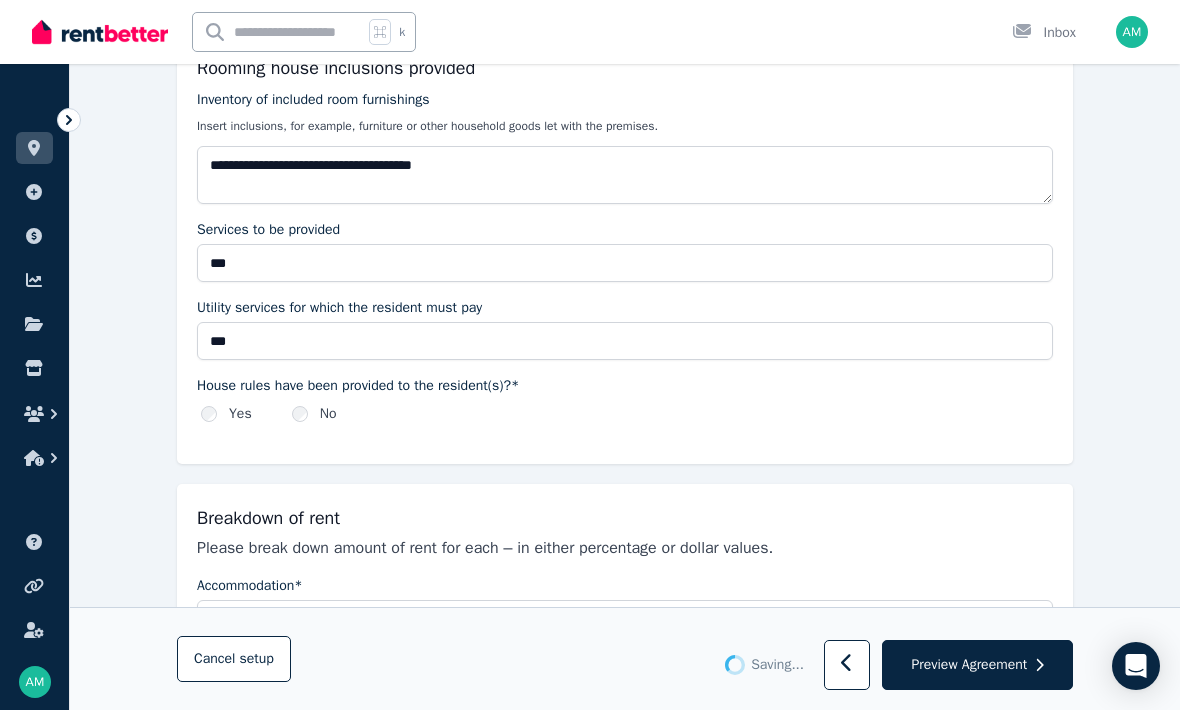 type 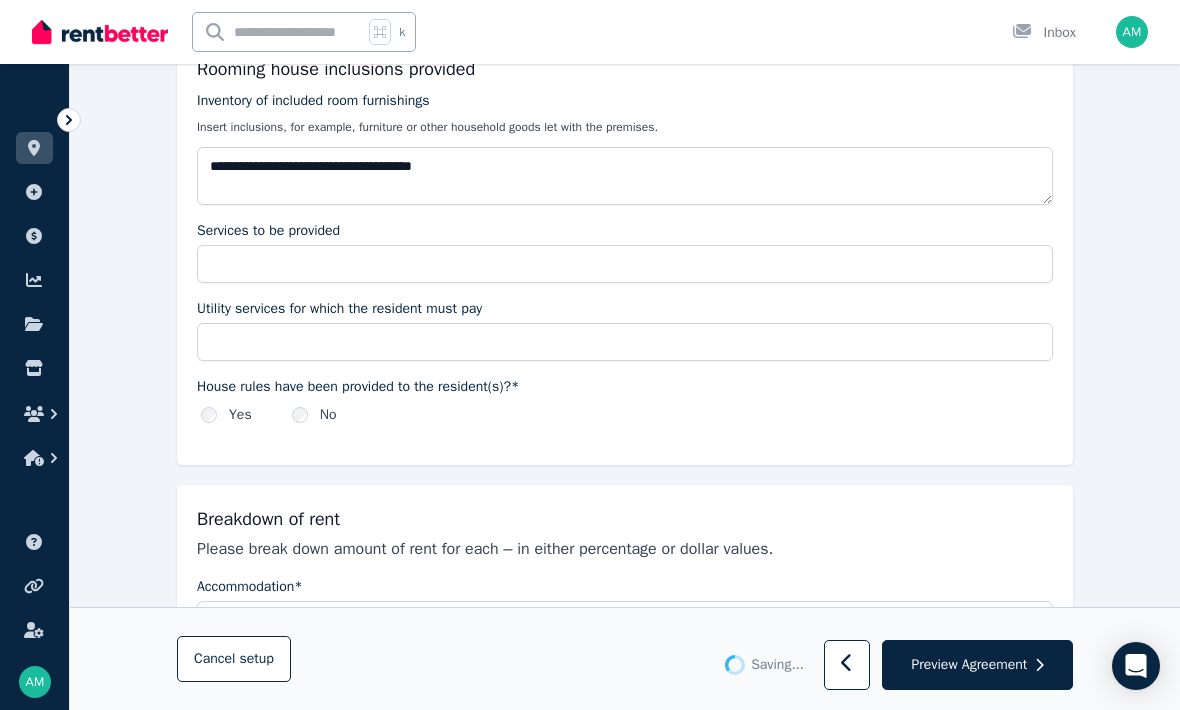 type on "***" 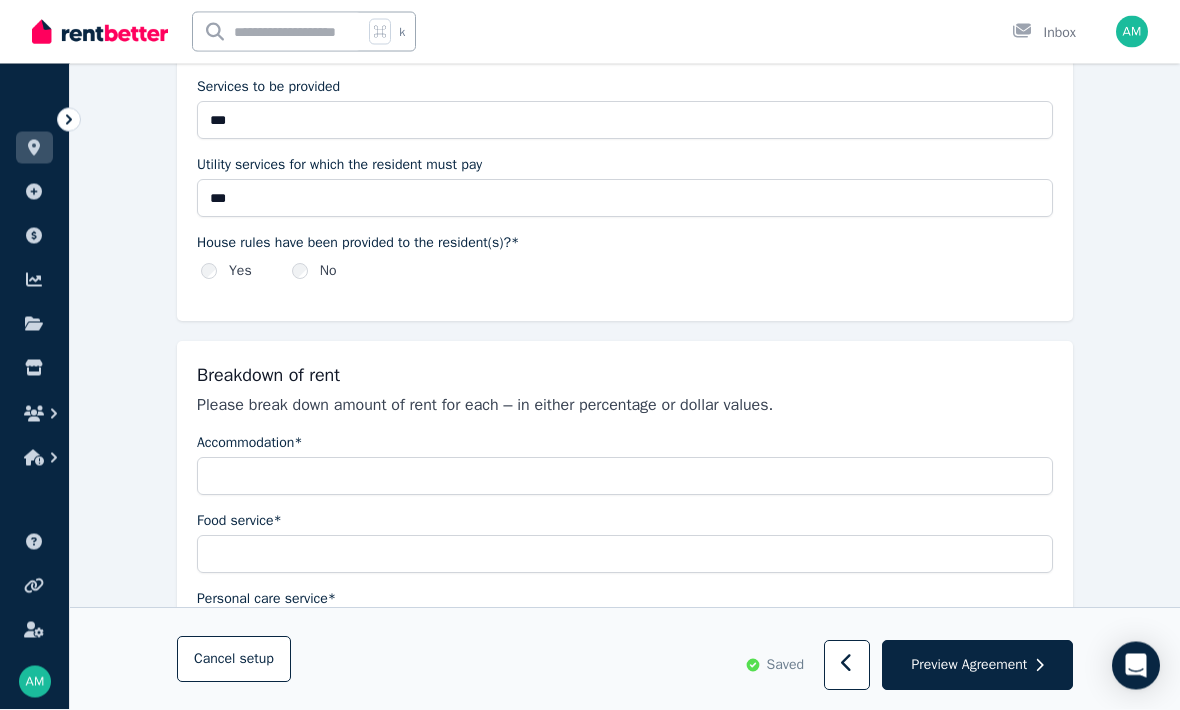 scroll, scrollTop: 728, scrollLeft: 0, axis: vertical 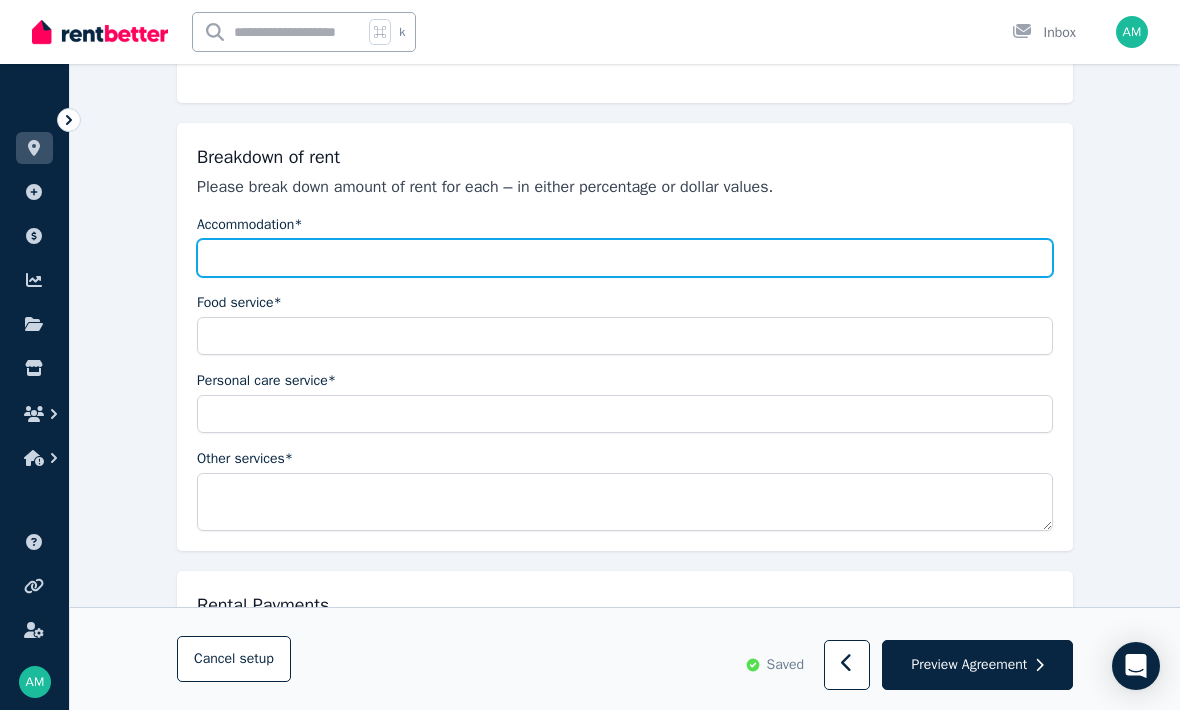 click on "Accommodation*" at bounding box center (625, 258) 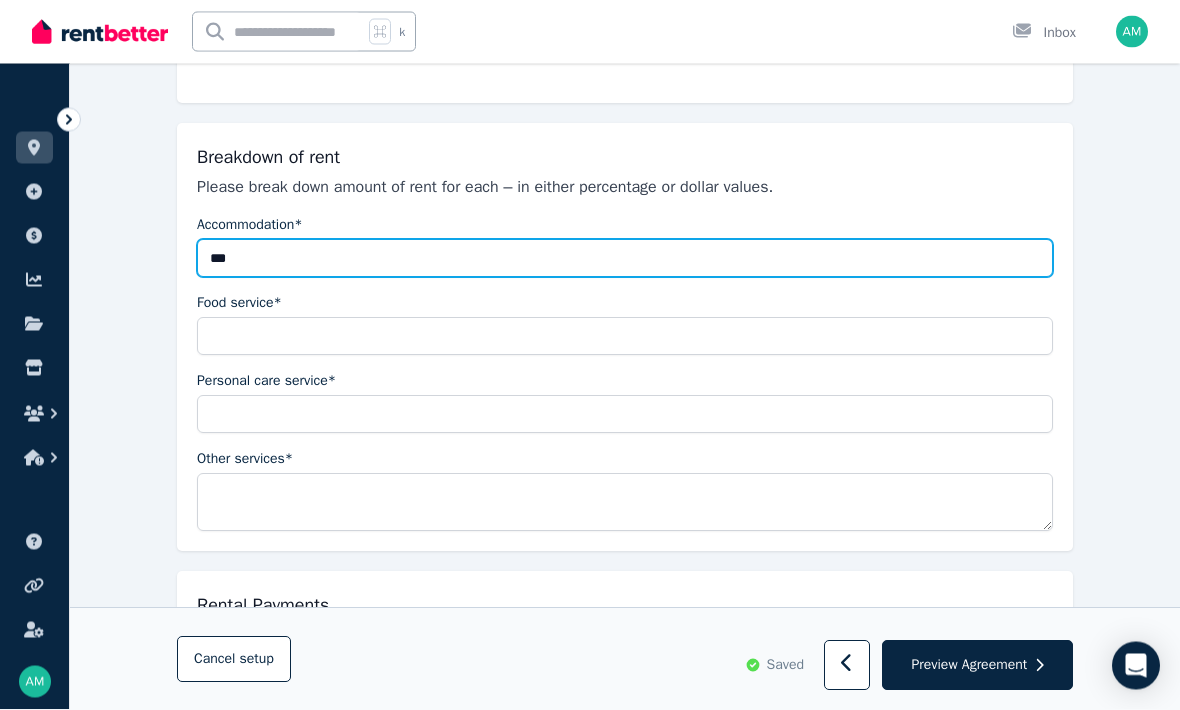 type on "***" 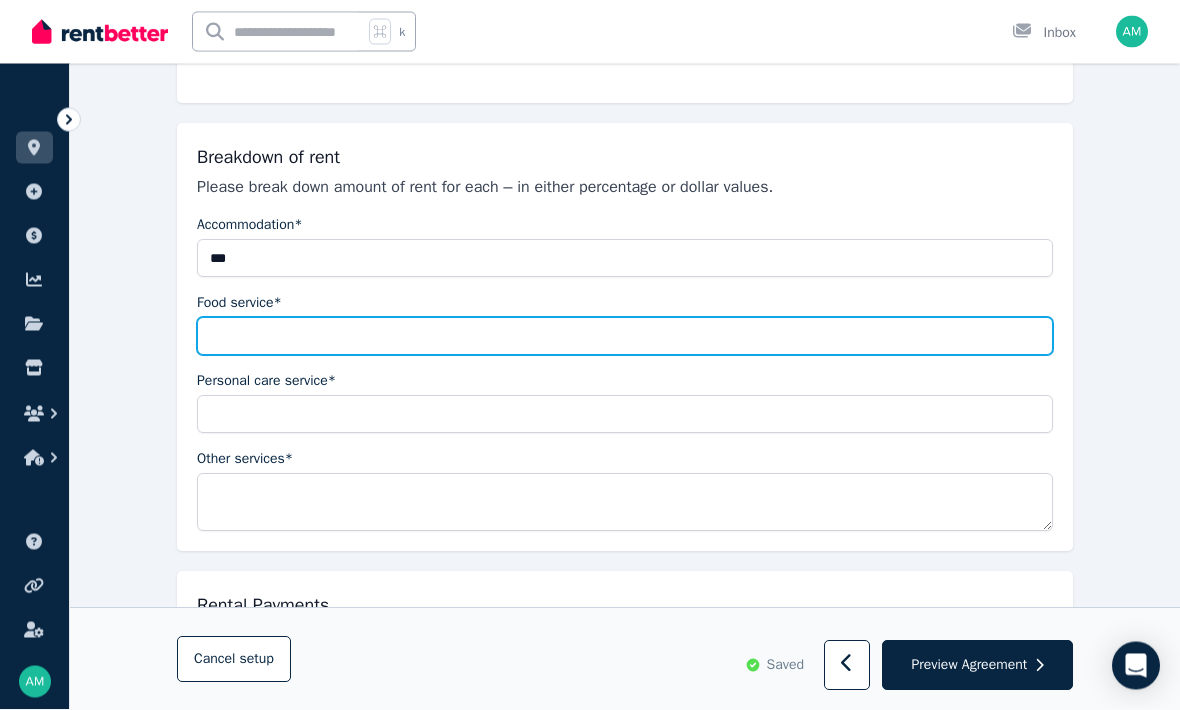 click on "Food service*" at bounding box center (625, 337) 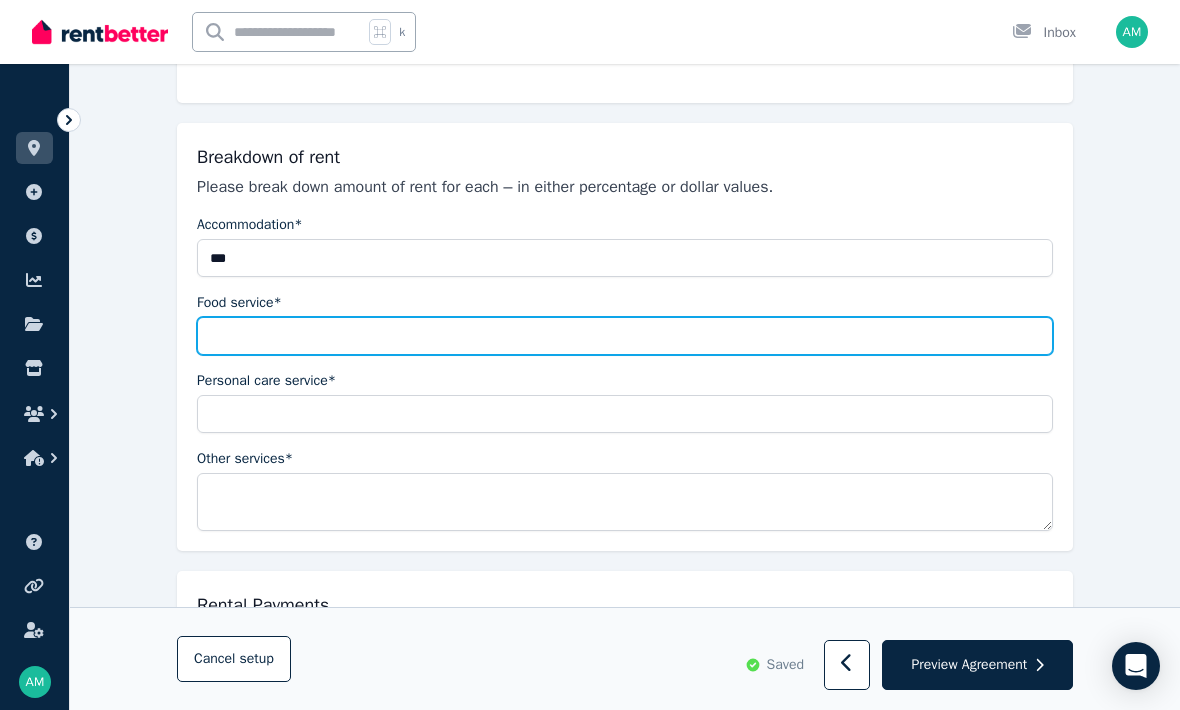scroll, scrollTop: 944, scrollLeft: 0, axis: vertical 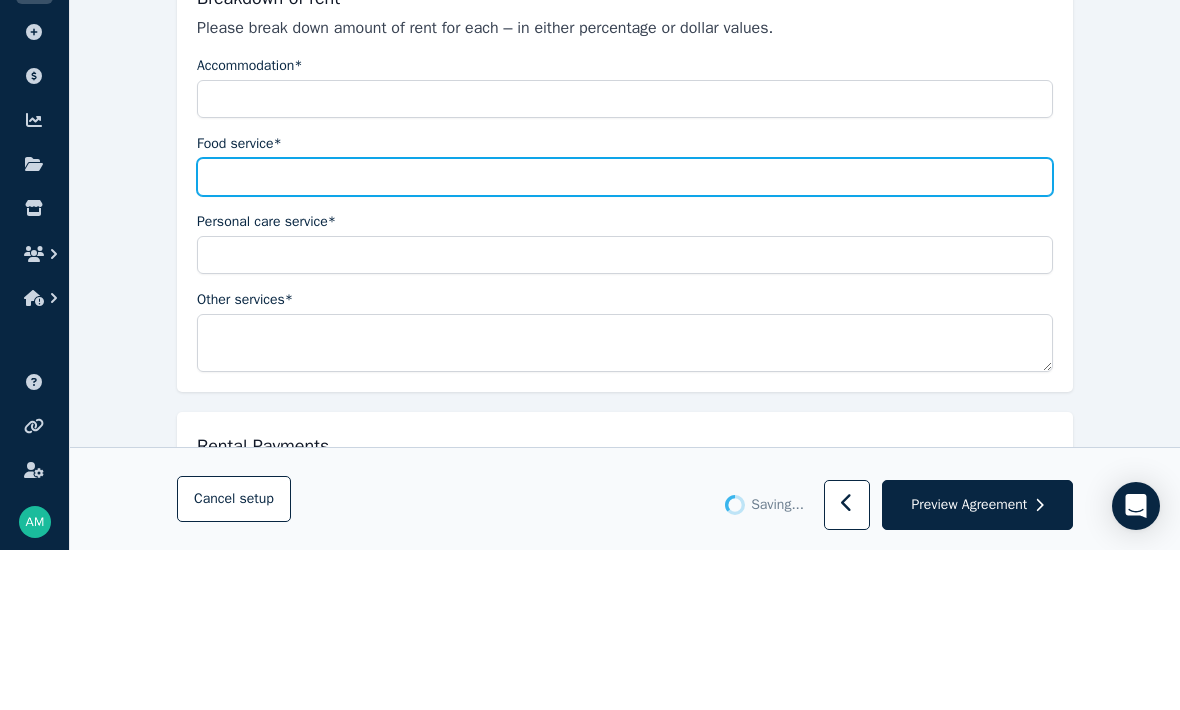 type on "***" 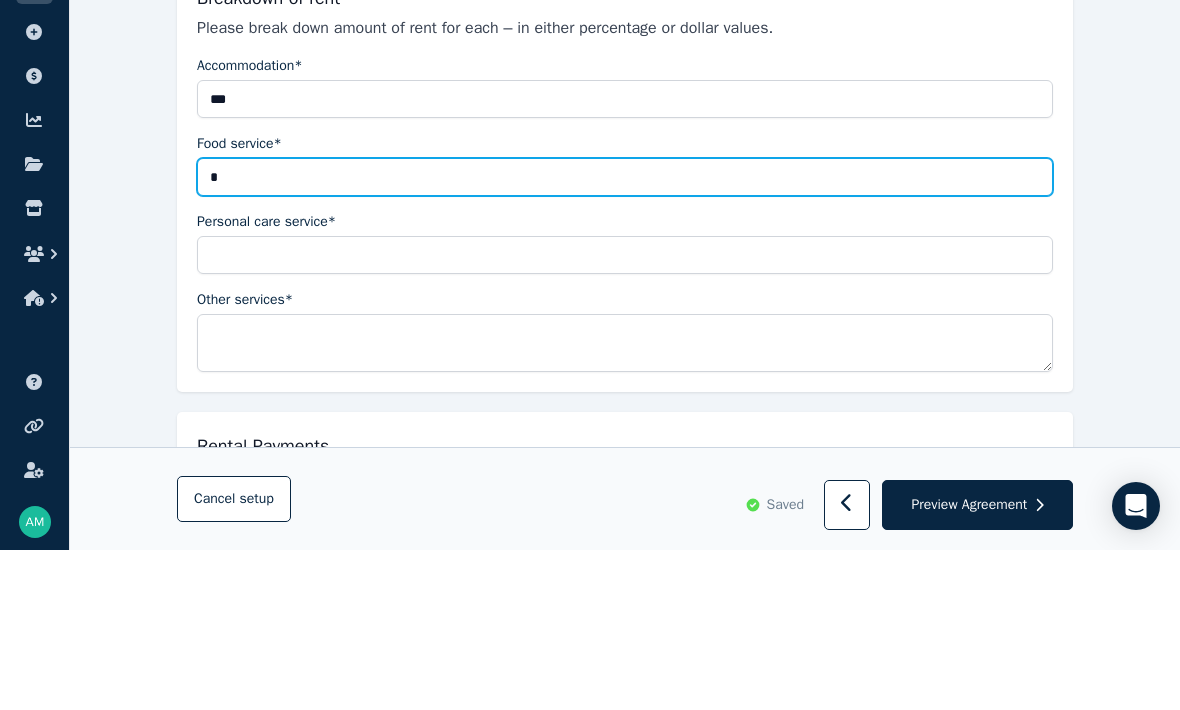 type on "*" 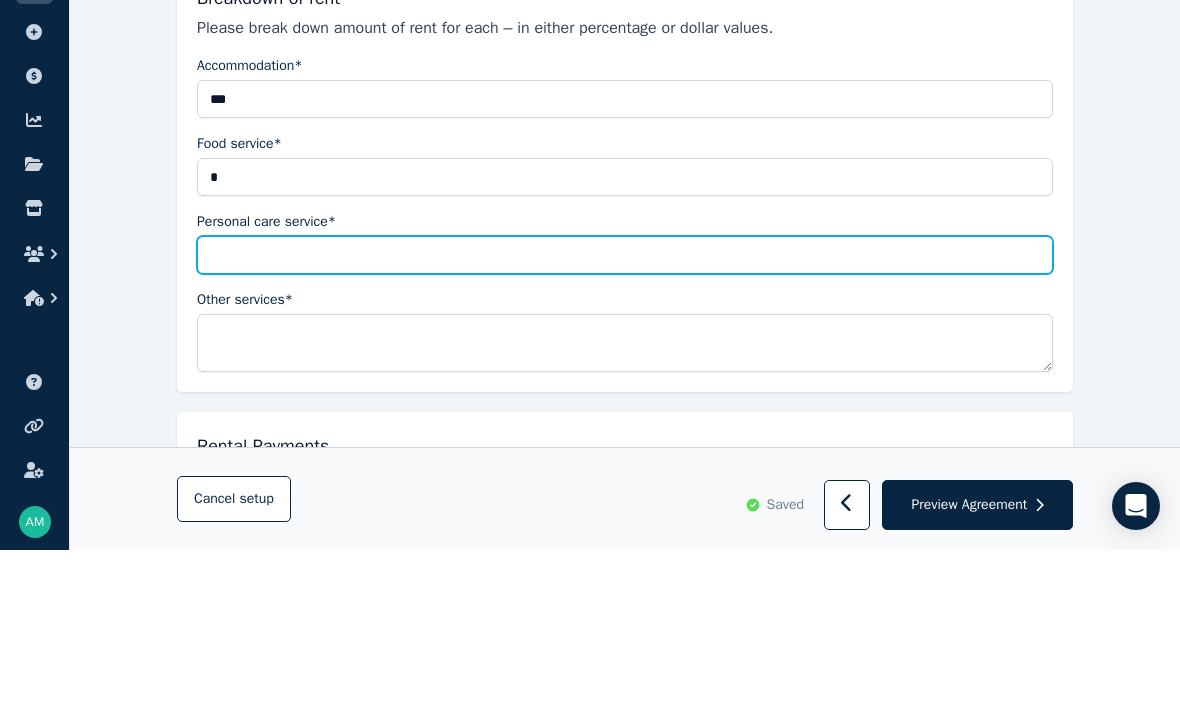 click on "Personal care service*" at bounding box center (625, 415) 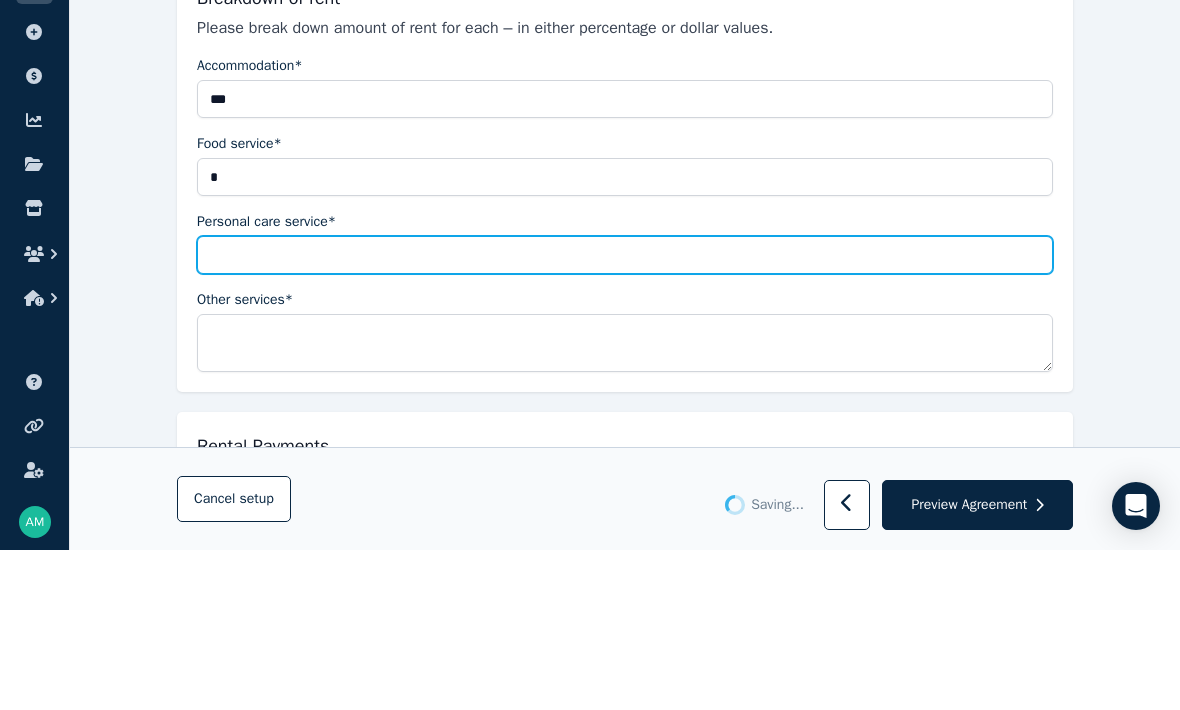 type on "*" 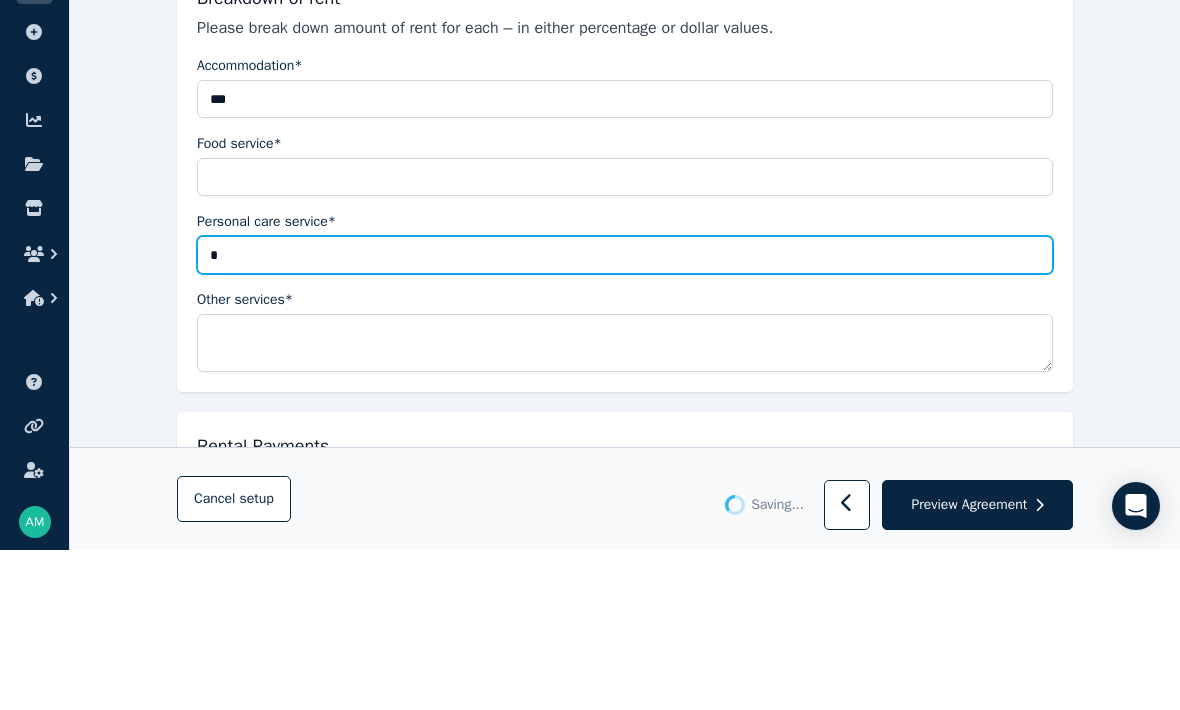 type on "*" 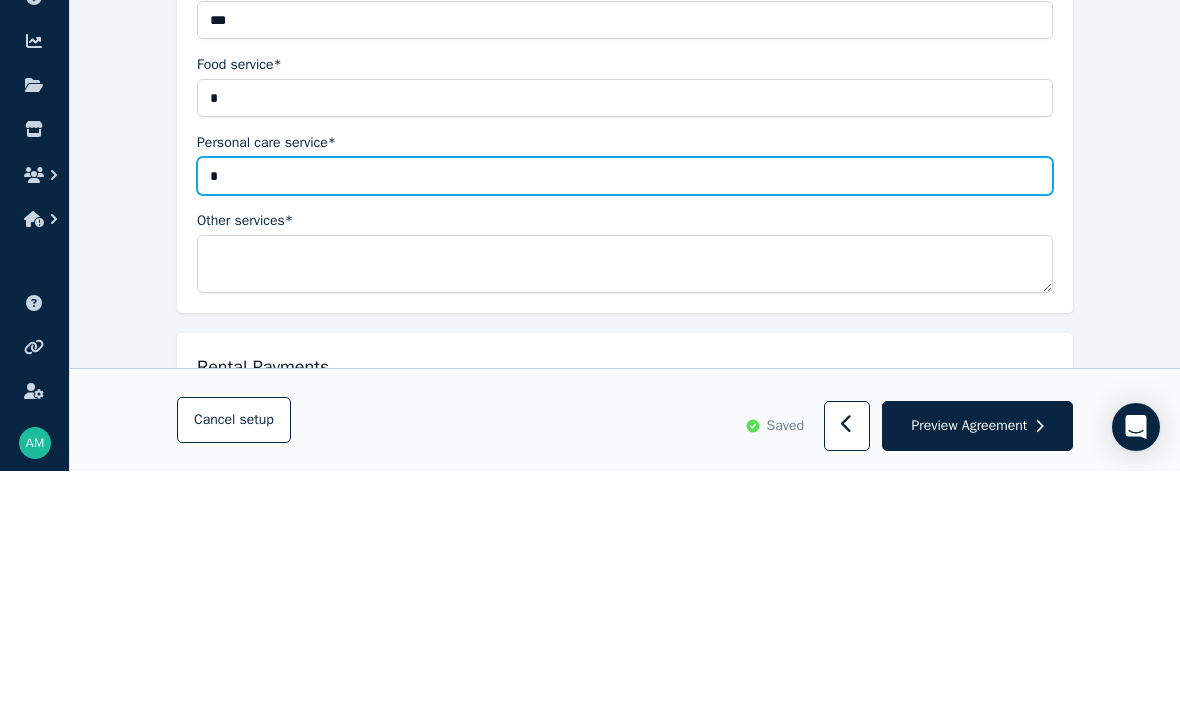 type on "*" 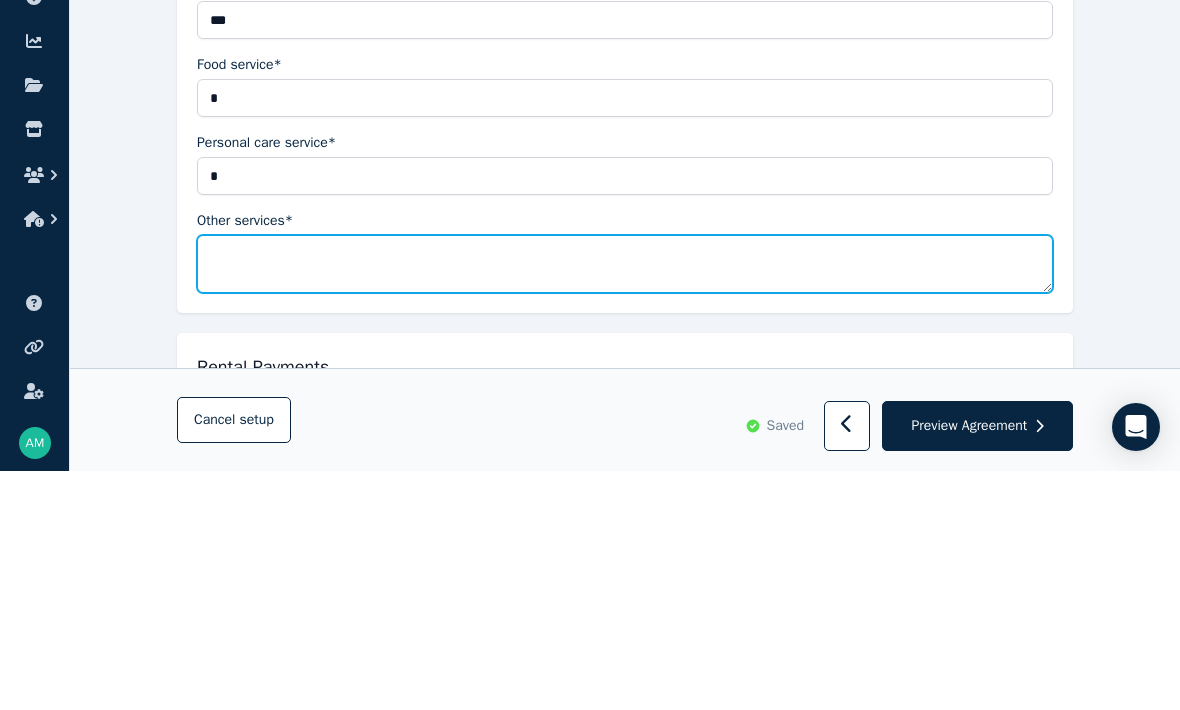 click on "Other services*" at bounding box center (625, 503) 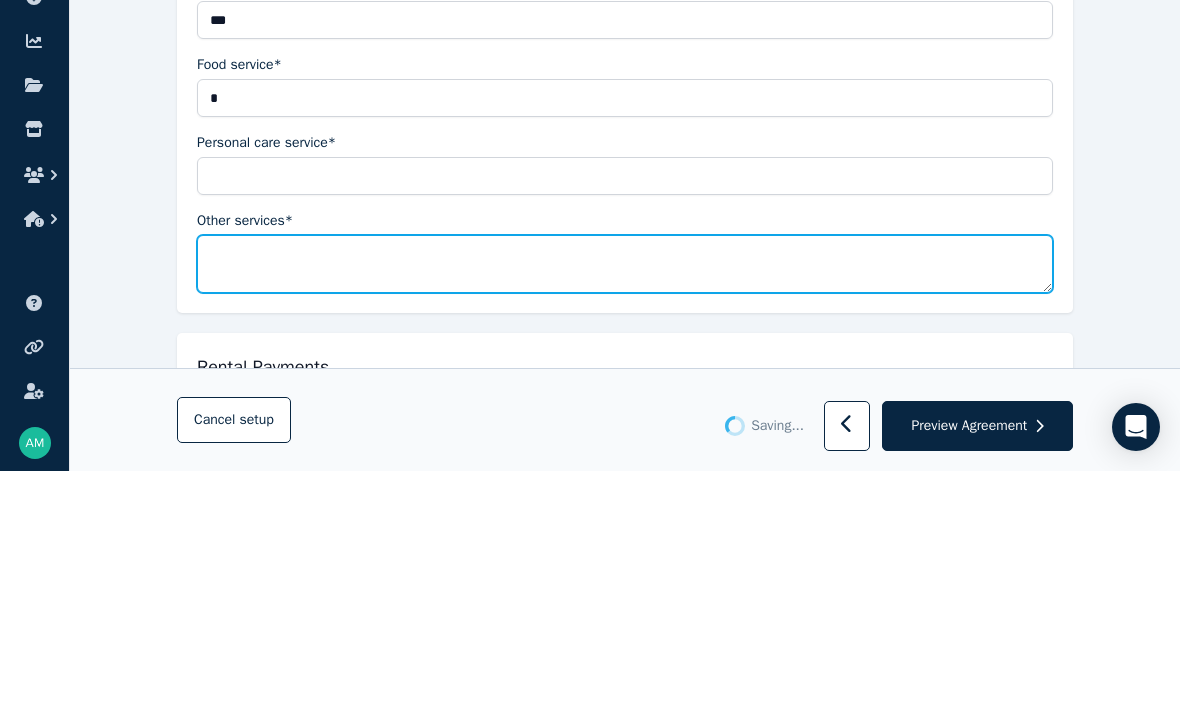 type on "*" 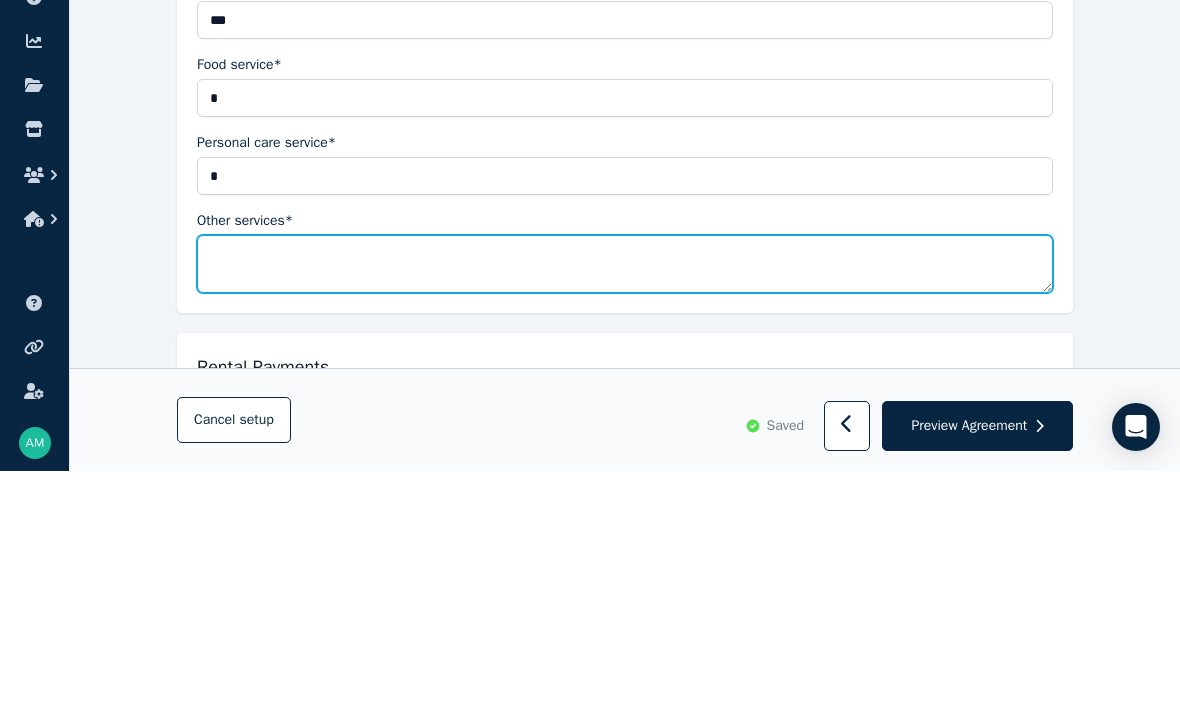 type on "*" 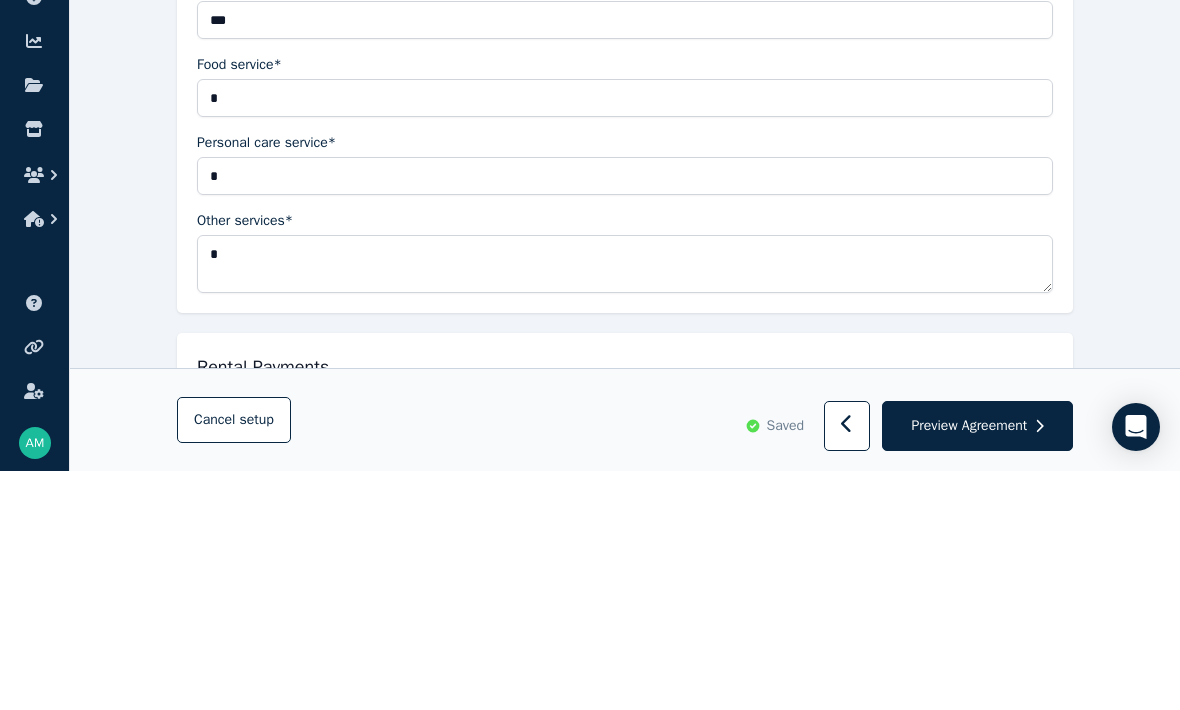 scroll, scrollTop: 1184, scrollLeft: 0, axis: vertical 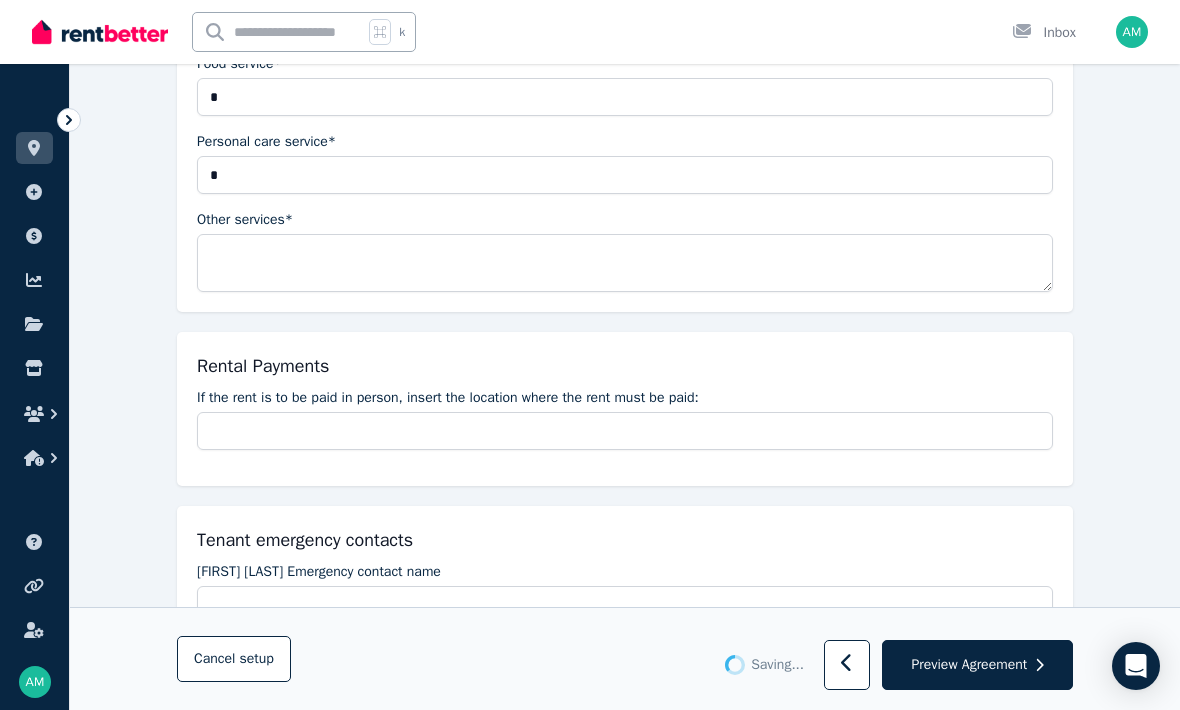 type on "*" 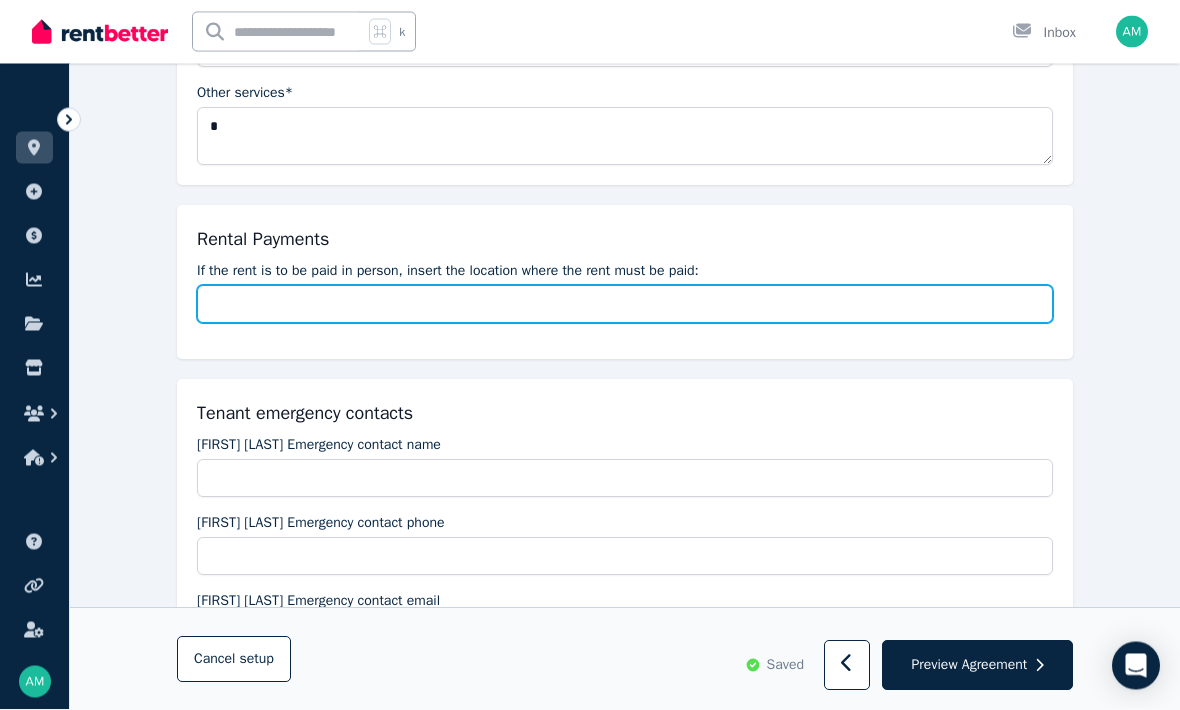 click on "If the rent is to be paid in person, insert the location where the rent must be paid:" at bounding box center [625, 305] 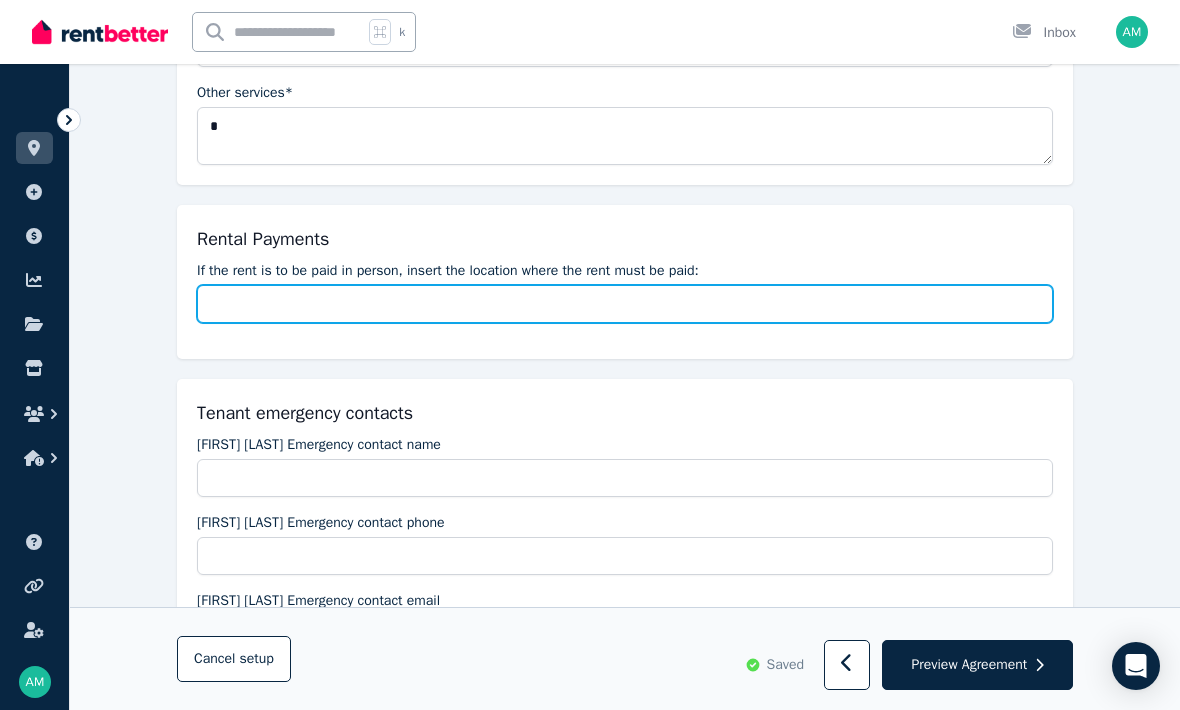 scroll, scrollTop: 1310, scrollLeft: 0, axis: vertical 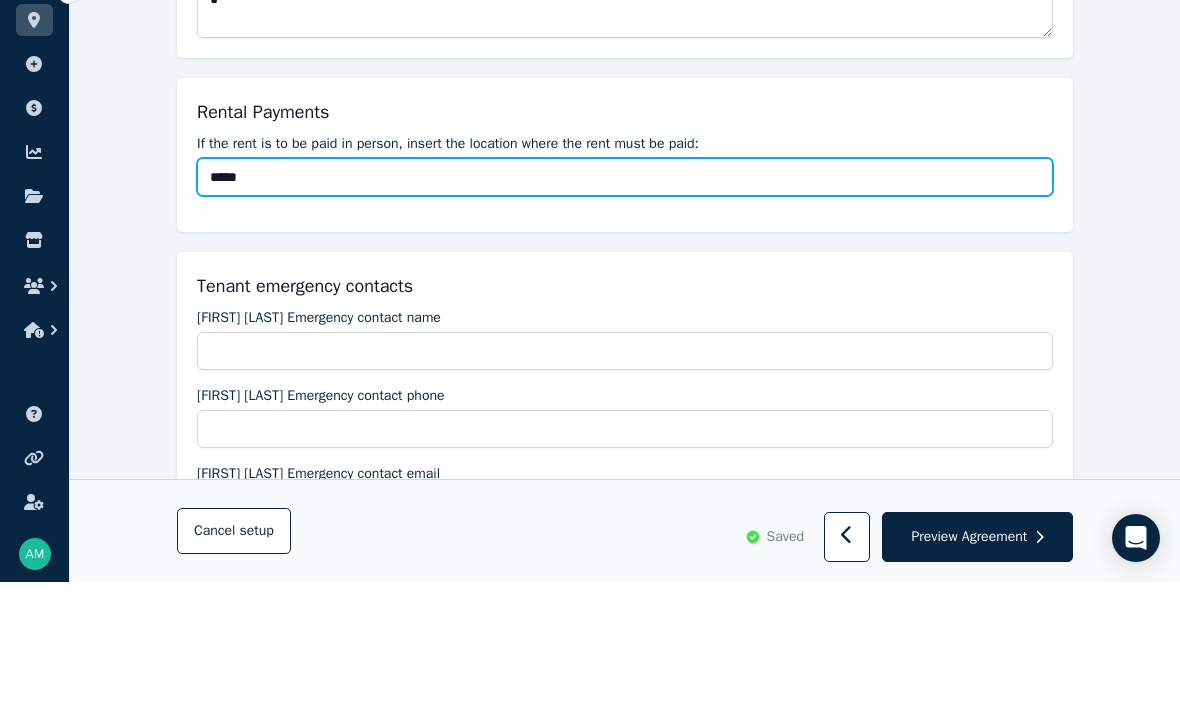 type on "******" 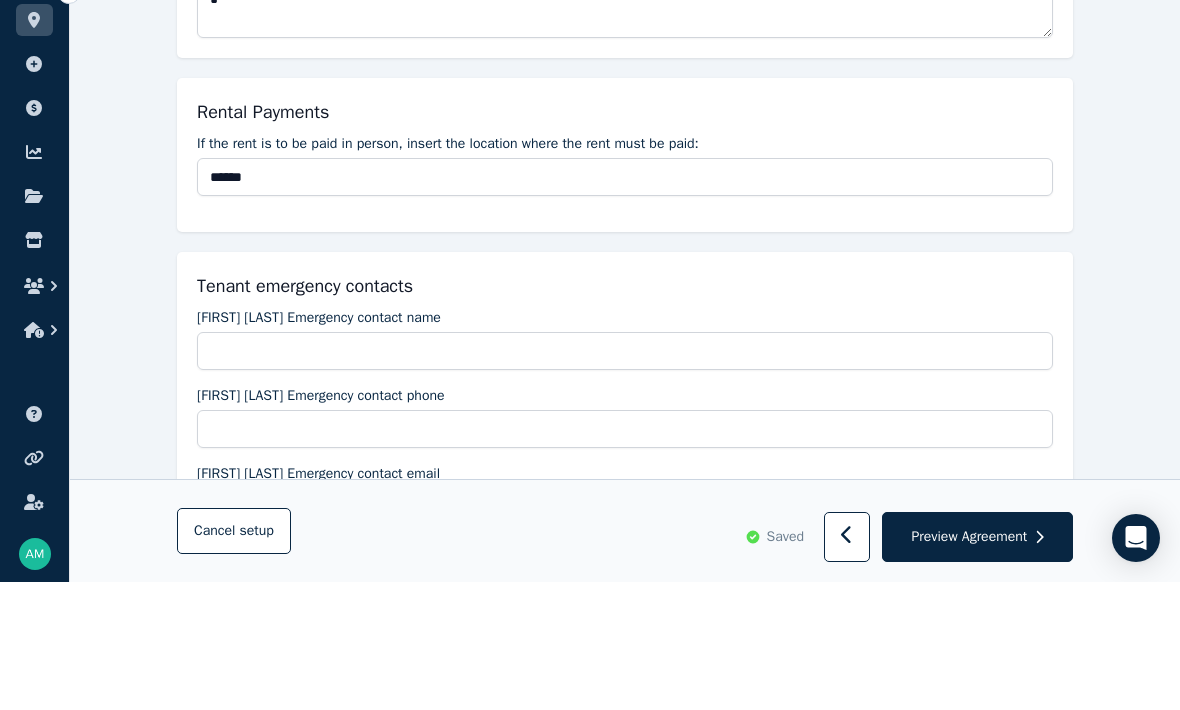 scroll, scrollTop: 1439, scrollLeft: 0, axis: vertical 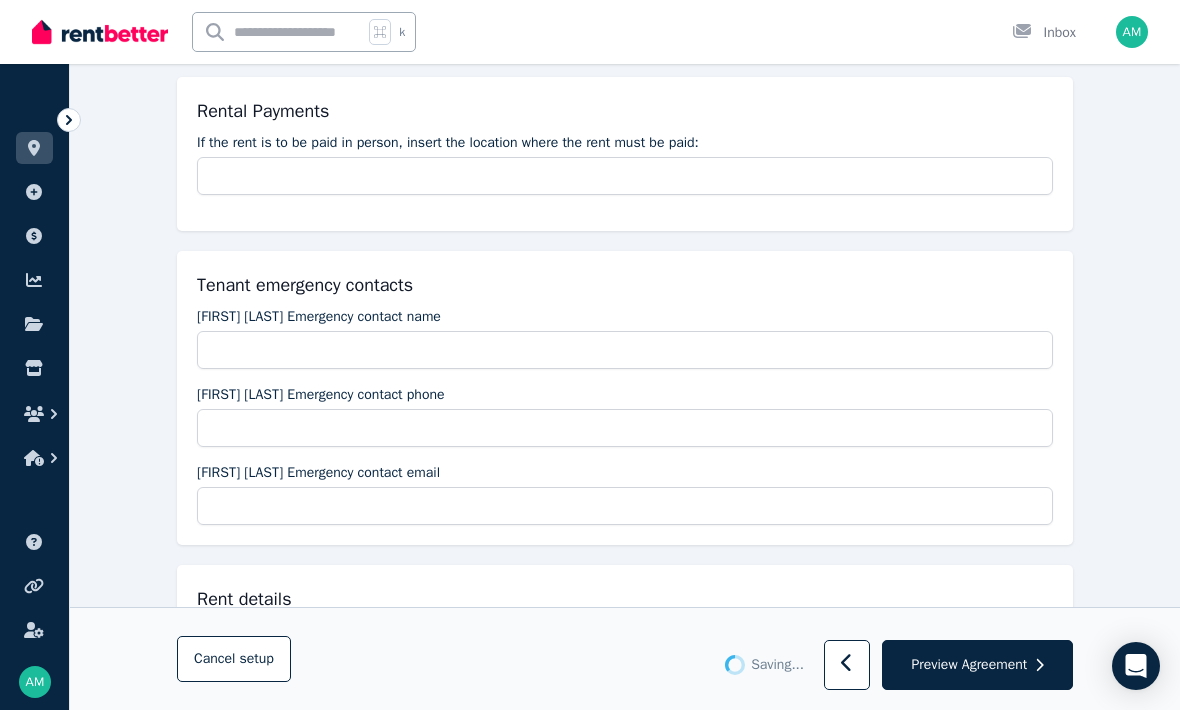 type on "******" 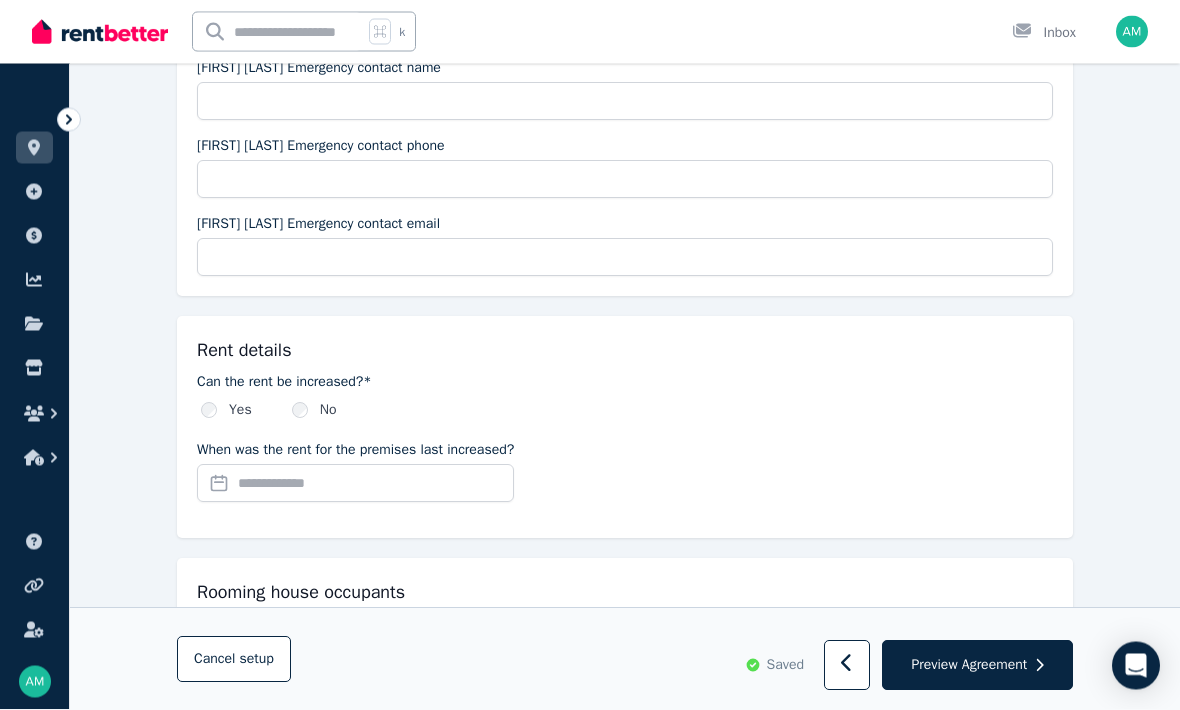 scroll, scrollTop: 1688, scrollLeft: 0, axis: vertical 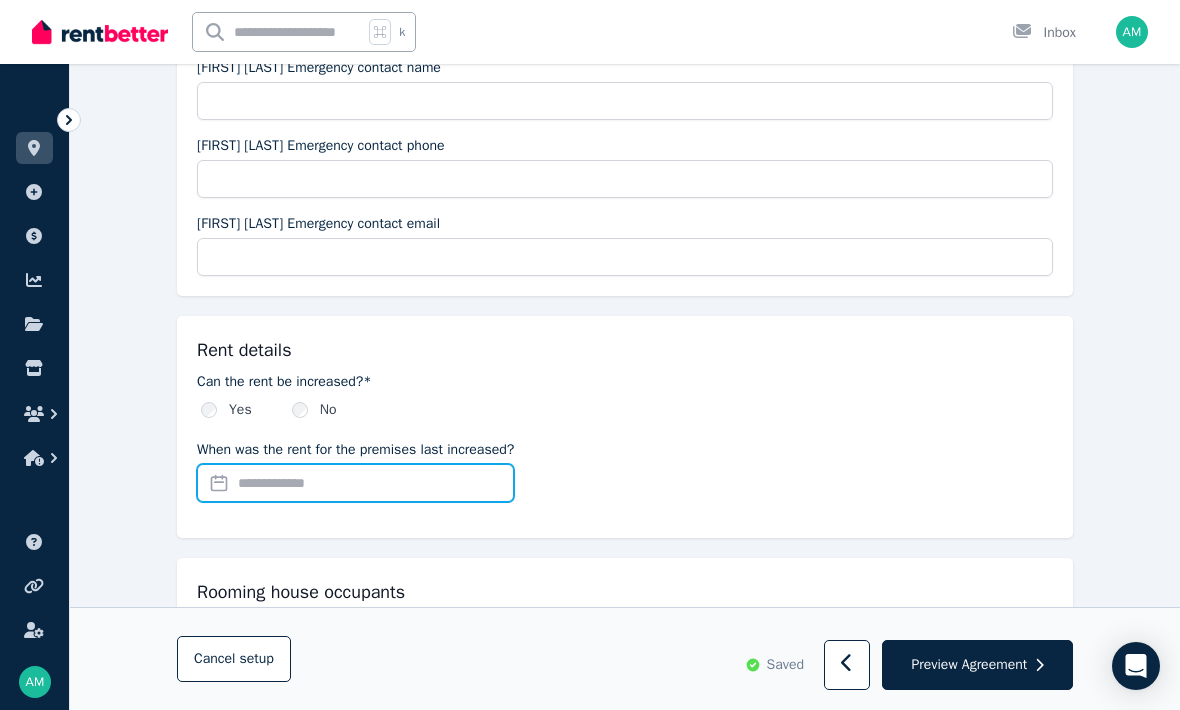 click on "When was the rent for the premises last increased?" at bounding box center (355, 483) 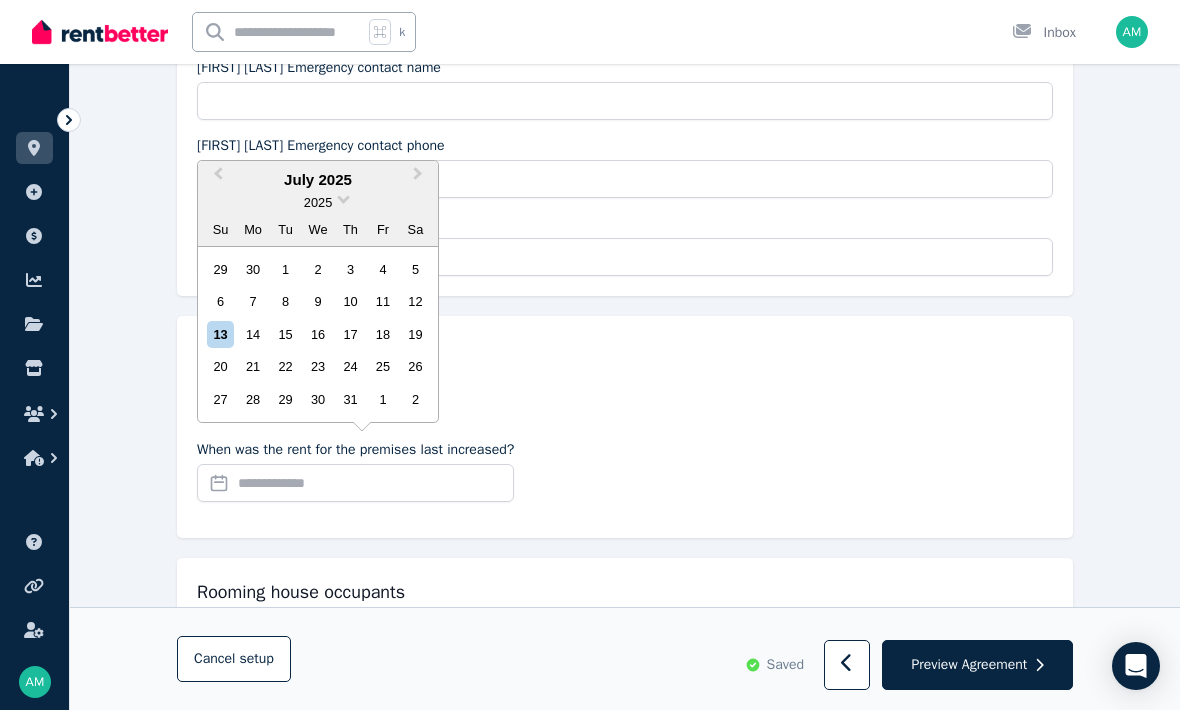 click on "15" at bounding box center [285, 334] 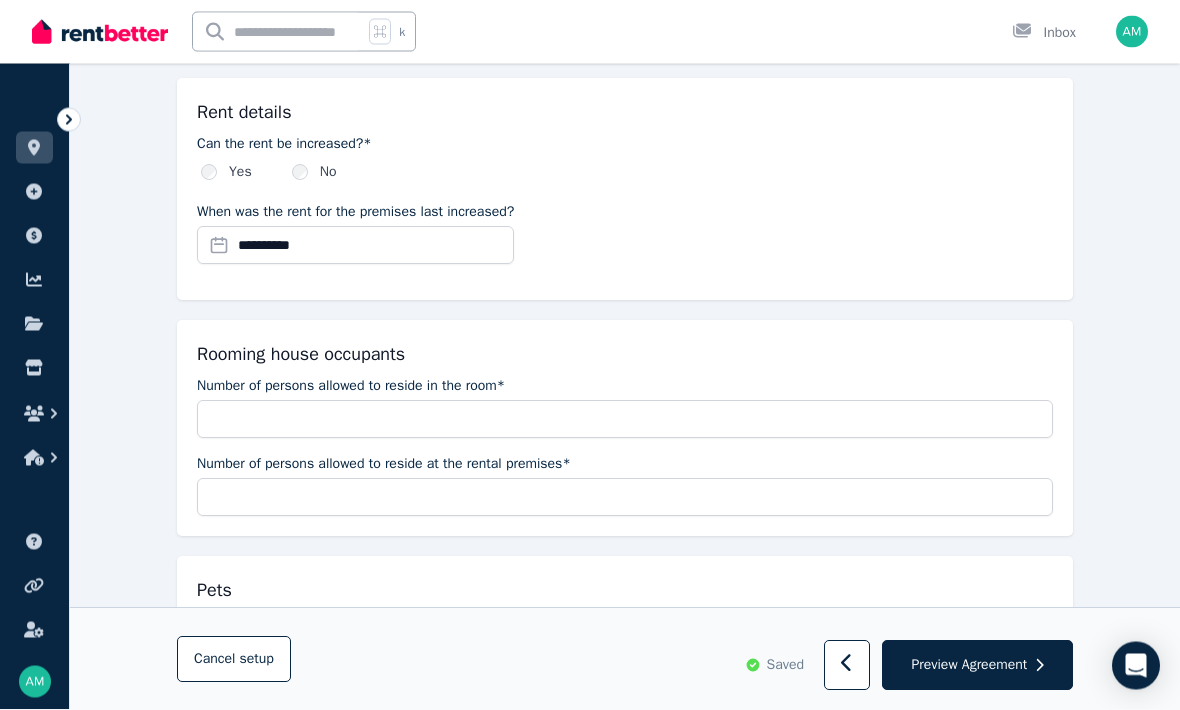 scroll, scrollTop: 1927, scrollLeft: 0, axis: vertical 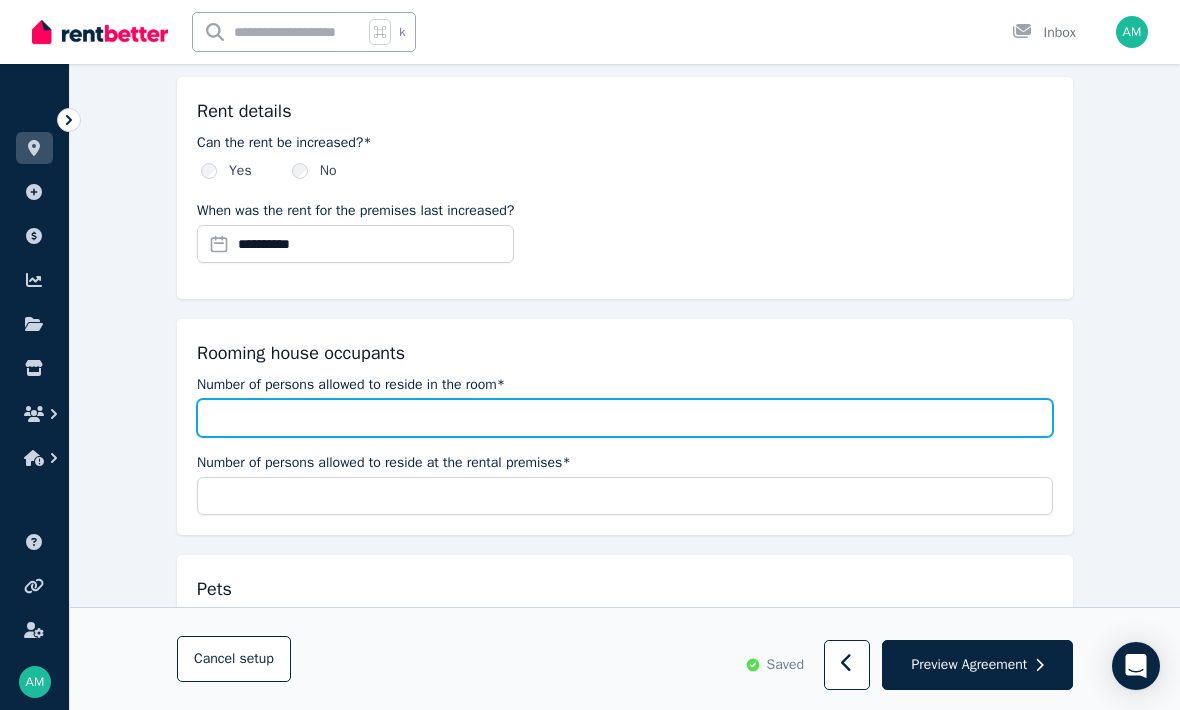 click on "Number of persons allowed to reside in the room*" at bounding box center [625, 418] 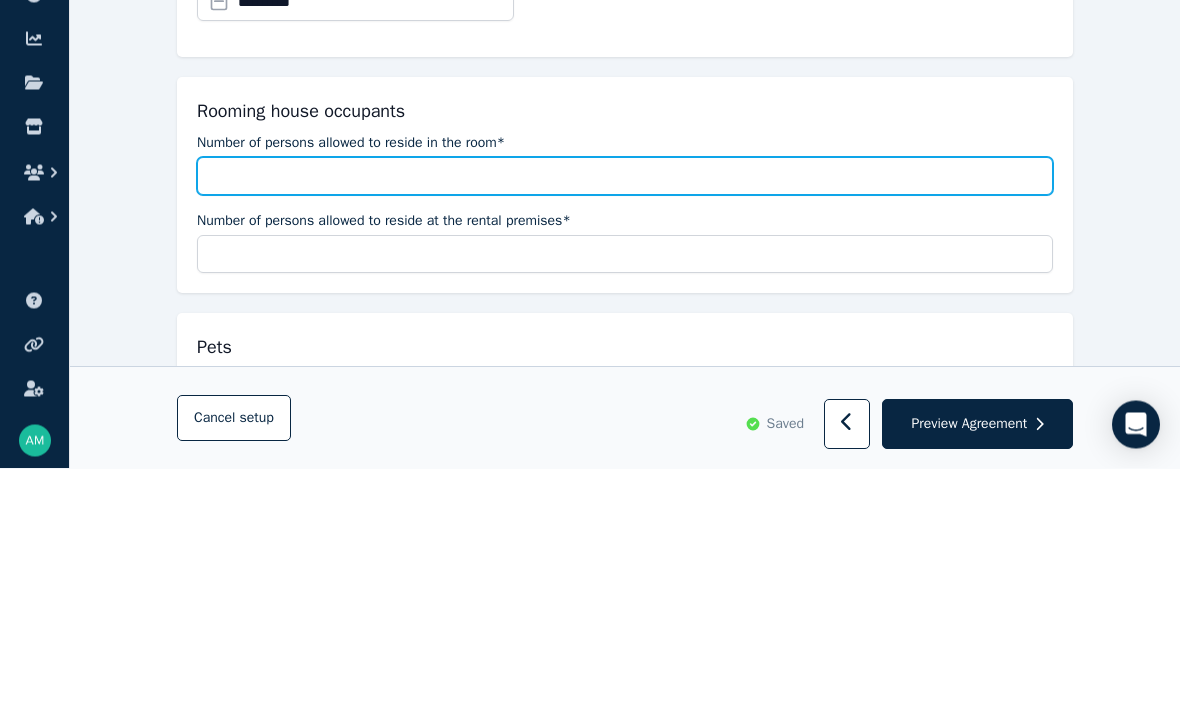 type on "*" 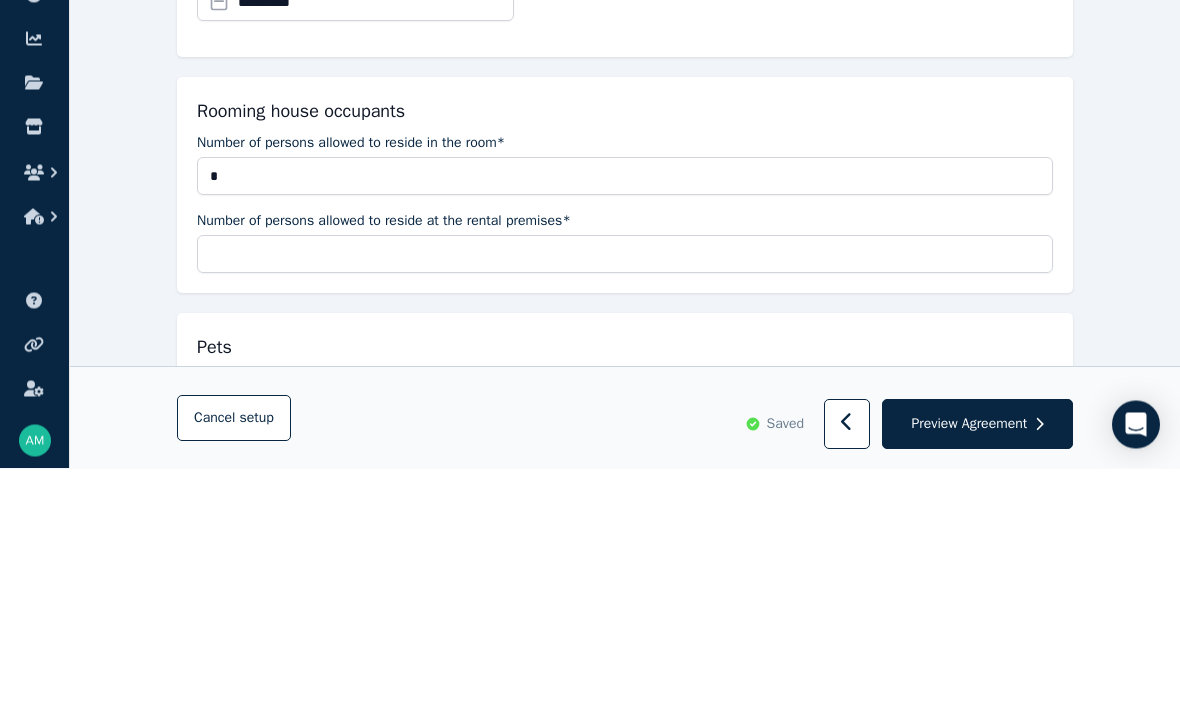 scroll, scrollTop: 2169, scrollLeft: 0, axis: vertical 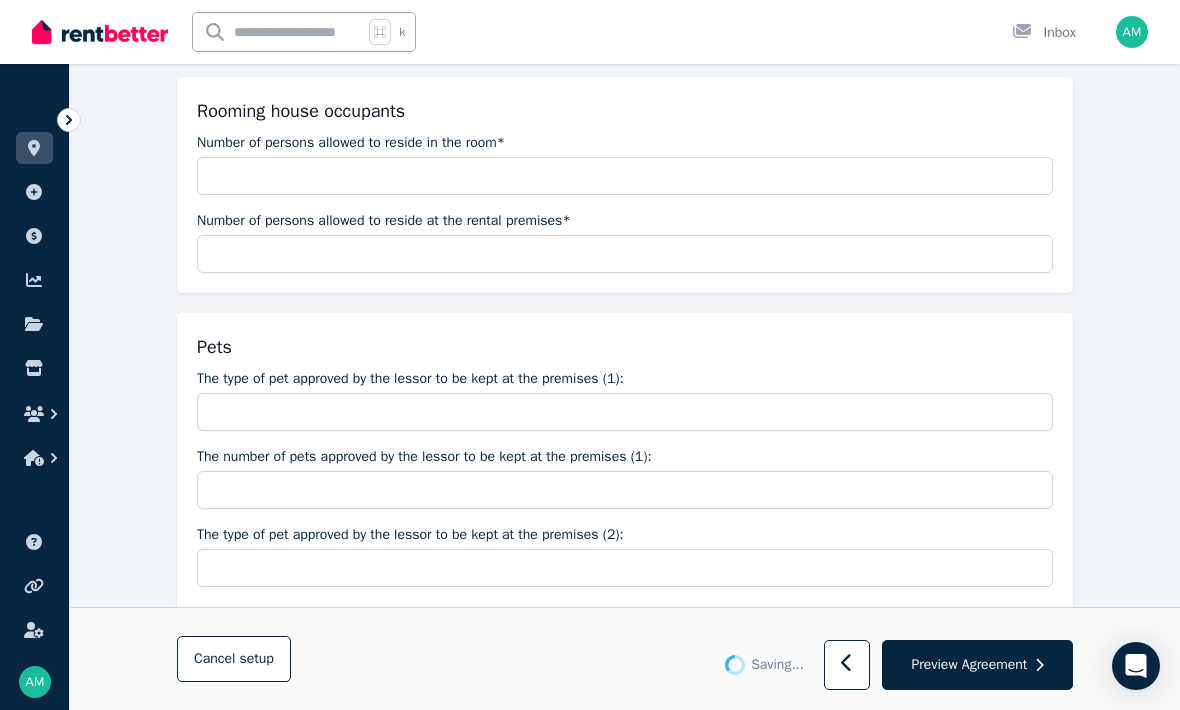 type on "*" 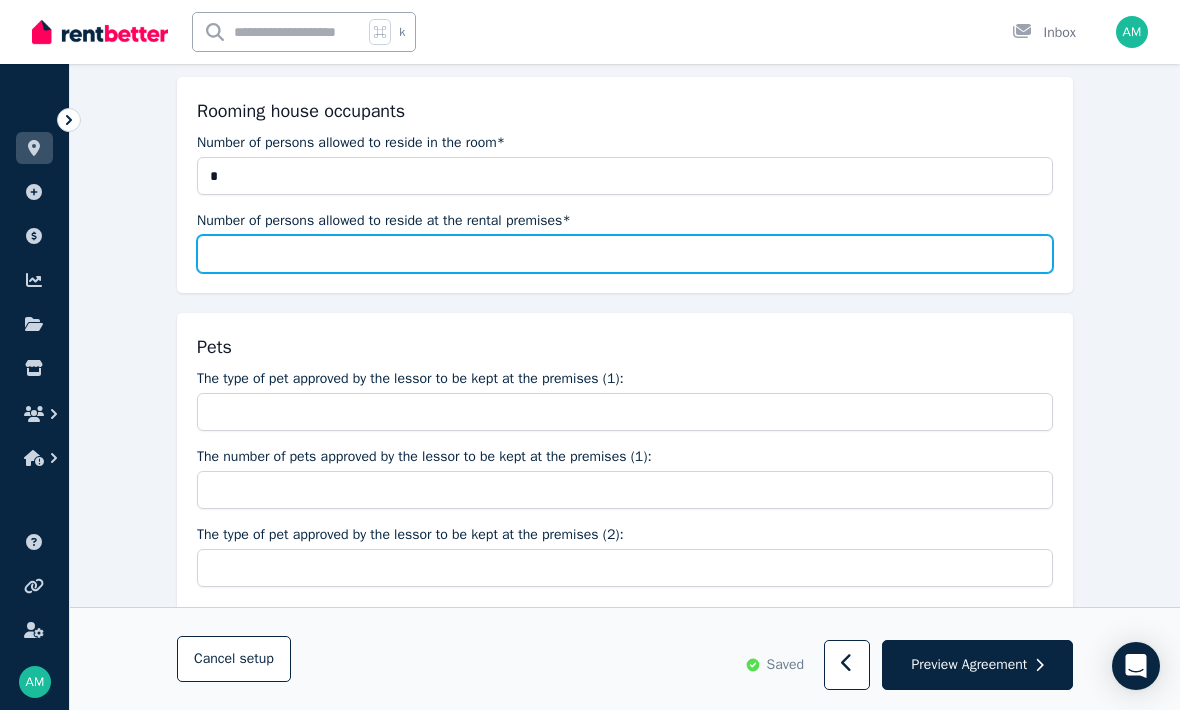 click on "Number of persons allowed to reside at the rental premises*" at bounding box center [625, 254] 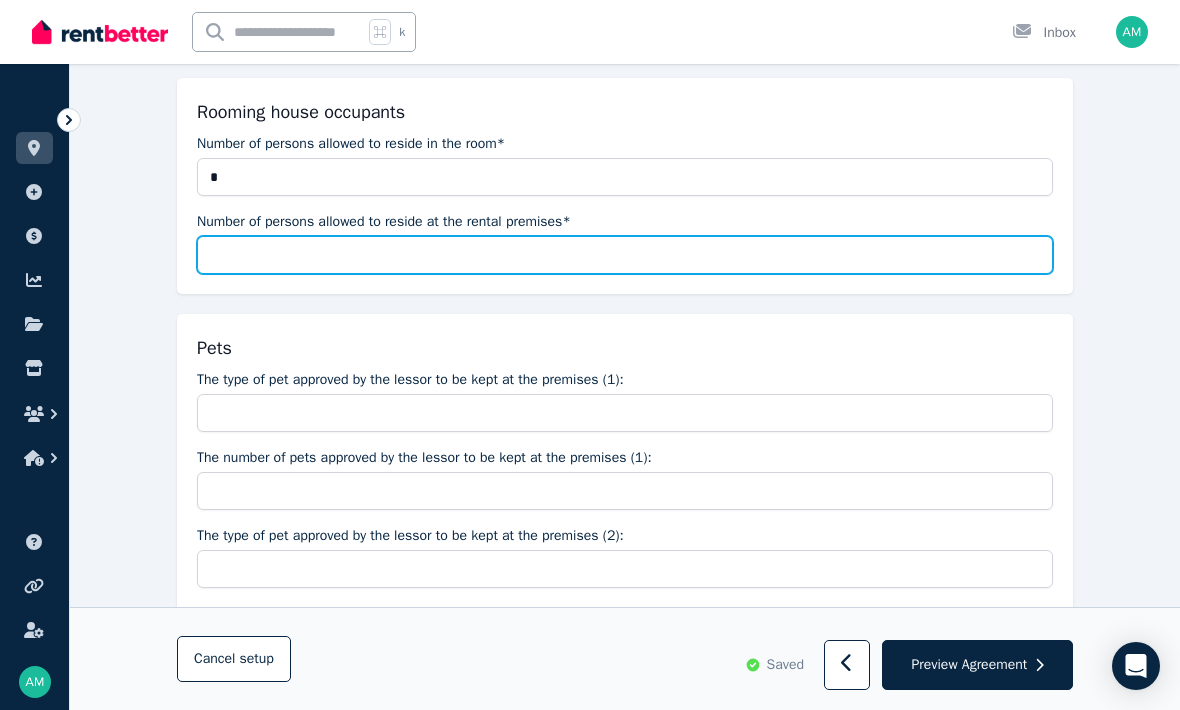 type on "*" 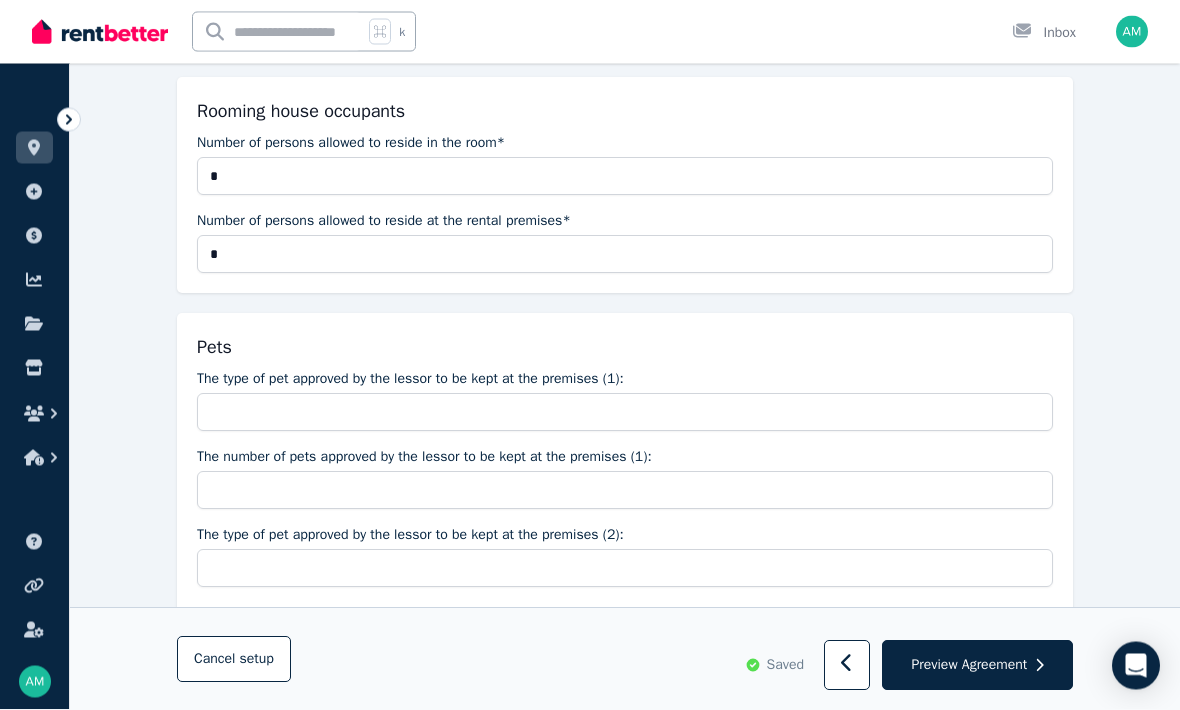 scroll, scrollTop: 2169, scrollLeft: 0, axis: vertical 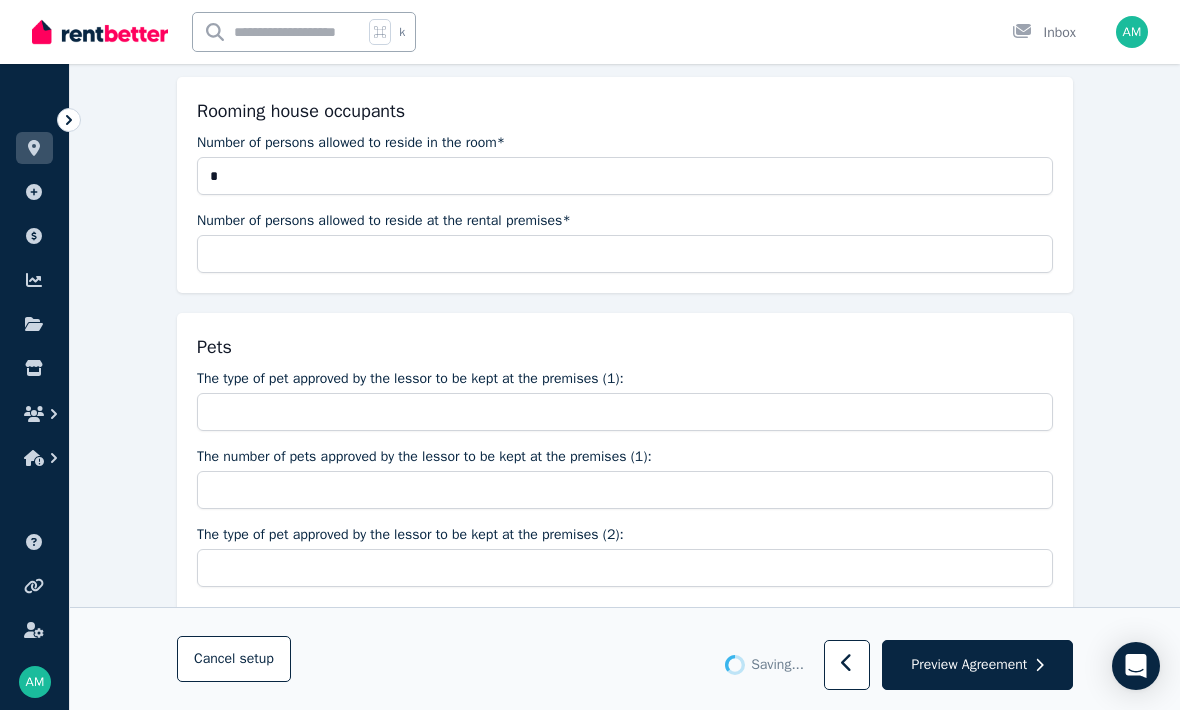 type on "*" 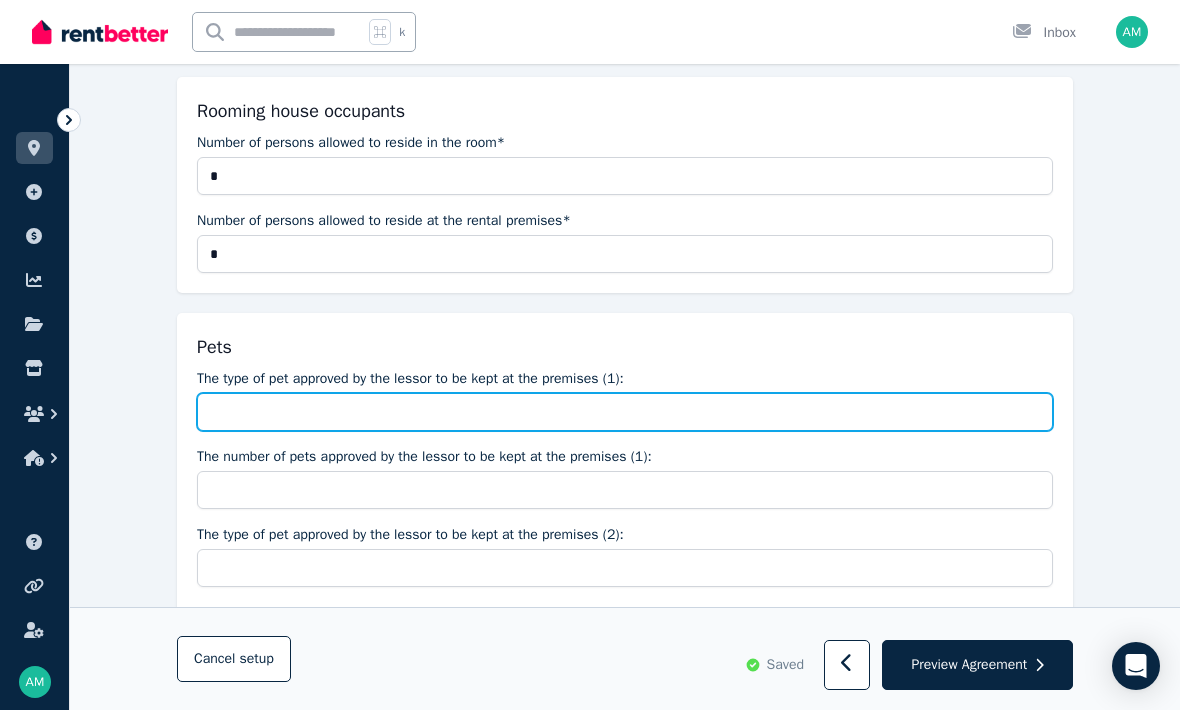 click on "The type of pet approved by the lessor to be kept at the premises (1):" at bounding box center (625, 412) 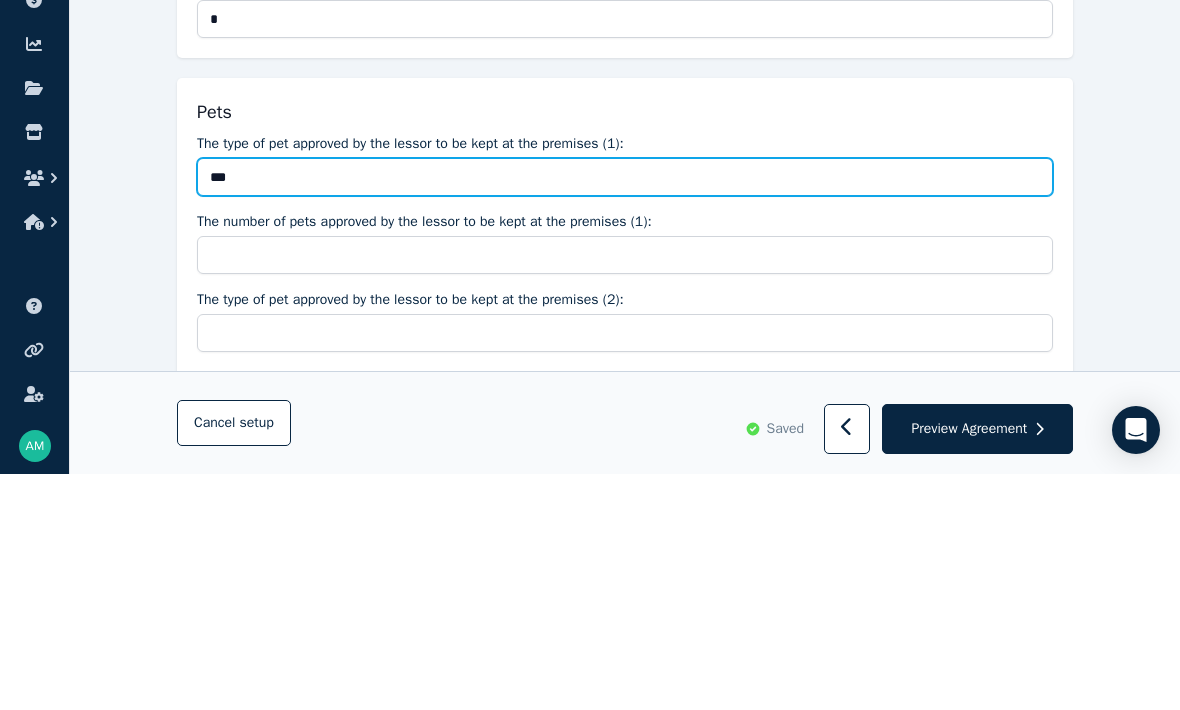 type on "***" 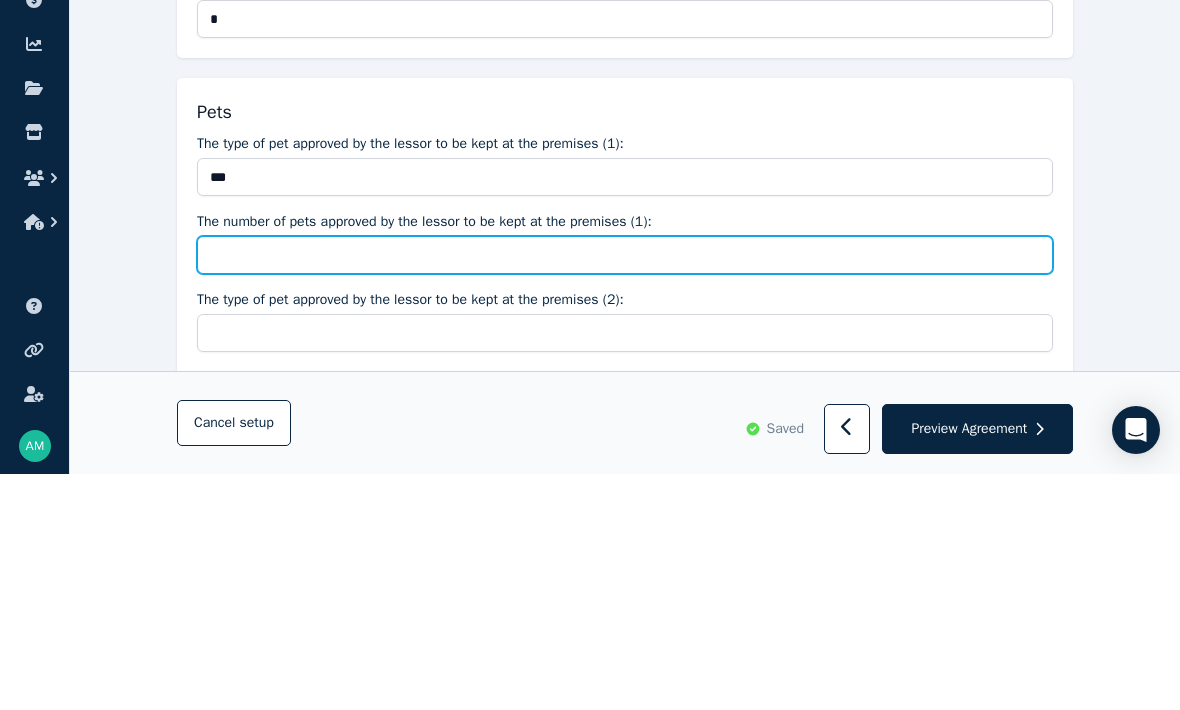 click on "The number of pets approved by the lessor to be kept at the premises (1):" at bounding box center (625, 491) 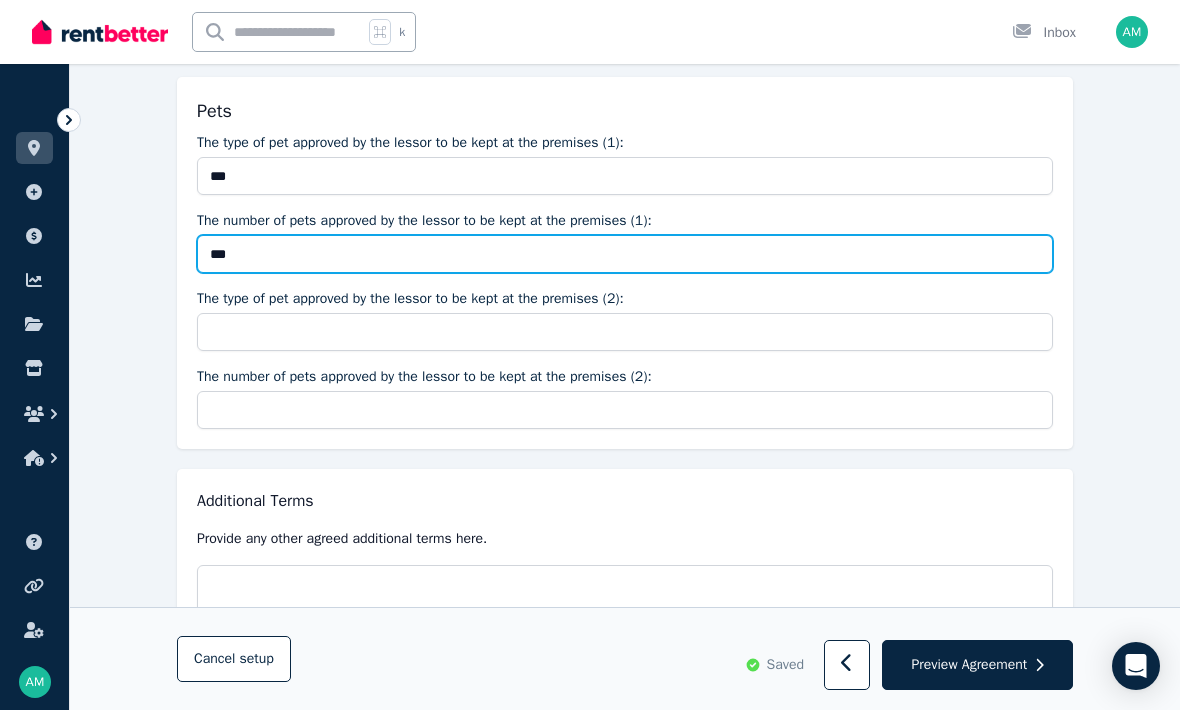 type on "***" 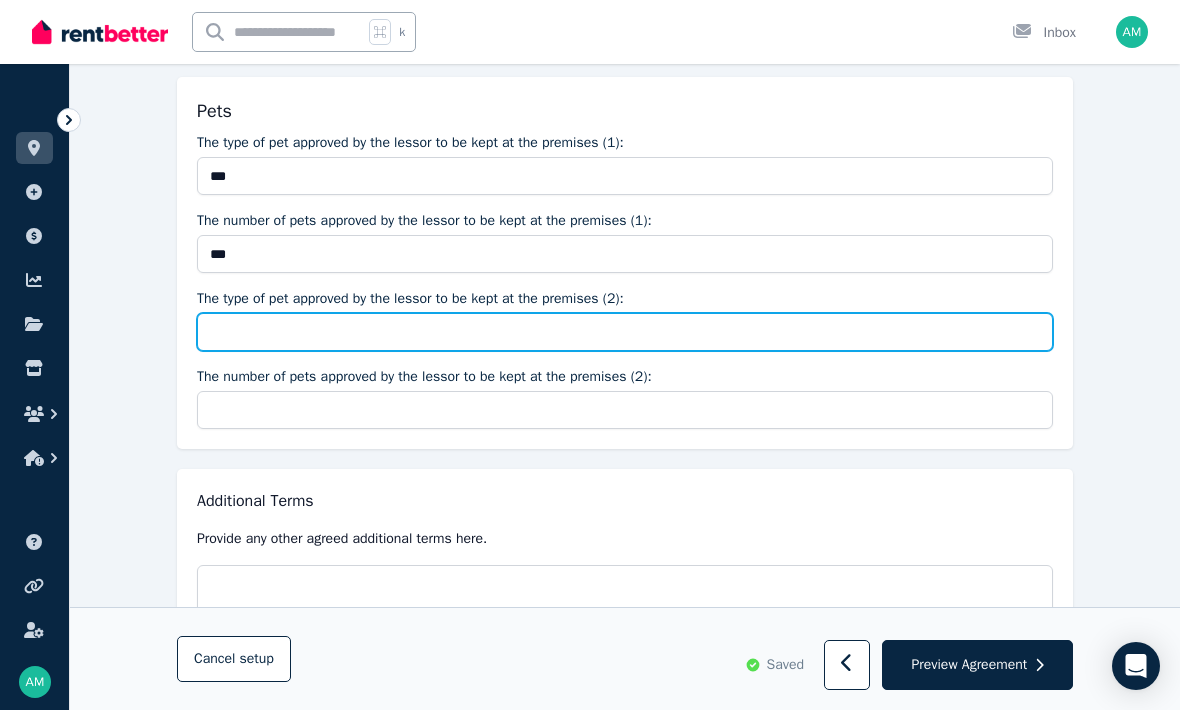 click on "The type of pet approved by the lessor to be kept at the premises (2):" at bounding box center [625, 332] 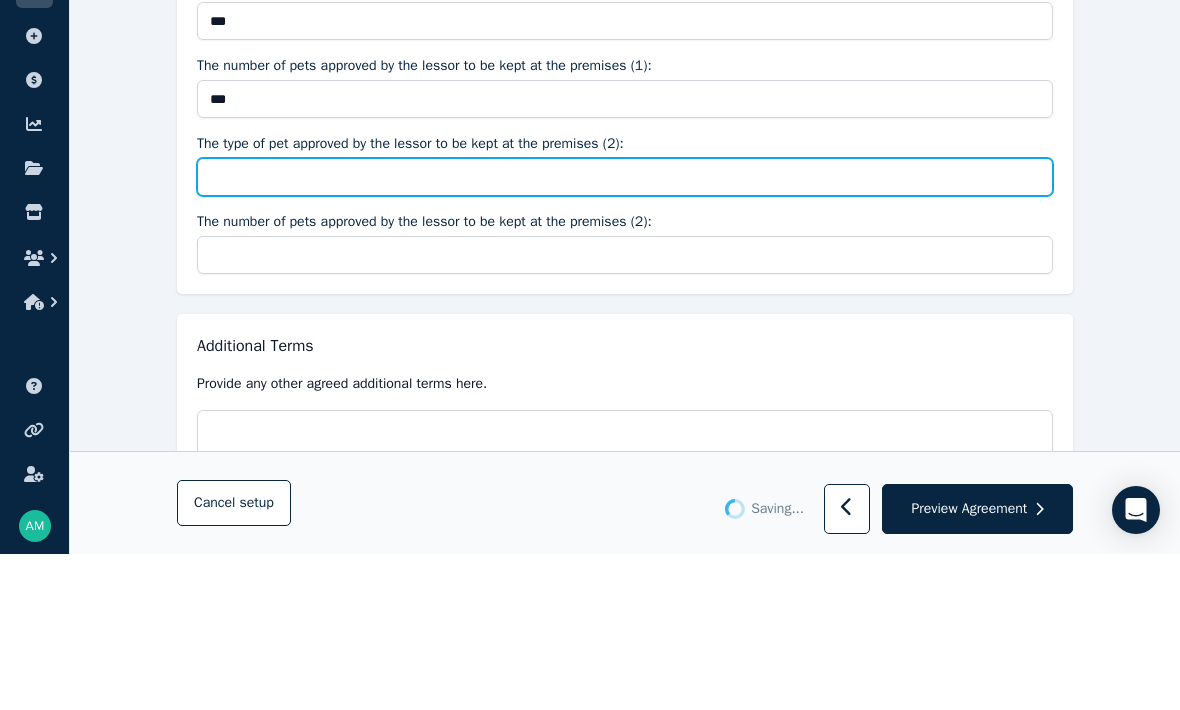 type 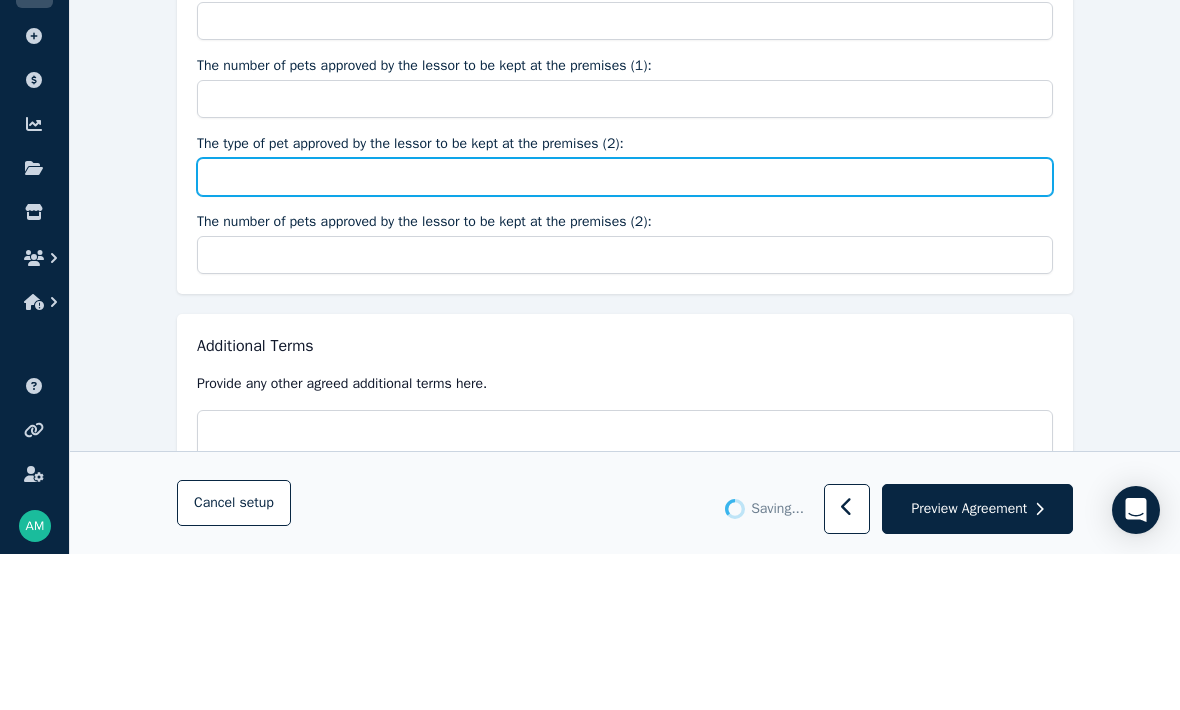 type on "***" 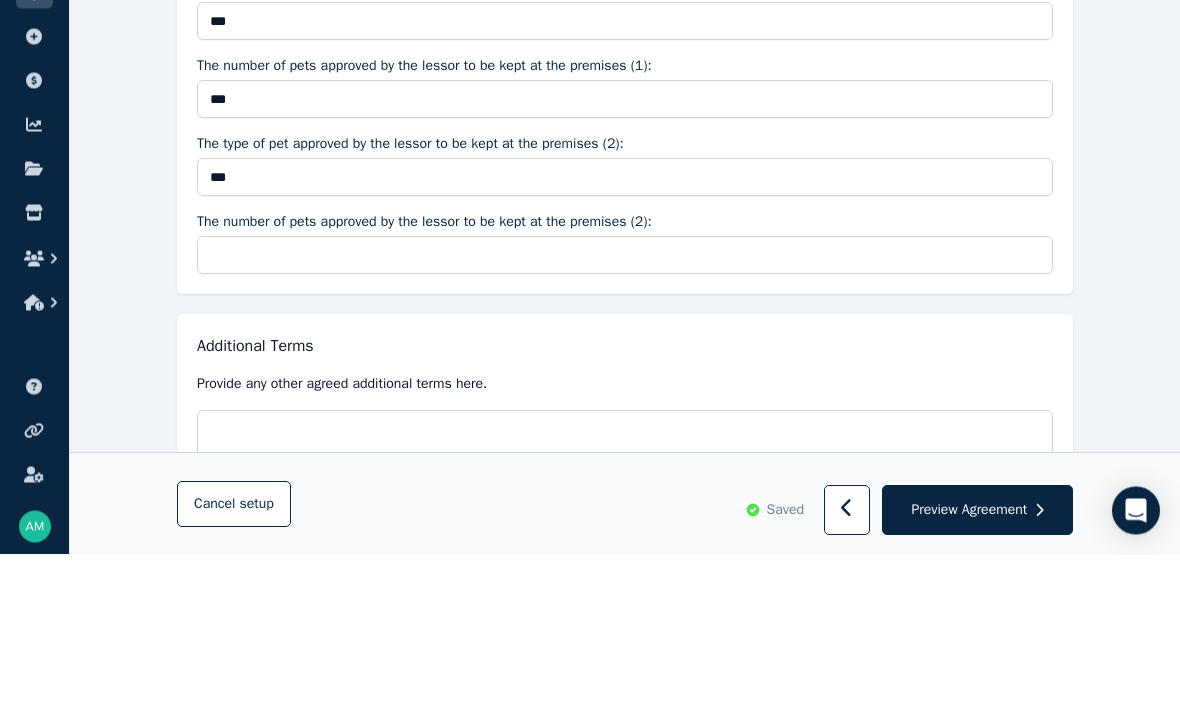 scroll, scrollTop: 2486, scrollLeft: 0, axis: vertical 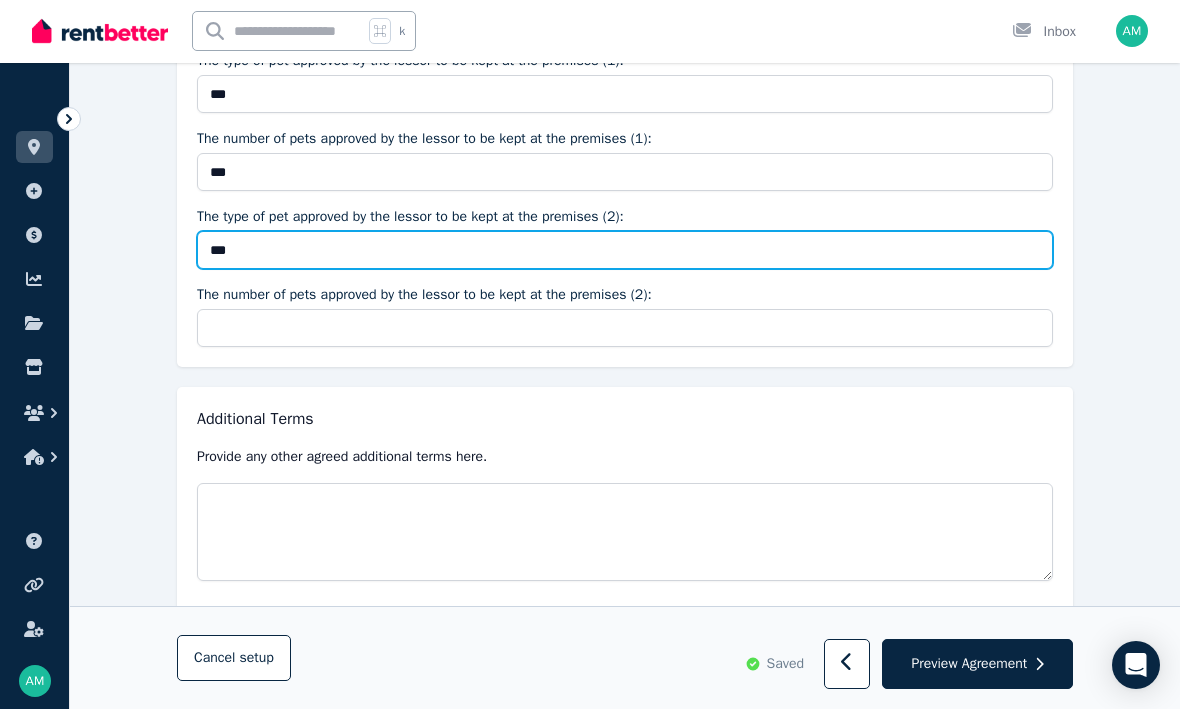 type on "***" 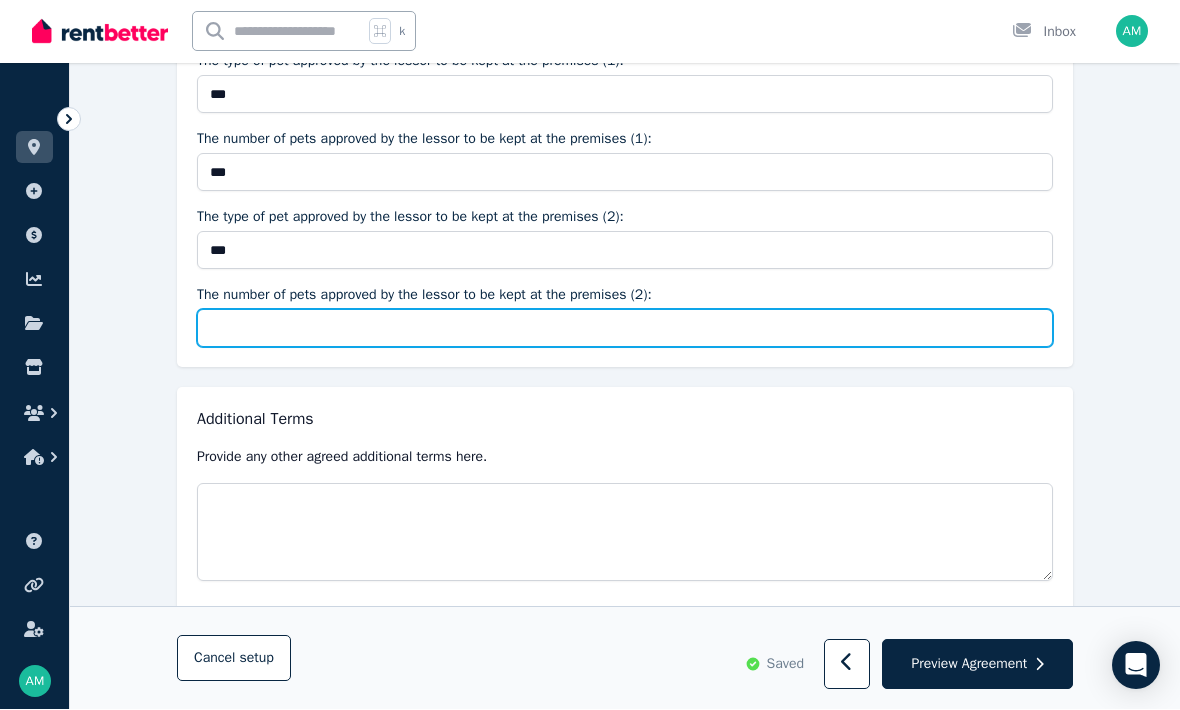 click on "The number of pets approved by the lessor to be kept at the premises (2):" at bounding box center (625, 329) 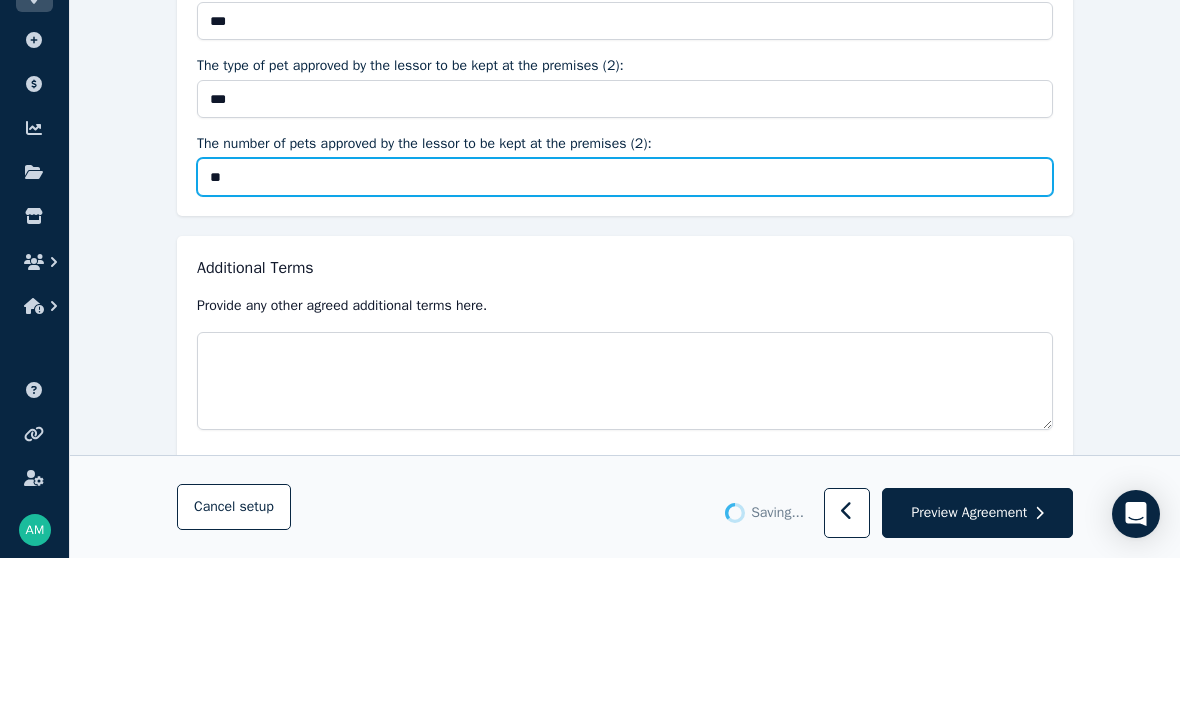 type on "***" 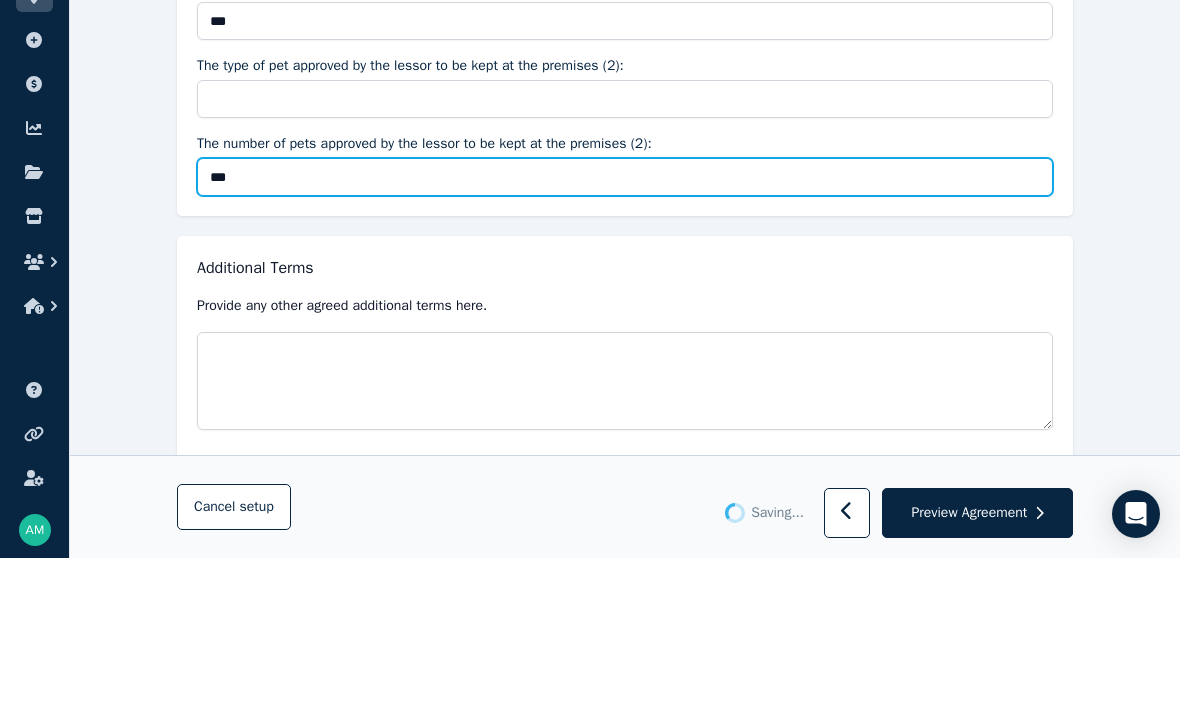 type on "***" 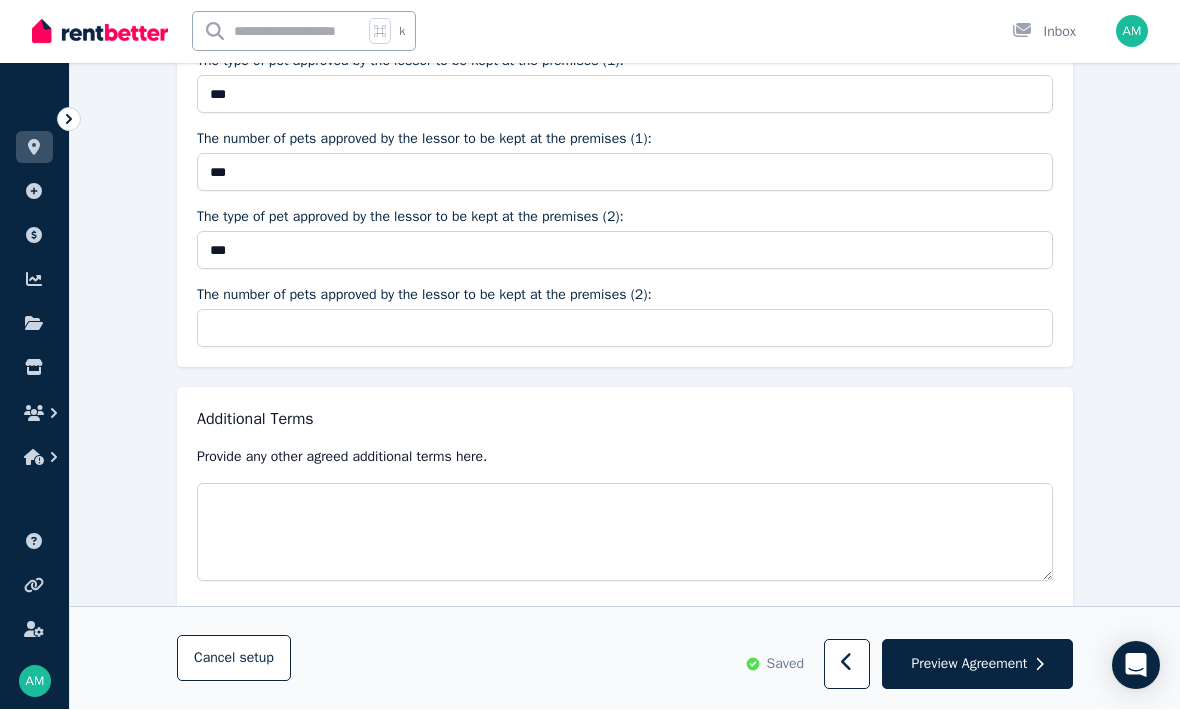 type on "***" 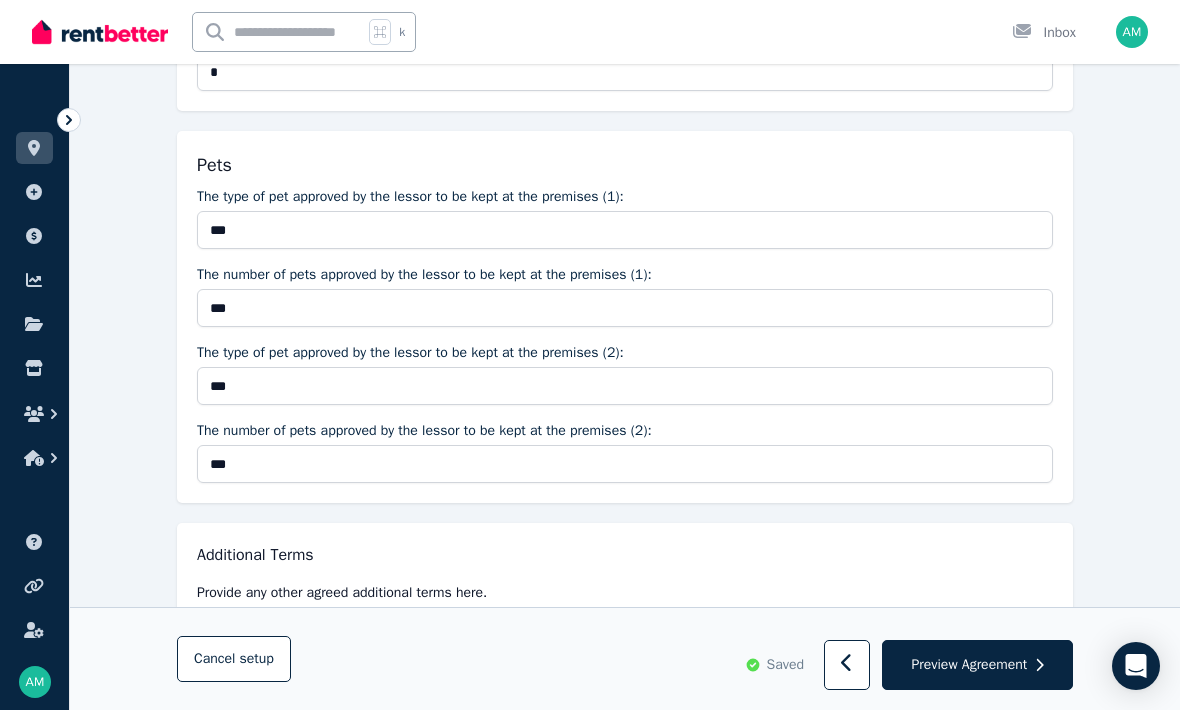 scroll, scrollTop: 2486, scrollLeft: 0, axis: vertical 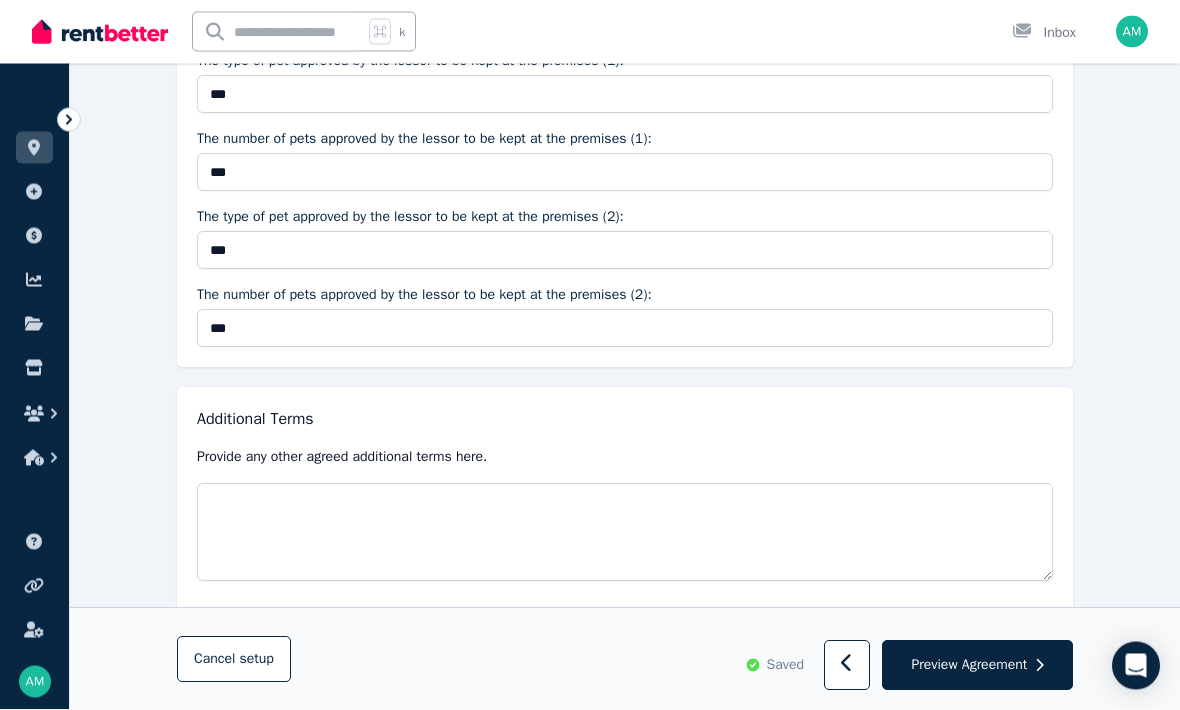 click on "Preview Agreement" at bounding box center [977, 666] 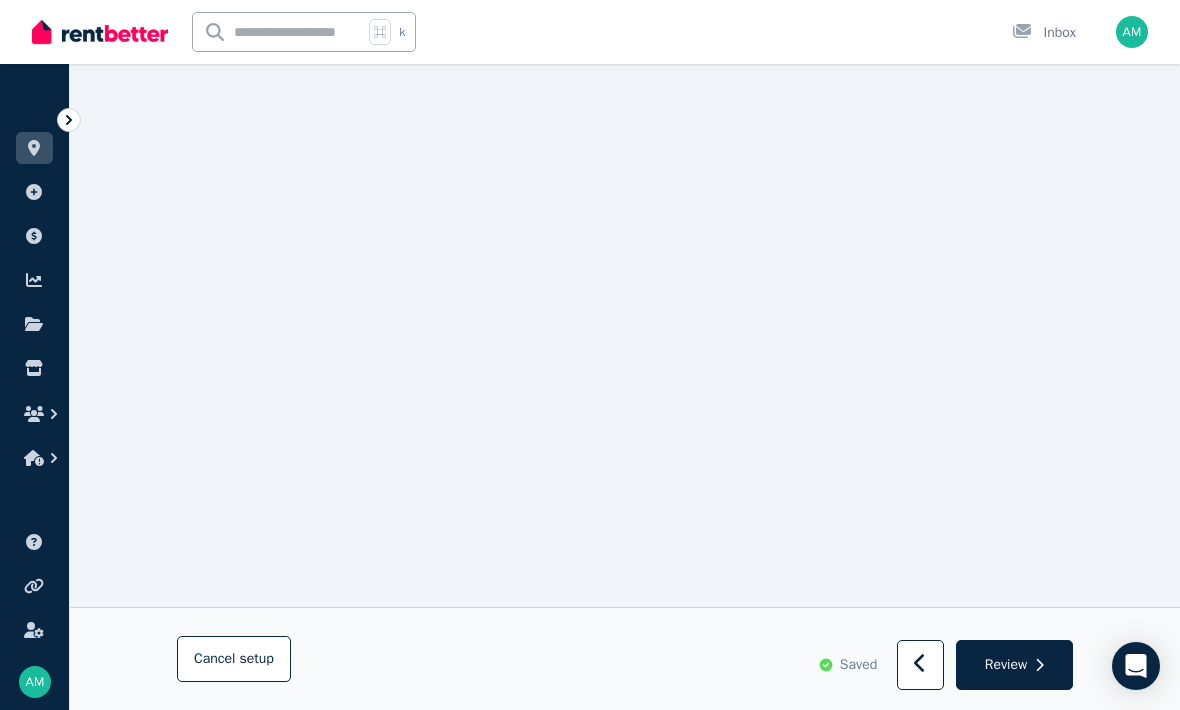 scroll, scrollTop: 2714, scrollLeft: 0, axis: vertical 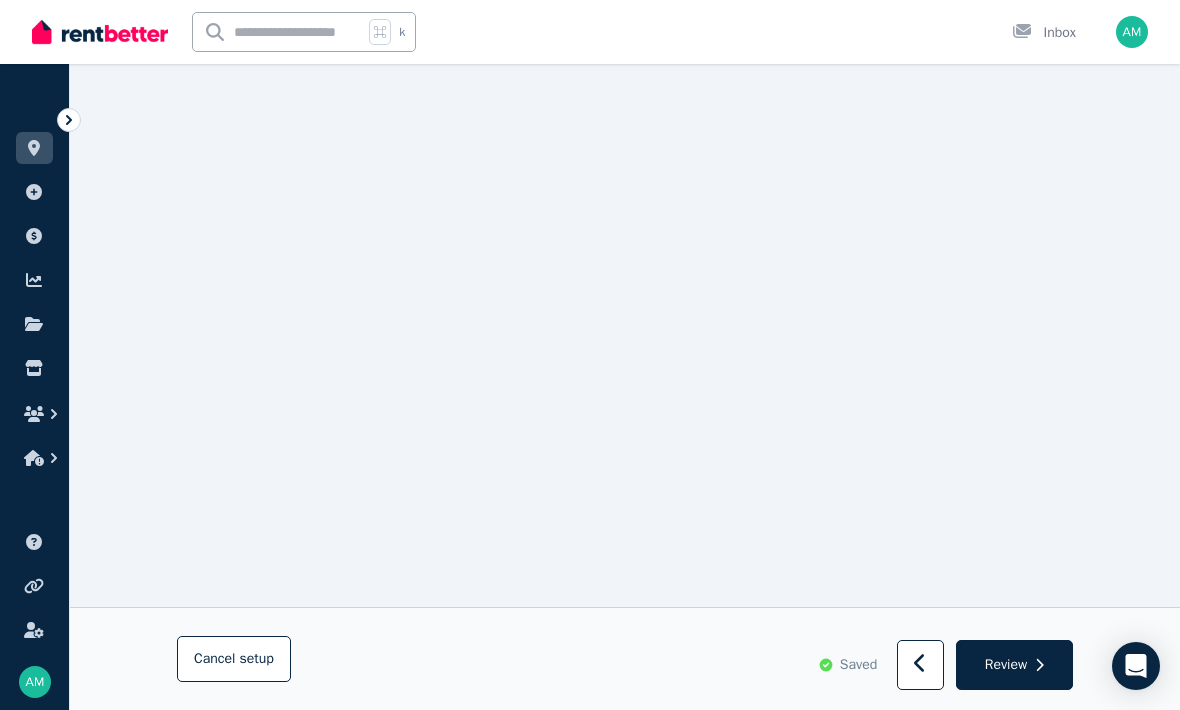 click 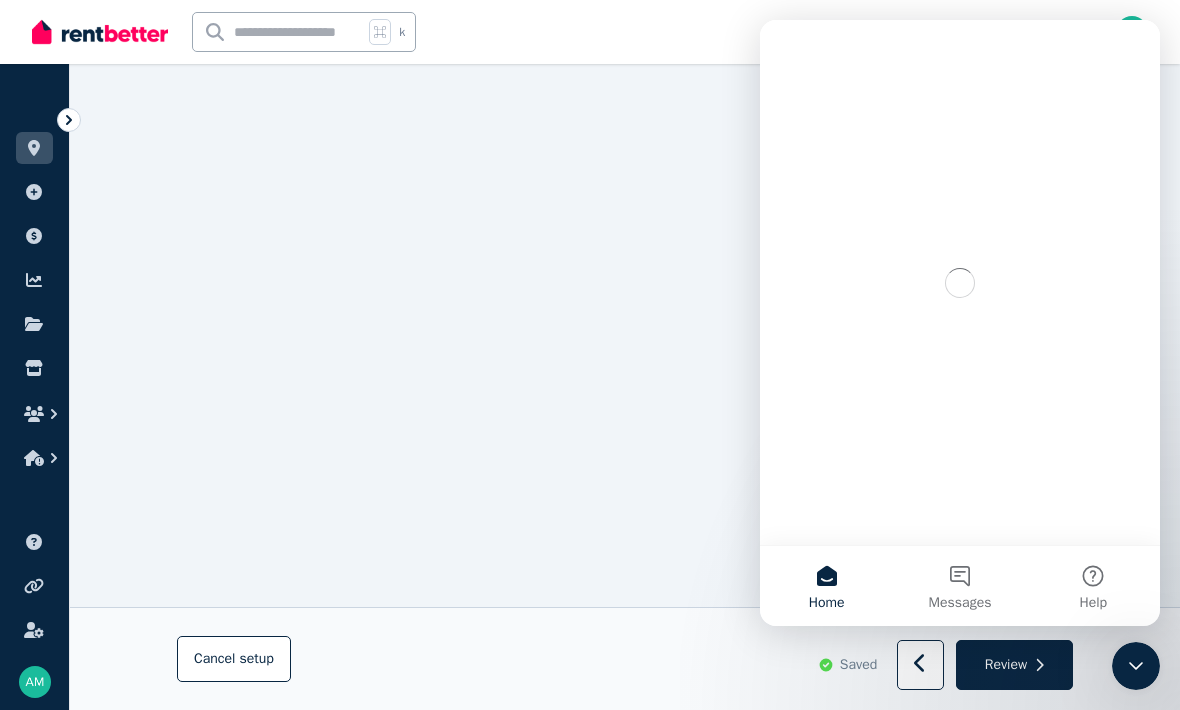 scroll, scrollTop: 0, scrollLeft: 0, axis: both 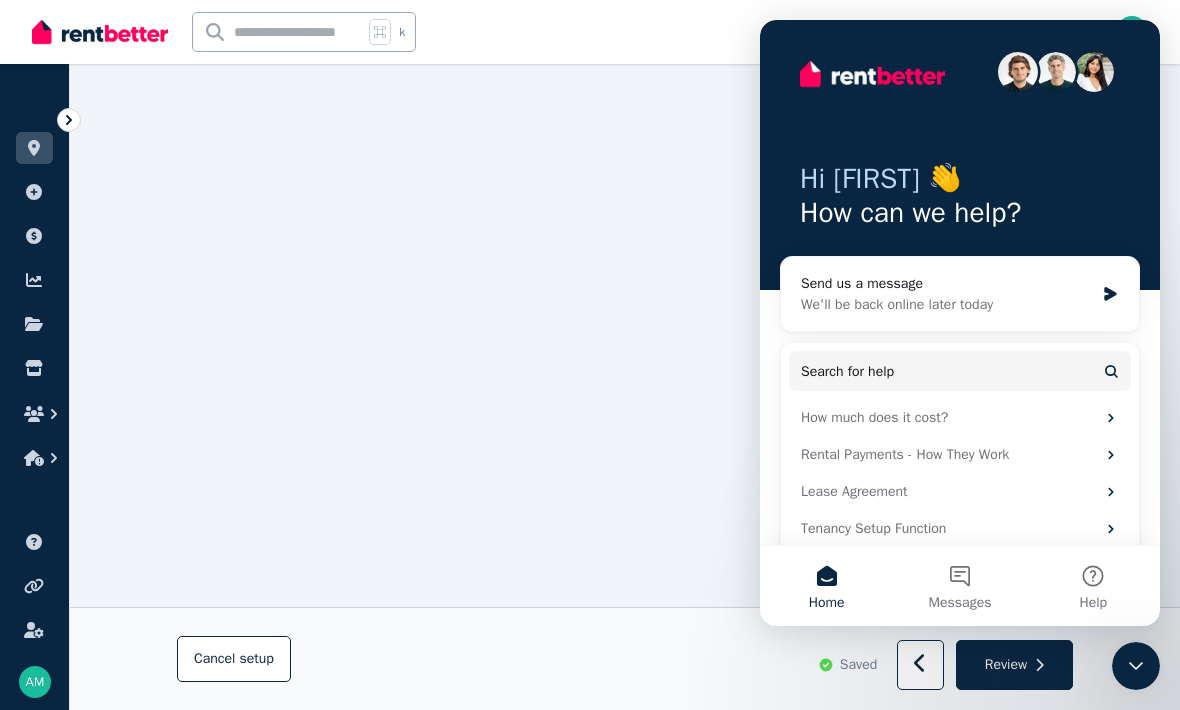 click 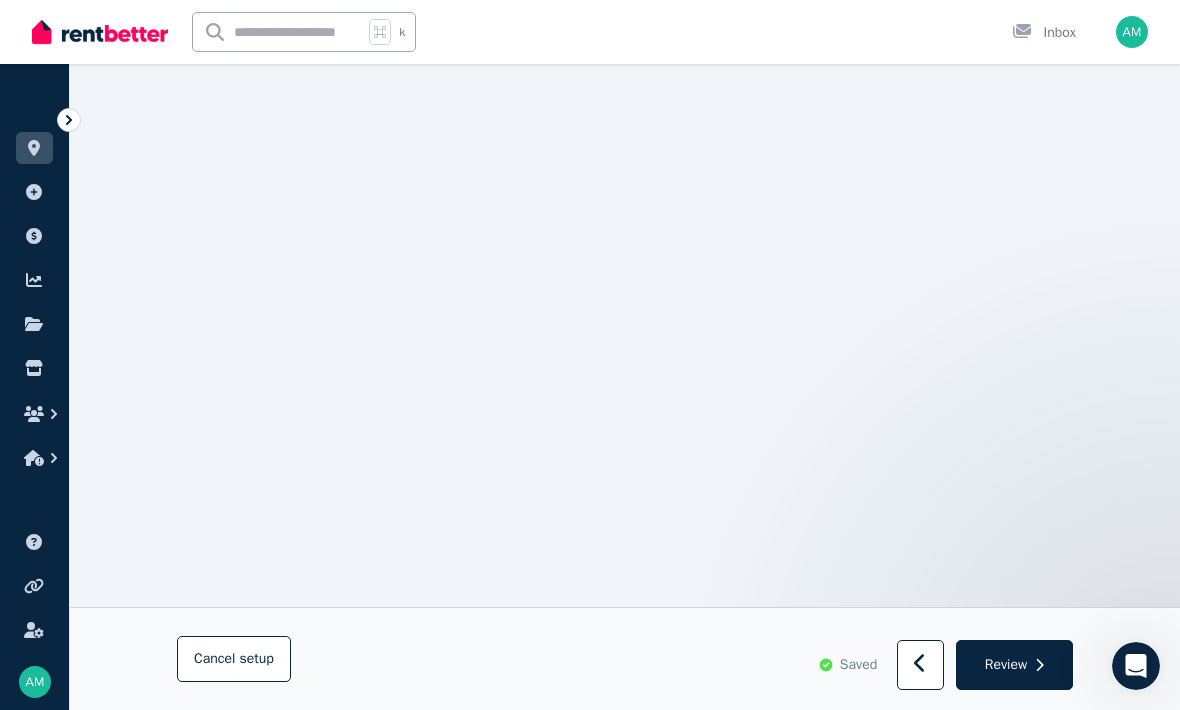 scroll, scrollTop: 0, scrollLeft: 0, axis: both 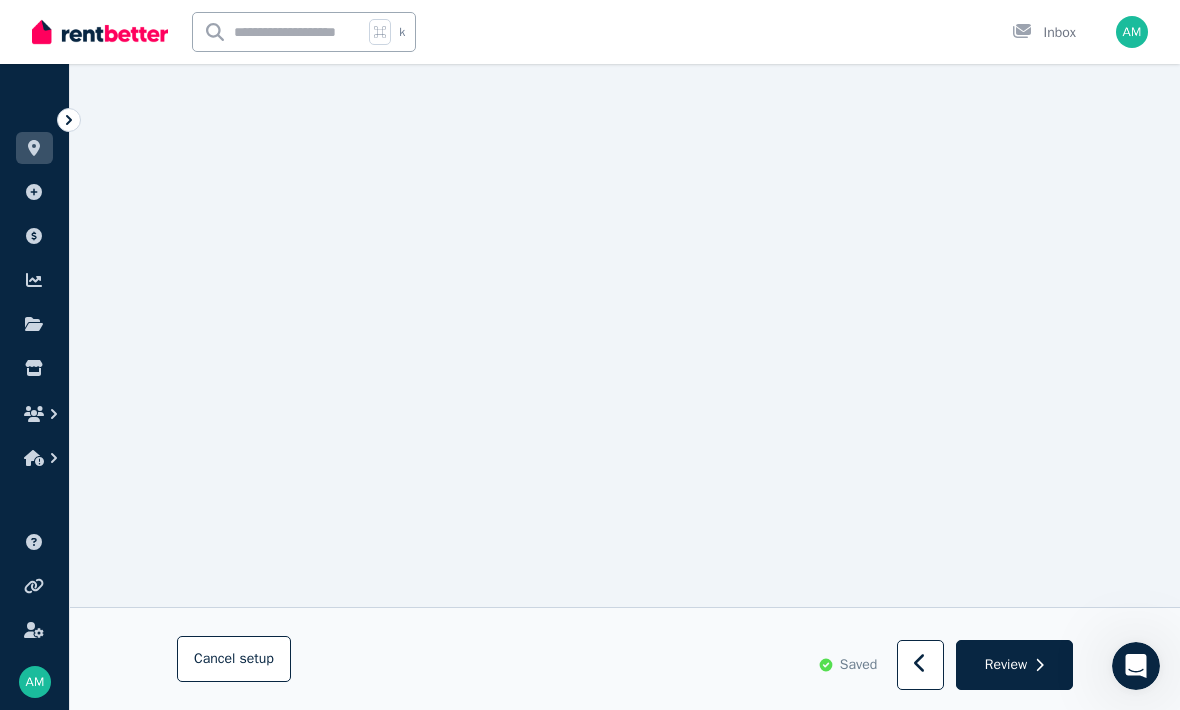 click on "Review" at bounding box center [1014, 666] 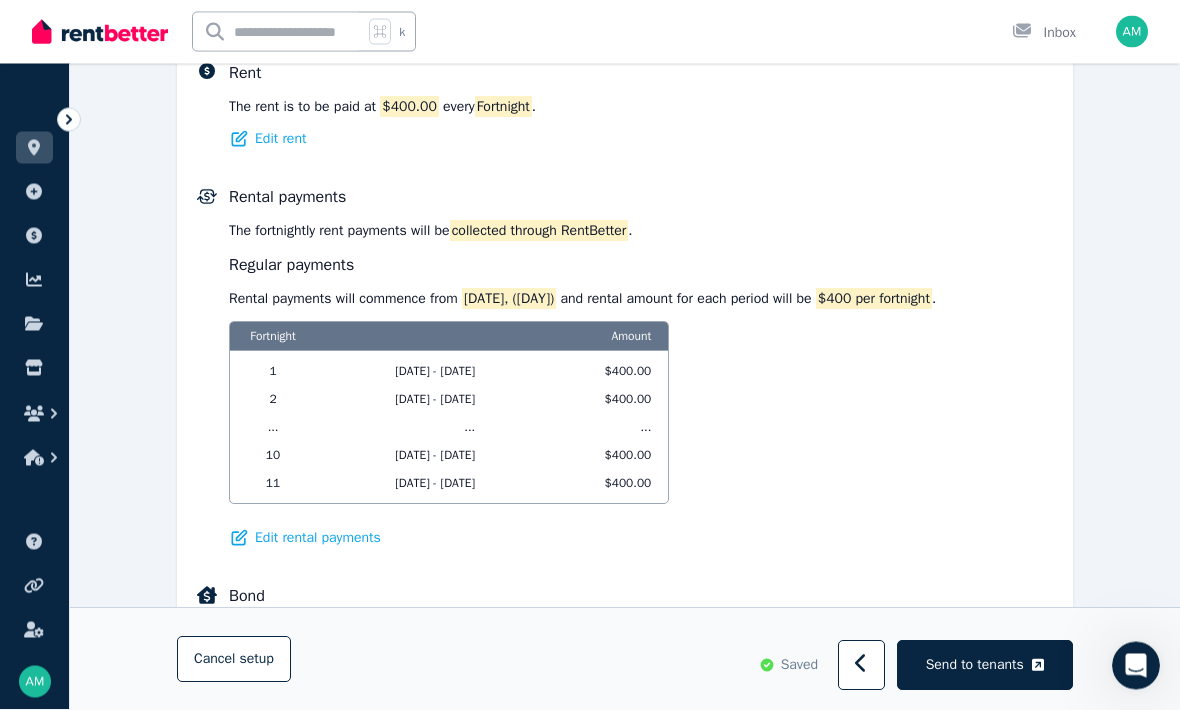 scroll, scrollTop: 838, scrollLeft: 0, axis: vertical 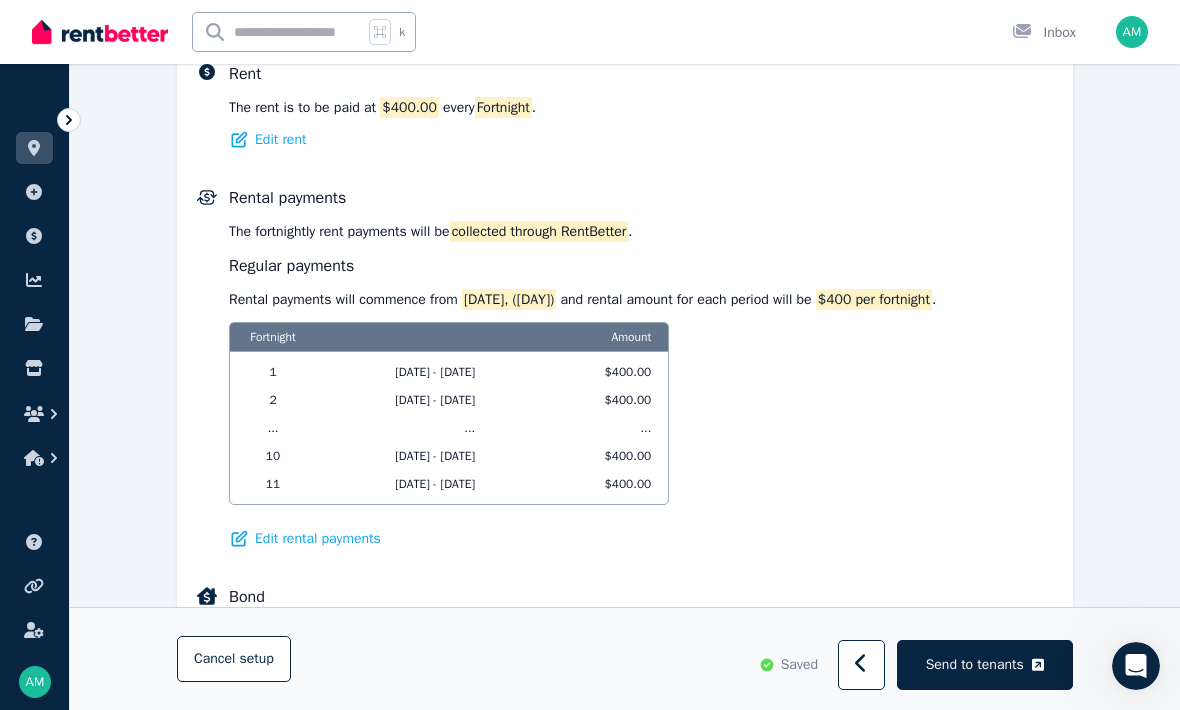 click on "Edit rental payments" at bounding box center [318, 539] 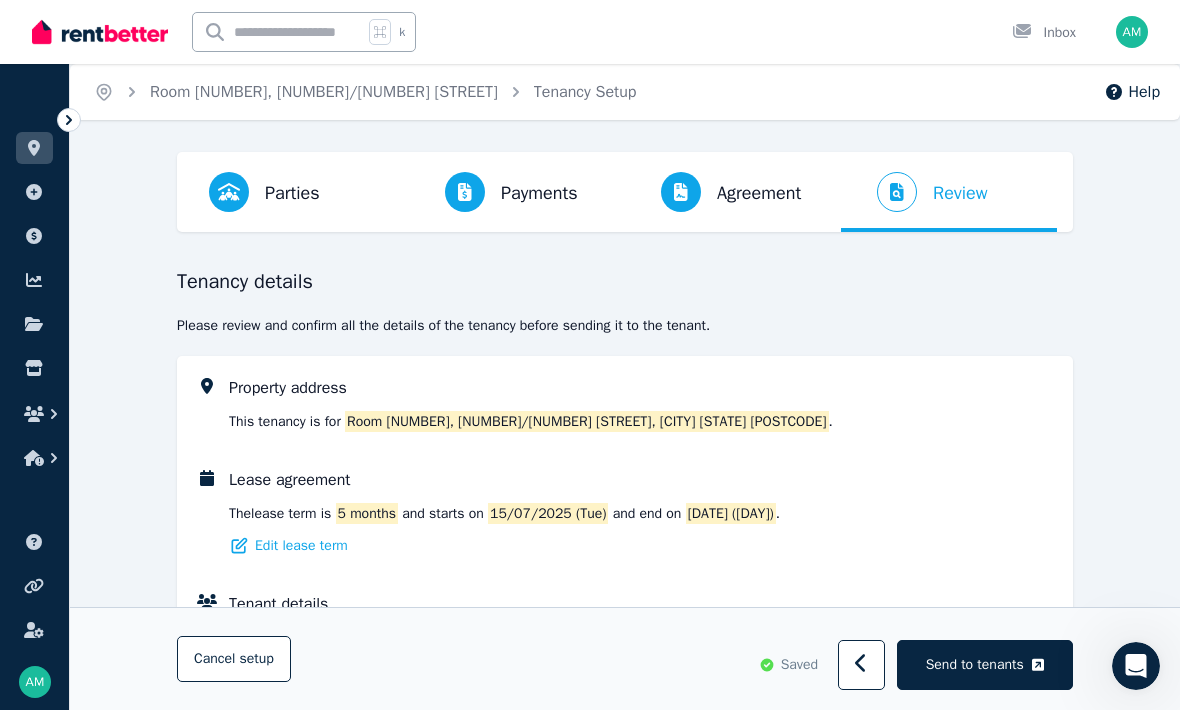select on "**********" 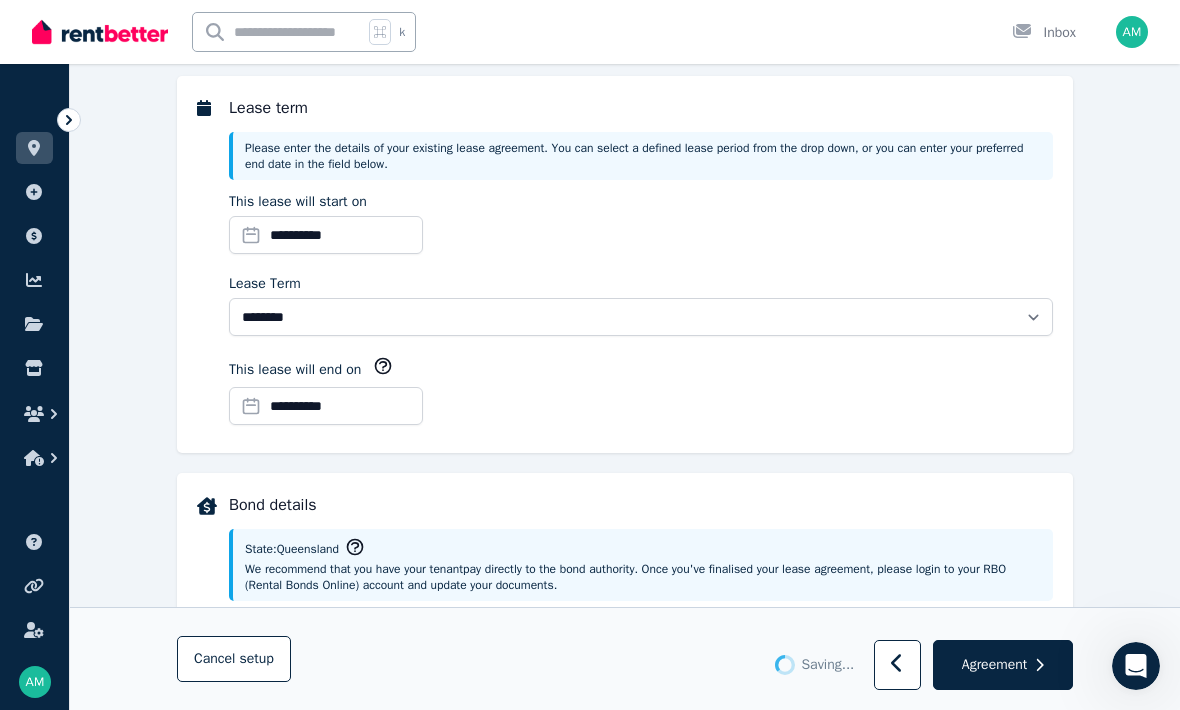 select on "**********" 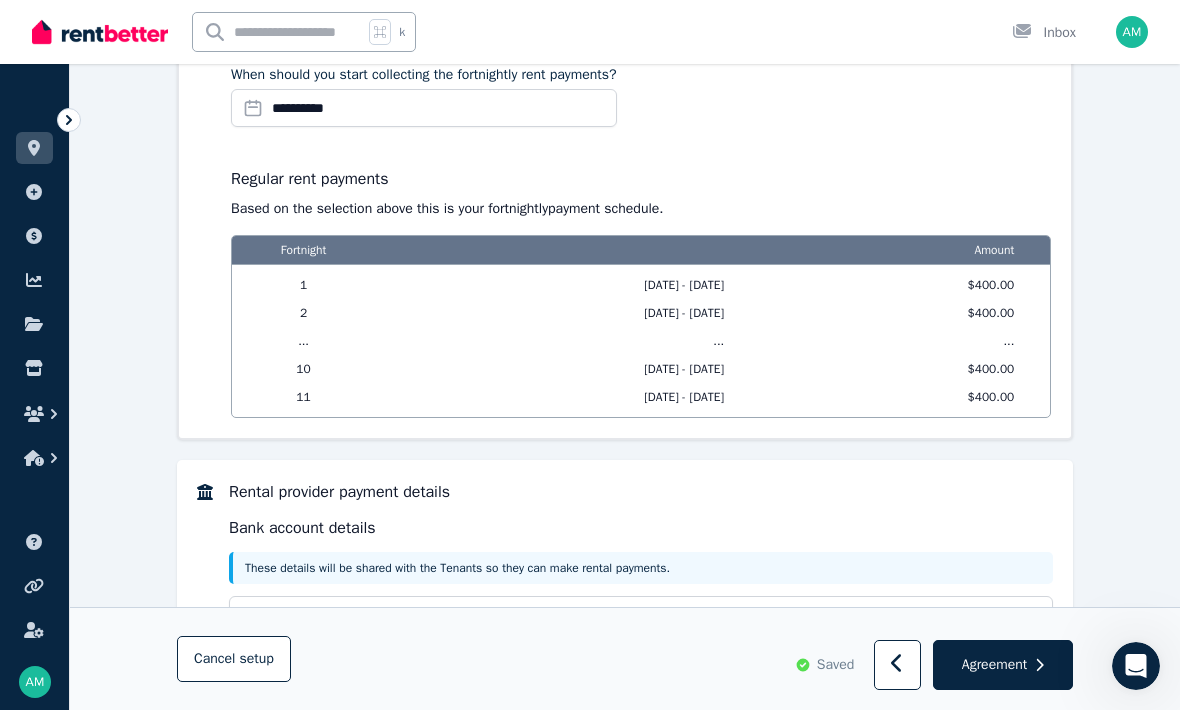 scroll, scrollTop: 1657, scrollLeft: 0, axis: vertical 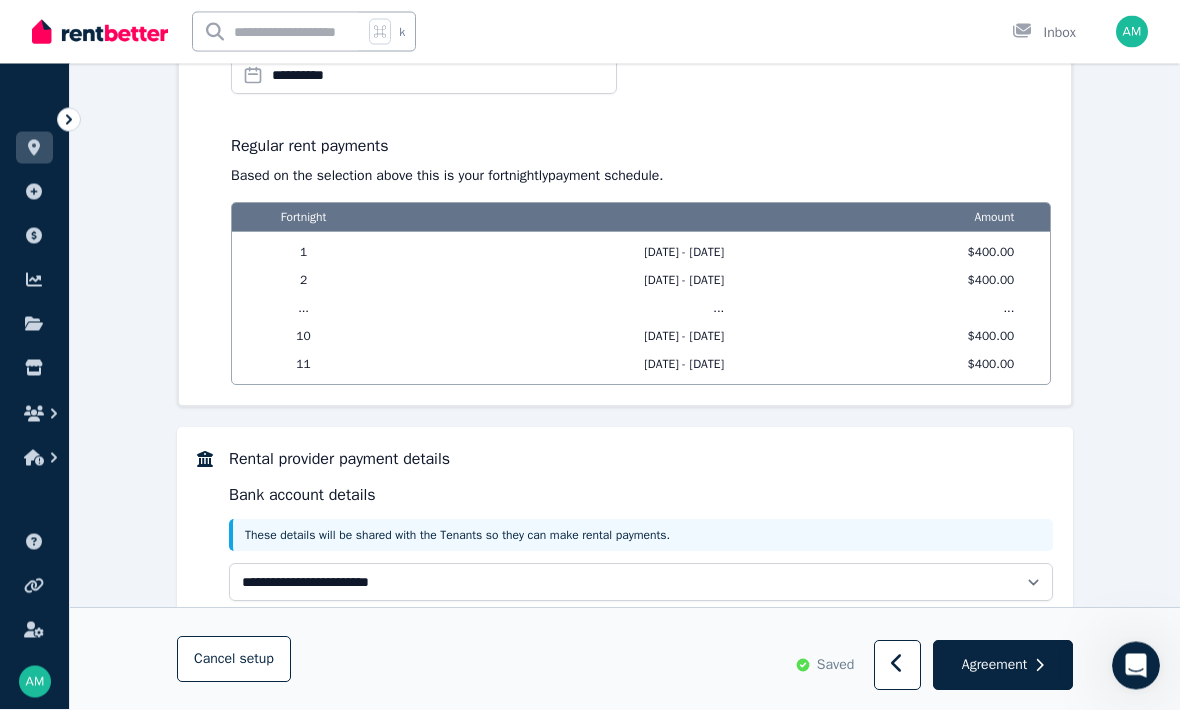 click on "Agreement" at bounding box center (994, 665) 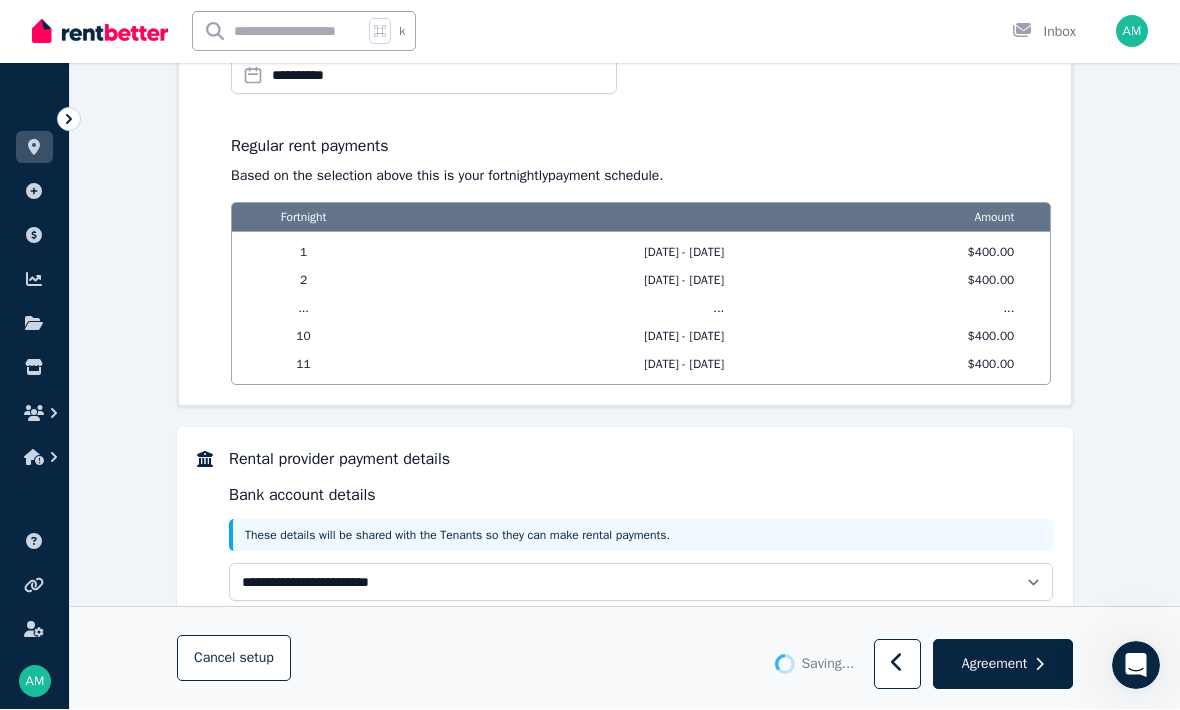 scroll, scrollTop: 0, scrollLeft: 0, axis: both 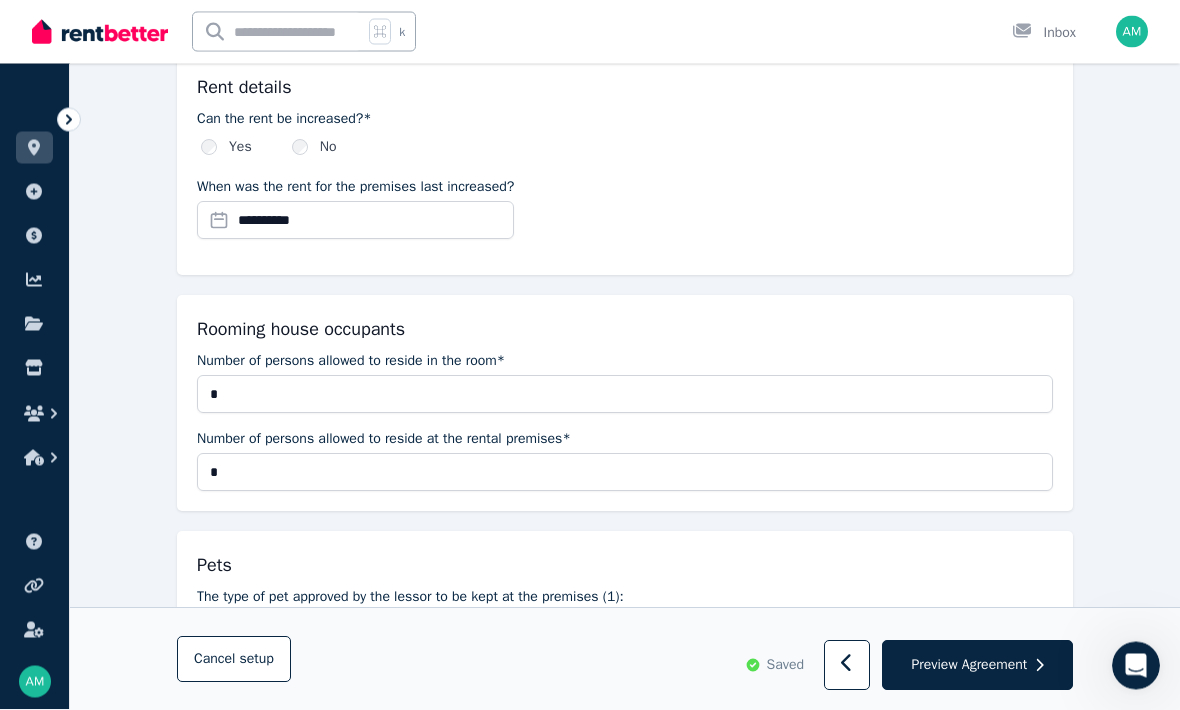 click on "Preview Agreement" at bounding box center (969, 665) 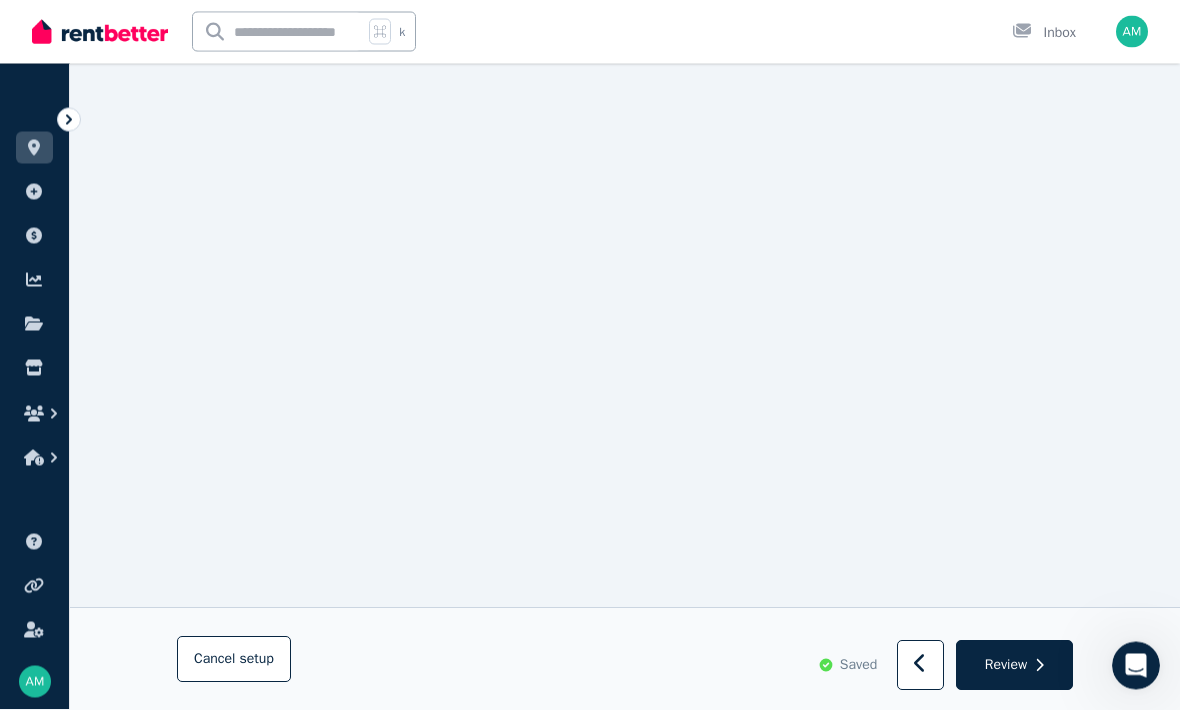 scroll, scrollTop: 7354, scrollLeft: 0, axis: vertical 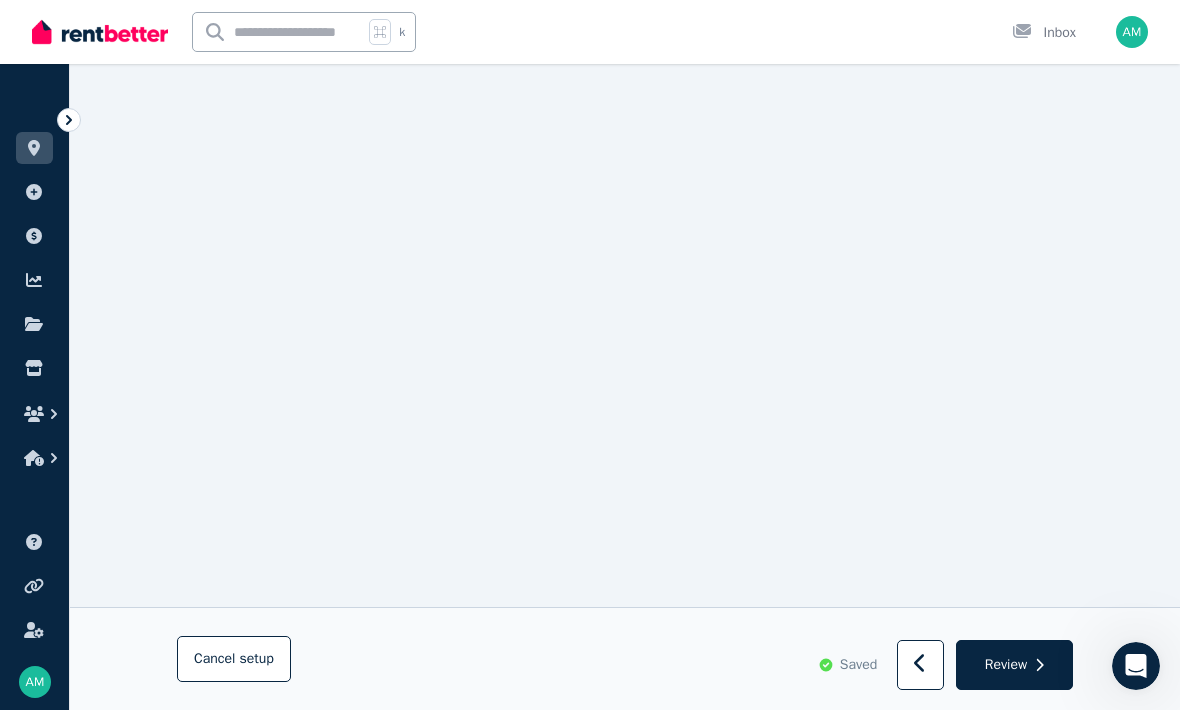 click at bounding box center [34, 414] 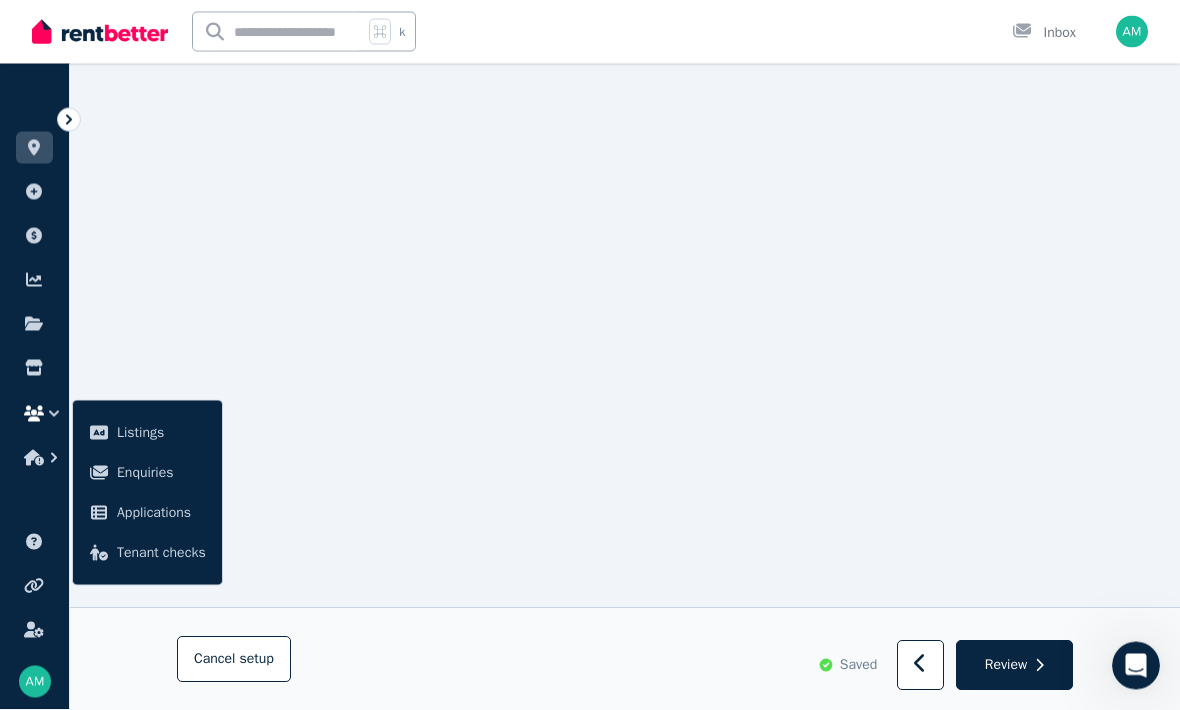 scroll, scrollTop: 12301, scrollLeft: 0, axis: vertical 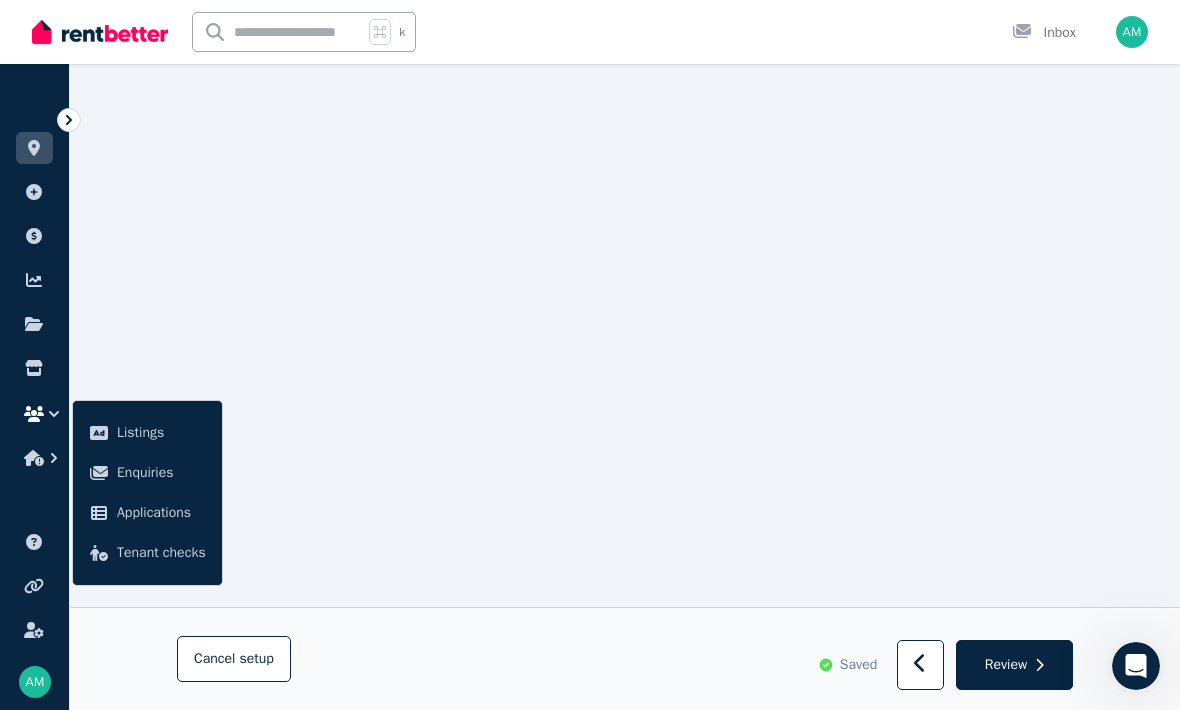 click on "Review" at bounding box center [1006, 665] 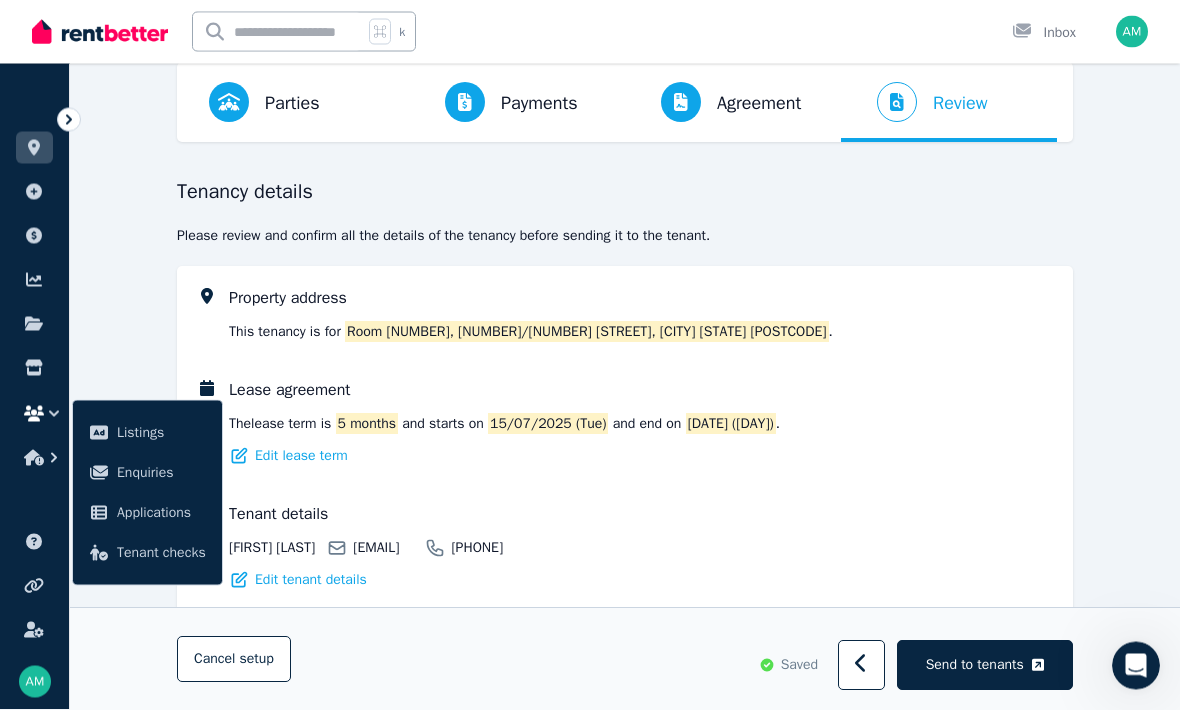 scroll, scrollTop: 103, scrollLeft: 0, axis: vertical 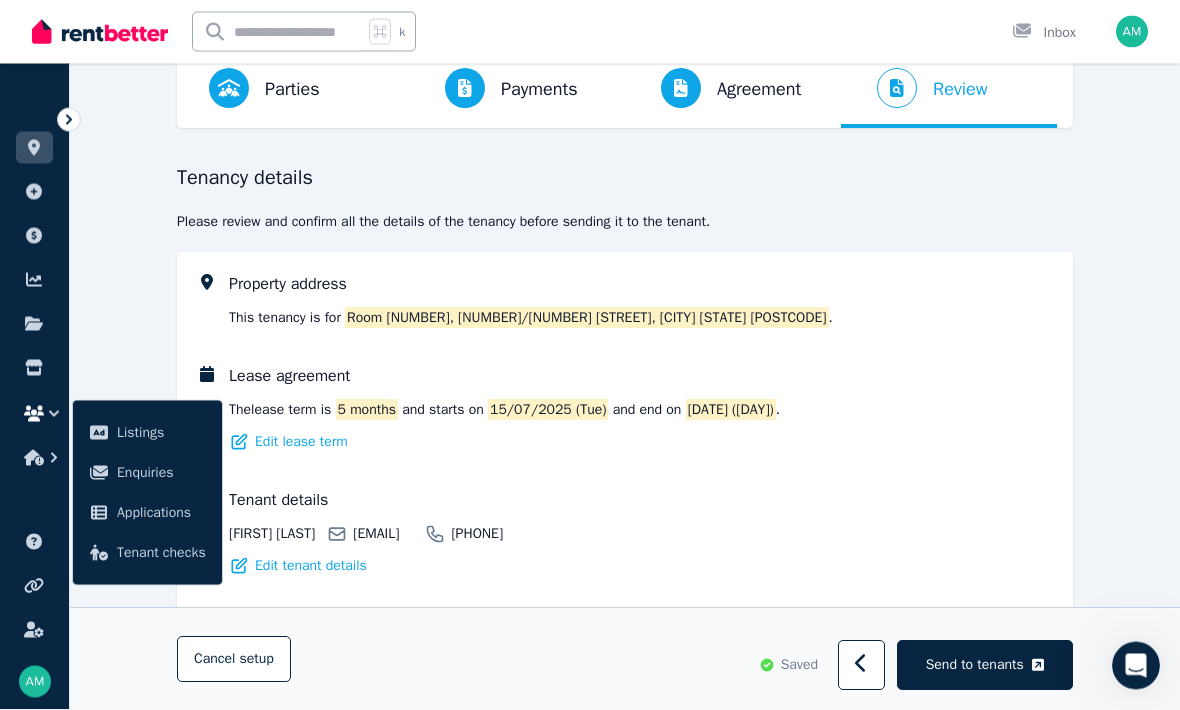 click on "Parties Rental provider and tenant details Payments Bond and rental payments Agreement Lease agreement Review Send tenancy details Step  4 / 4 :  Review Tenancy details Please review and confirm all the details of the tenancy before sending it to the tenant . Property address This tenancy is for   Room [NUMBER], [NUMBER]/[NUMBER] [STREET], [CITY] [STATE] [POSTCODE] . Lease agreement The   lease term is   5 months   and starts on   [DATE] ([DAY])   and end on   [DATE] ([DAY]) . Edit lease term Tenant details [FIRST] [LAST] [EMAIL] [PHONE] Edit   tenant details Rental provider details [FIRST] [LAST] [EMAIL] [PHONE] Property Owner Edit rental provider details Rent The rent is to be paid at   $400.00   every  Fortnight . Edit rent Rental payments The   Fortnightly   rent payments will   not be collected through RentBetter . Regular payments Rental payments will commence from   [DATE], ([DAY])   and rental amount for each period will be   $400 per fortnight . Fortnight Amount 1 $400.00 2" at bounding box center (625, 1019) 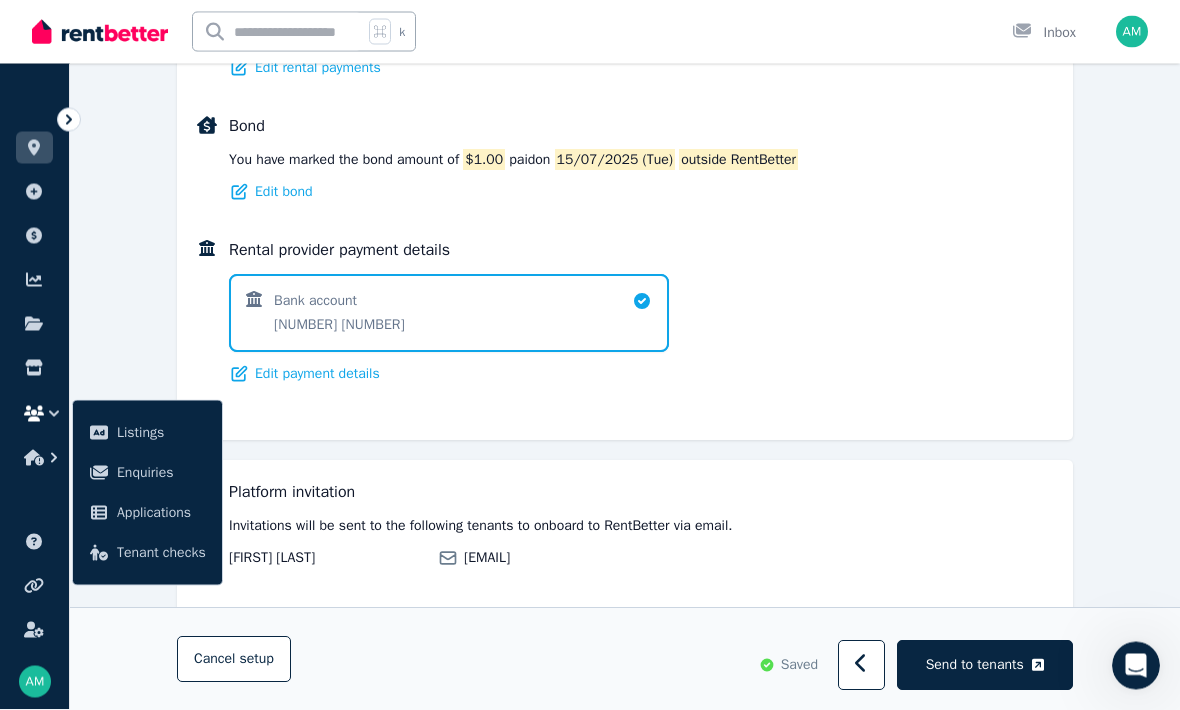 scroll, scrollTop: 1315, scrollLeft: 0, axis: vertical 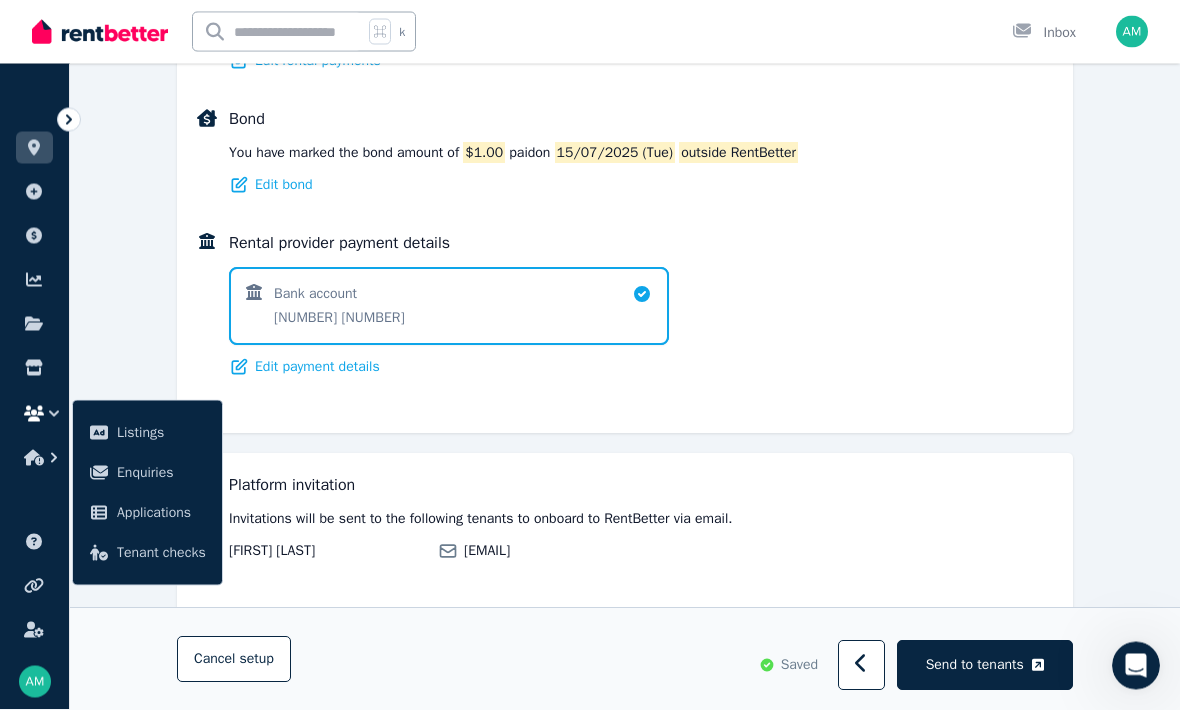 click on "Send to tenants" at bounding box center [975, 665] 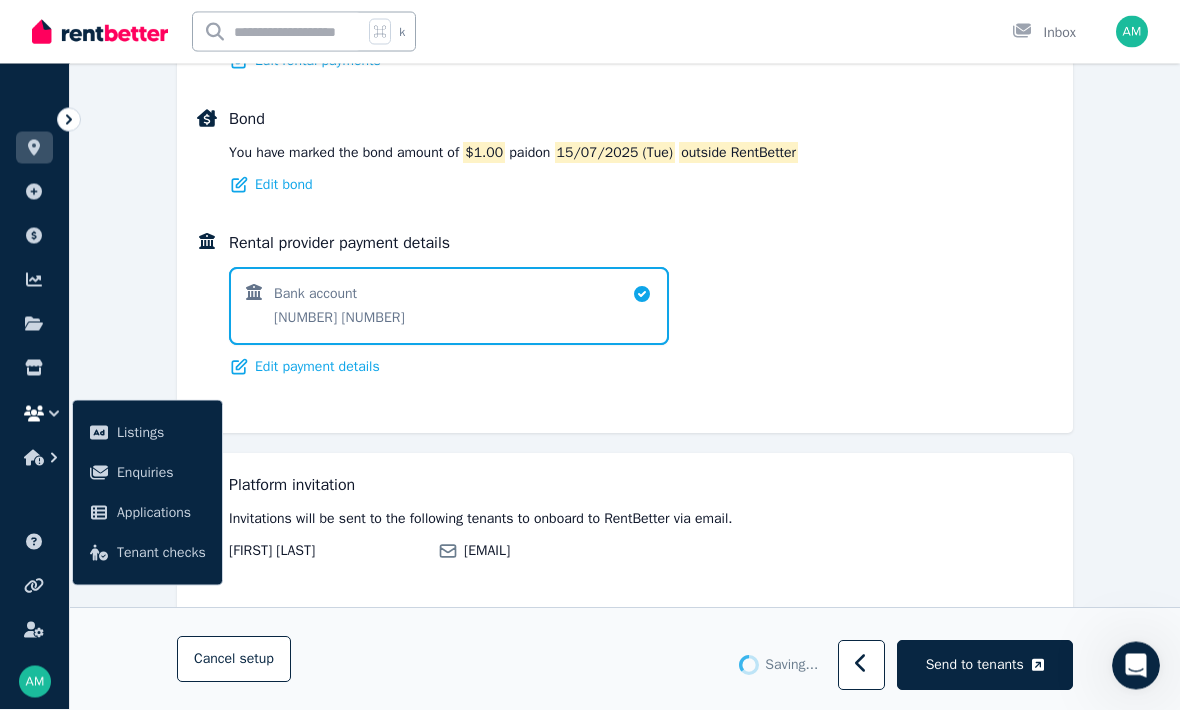 scroll, scrollTop: 1315, scrollLeft: 0, axis: vertical 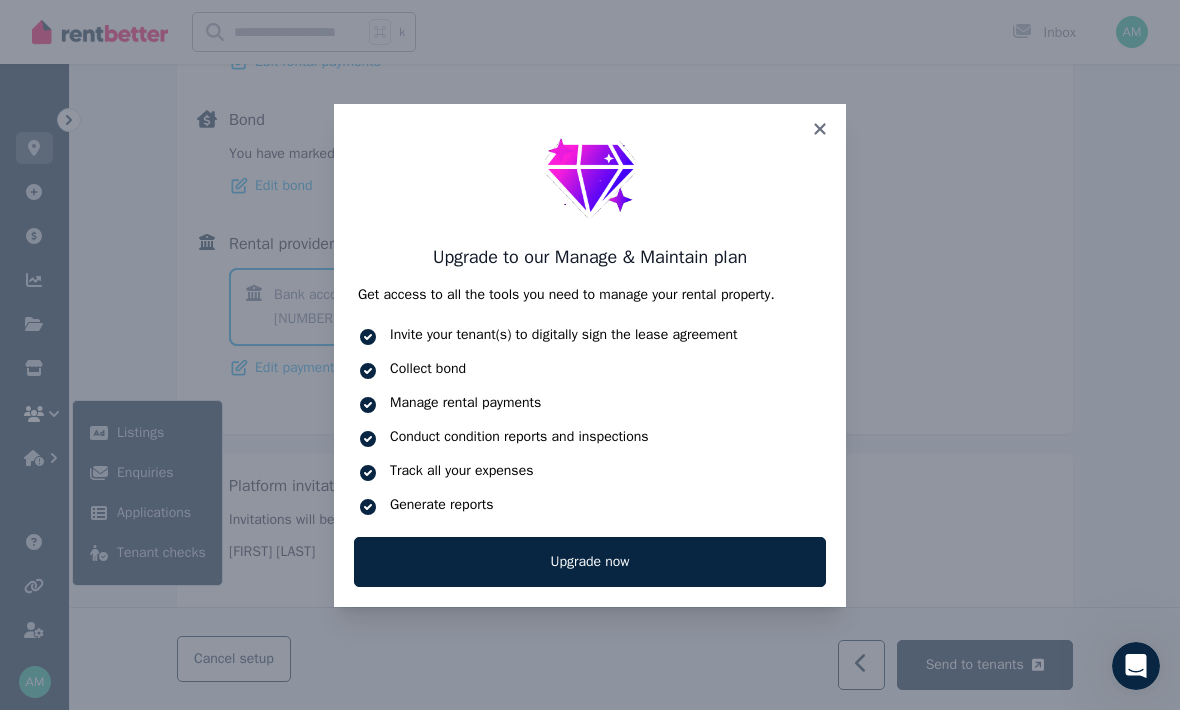 click on "Upgrade now" at bounding box center (590, 562) 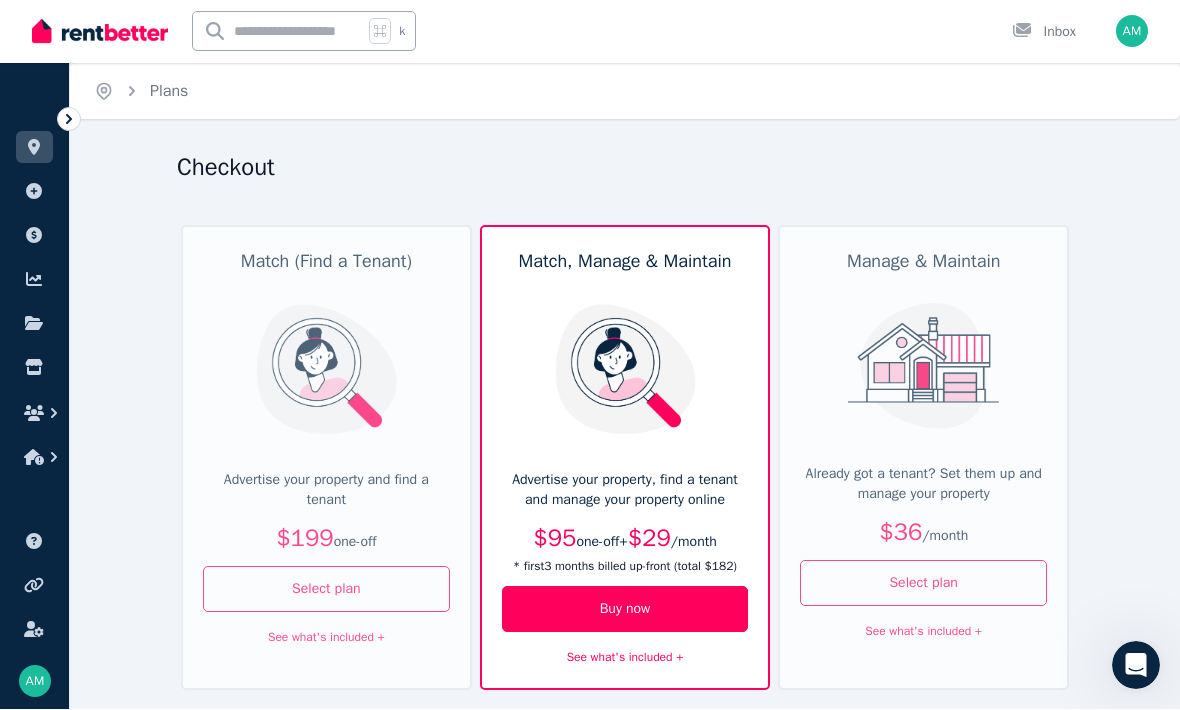 scroll, scrollTop: 1, scrollLeft: 0, axis: vertical 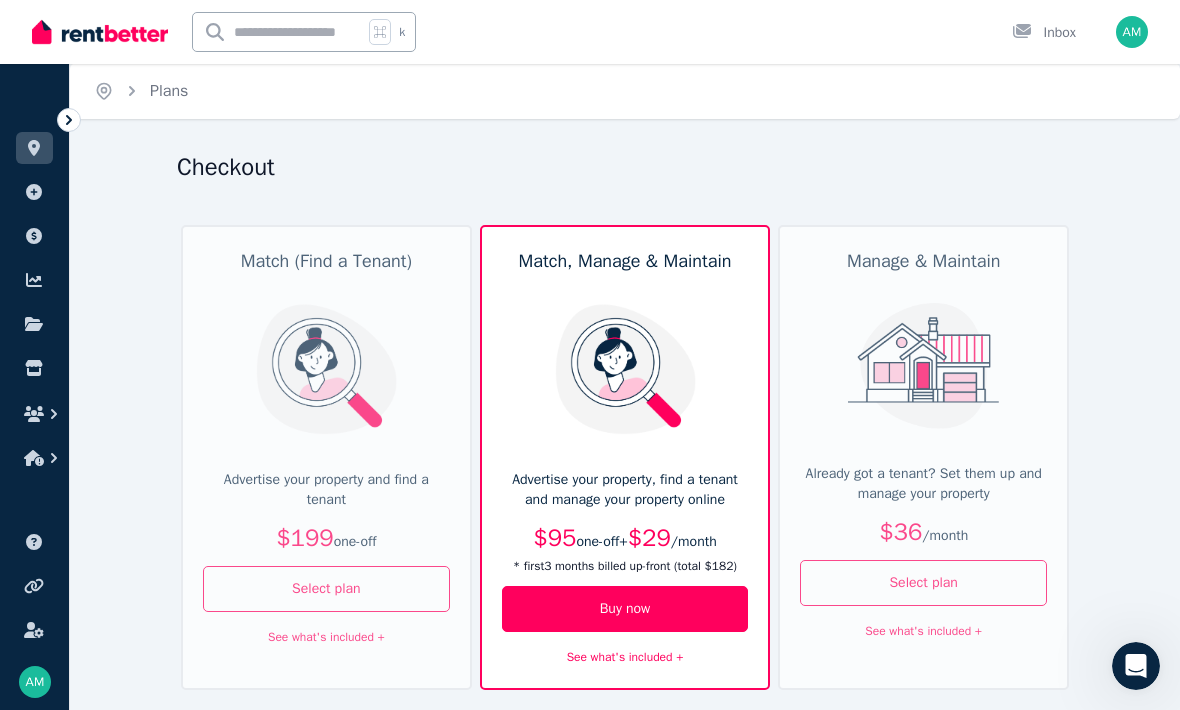 click on "Select plan" at bounding box center [923, 583] 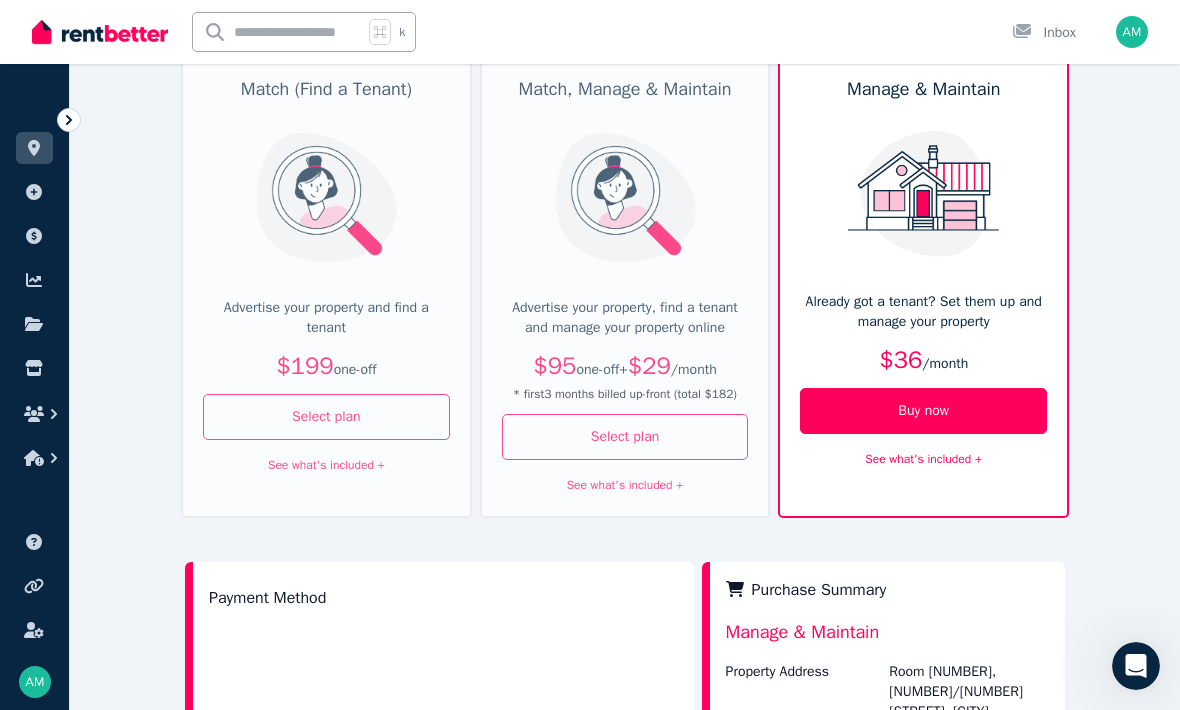 scroll, scrollTop: 172, scrollLeft: 0, axis: vertical 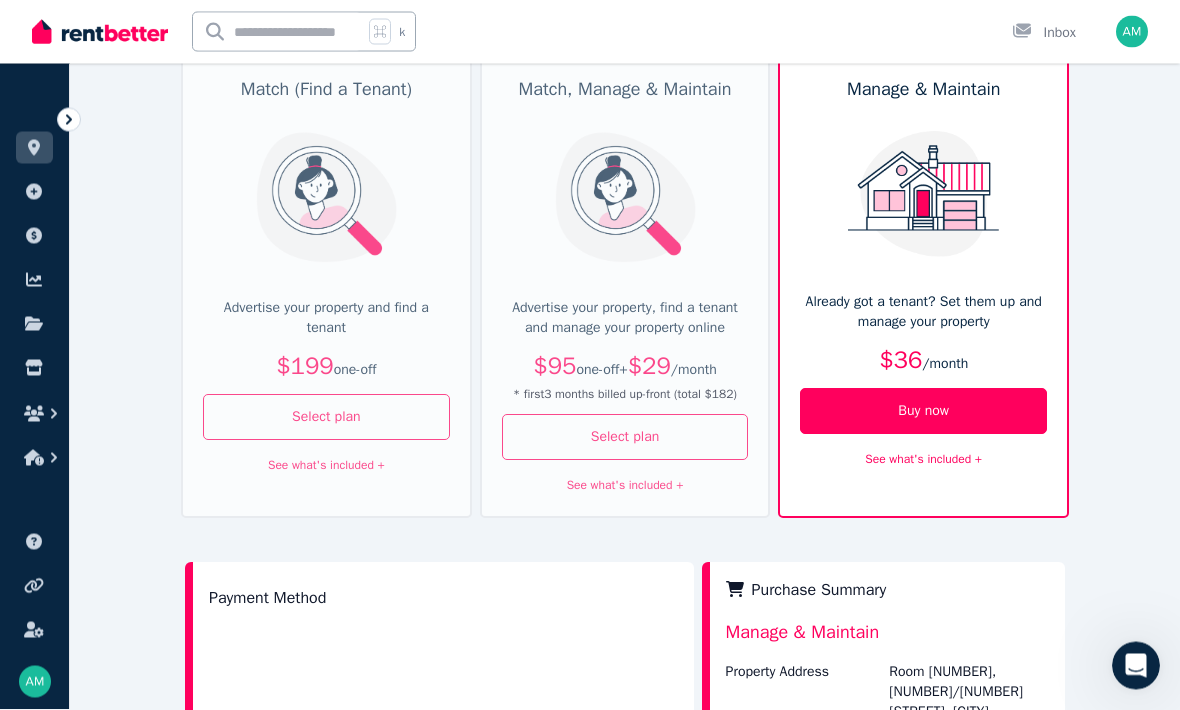 click on "See what's included +" at bounding box center (923, 460) 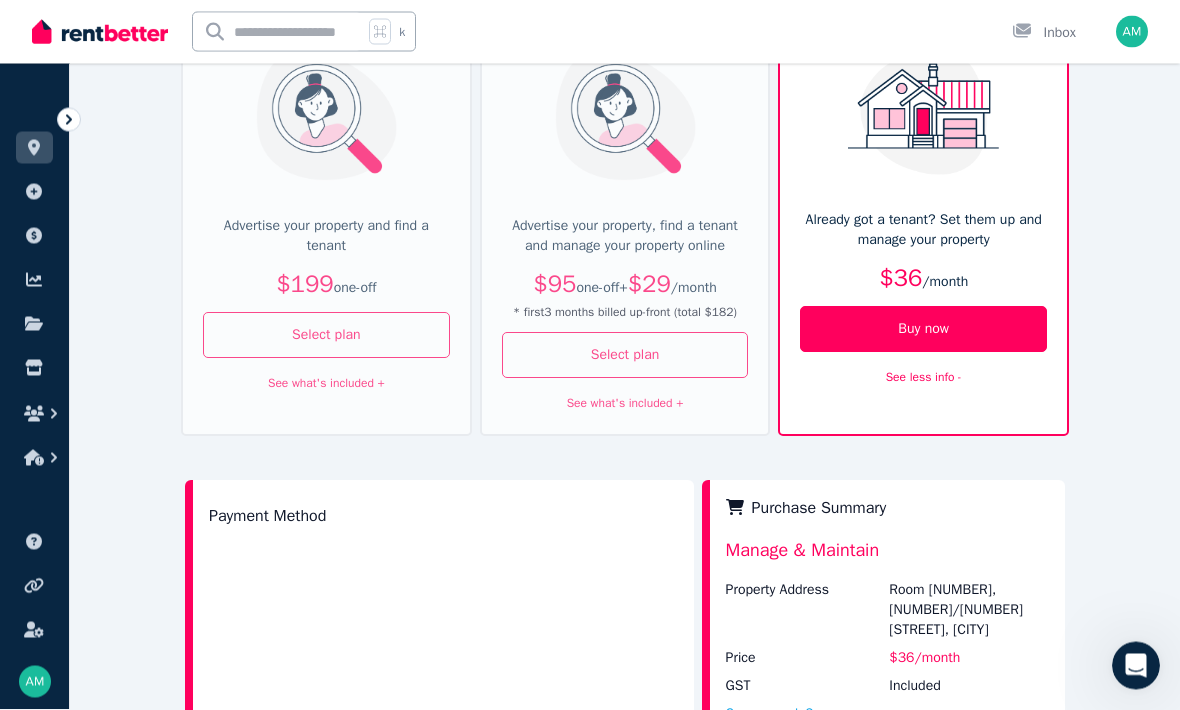 scroll, scrollTop: 254, scrollLeft: 0, axis: vertical 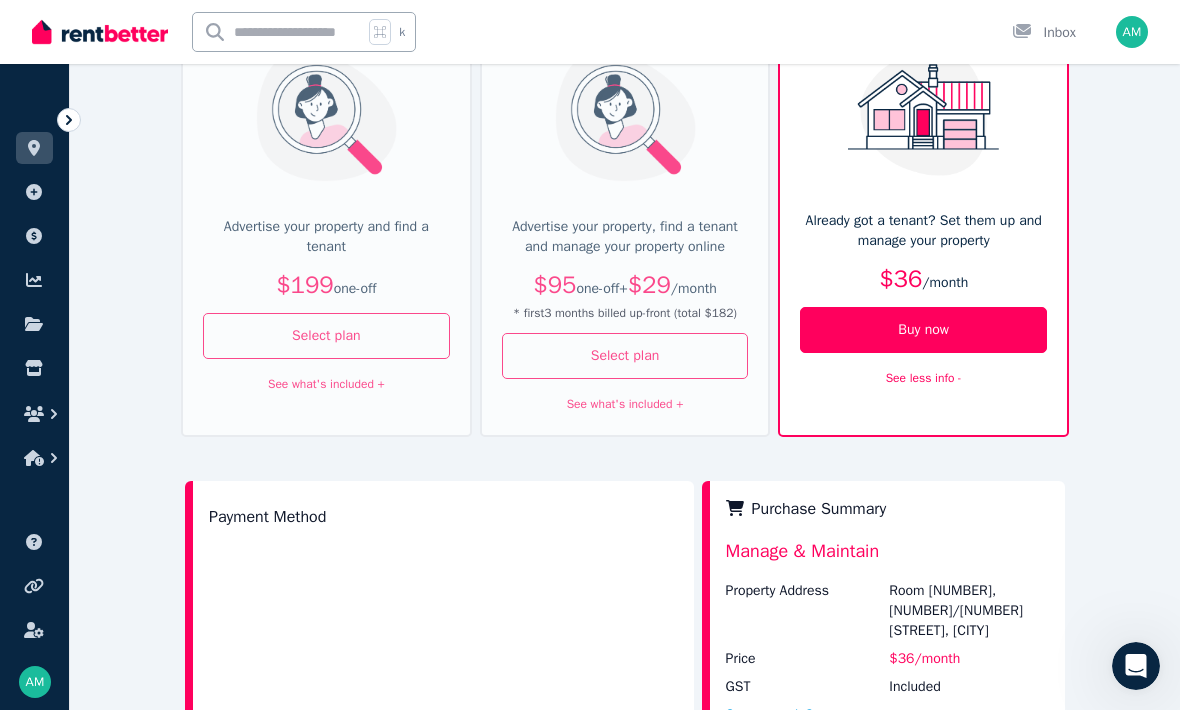 click on "See less info -" at bounding box center [924, 378] 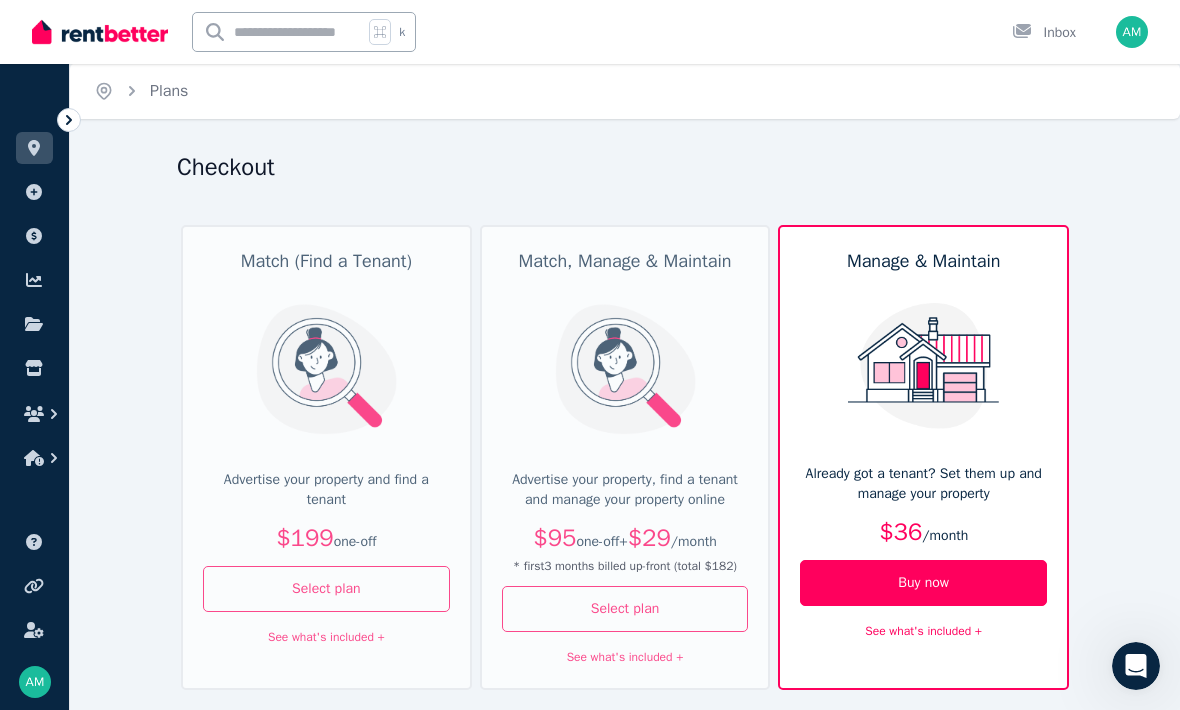 scroll, scrollTop: 0, scrollLeft: 0, axis: both 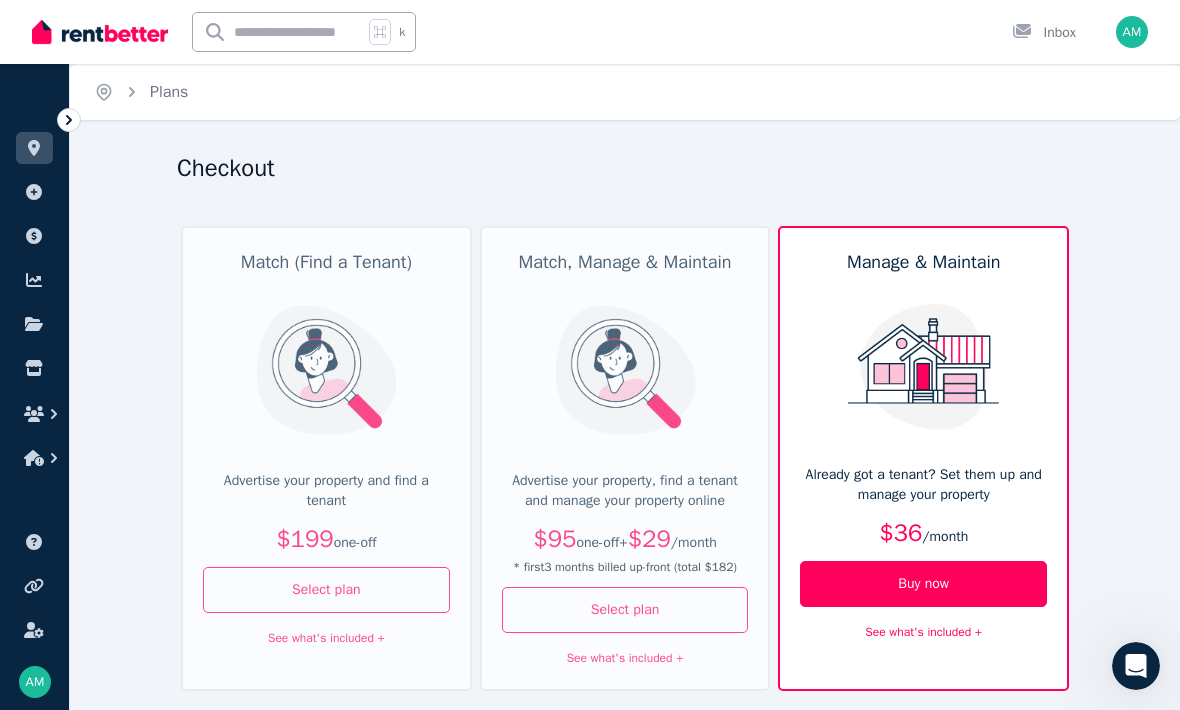 click 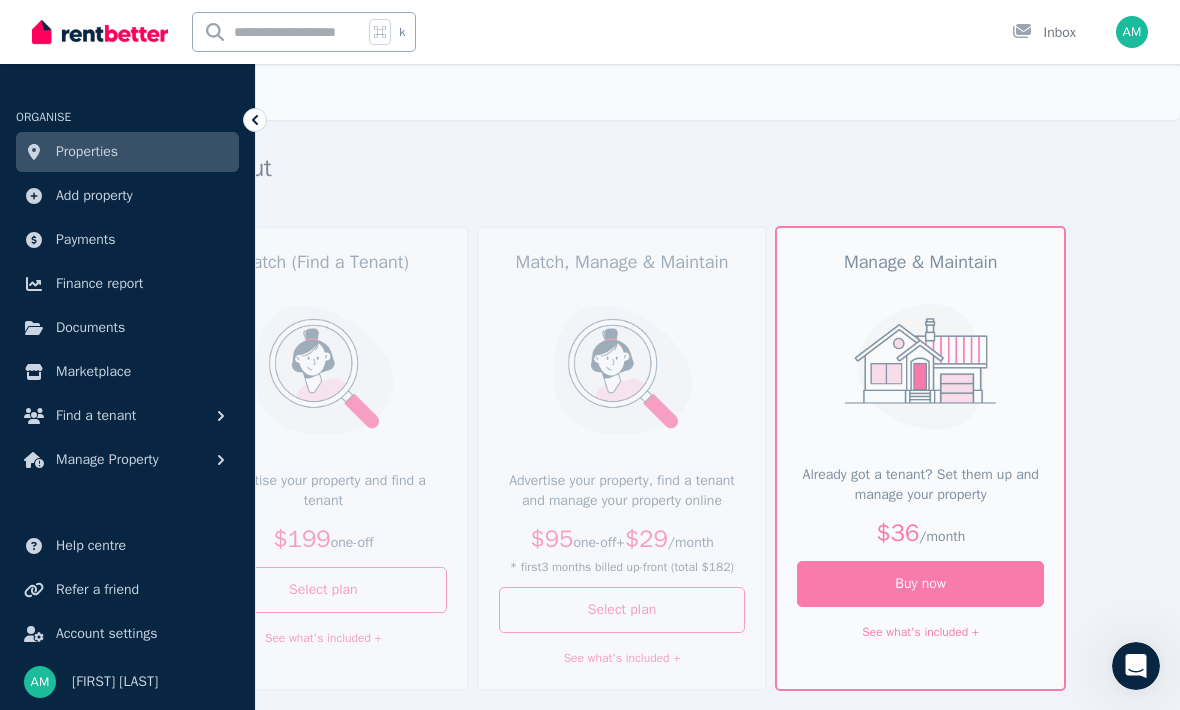 click on "Add property" at bounding box center [94, 196] 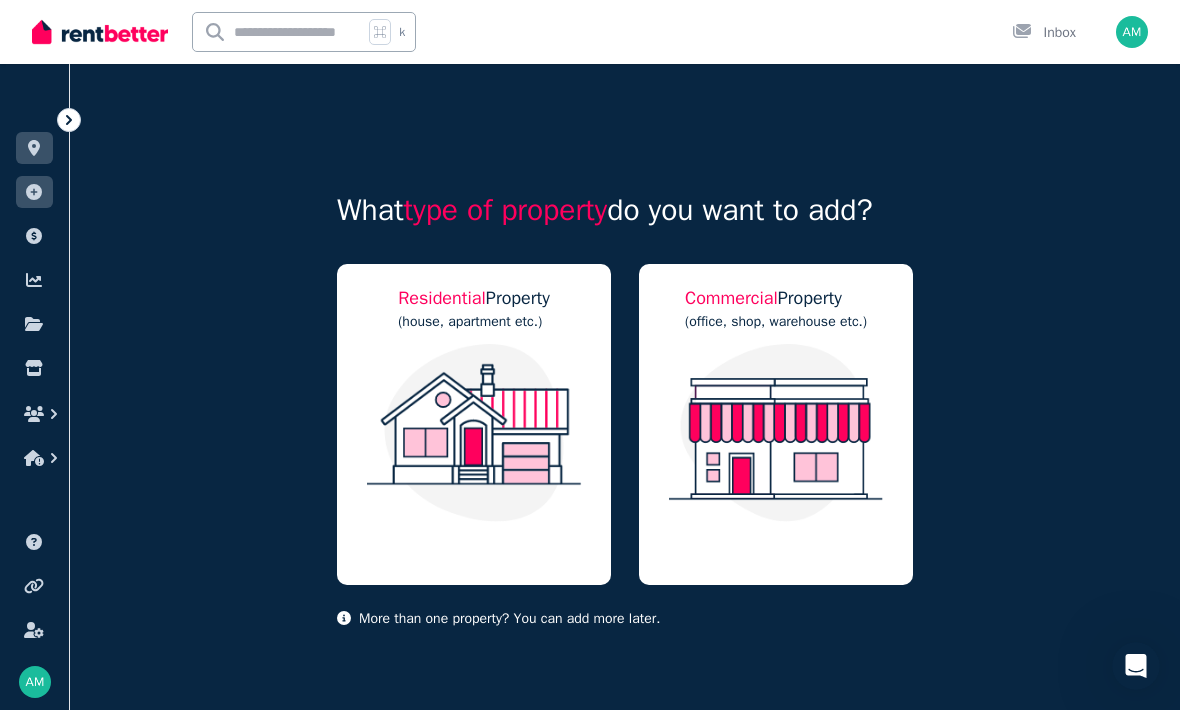 click at bounding box center (474, 433) 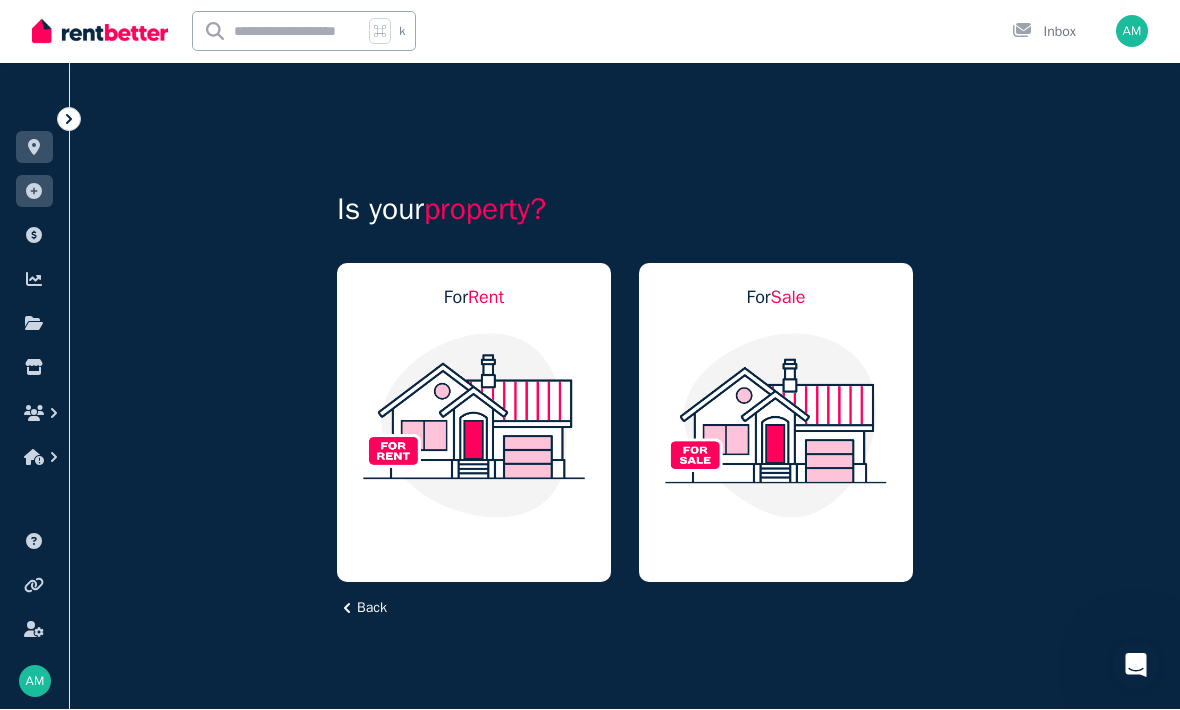 click at bounding box center (474, 426) 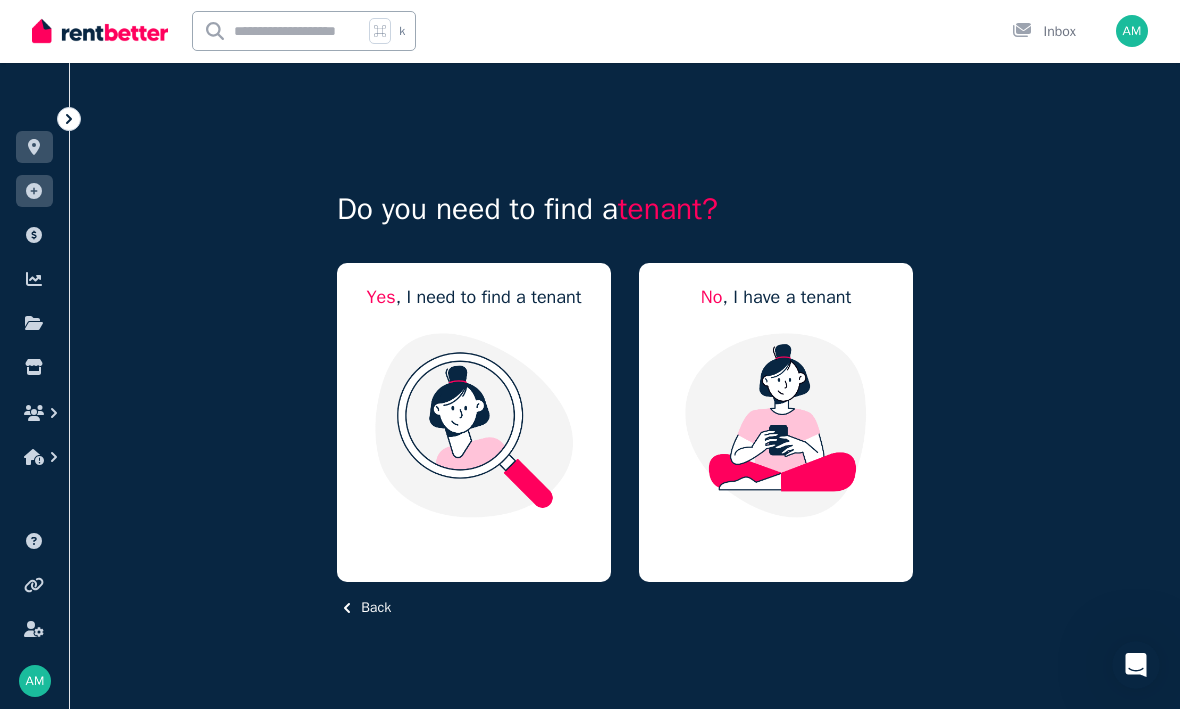 click at bounding box center (776, 426) 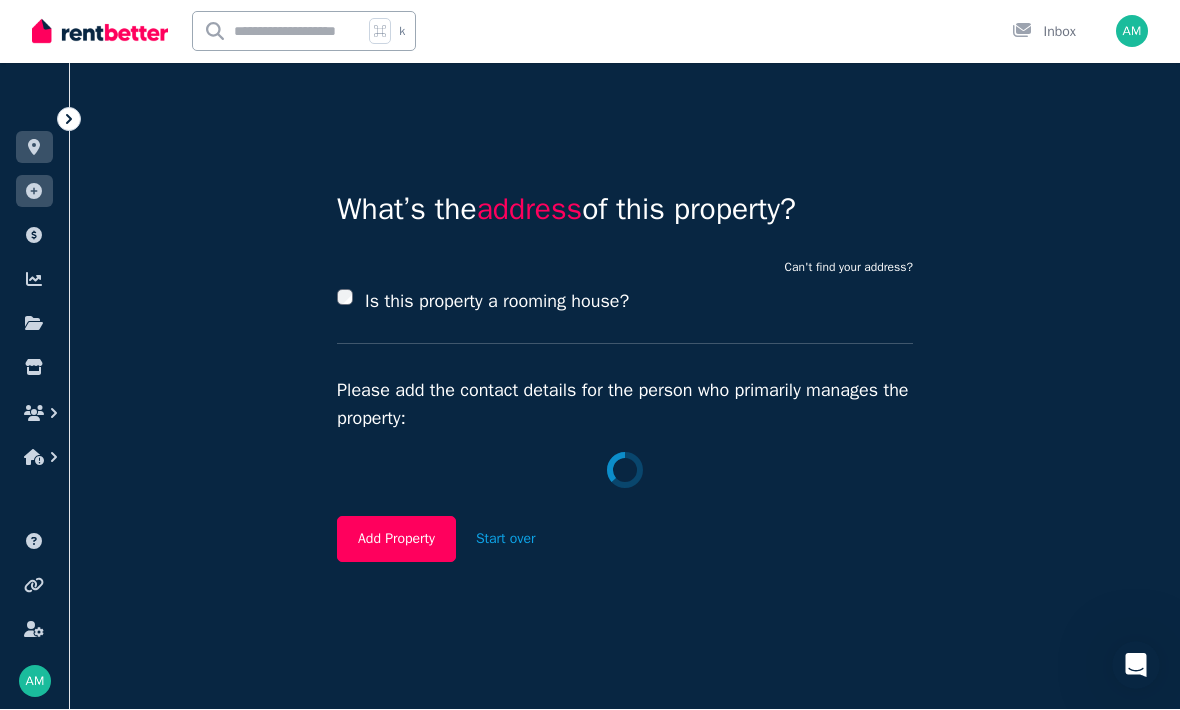 scroll, scrollTop: 1, scrollLeft: 0, axis: vertical 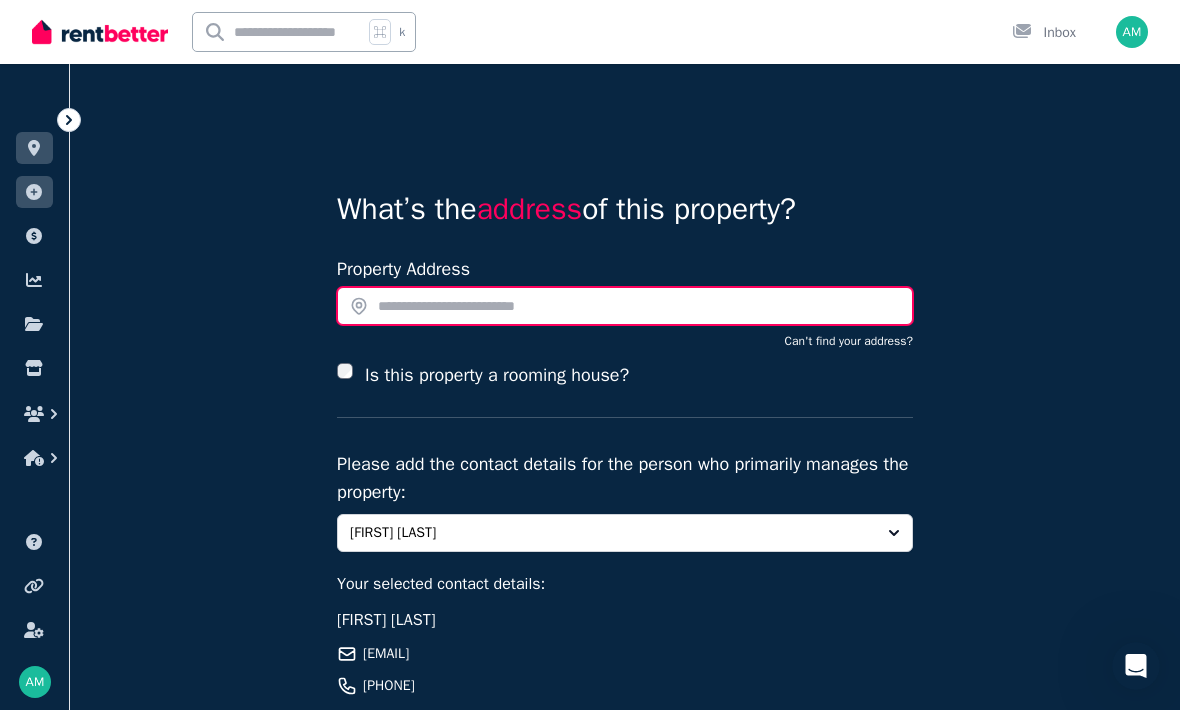 click at bounding box center (625, 306) 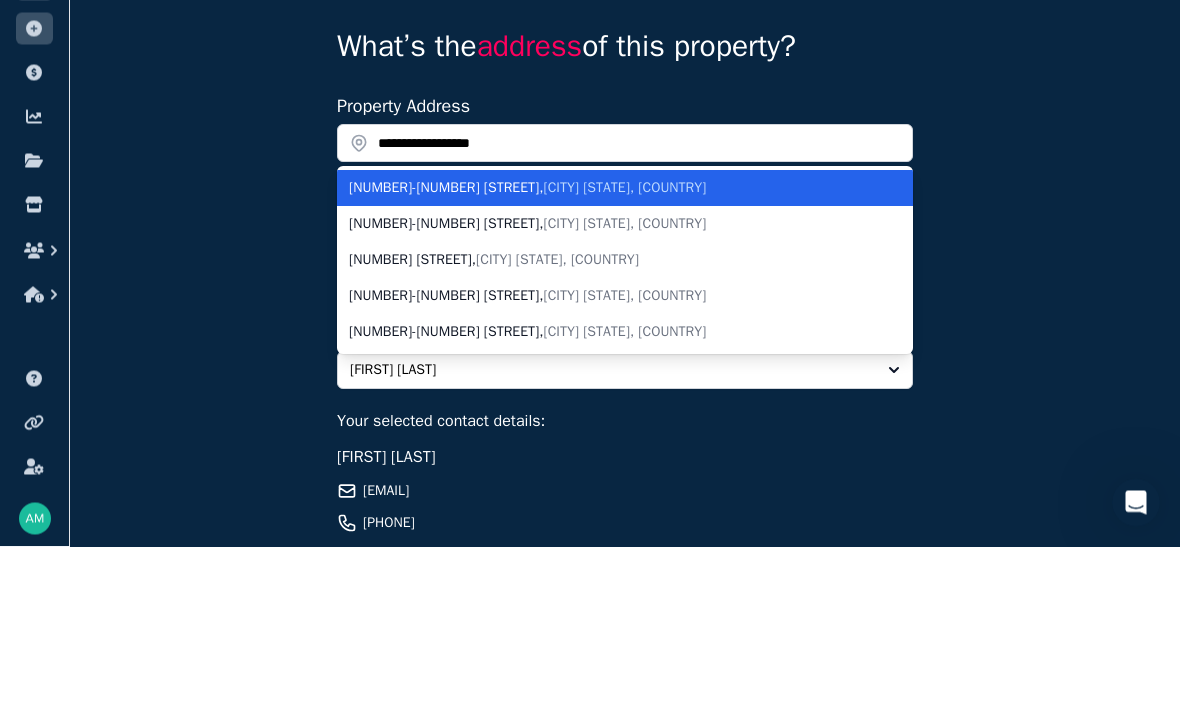click on "[CITY] [STATE], [COUNTRY]" at bounding box center [624, 351] 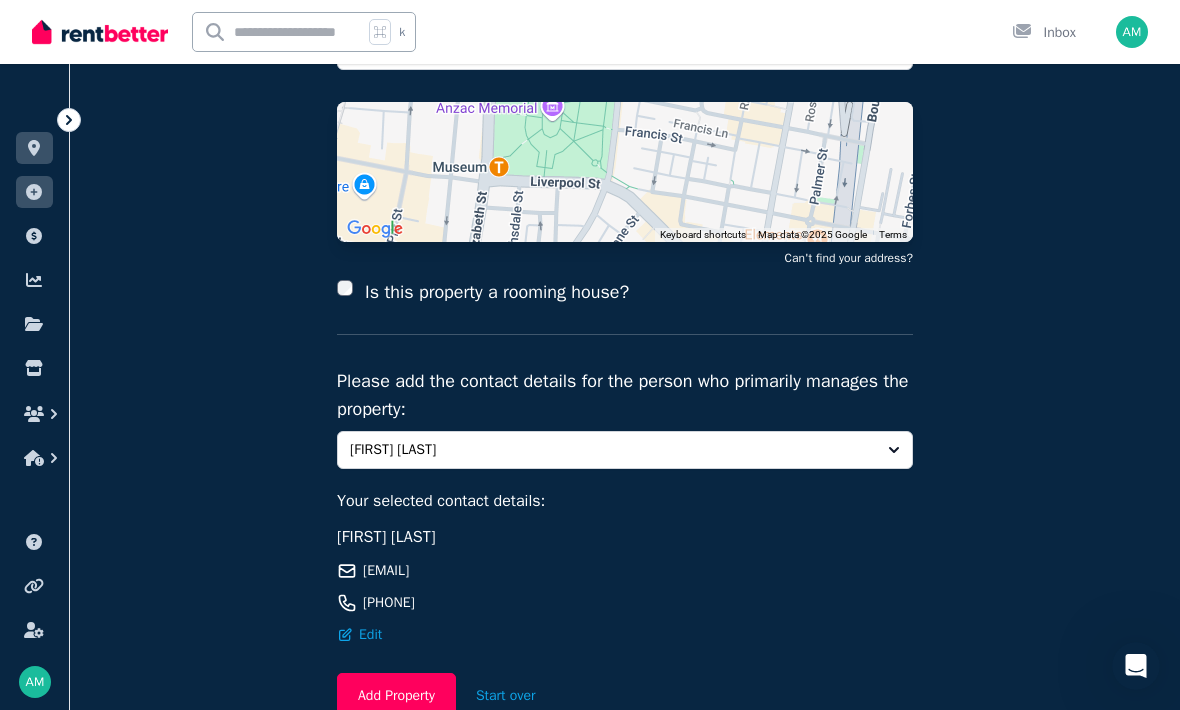 scroll, scrollTop: 311, scrollLeft: 0, axis: vertical 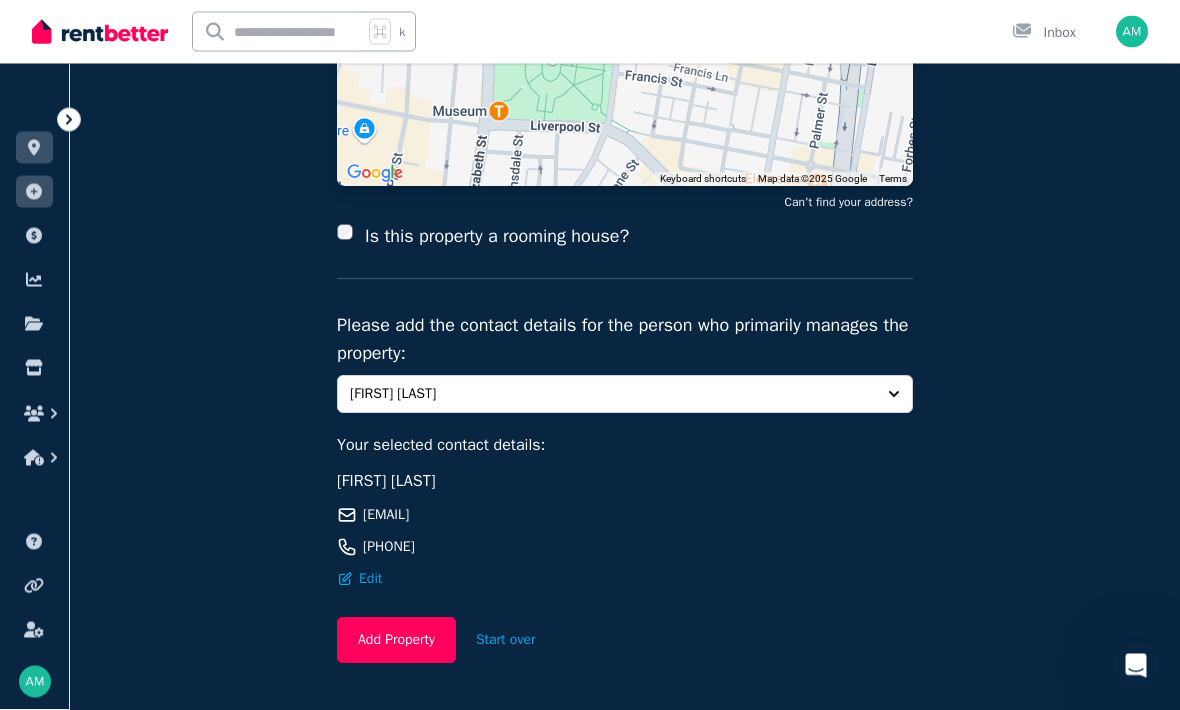 click on "Add Property" at bounding box center [396, 641] 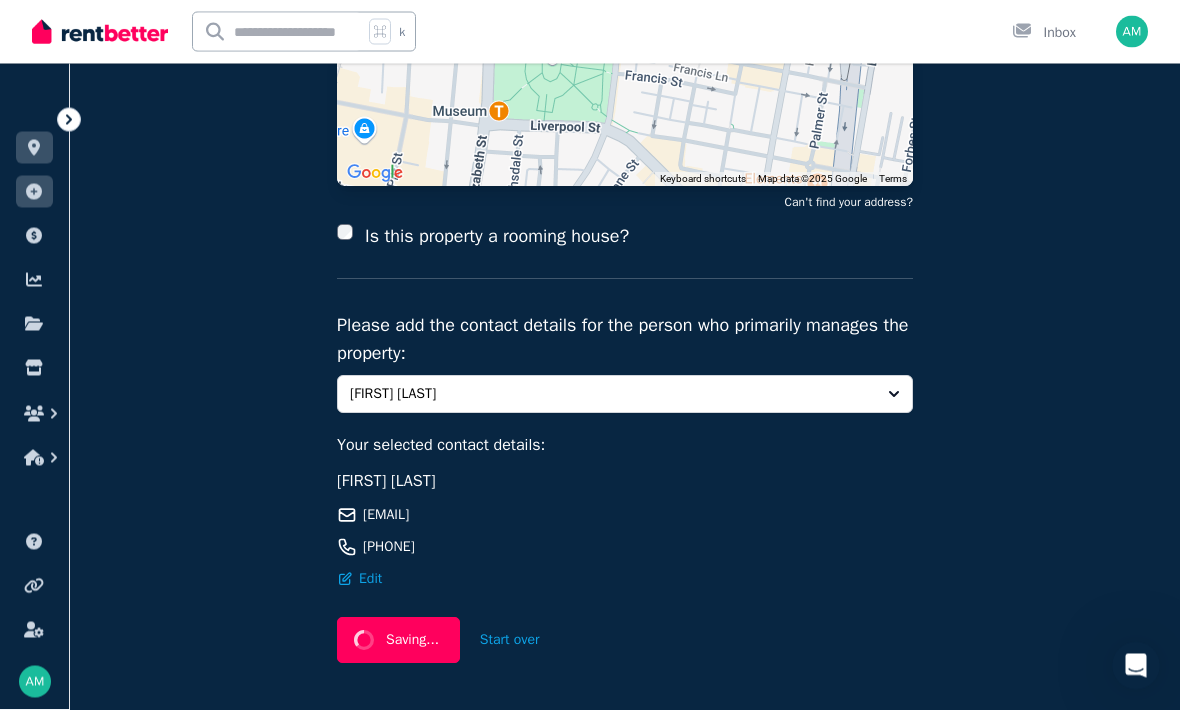 scroll, scrollTop: 312, scrollLeft: 0, axis: vertical 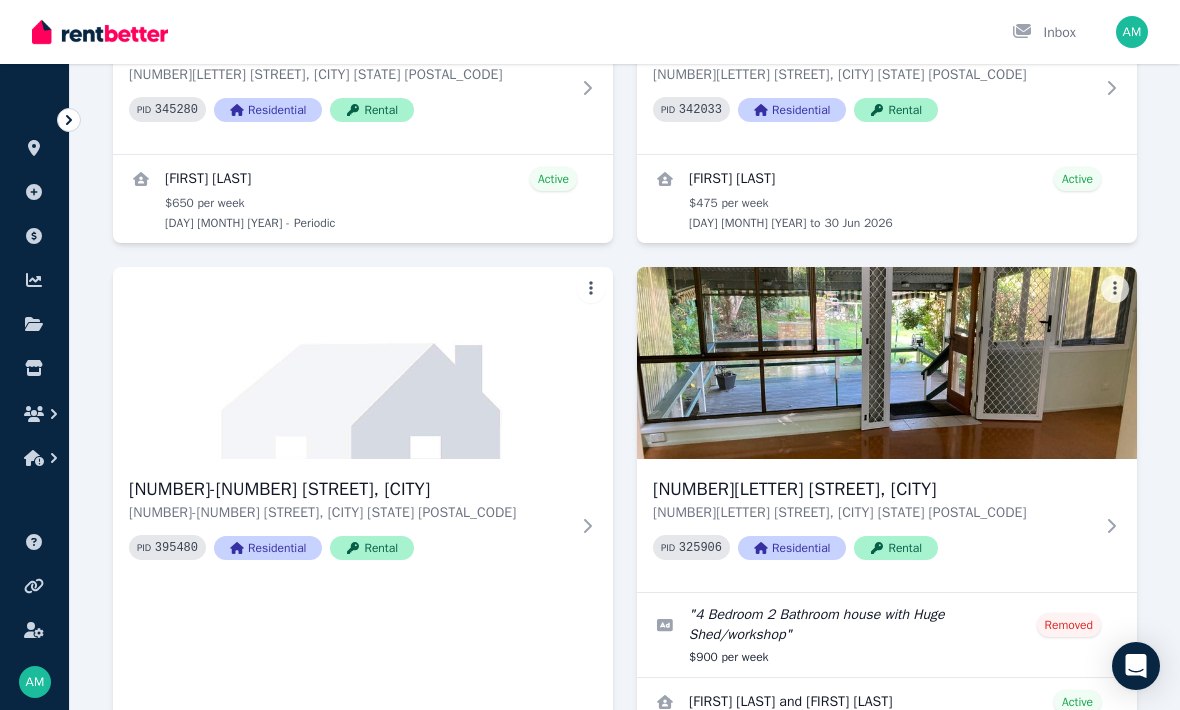 click on "[NUMBER]-[NUMBER] [STREET], [CITY]" at bounding box center [349, 489] 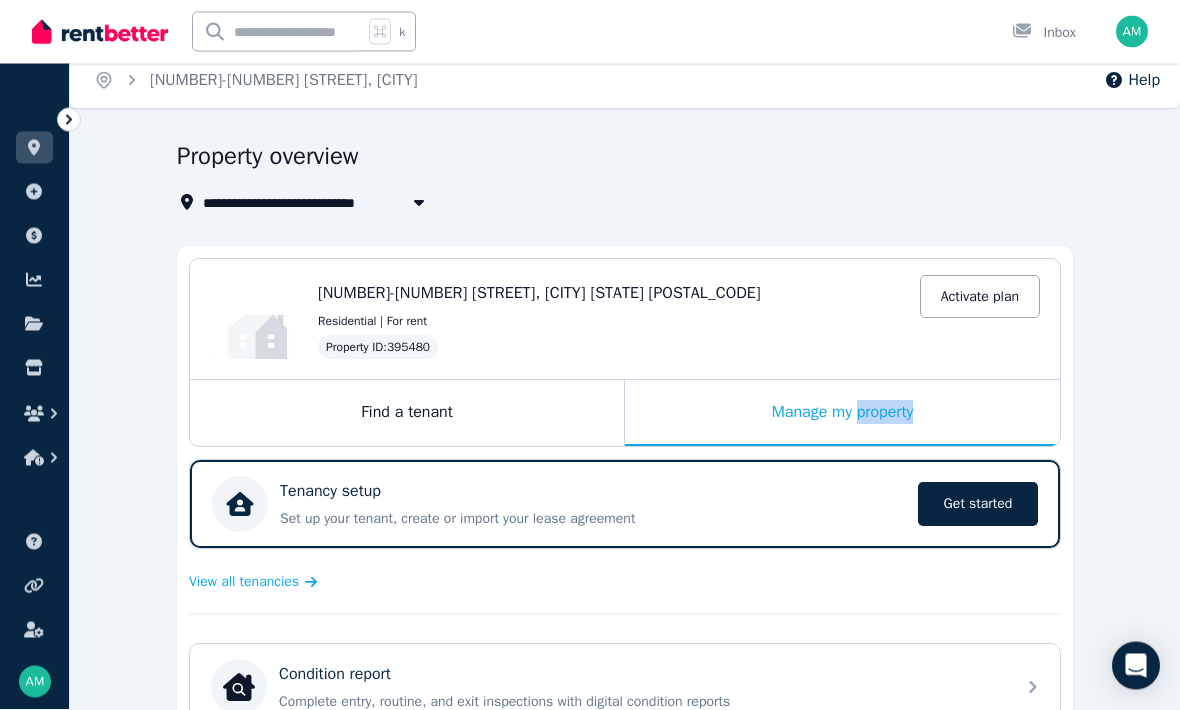 scroll, scrollTop: 0, scrollLeft: 0, axis: both 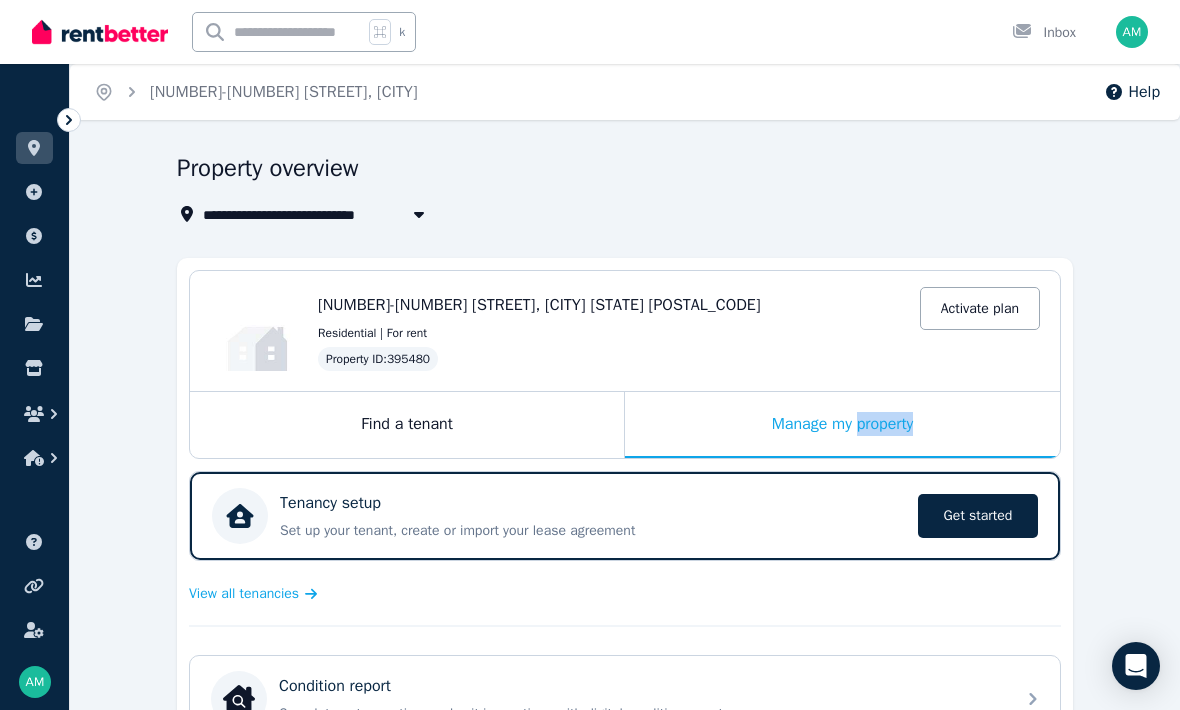 click 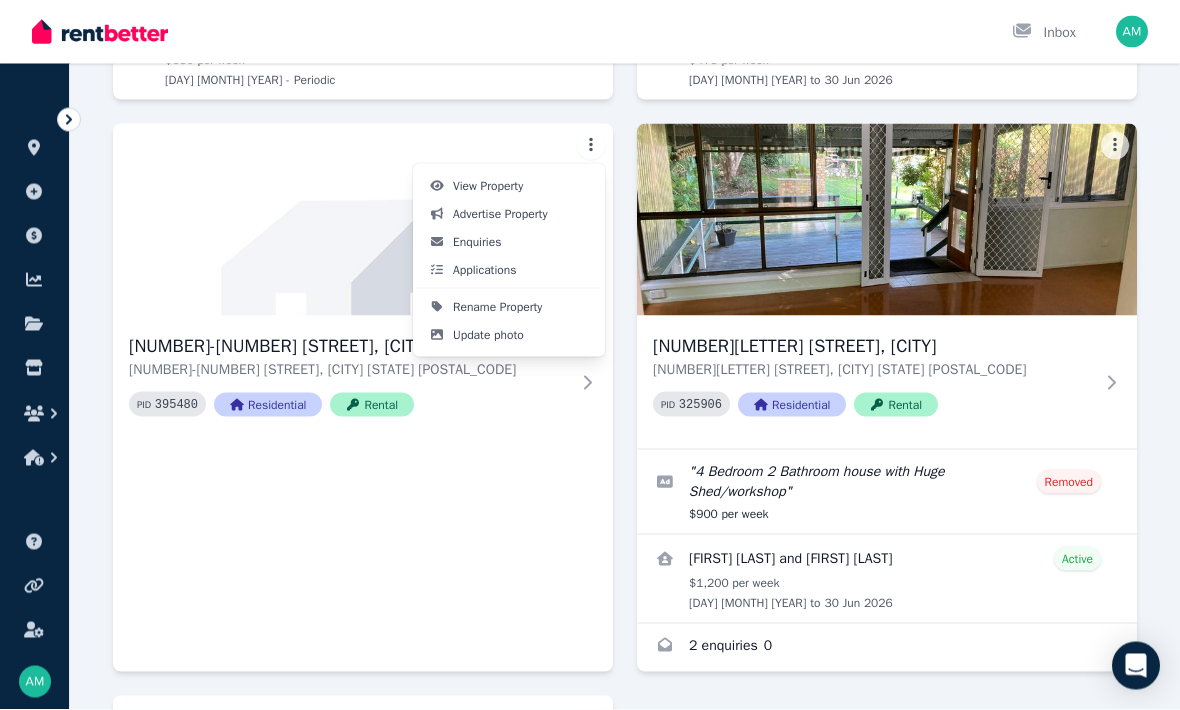 scroll, scrollTop: 531, scrollLeft: 0, axis: vertical 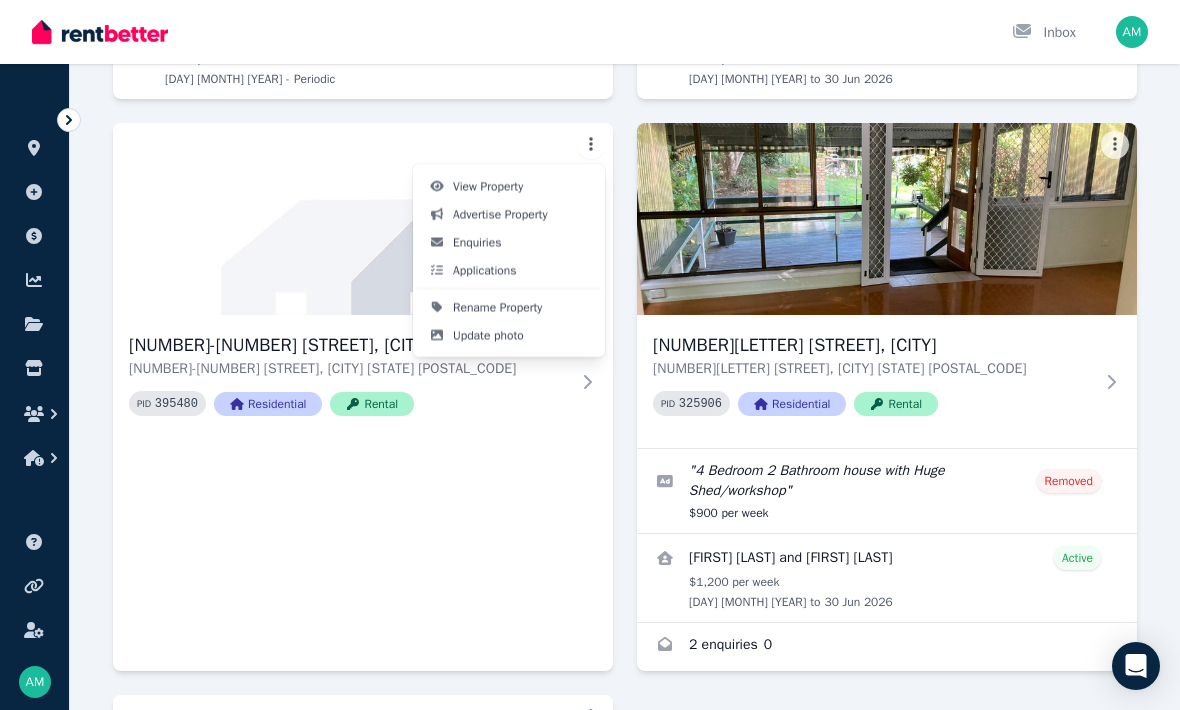 click on "Rename Property" at bounding box center [497, 307] 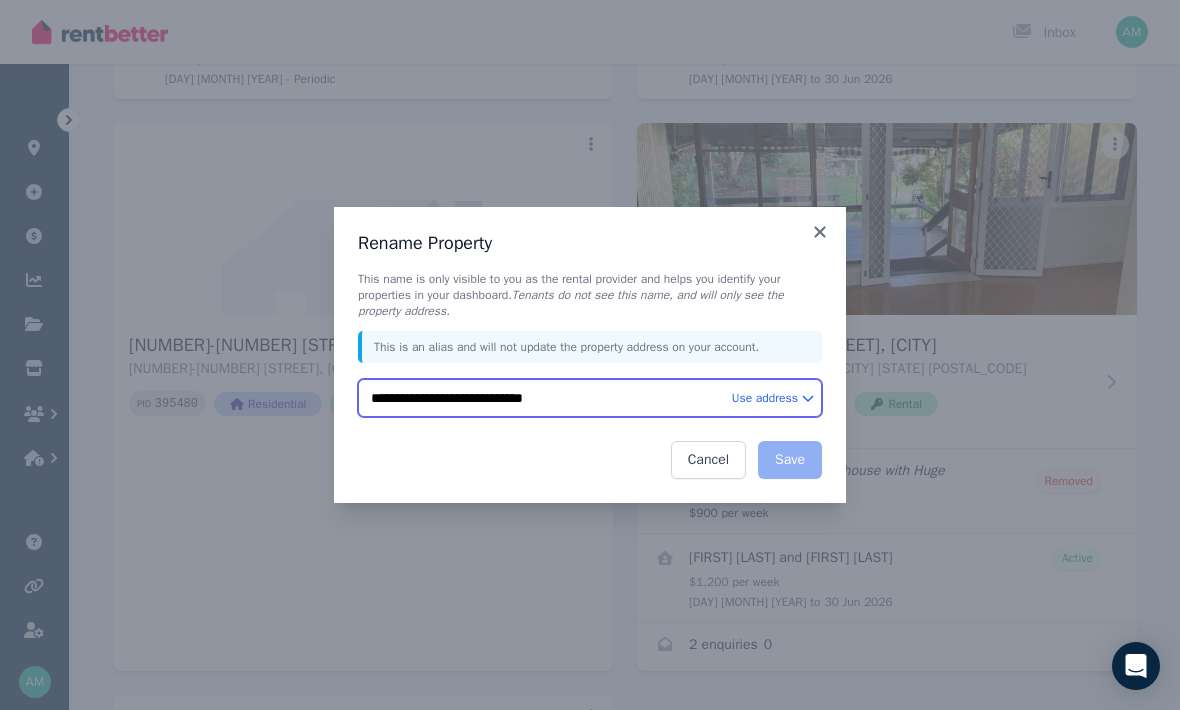 click on "**********" at bounding box center (590, 398) 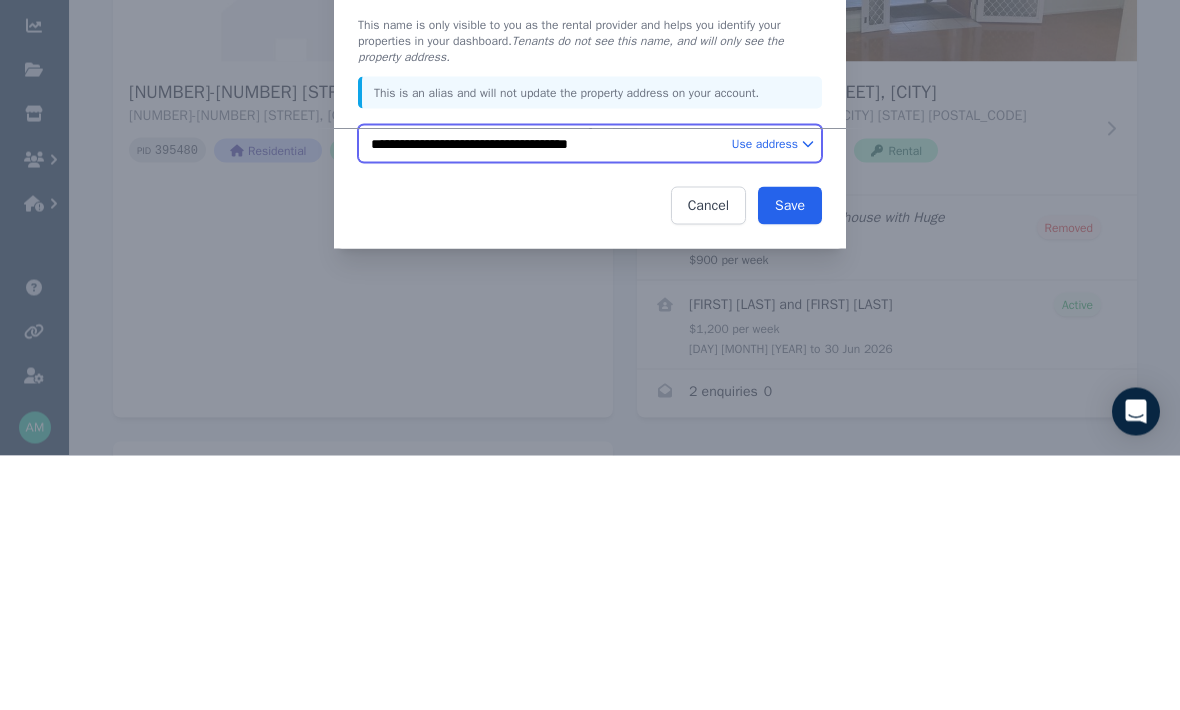type on "**********" 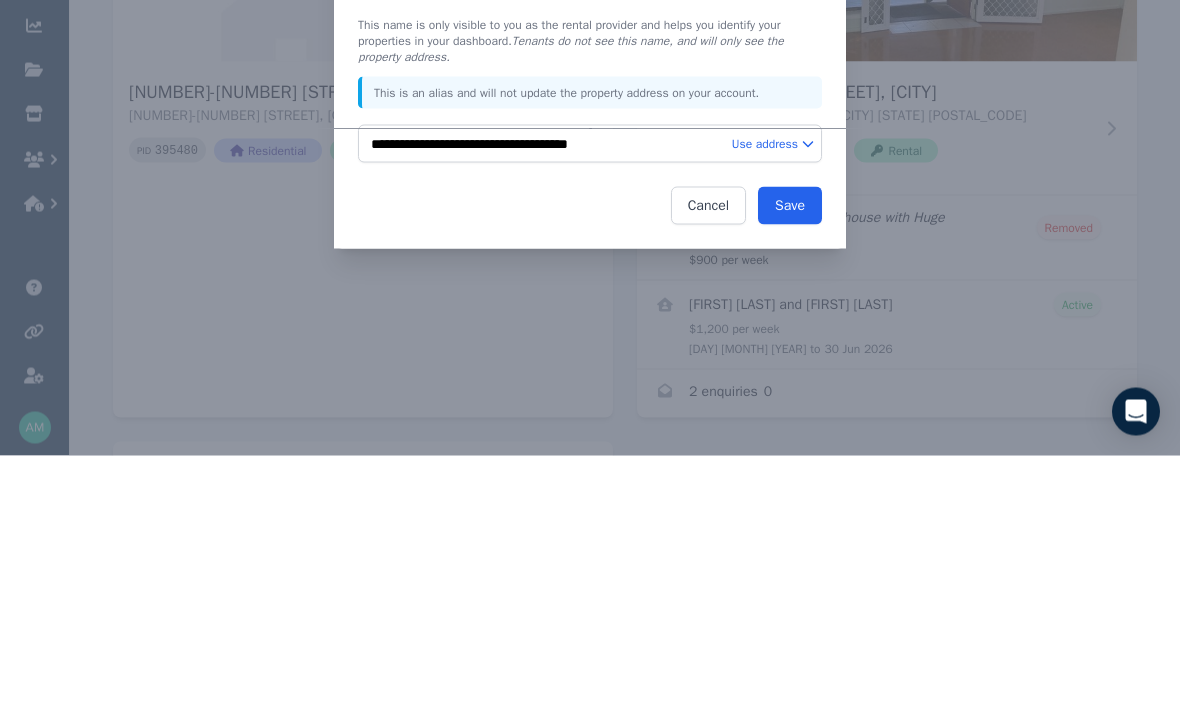 click on "Save" at bounding box center [790, 460] 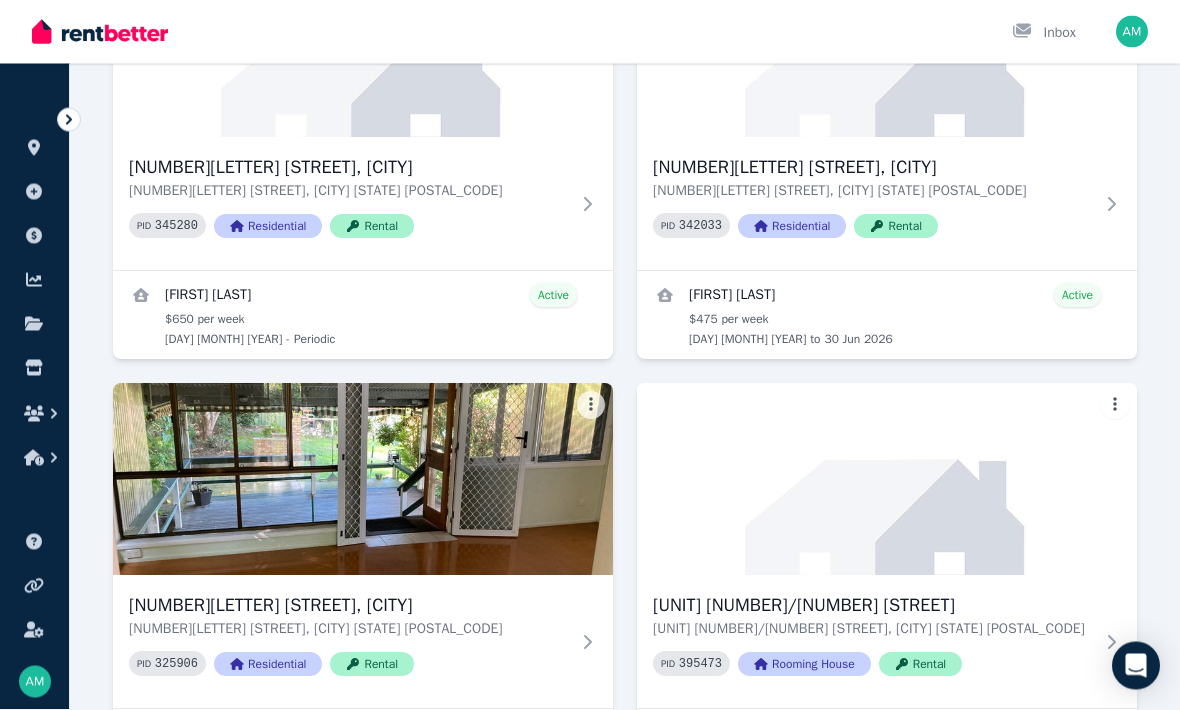 scroll, scrollTop: 268, scrollLeft: 0, axis: vertical 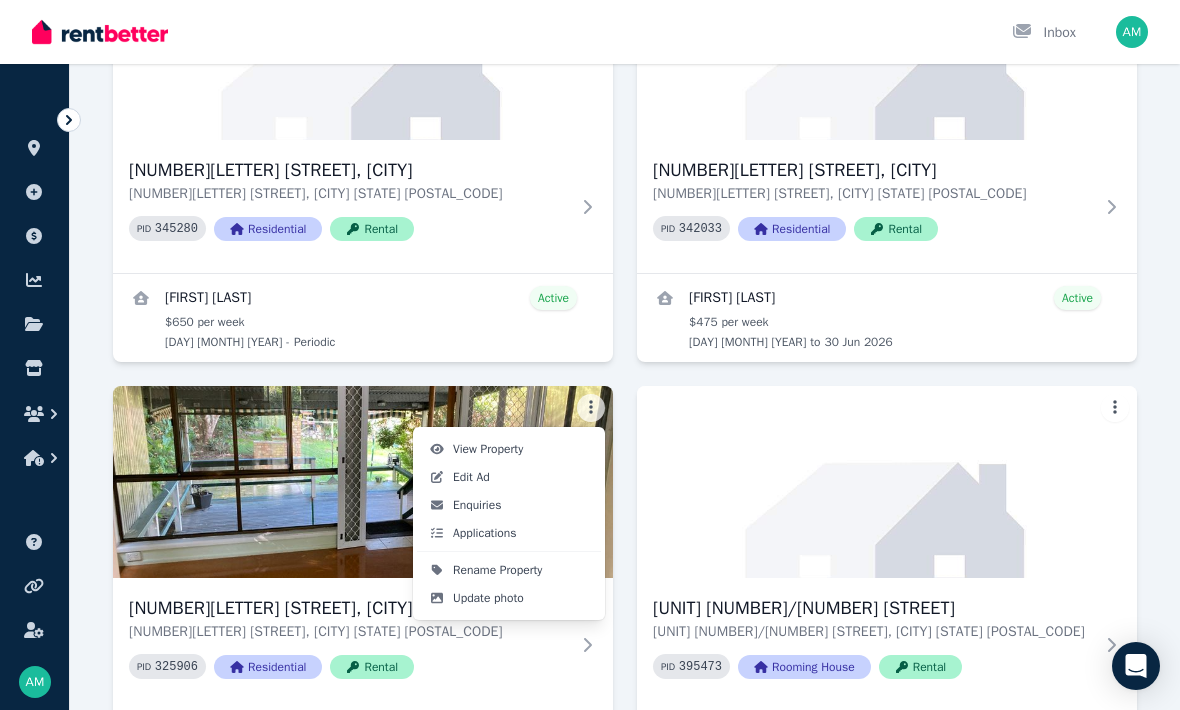 click on "Rename Property" at bounding box center [497, 570] 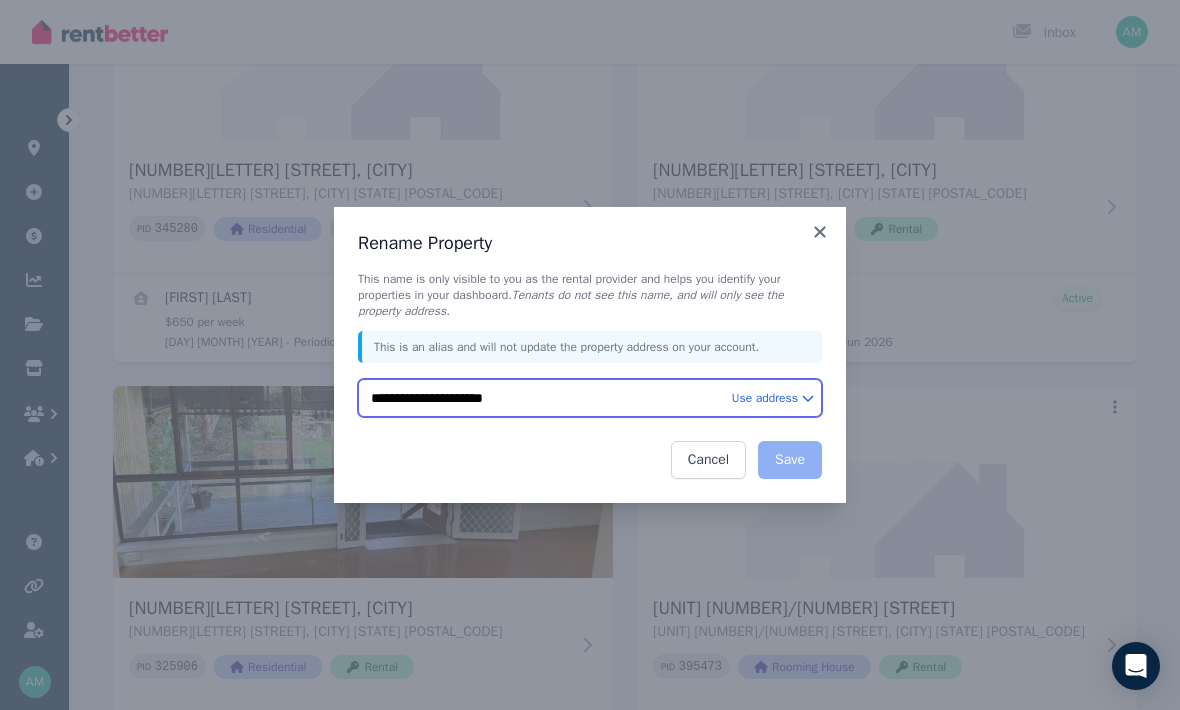 click on "**********" at bounding box center (590, 398) 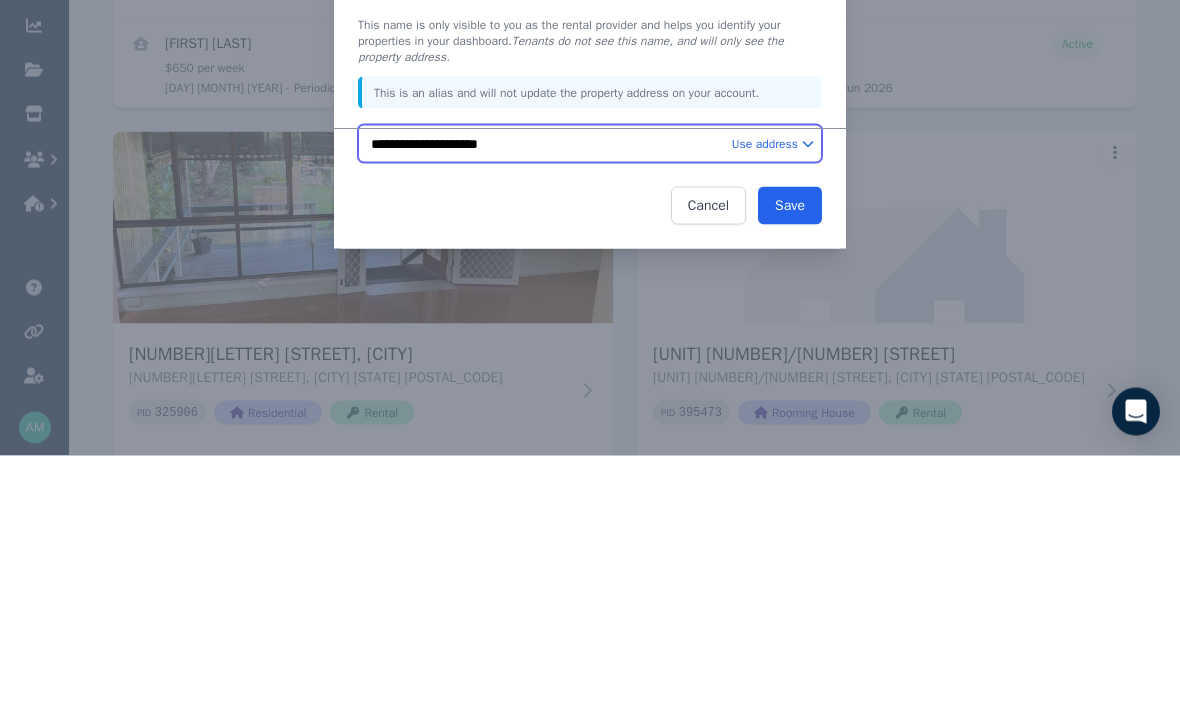 type on "**********" 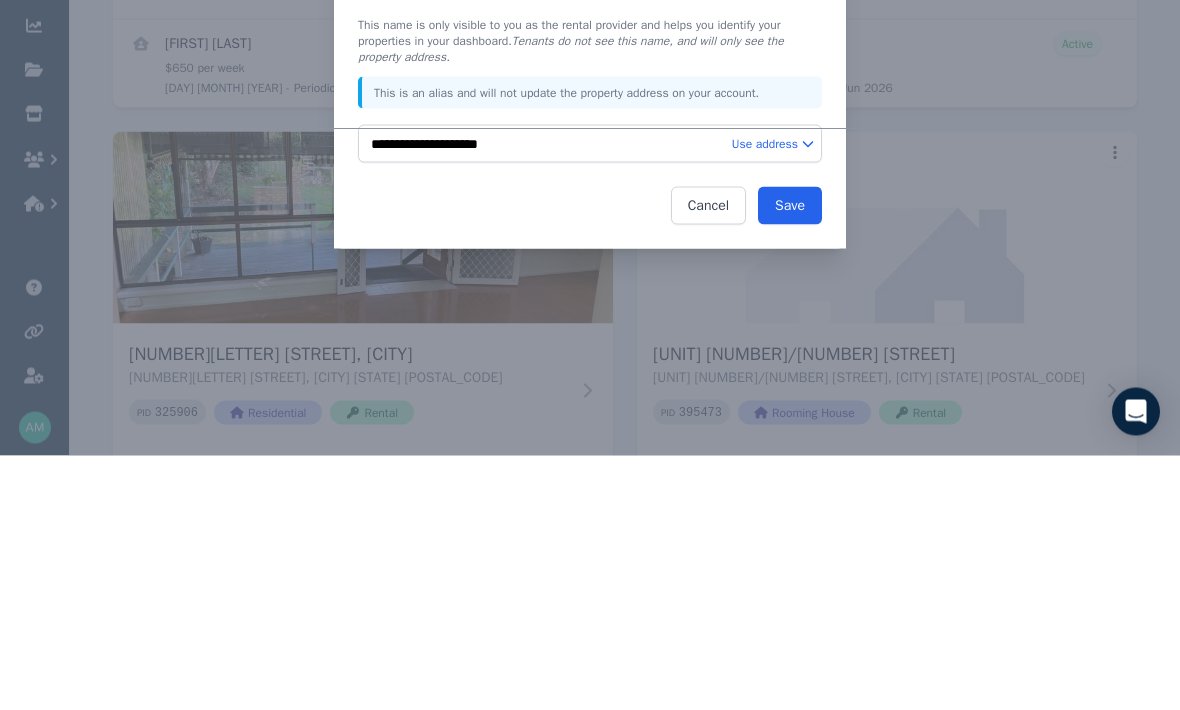 click on "Save" at bounding box center [790, 460] 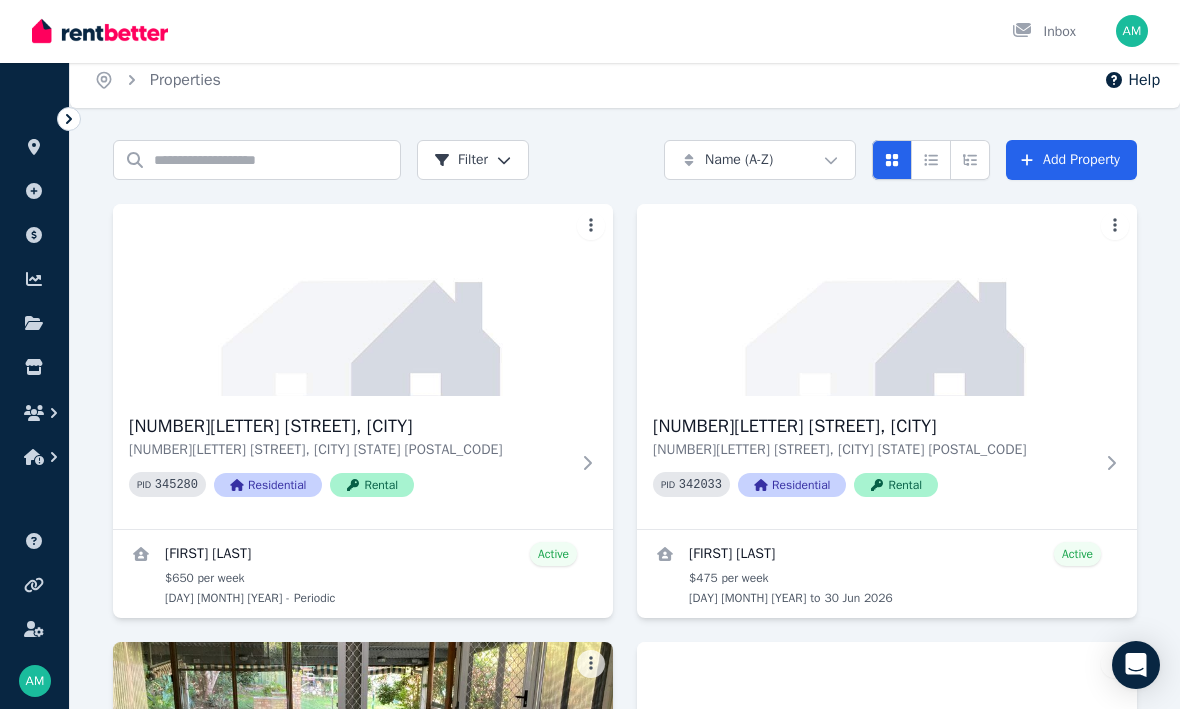 scroll, scrollTop: 12, scrollLeft: 0, axis: vertical 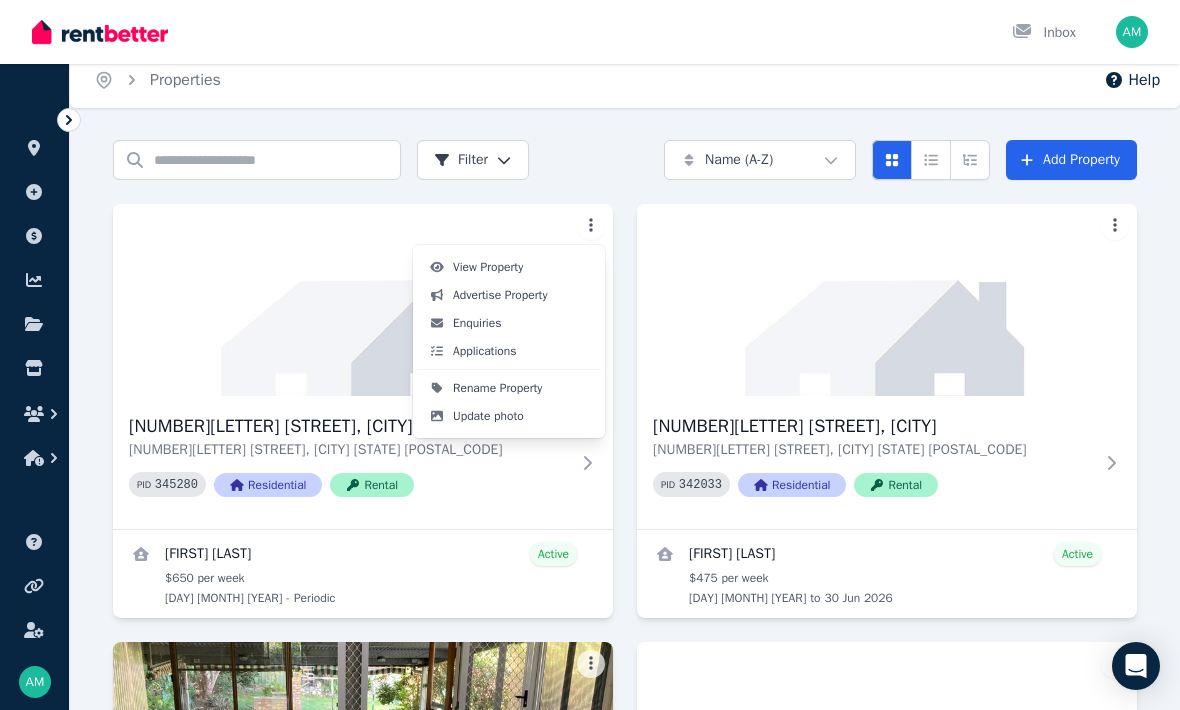 click on "Rename Property" at bounding box center [497, 388] 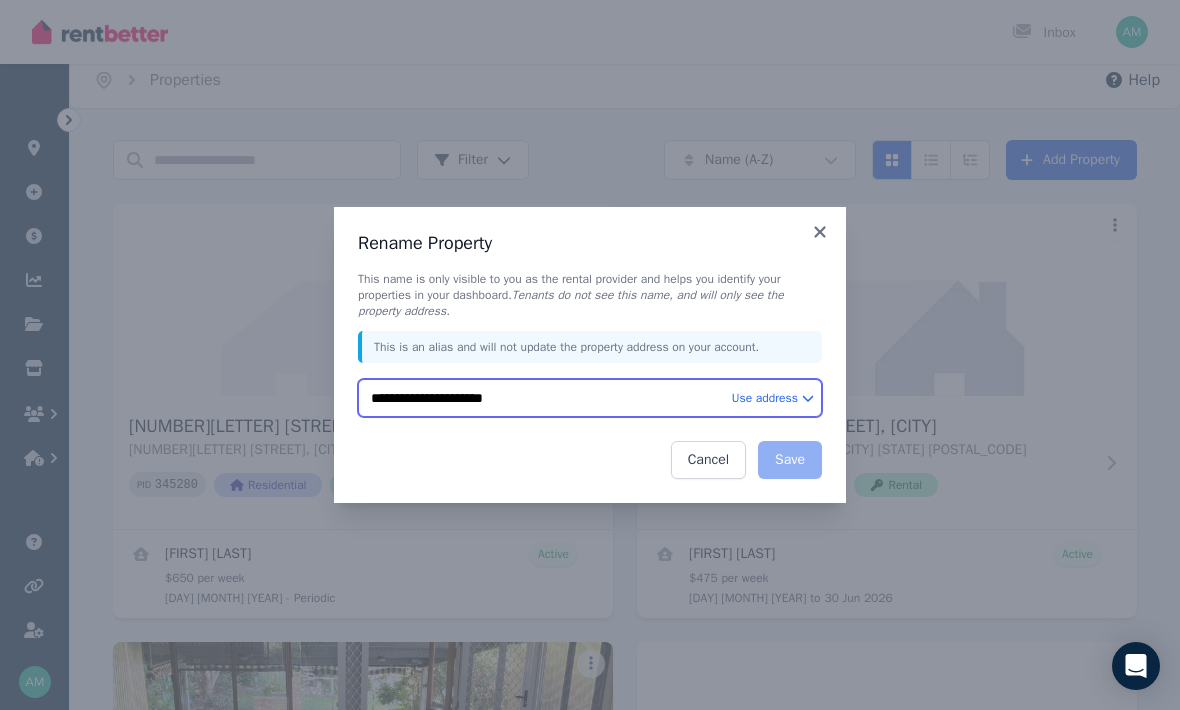 click on "**********" at bounding box center [590, 398] 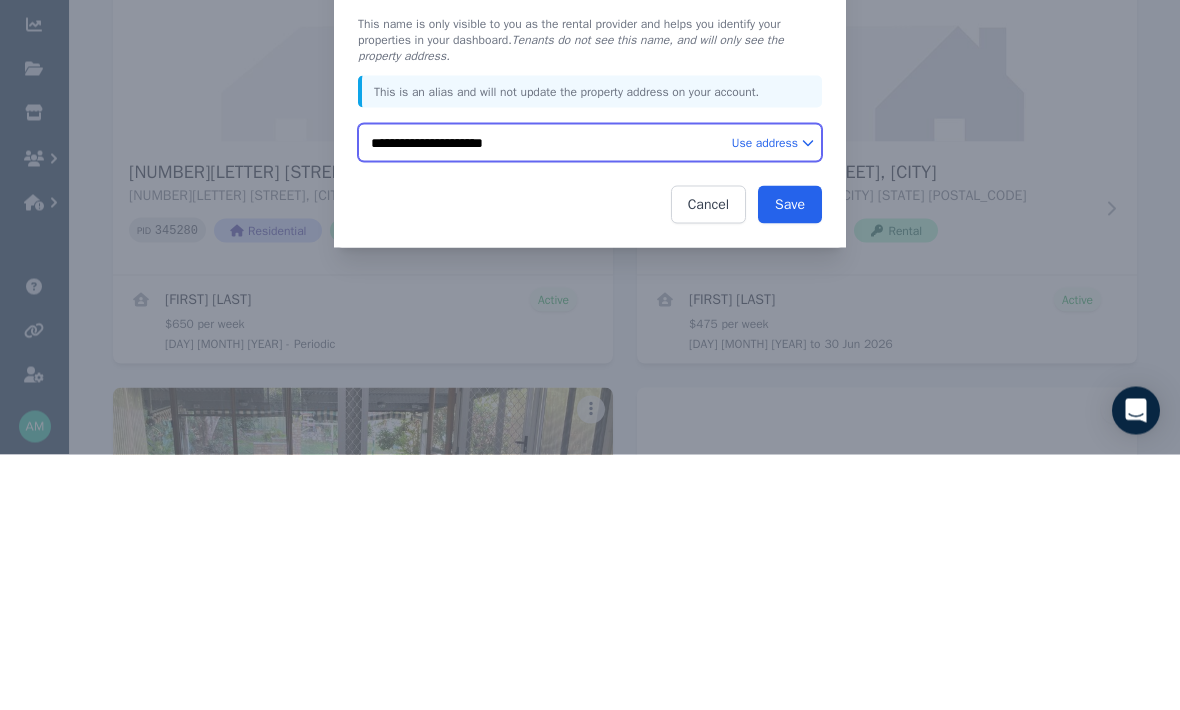 type on "**********" 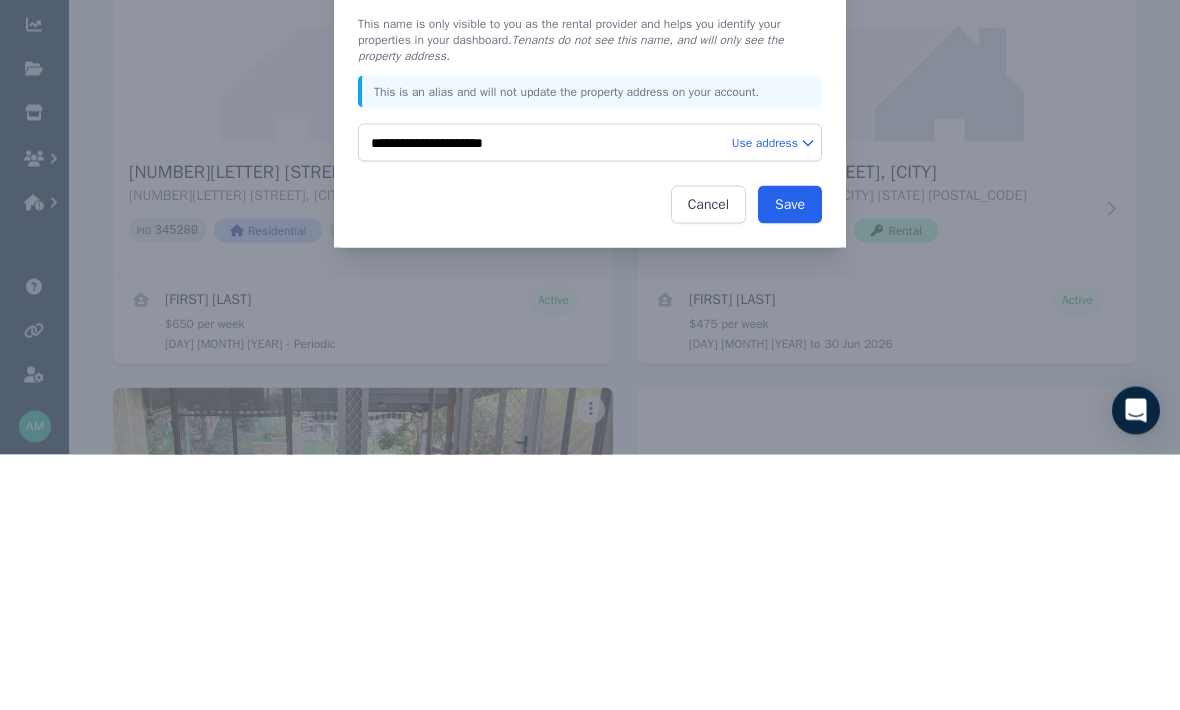 click on "Save" at bounding box center (790, 460) 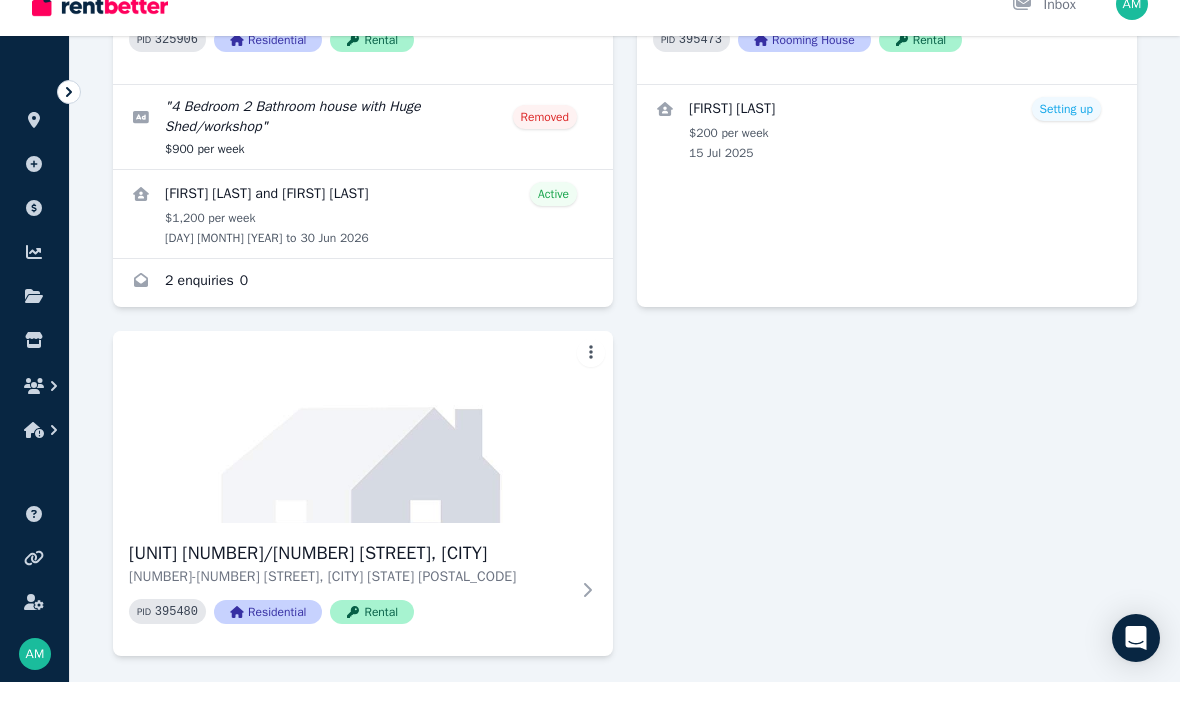 scroll, scrollTop: 867, scrollLeft: 0, axis: vertical 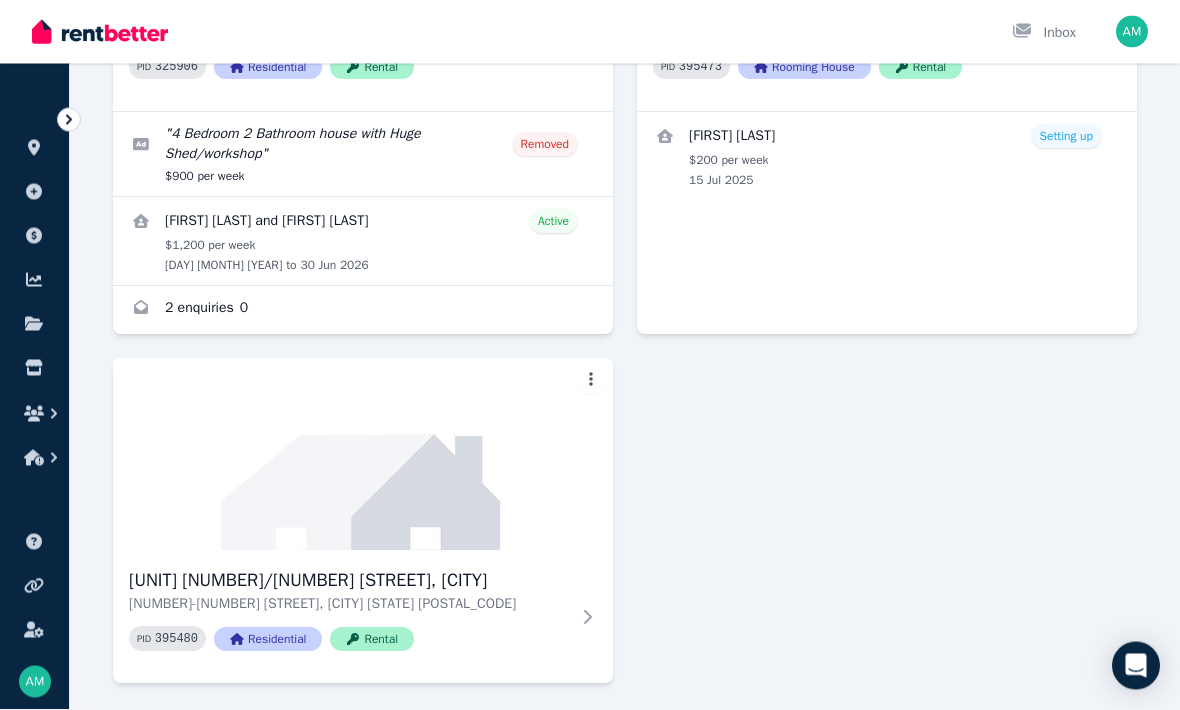 click at bounding box center [363, 455] 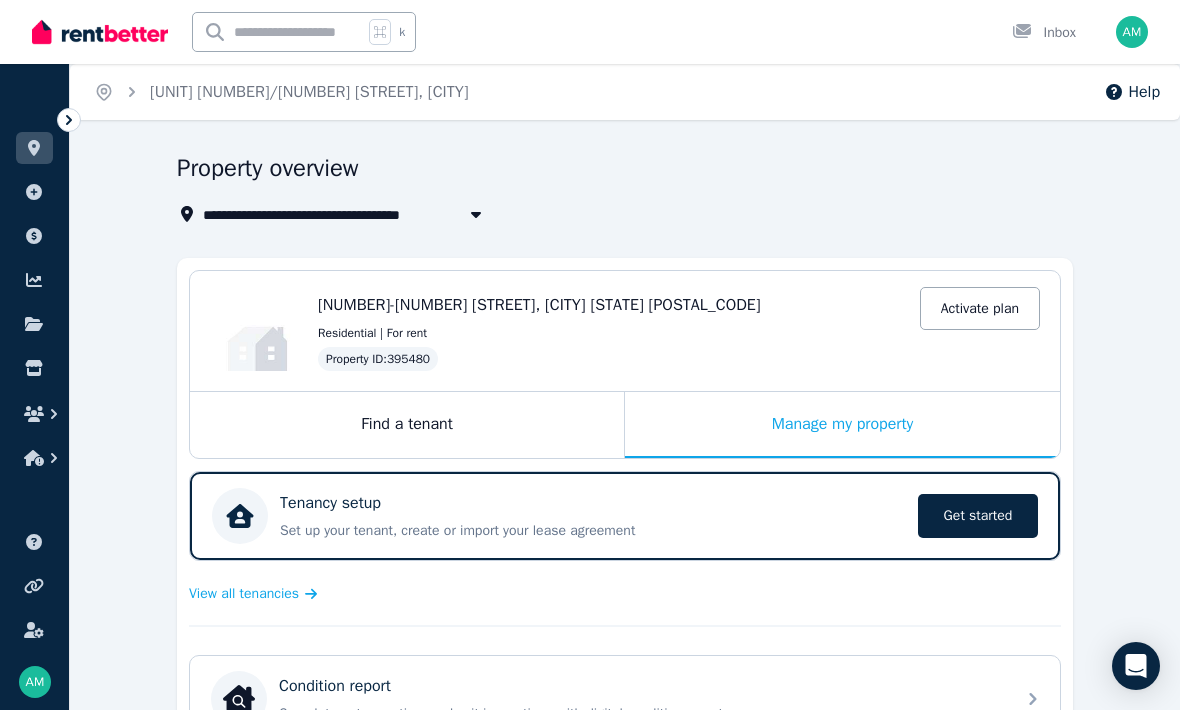 click on "Get started" at bounding box center (978, 516) 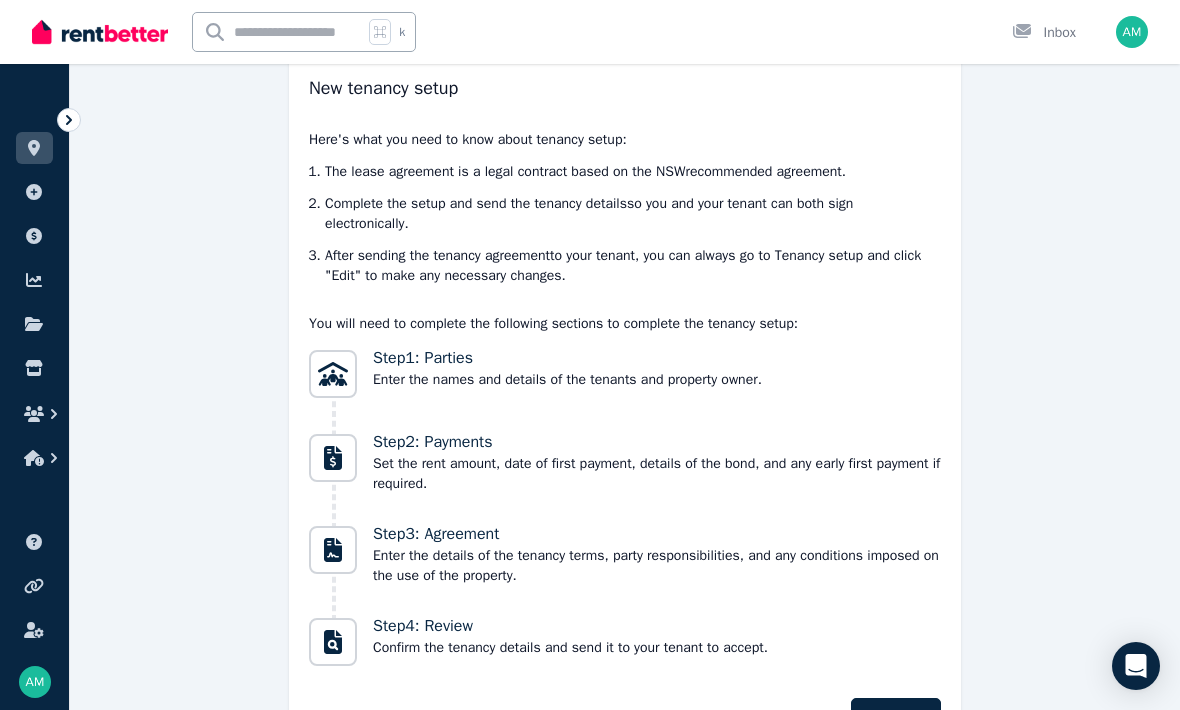 scroll, scrollTop: 194, scrollLeft: 0, axis: vertical 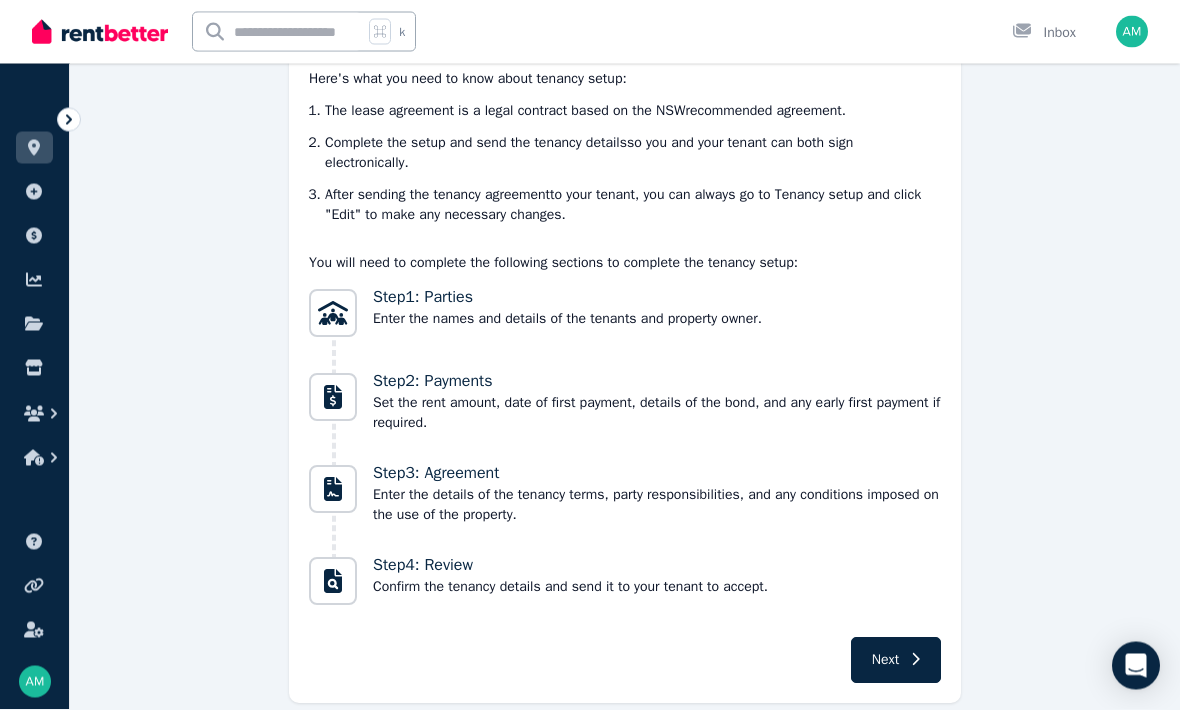 click on "Next" at bounding box center [896, 661] 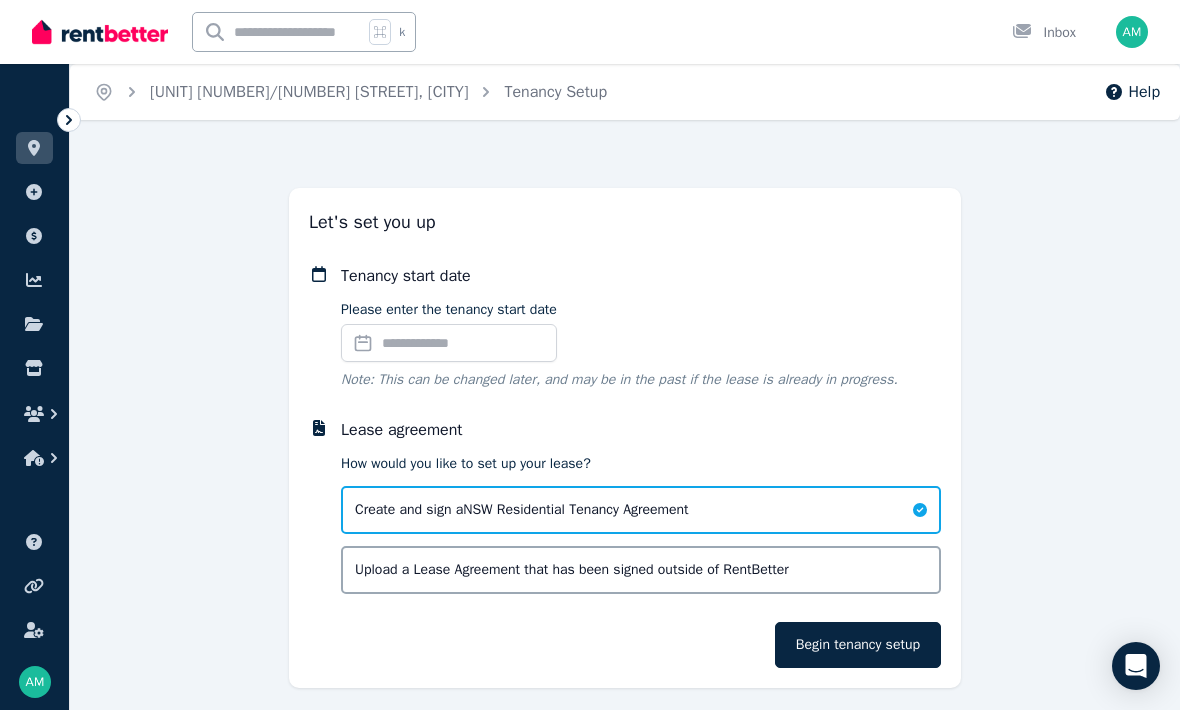 scroll, scrollTop: 50, scrollLeft: 0, axis: vertical 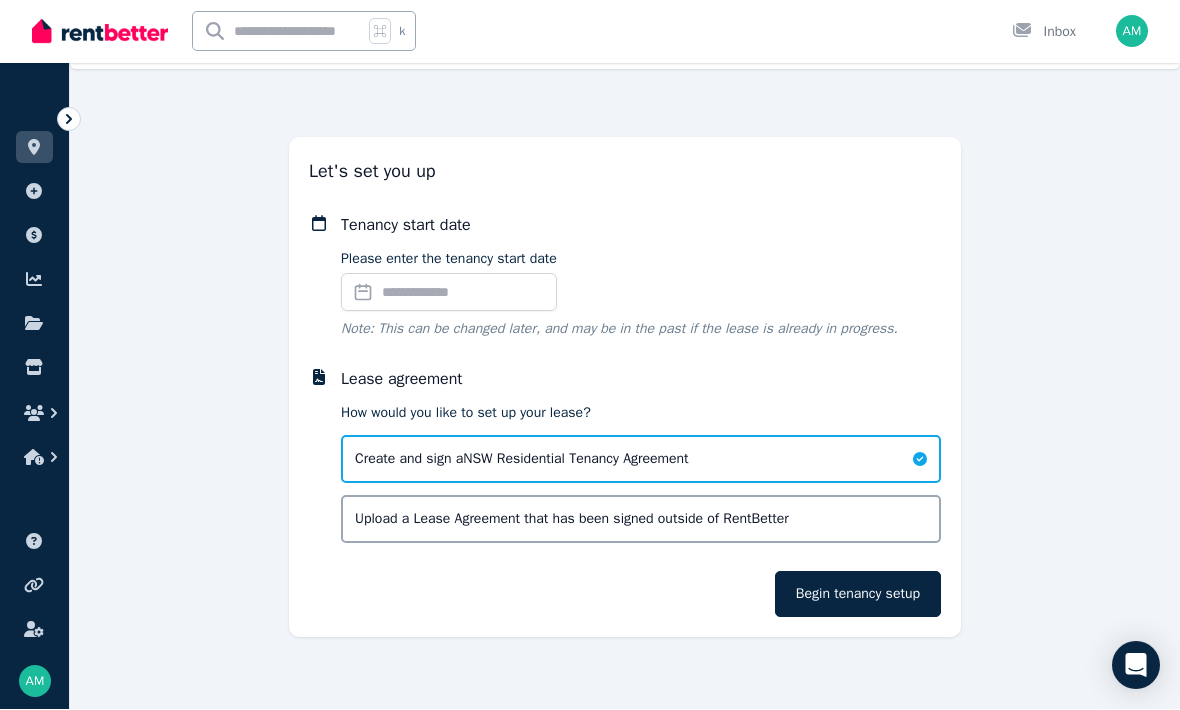 click on "Please enter the tenancy start date" at bounding box center [449, 293] 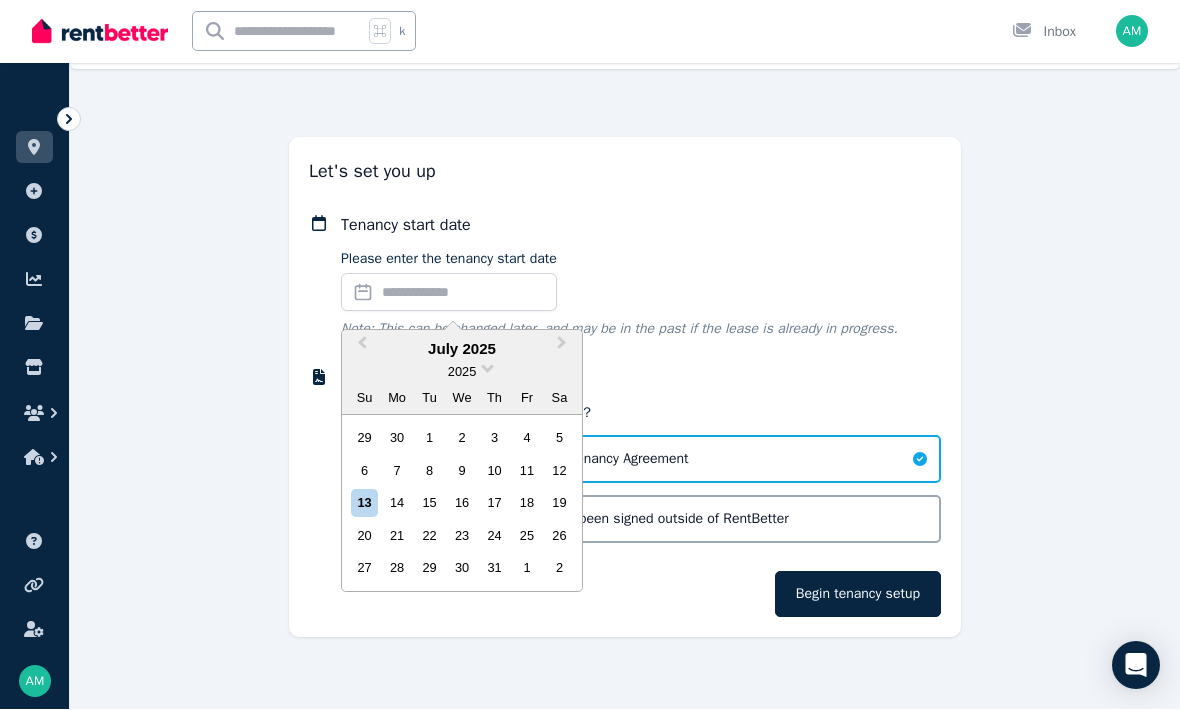 click on "1" at bounding box center (429, 438) 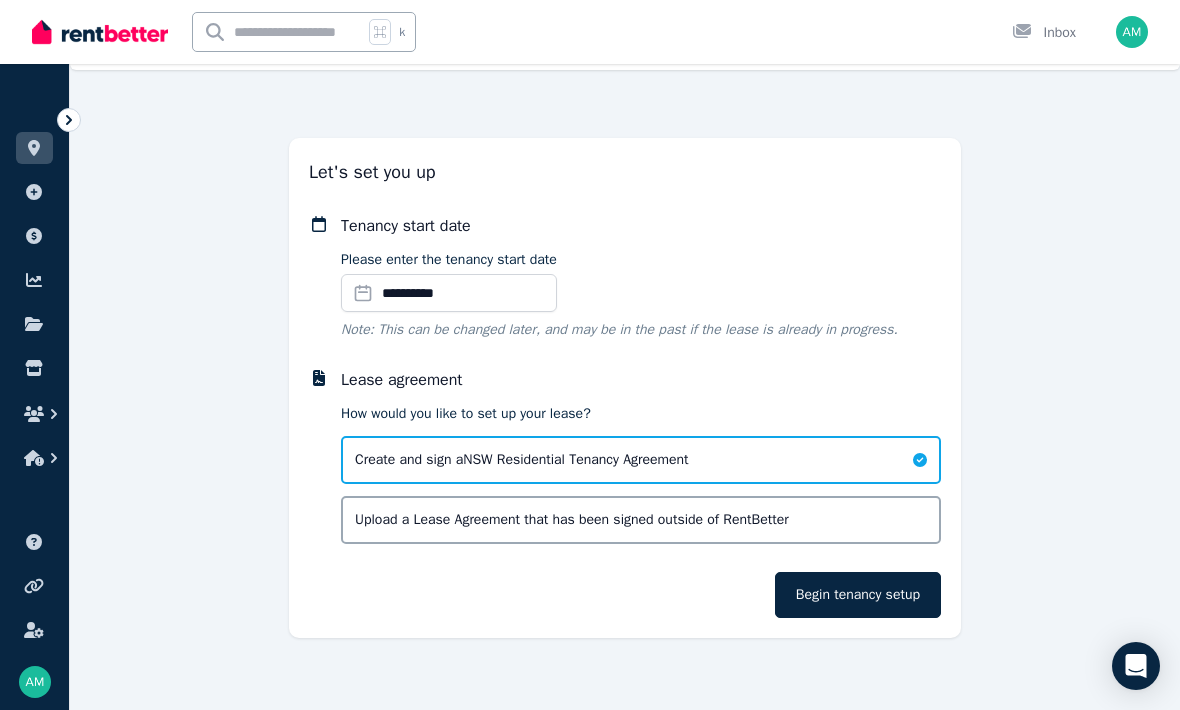 click on "**********" at bounding box center [625, 388] 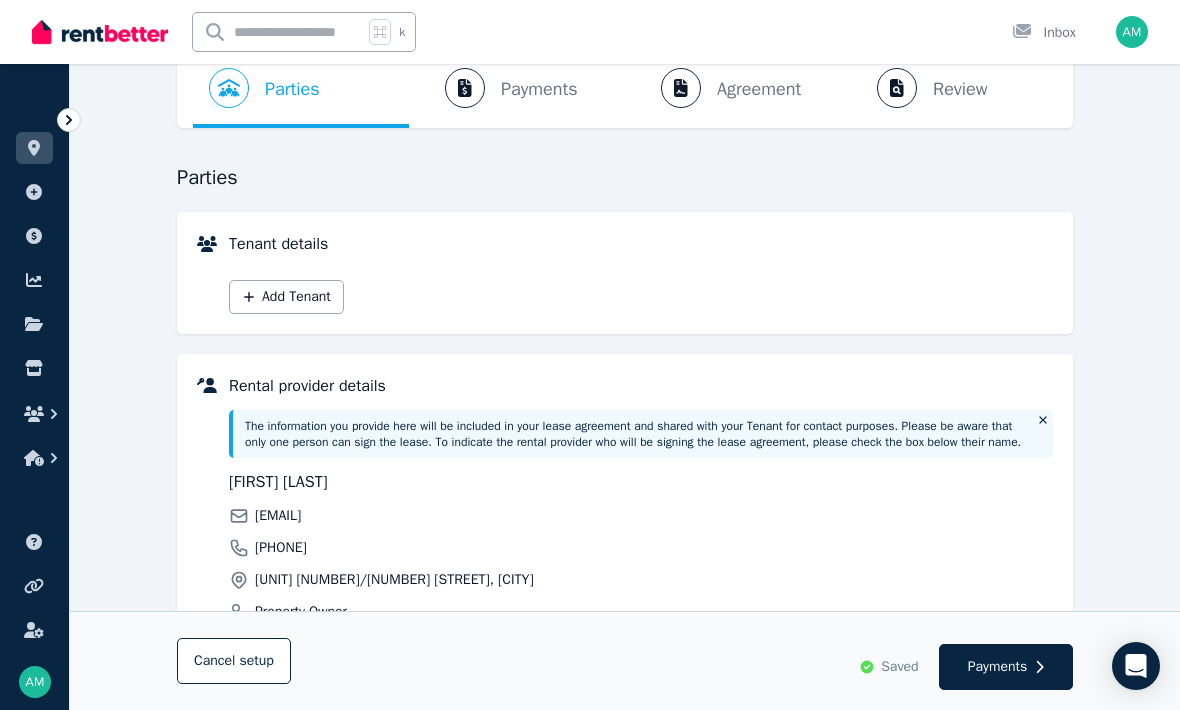 scroll, scrollTop: 113, scrollLeft: 0, axis: vertical 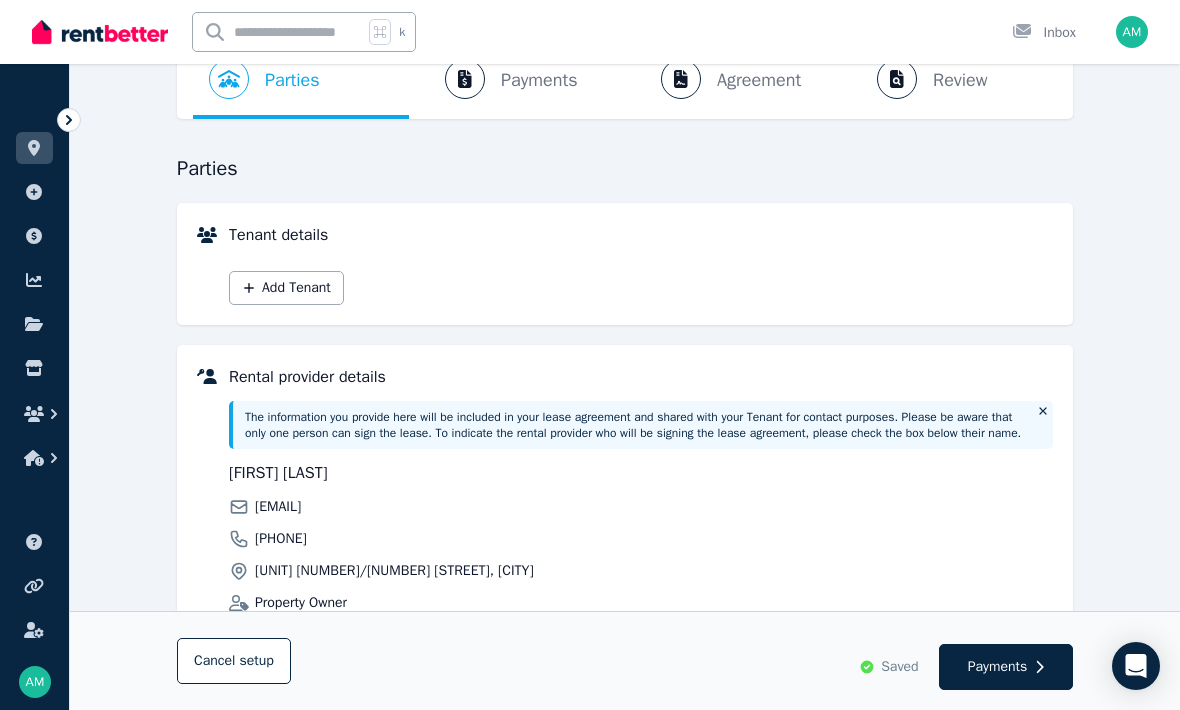 click on "Add Tenant" at bounding box center [286, 288] 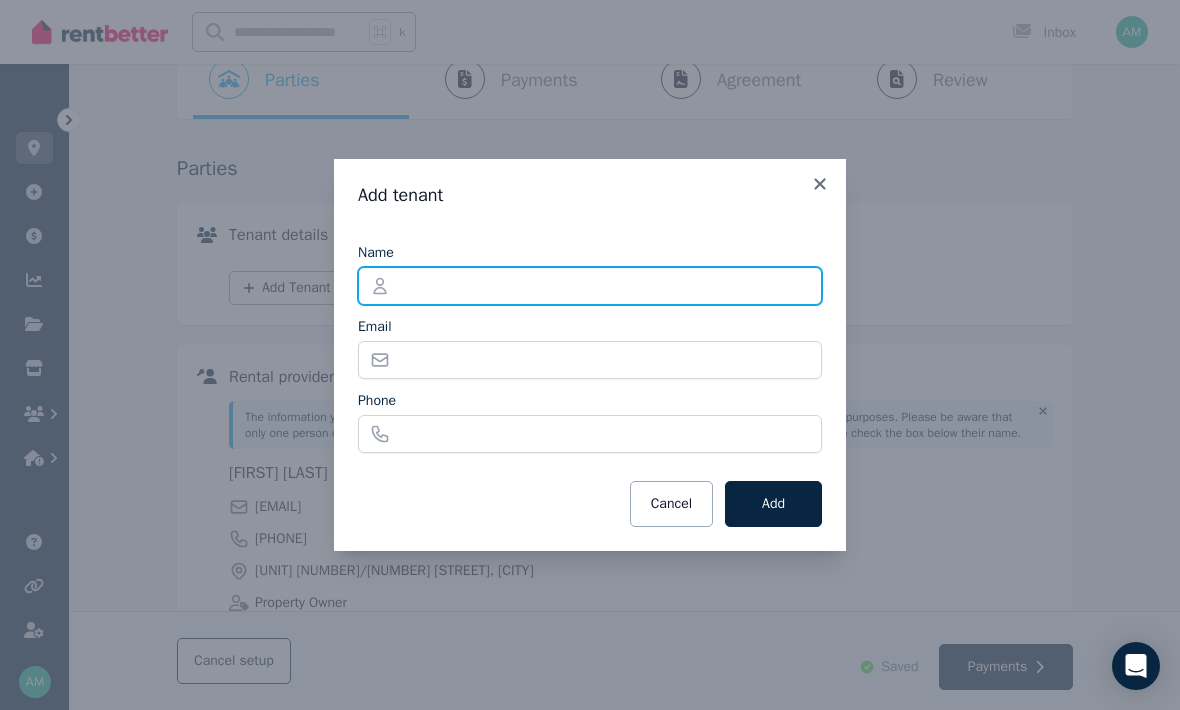 click on "Name" at bounding box center (590, 286) 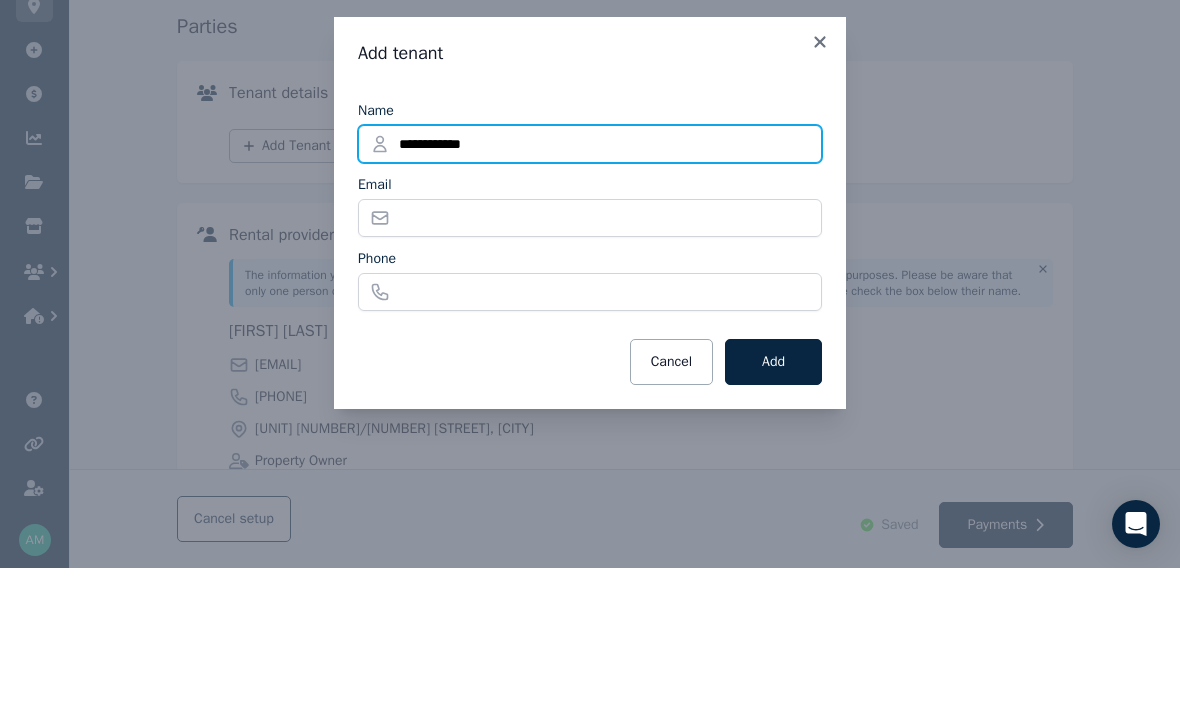 type on "**********" 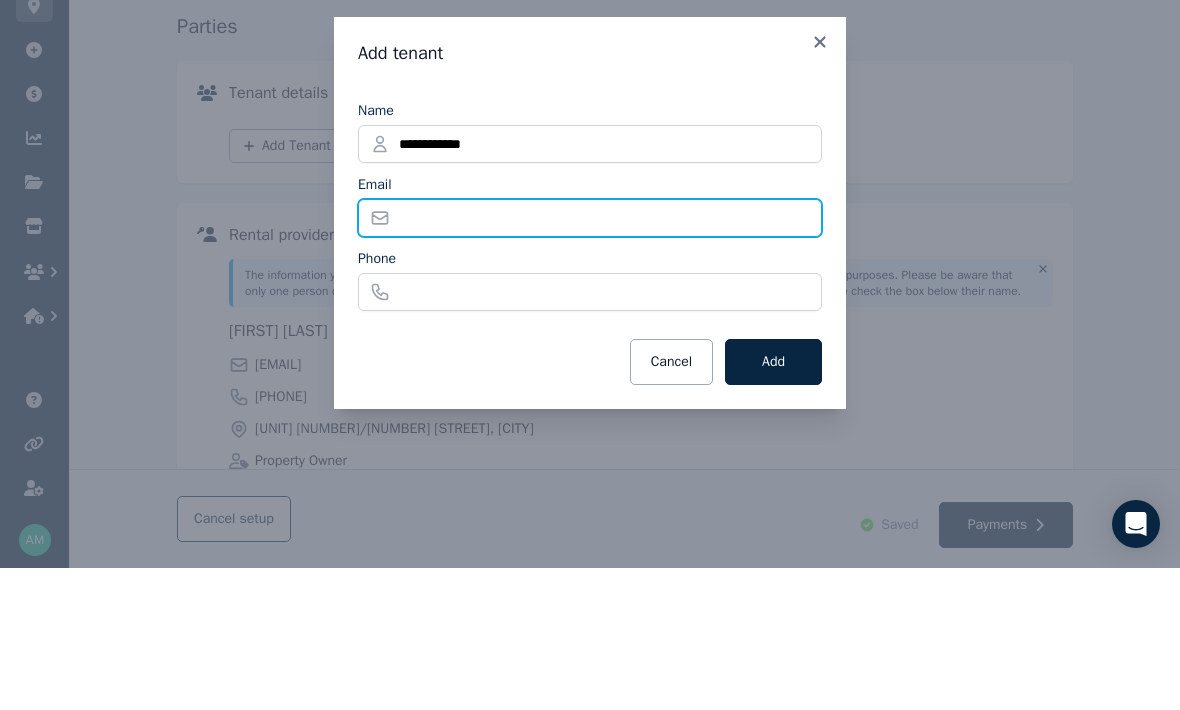 click on "Email" at bounding box center (590, 360) 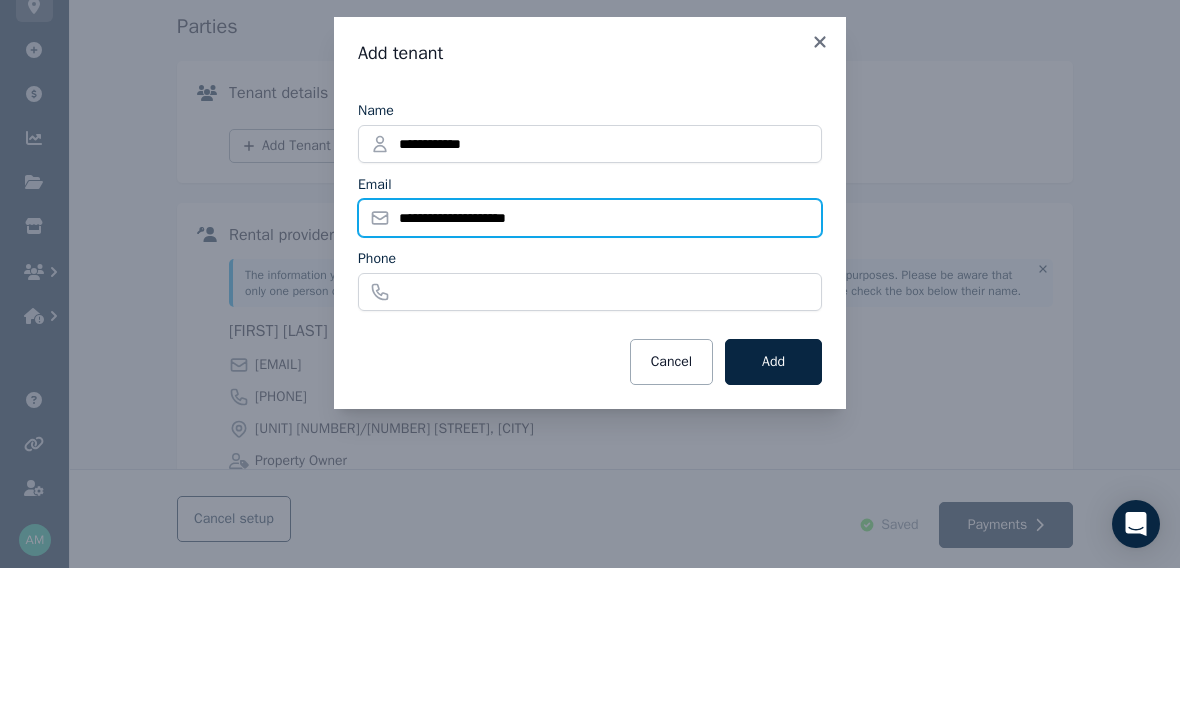 type on "**********" 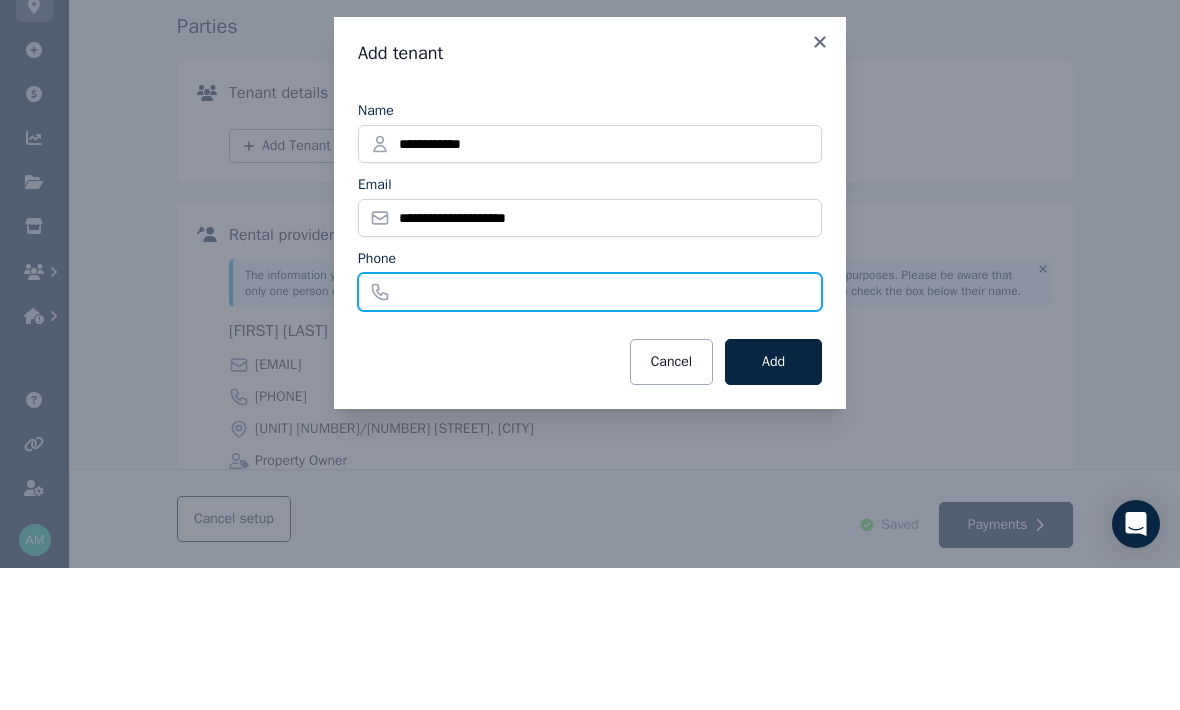 click on "Phone" at bounding box center [590, 434] 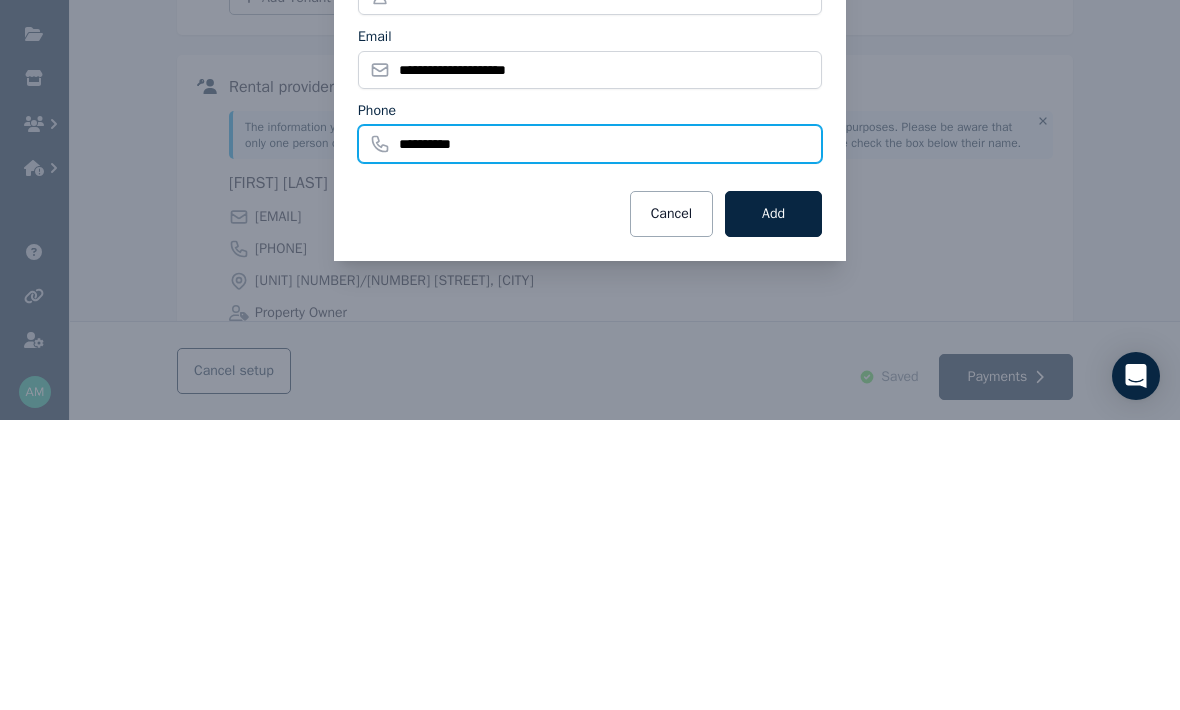 type on "**********" 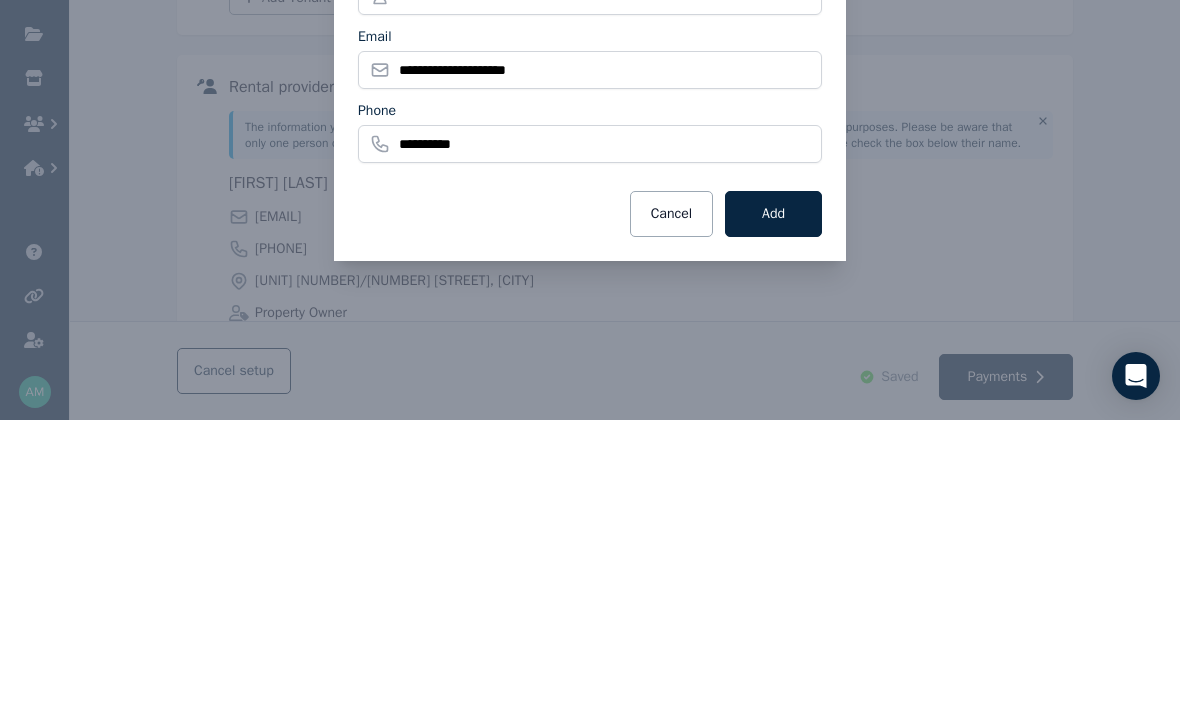 click on "Add" at bounding box center [773, 504] 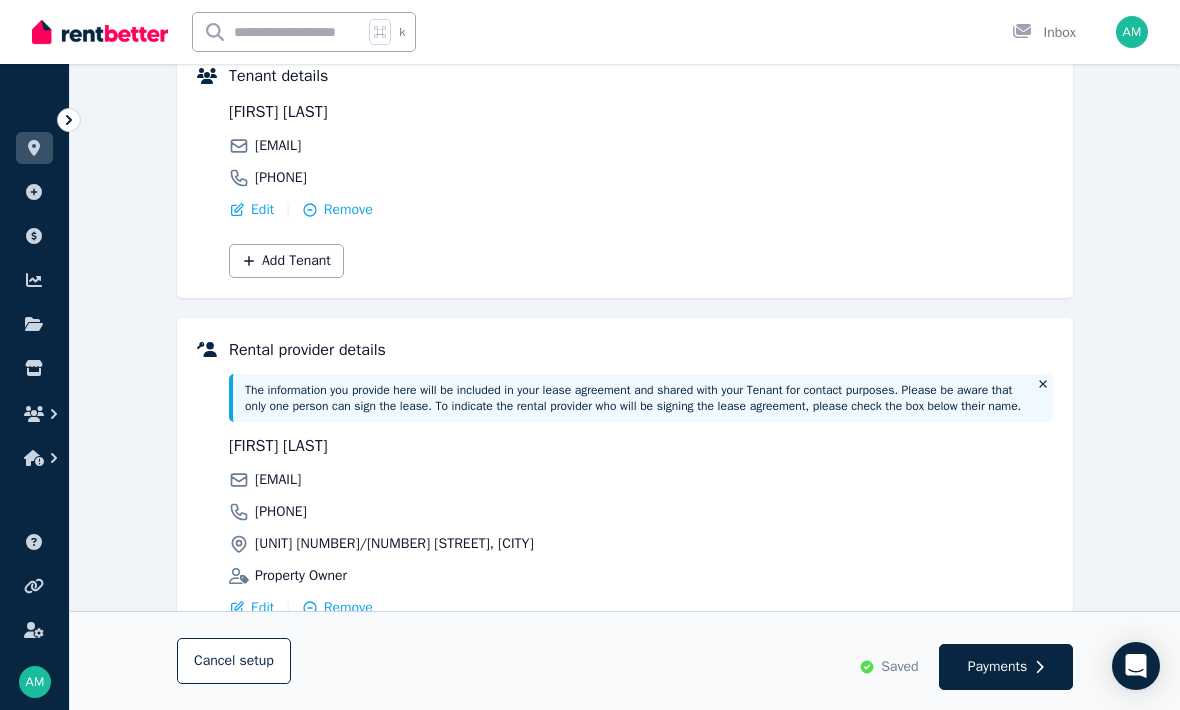 scroll, scrollTop: 113, scrollLeft: 0, axis: vertical 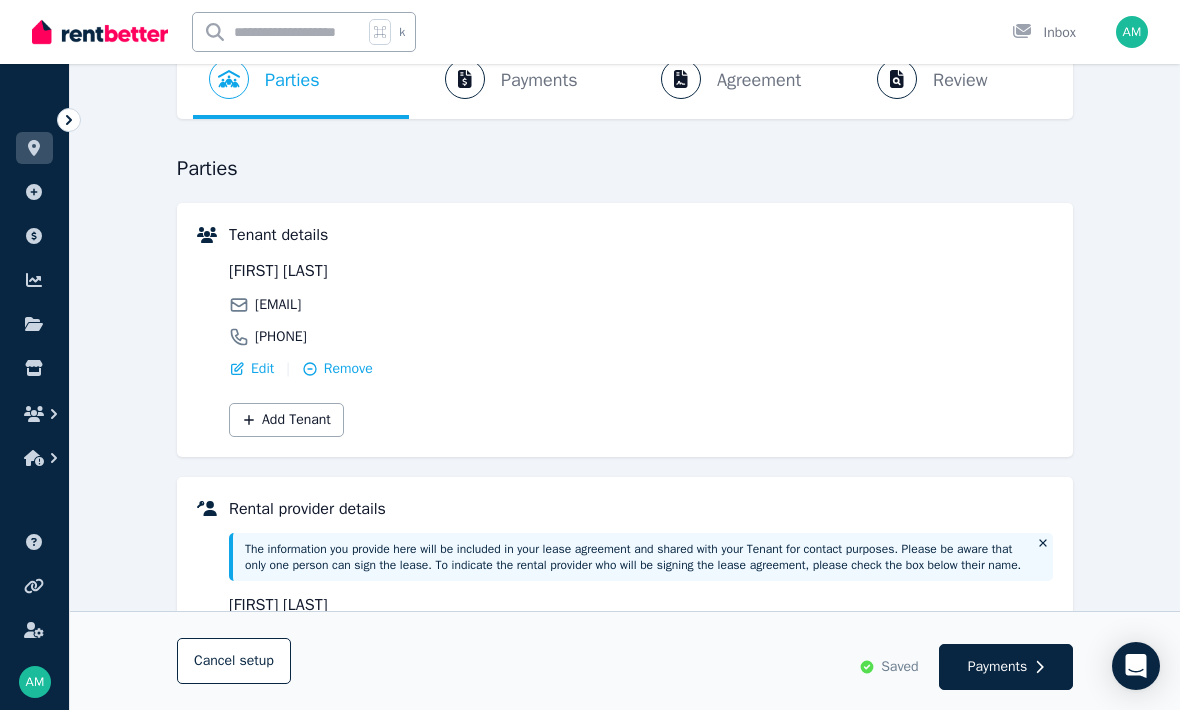 click on "Edit" at bounding box center (262, 369) 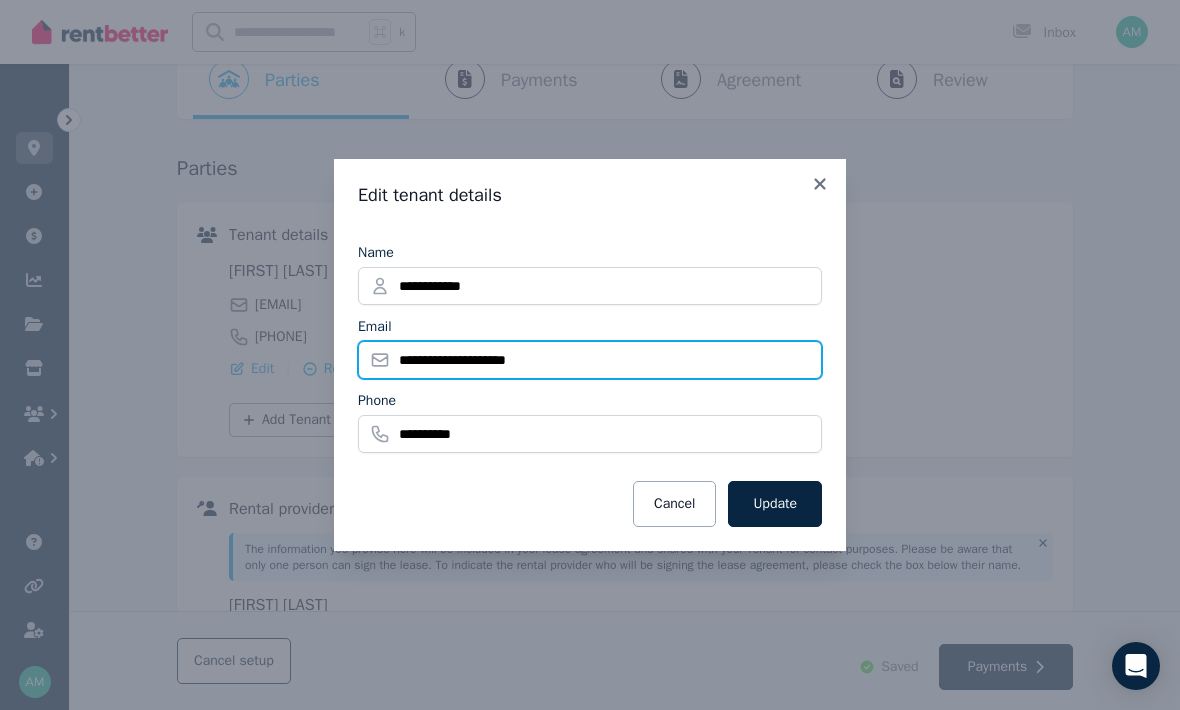 click on "**********" at bounding box center (590, 360) 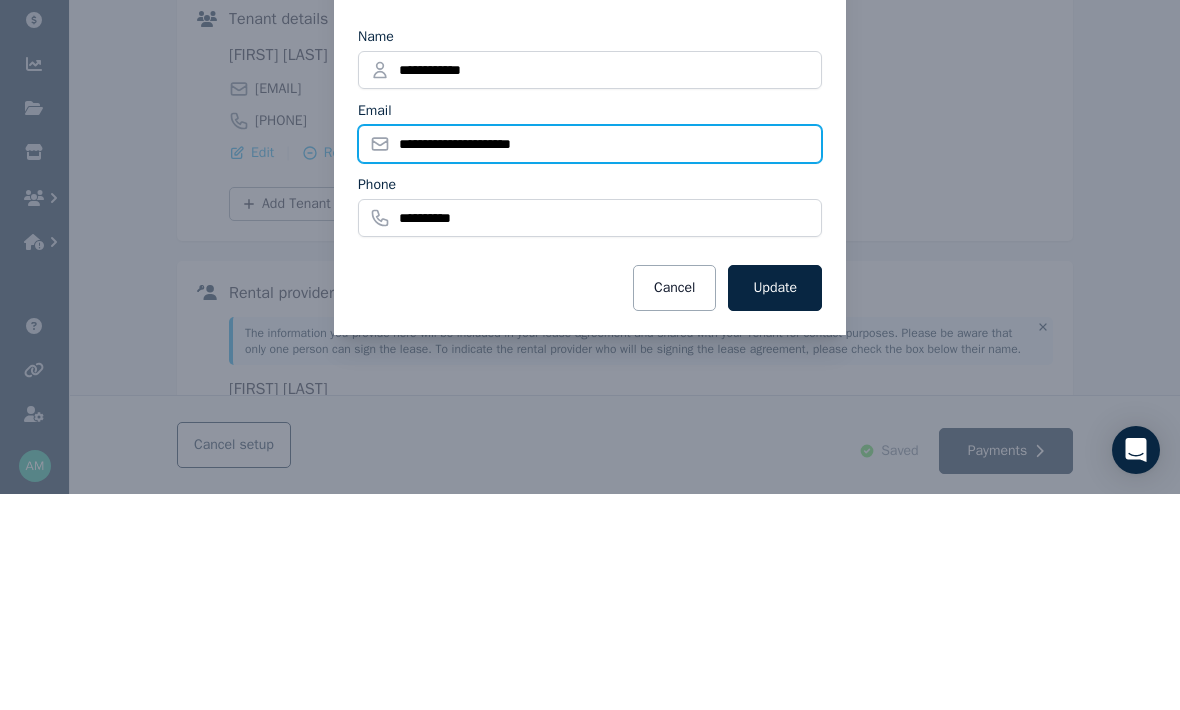 type on "**********" 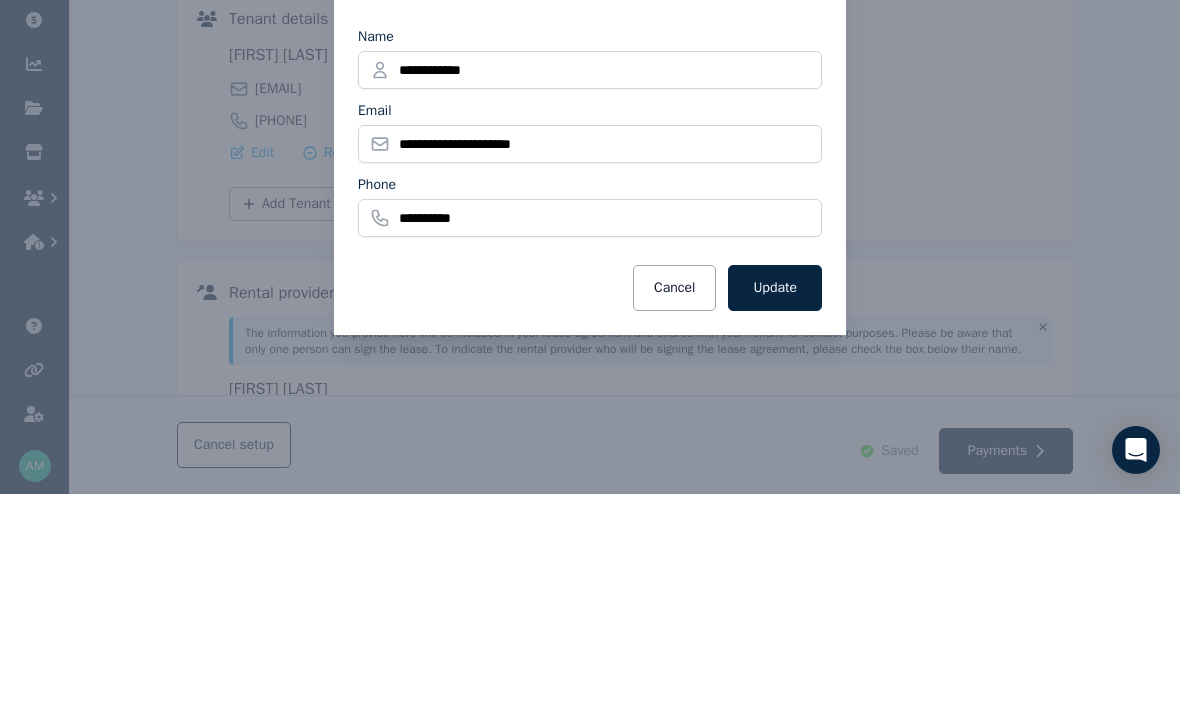 click on "Update" at bounding box center (775, 504) 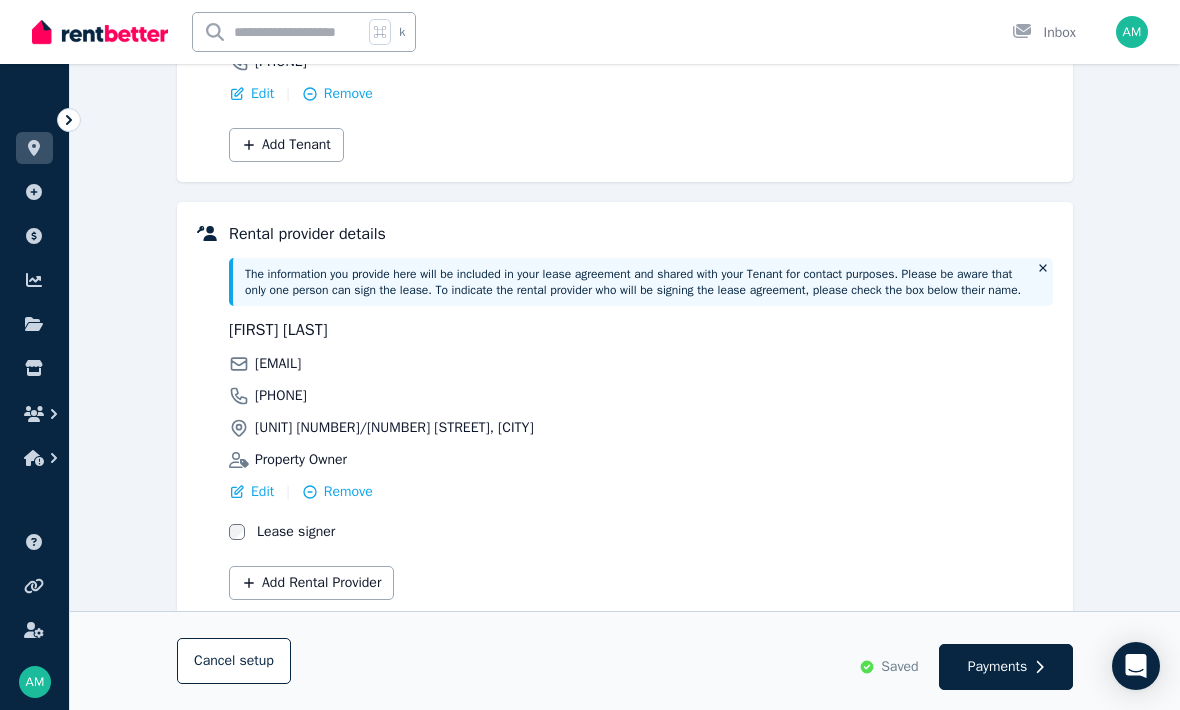 scroll, scrollTop: 403, scrollLeft: 0, axis: vertical 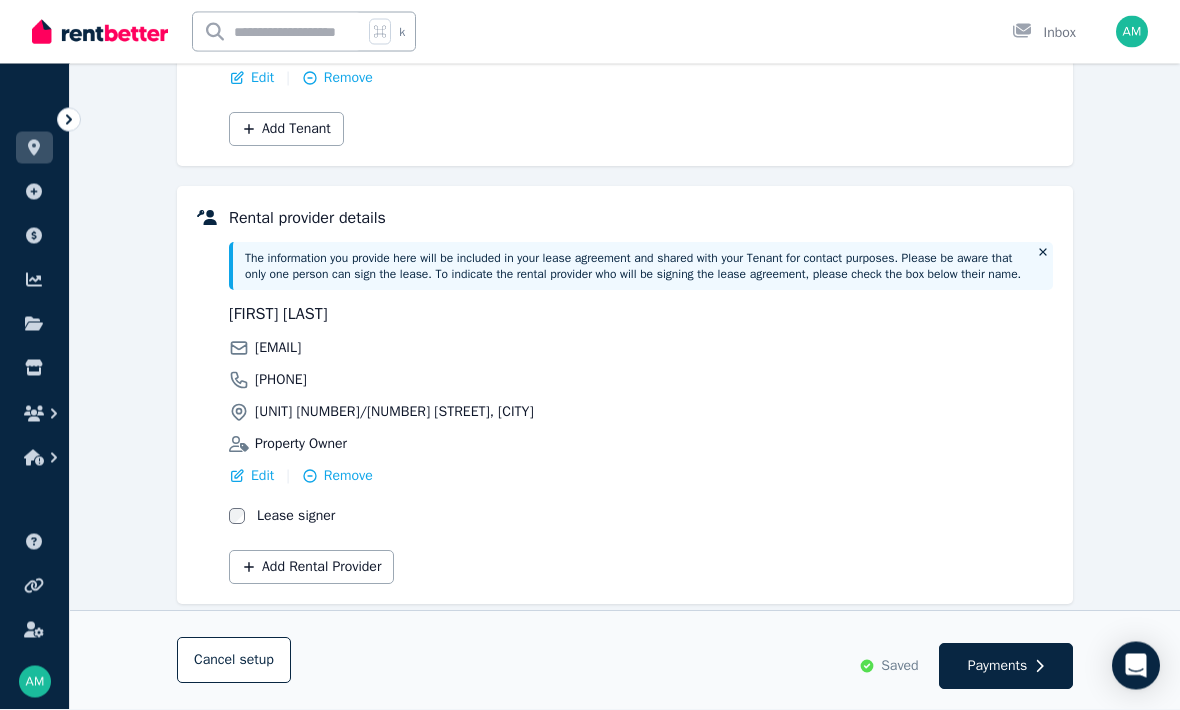 click on "Payments" at bounding box center (998, 667) 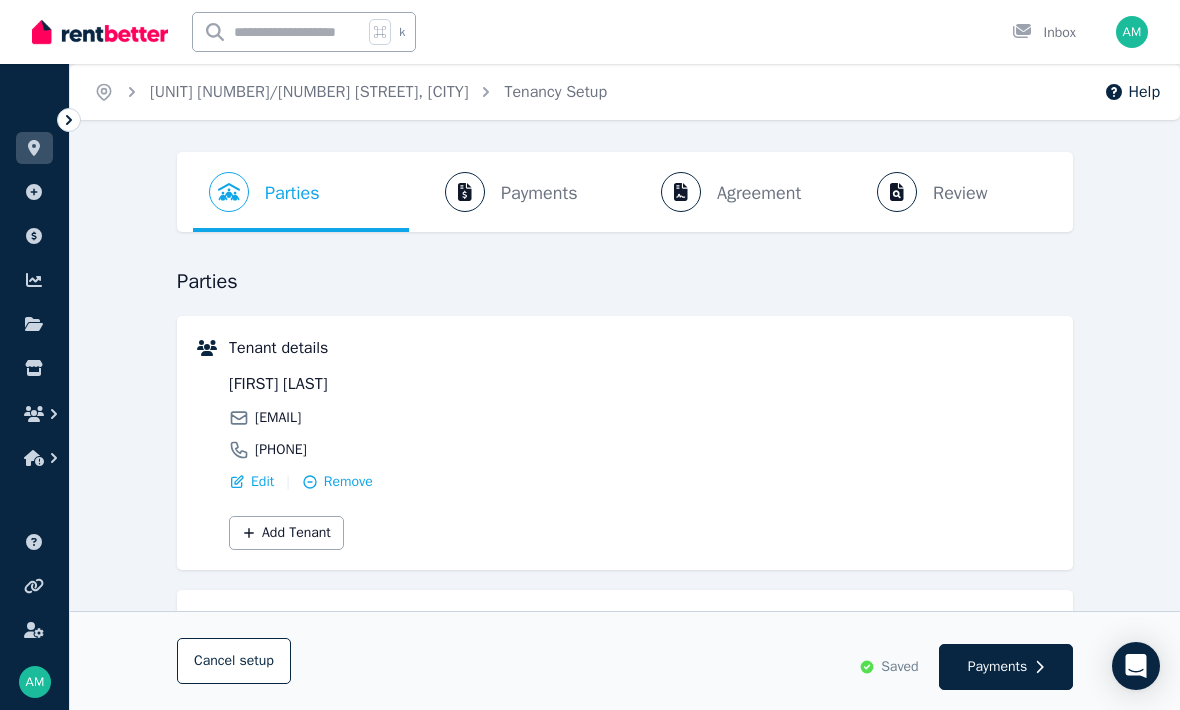 select on "**********" 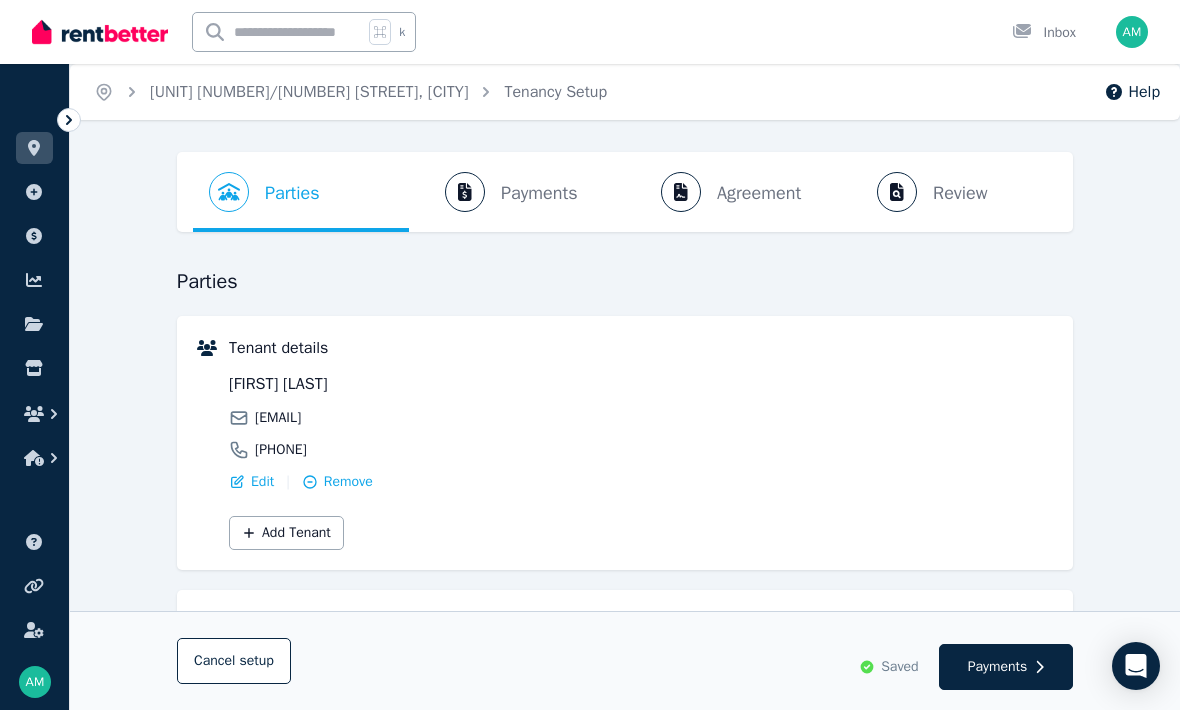 select on "**********" 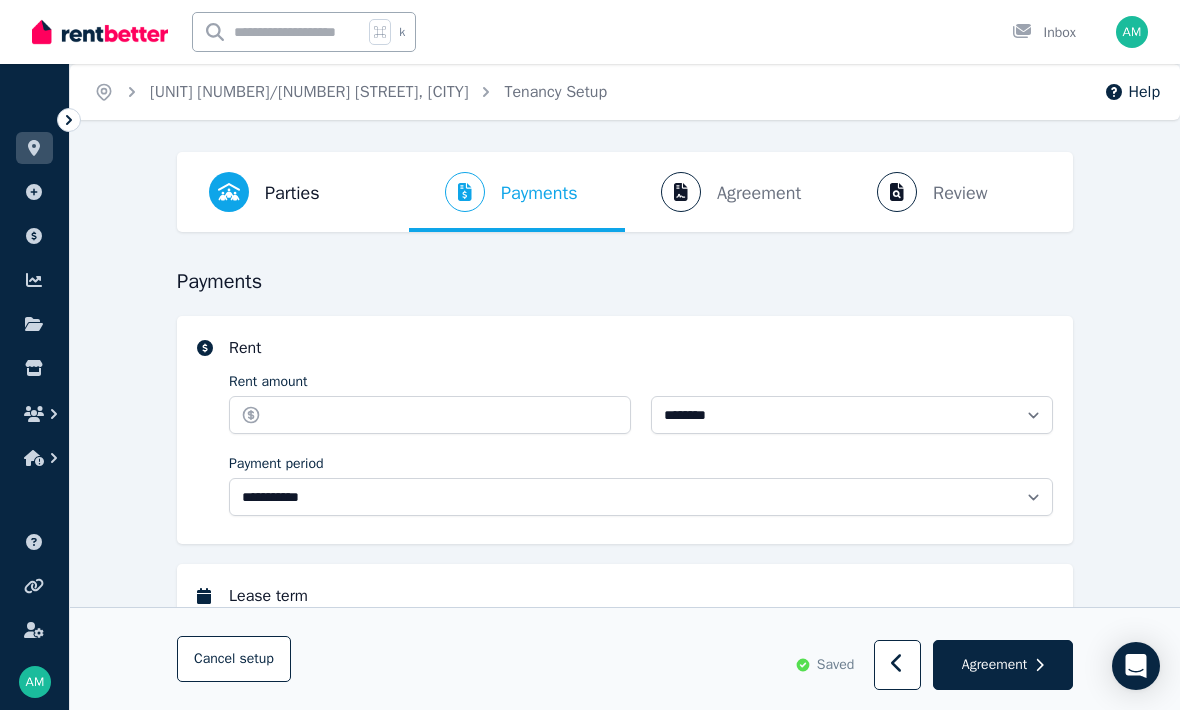 select on "**********" 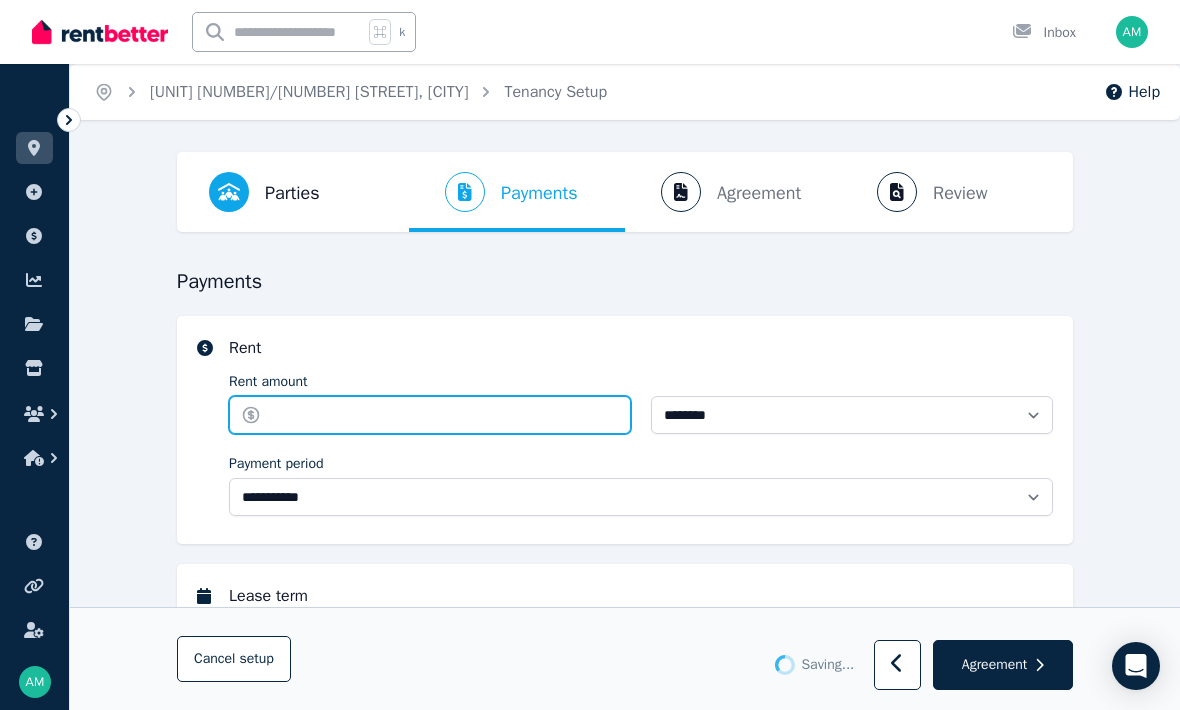 click on "Rent amount" at bounding box center (430, 415) 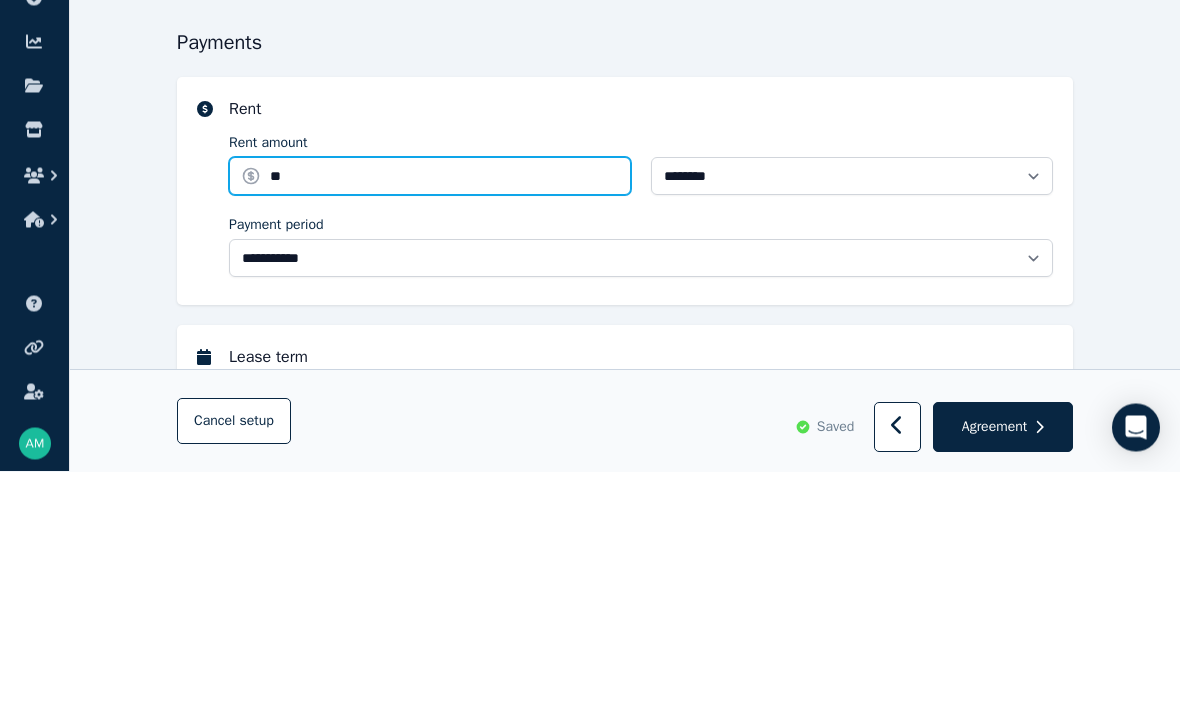 type on "***" 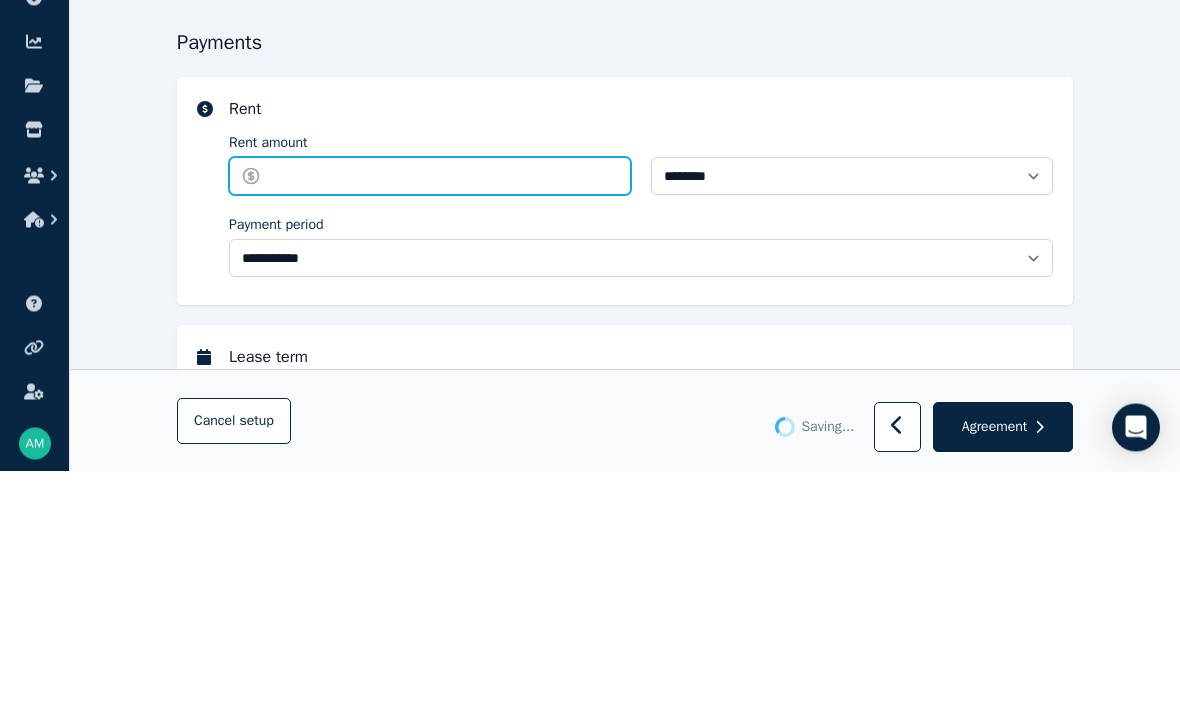 type on "******" 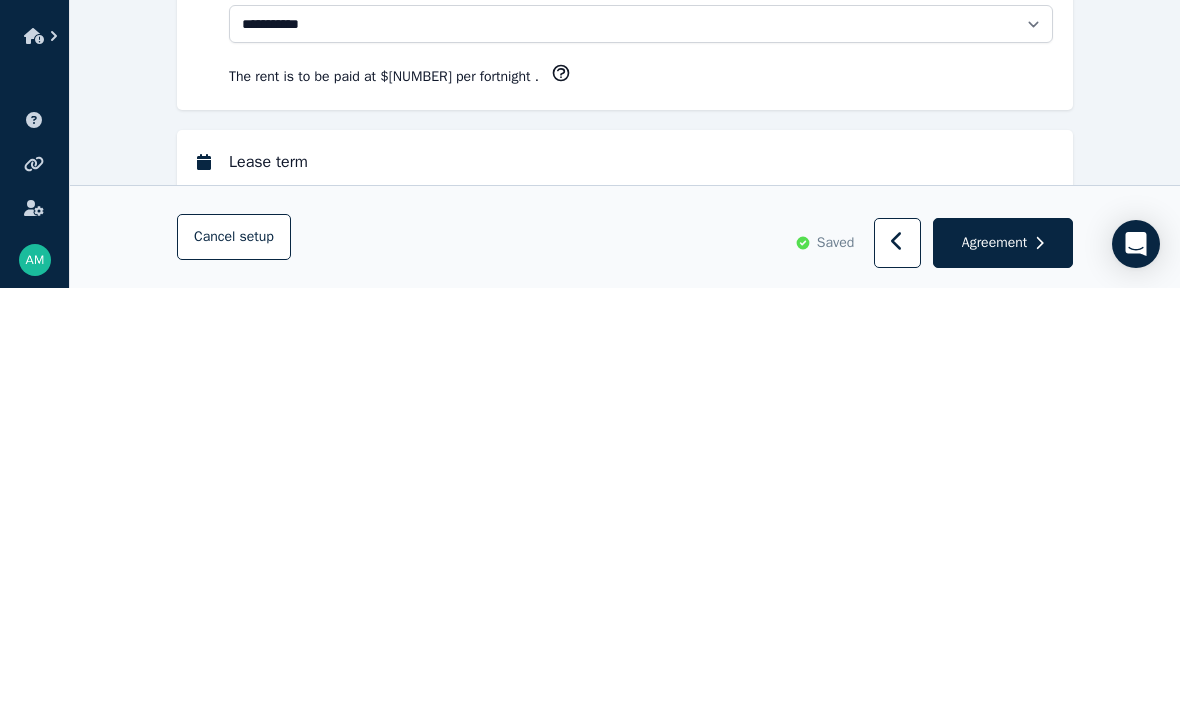 scroll, scrollTop: 474, scrollLeft: 0, axis: vertical 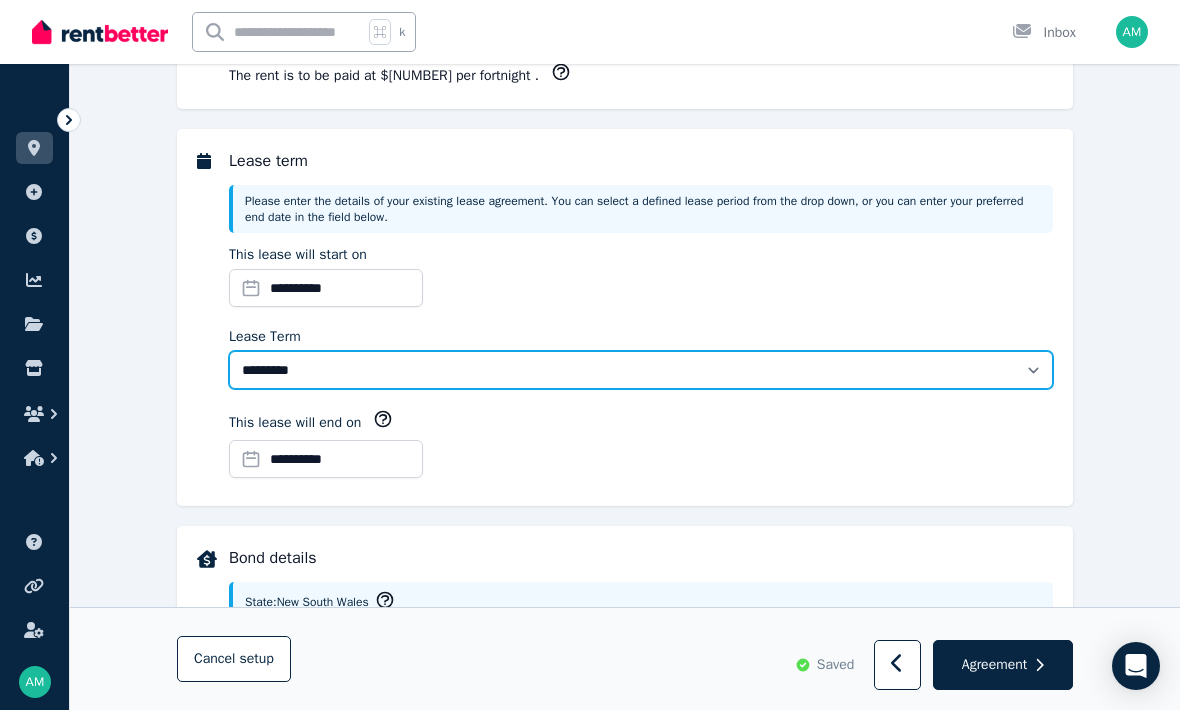 click on "******** ******** ********* ******* ******* ******* ******* ***** ********" at bounding box center (641, 370) 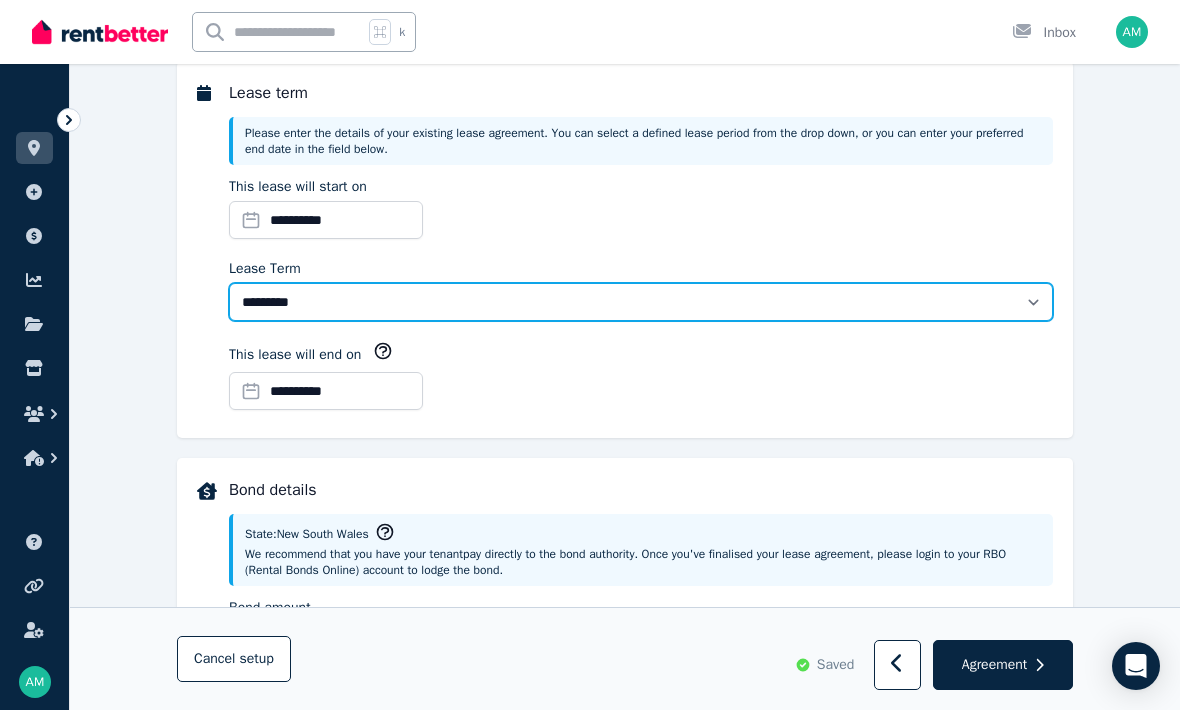 scroll, scrollTop: 536, scrollLeft: 0, axis: vertical 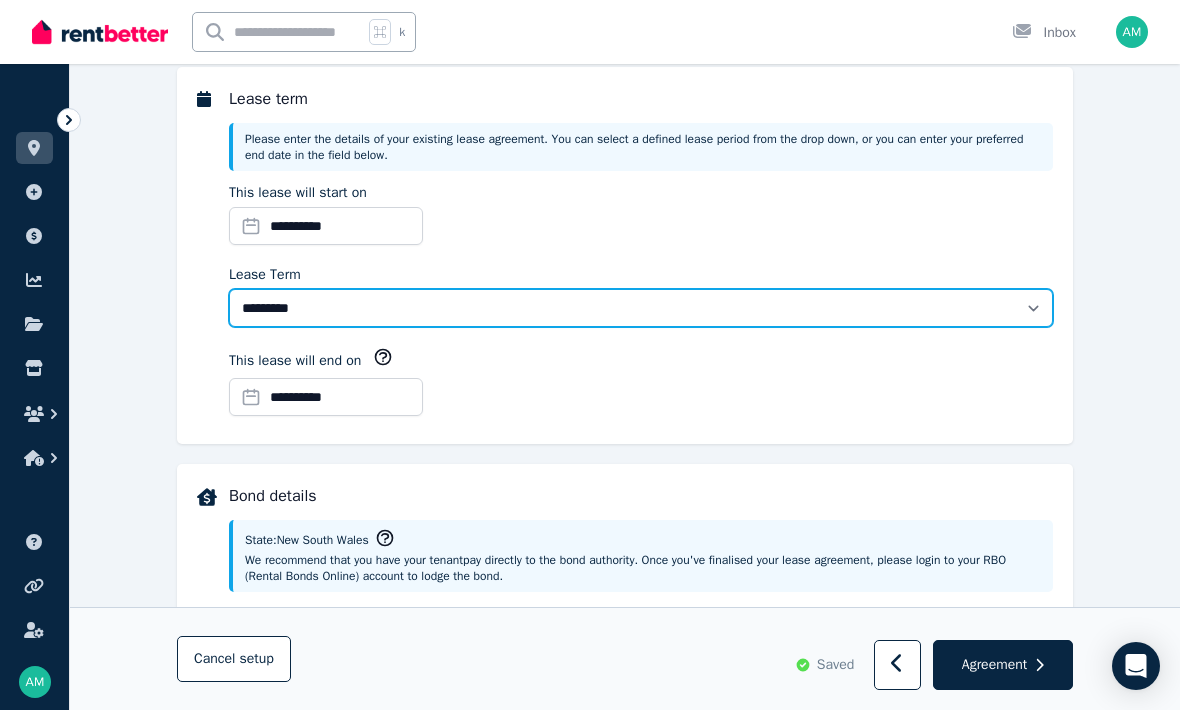 click on "******** ******** ********* ******* ******* ******* ******* ***** ********" at bounding box center (641, 308) 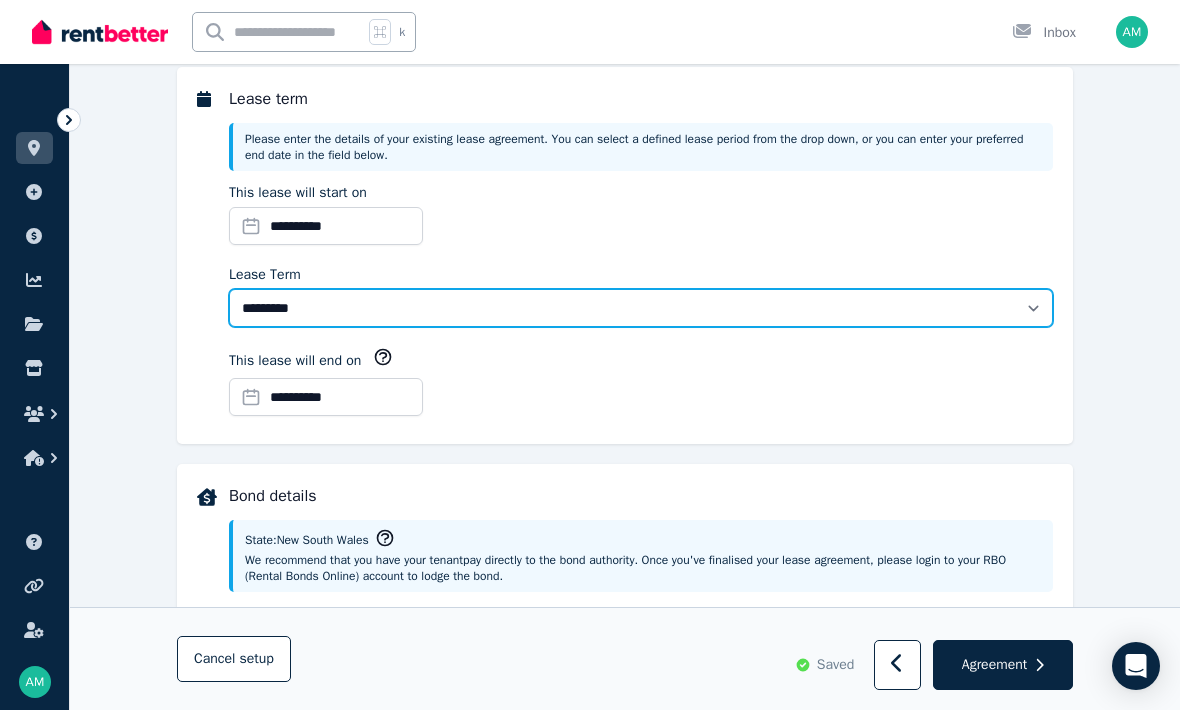 select on "**********" 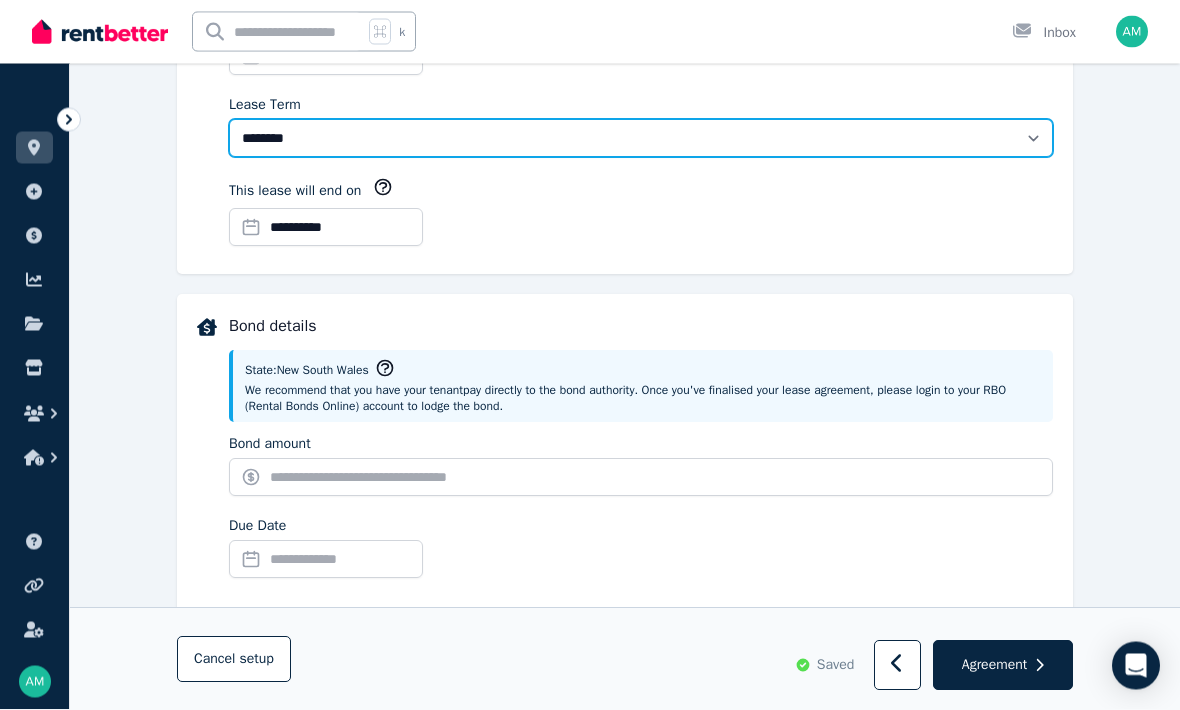 scroll, scrollTop: 706, scrollLeft: 0, axis: vertical 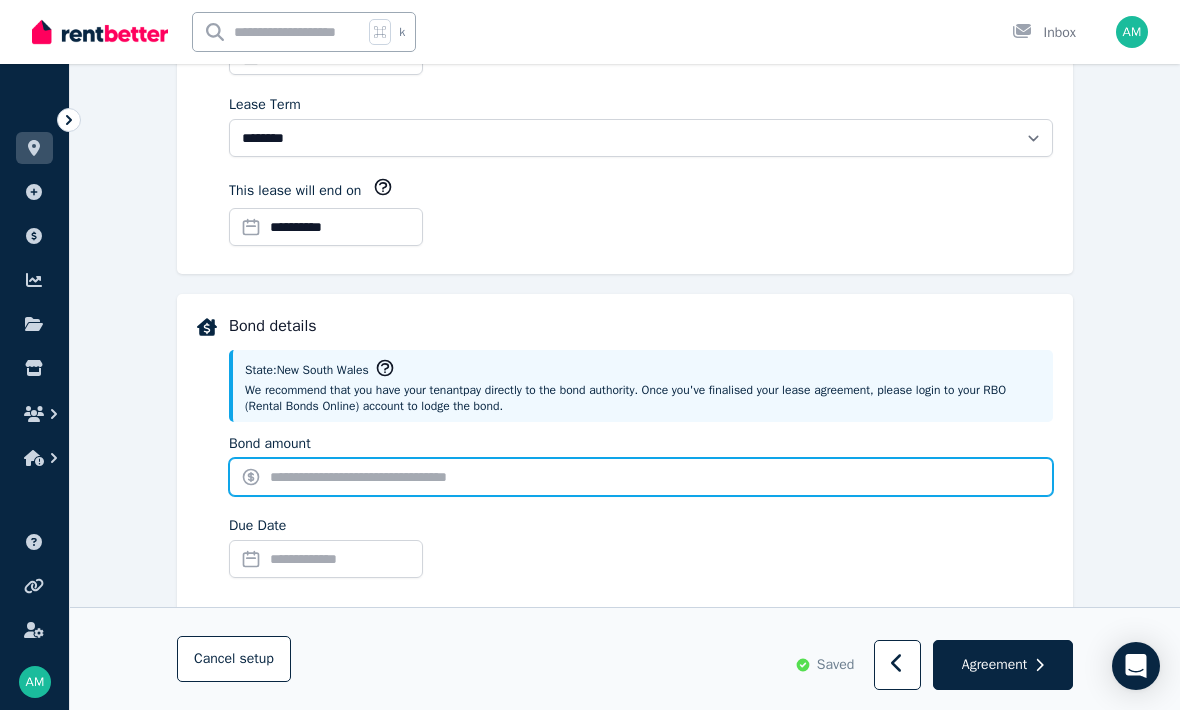 click on "Bond amount" at bounding box center [641, 477] 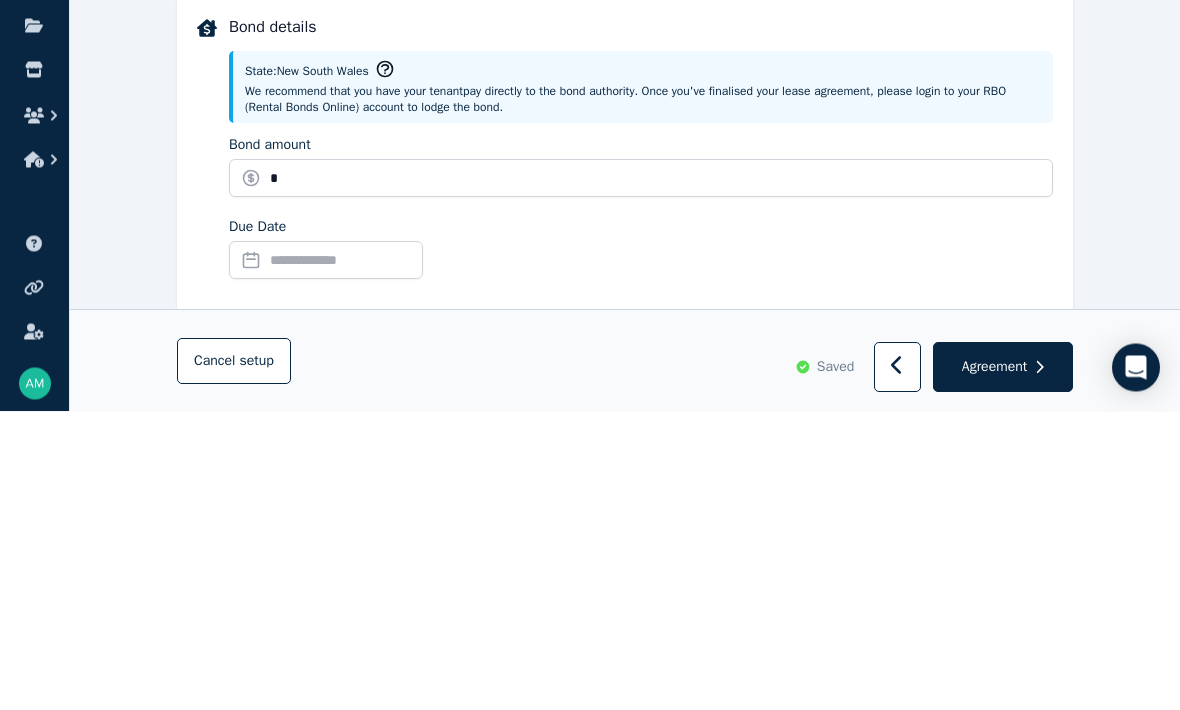 scroll, scrollTop: 1005, scrollLeft: 0, axis: vertical 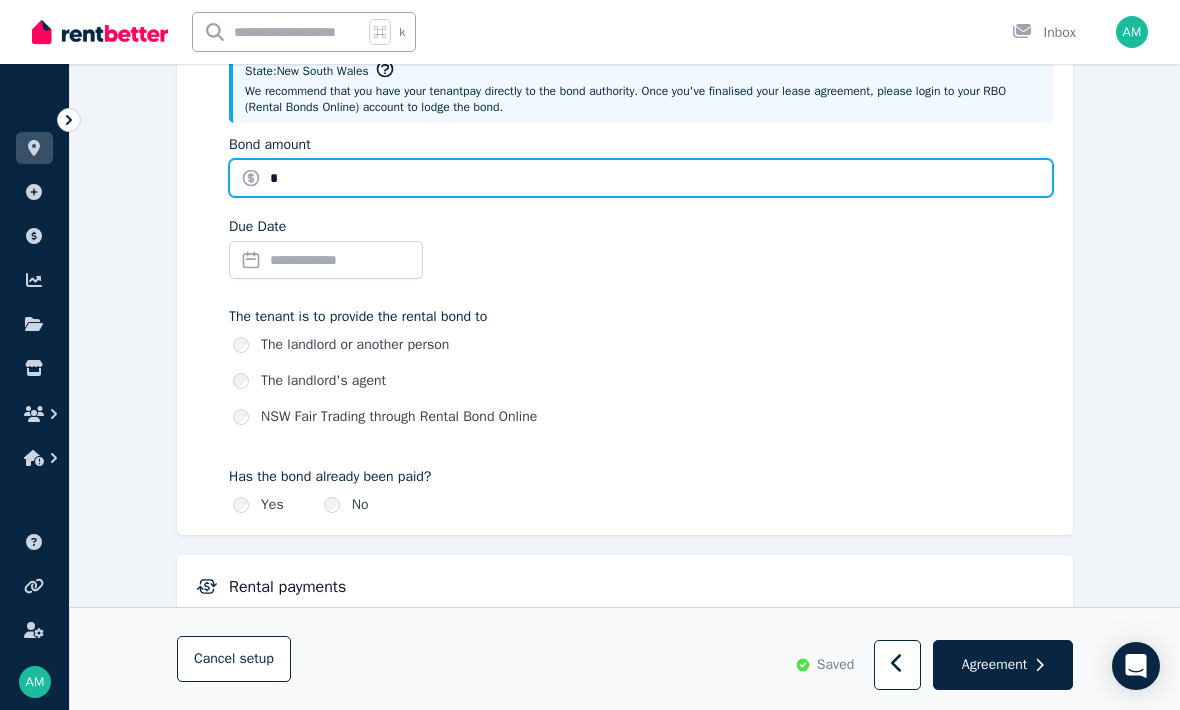 type on "*" 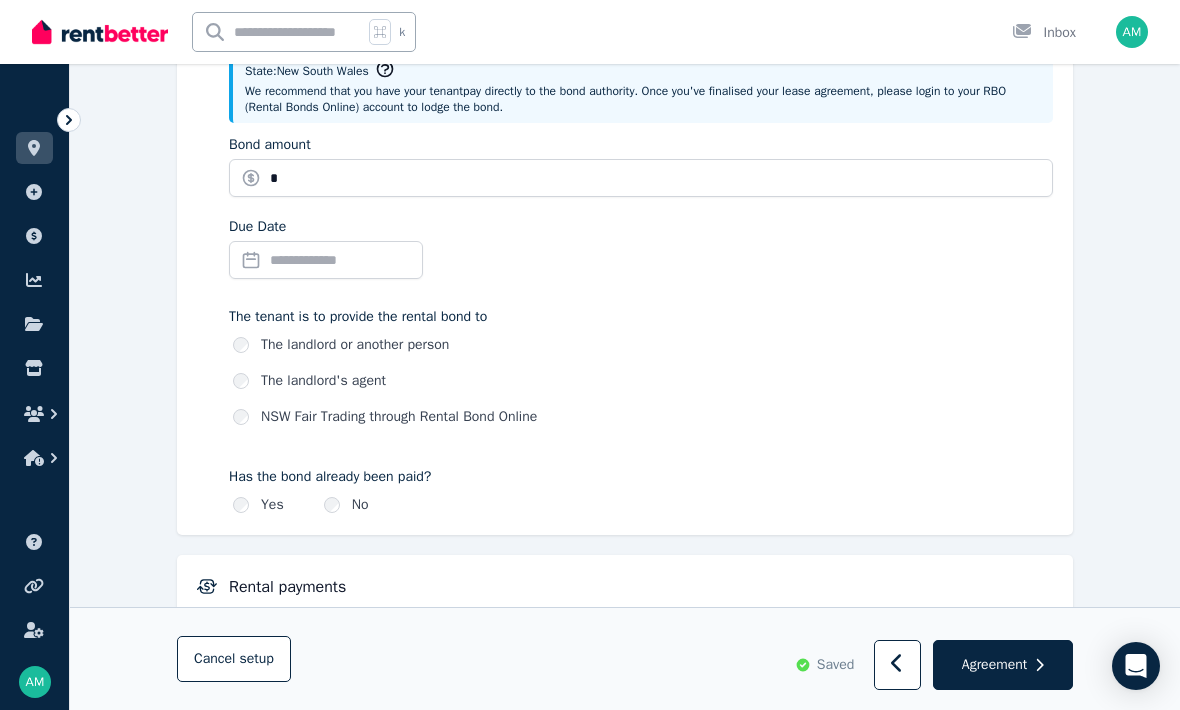 click on "Due Date" at bounding box center (326, 260) 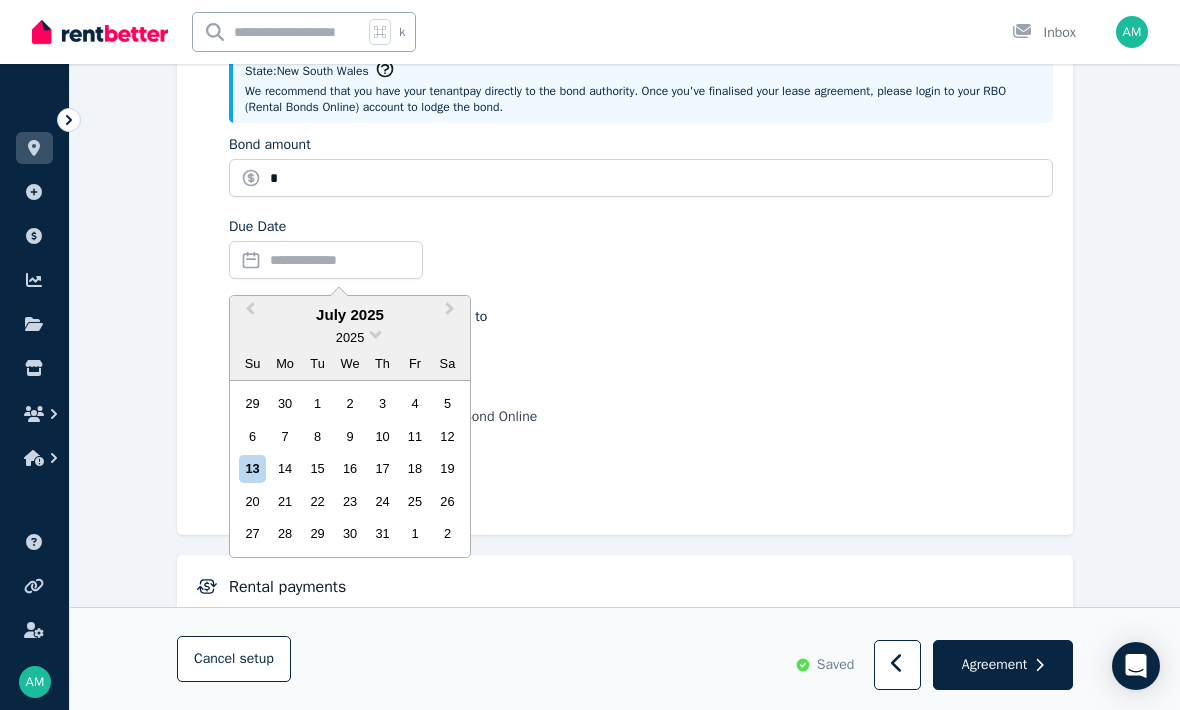 click on "15" at bounding box center (317, 468) 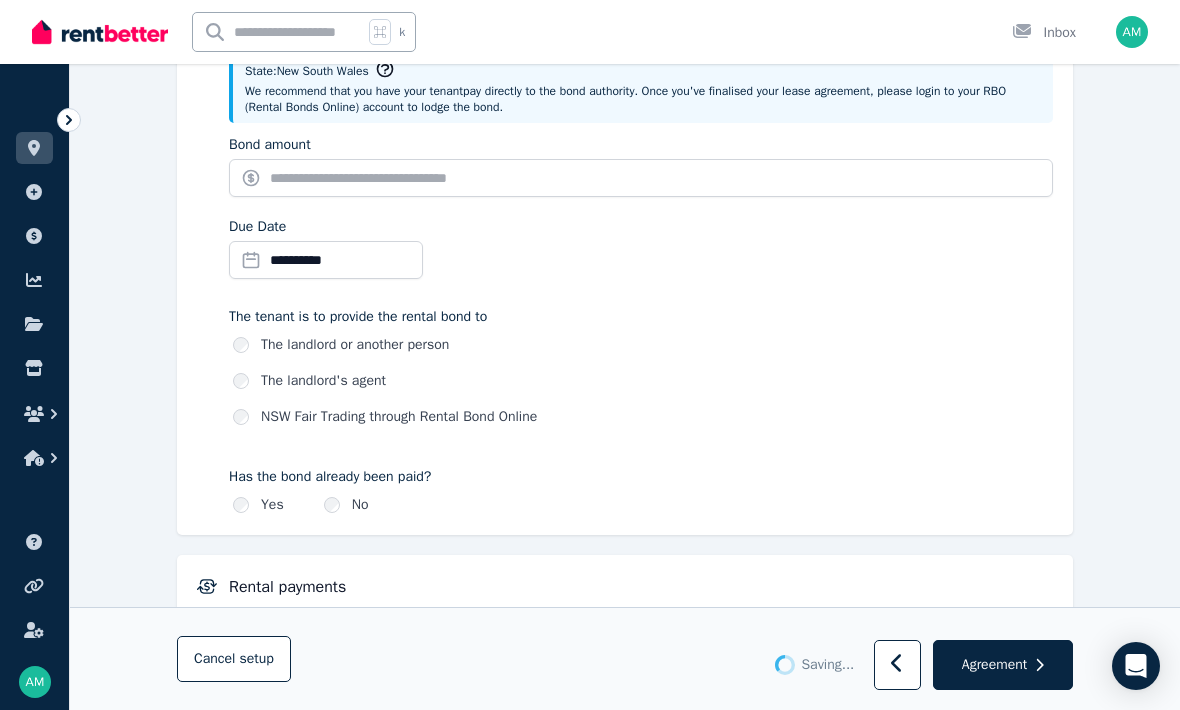 type on "****" 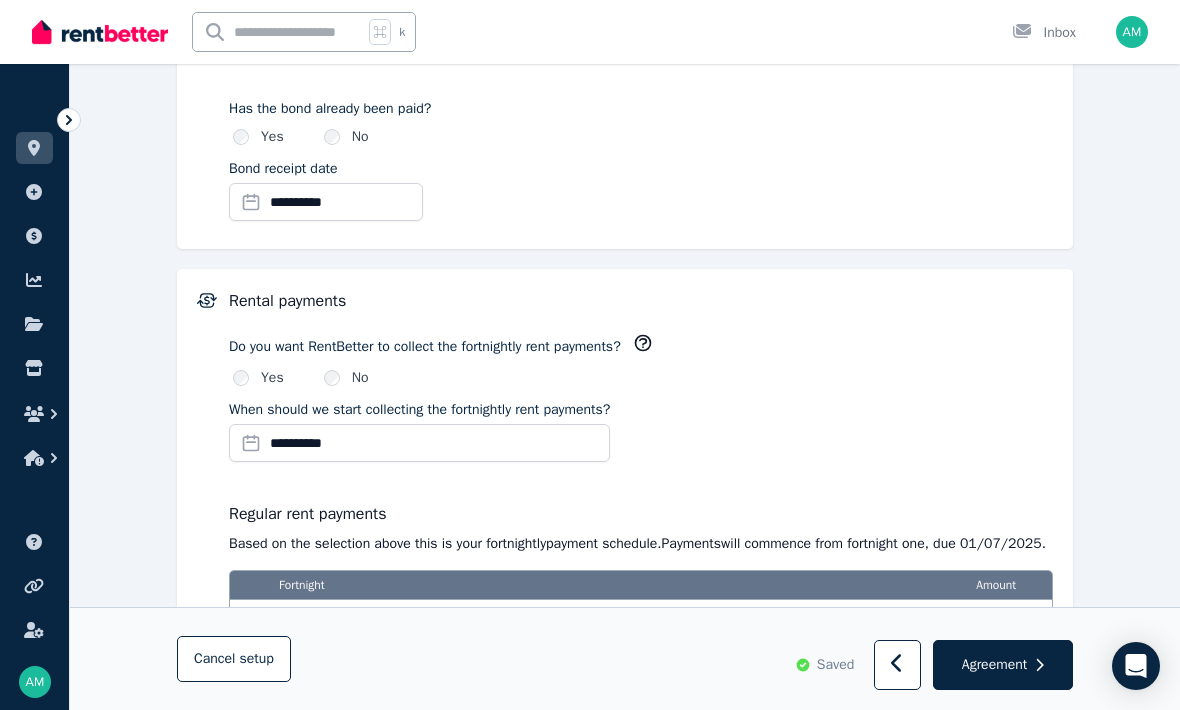 scroll, scrollTop: 1376, scrollLeft: 0, axis: vertical 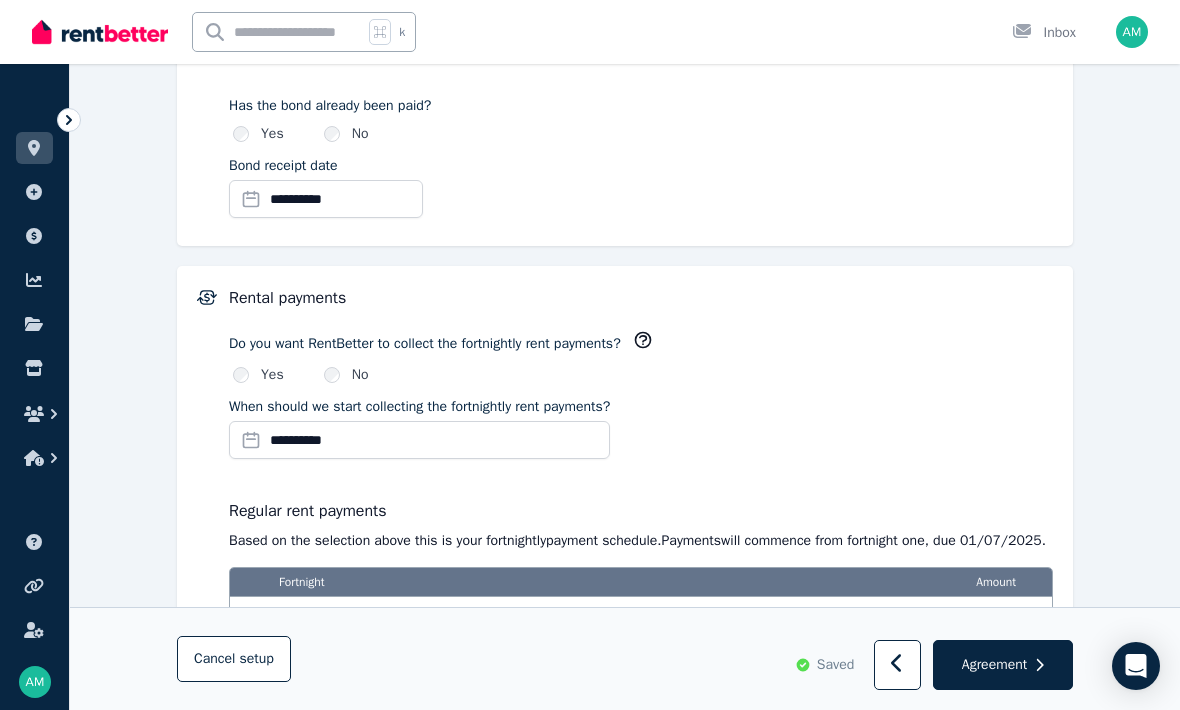 click on "No" at bounding box center (360, 375) 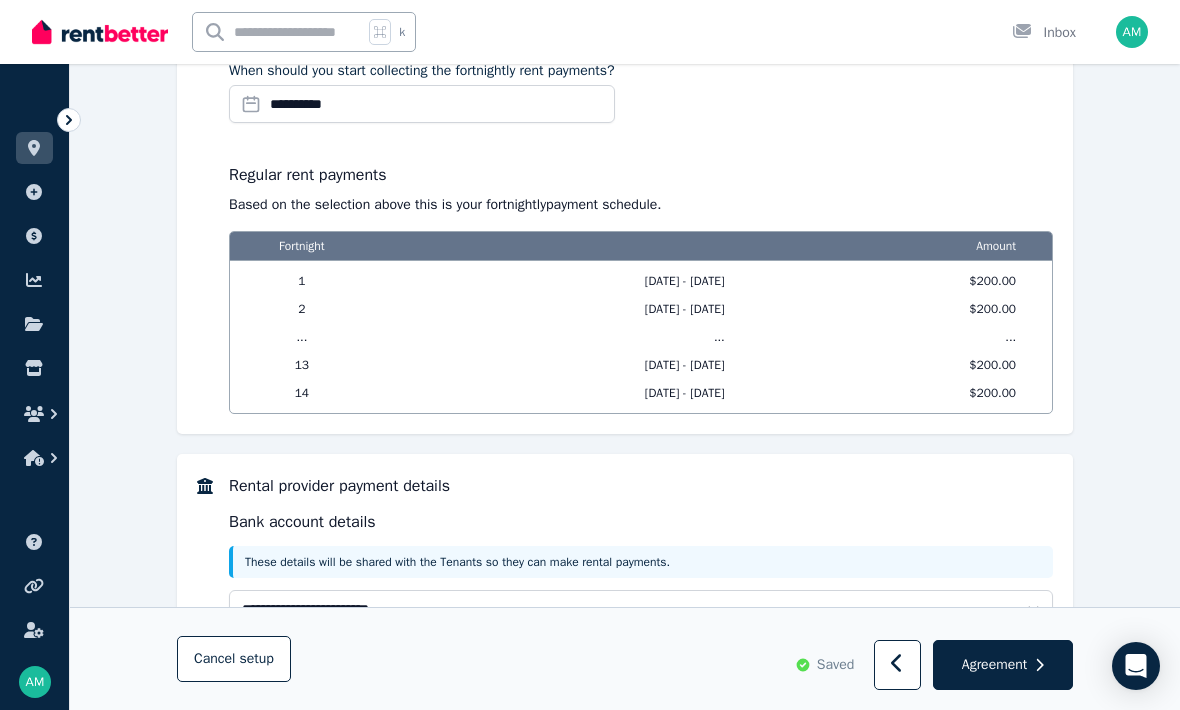 scroll, scrollTop: 1739, scrollLeft: 0, axis: vertical 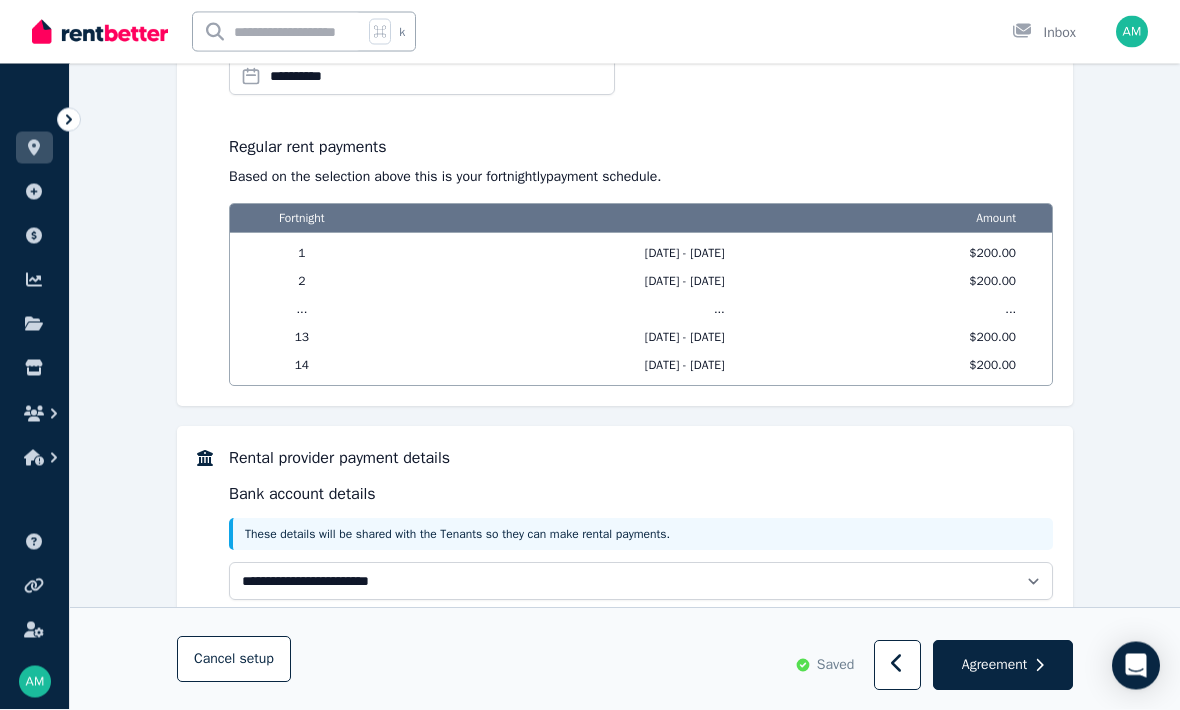 click on "Agreement" at bounding box center (994, 665) 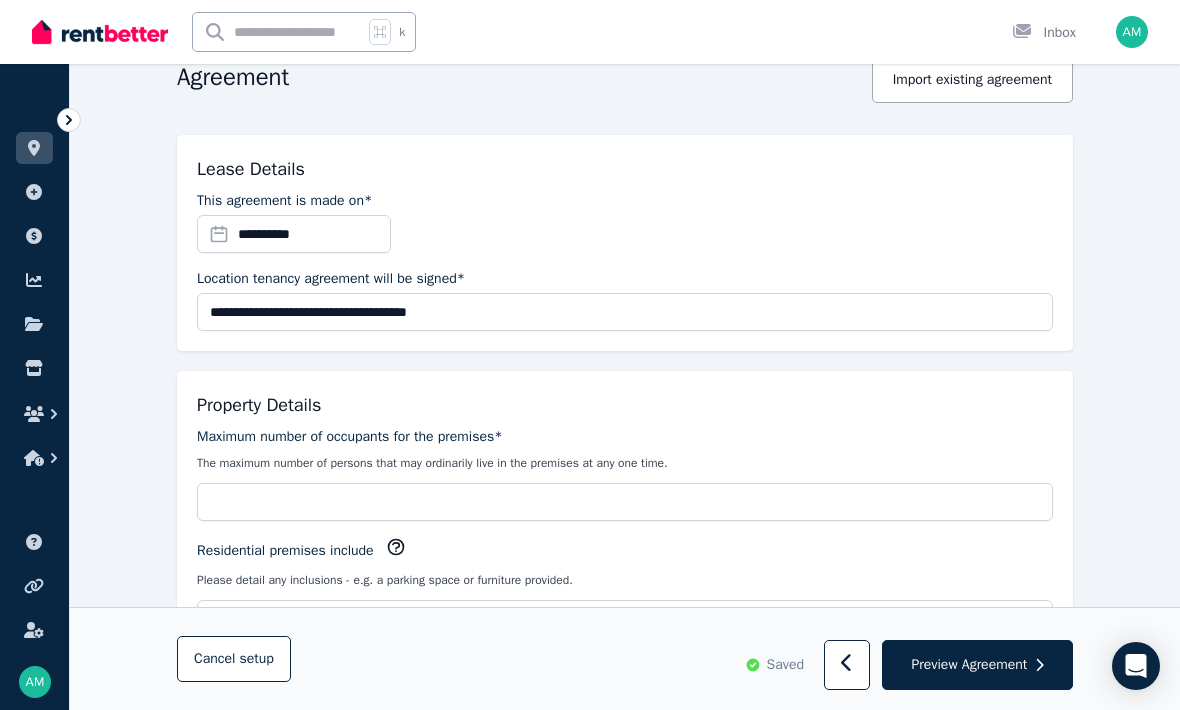 scroll, scrollTop: 210, scrollLeft: 0, axis: vertical 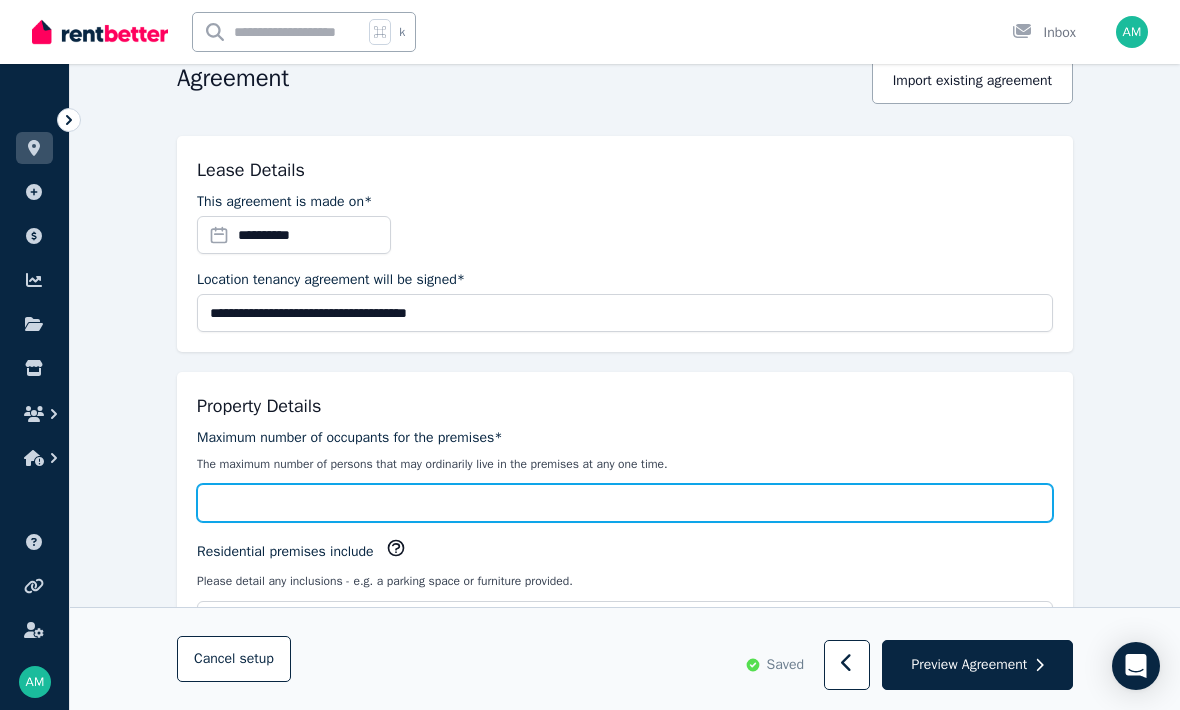 click on "Maximum number of occupants for the premises*" at bounding box center (625, 503) 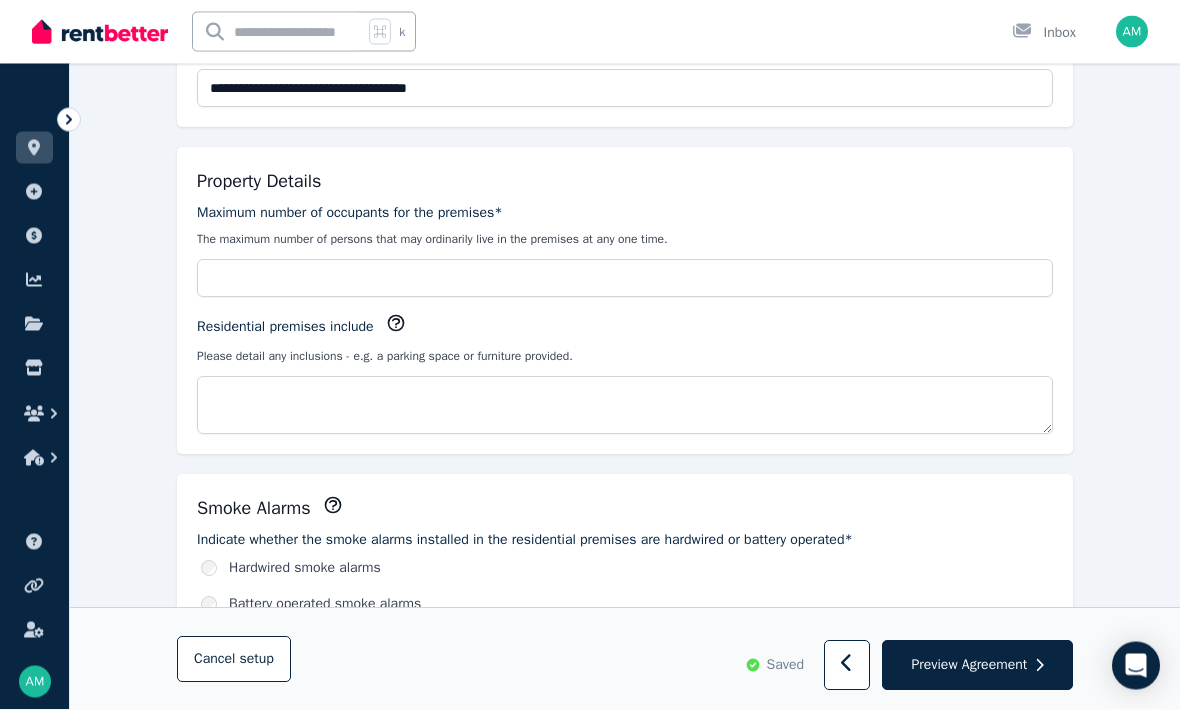 scroll, scrollTop: 434, scrollLeft: 0, axis: vertical 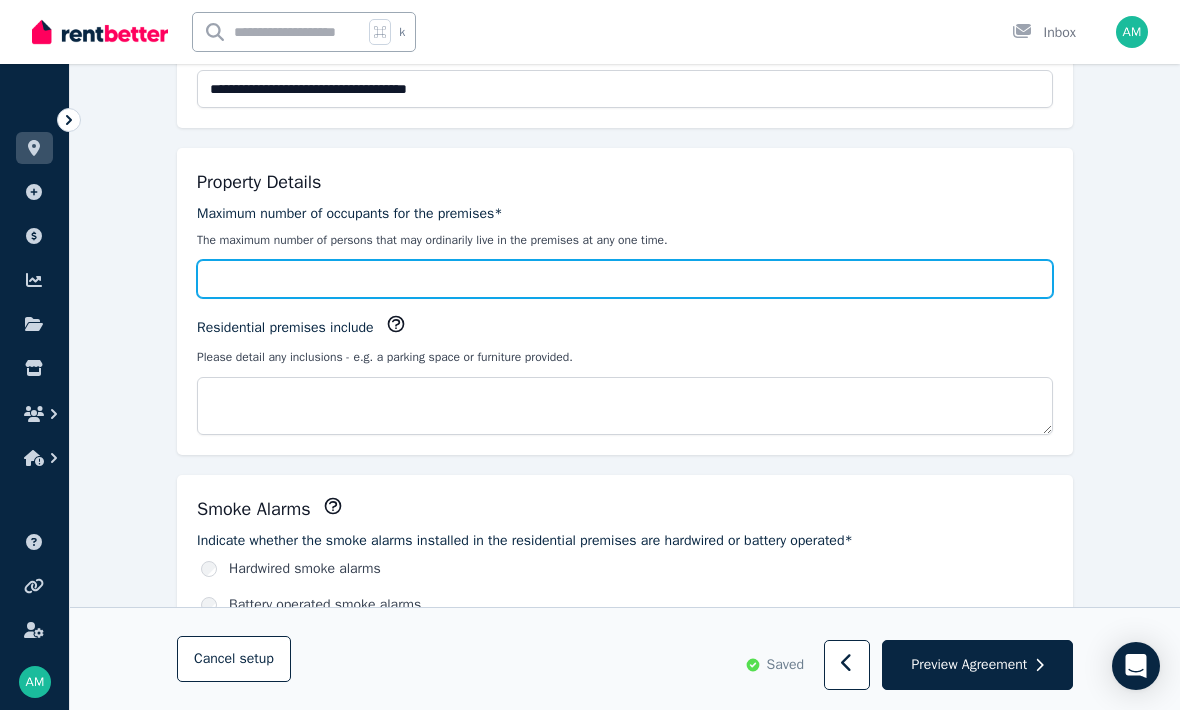 click on "Maximum number of occupants for the premises*" at bounding box center [625, 279] 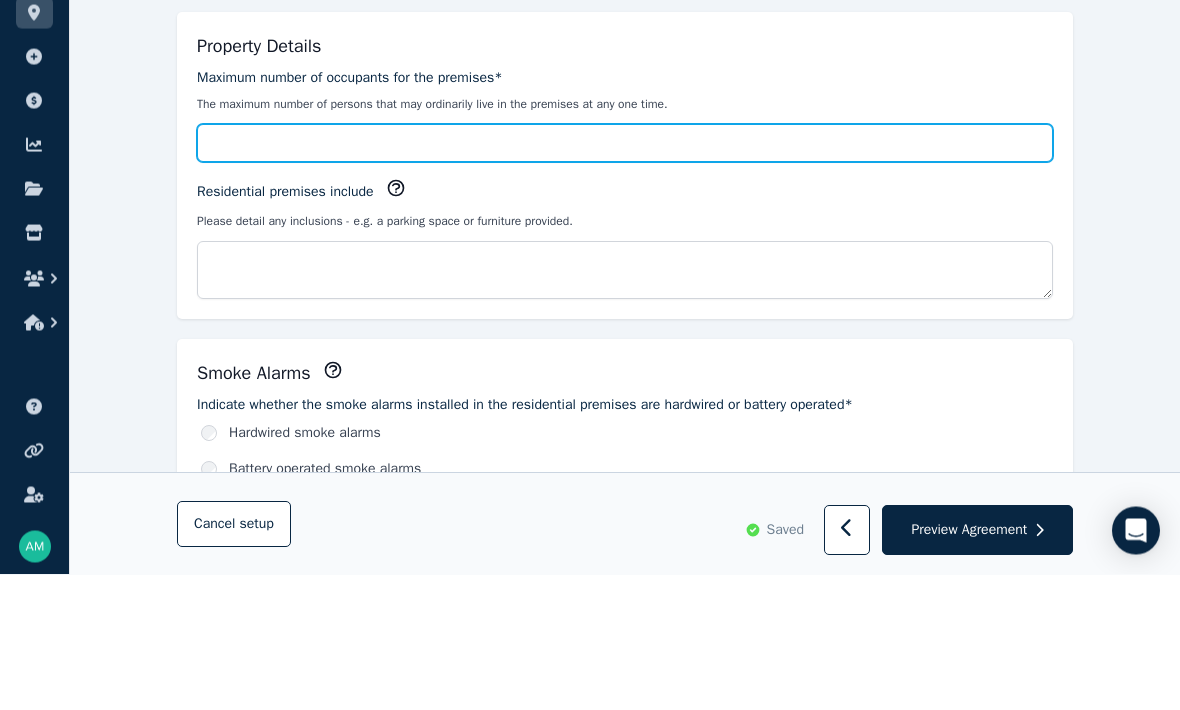 type on "*" 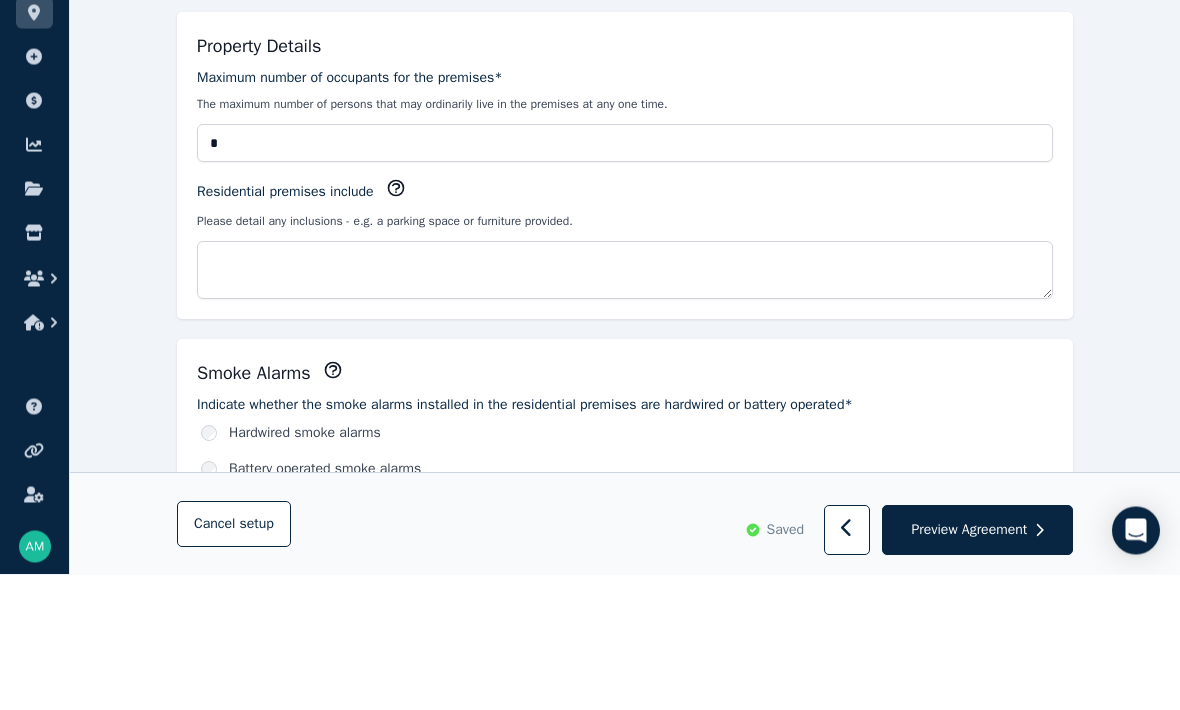 scroll, scrollTop: 570, scrollLeft: 0, axis: vertical 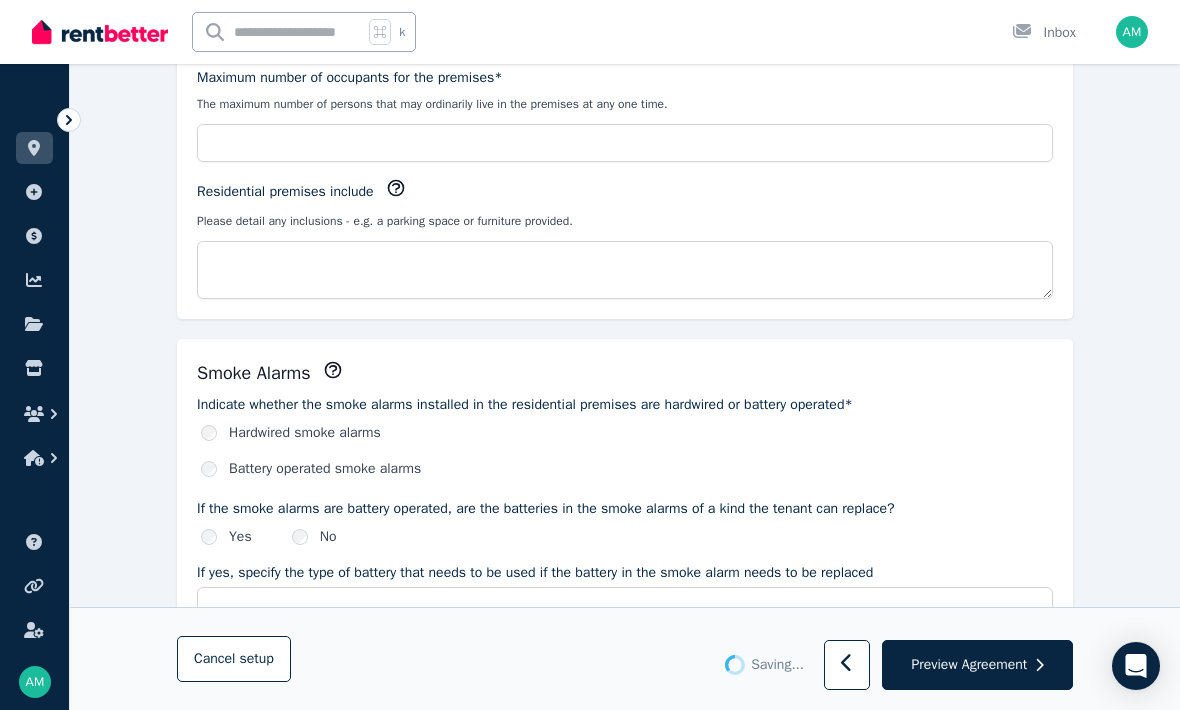 type on "*" 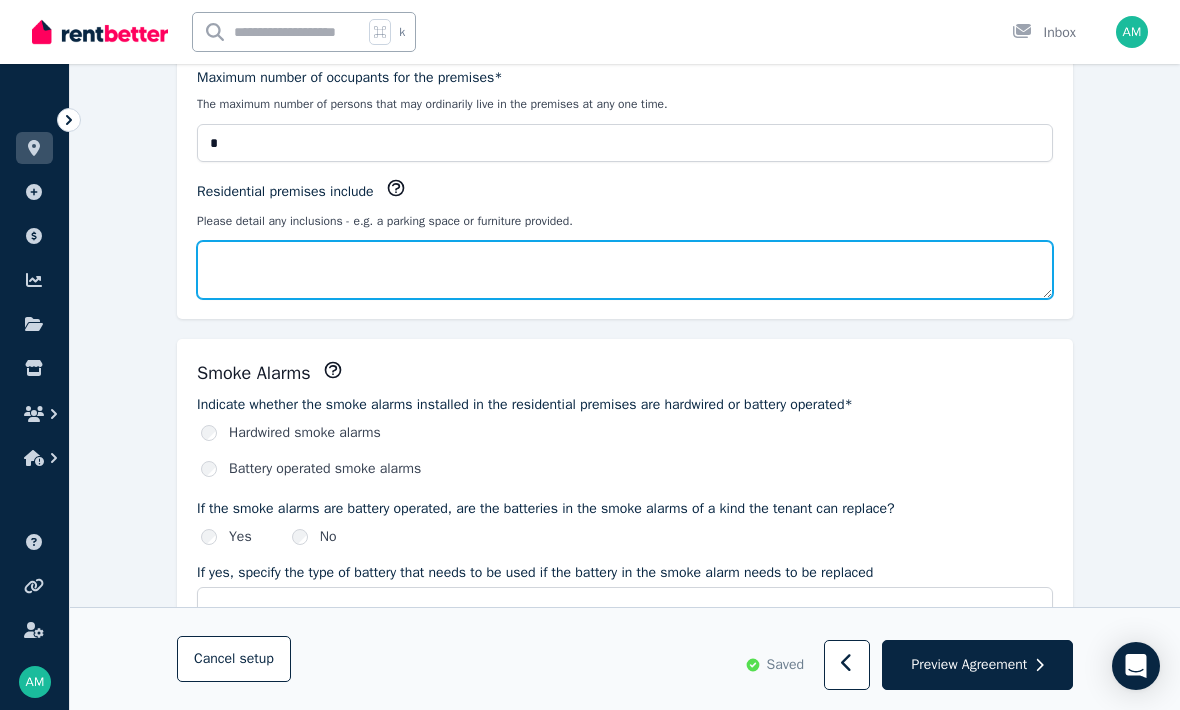 click on "Residential premises include" at bounding box center [625, 270] 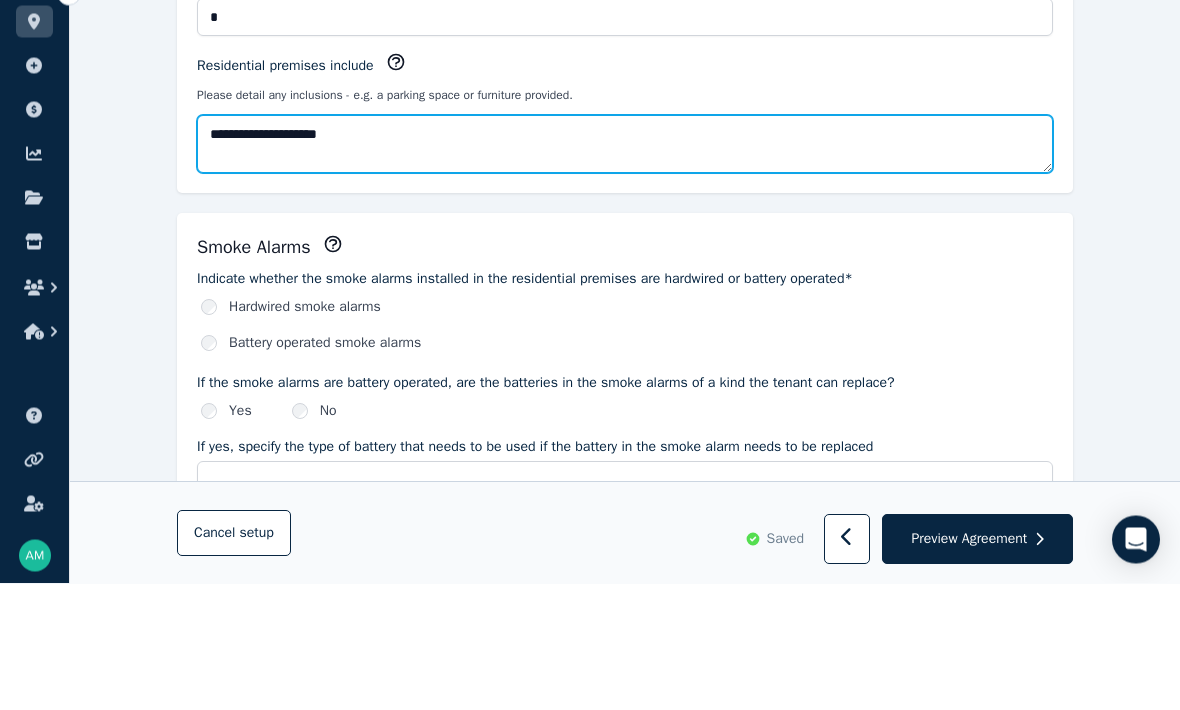 type on "**********" 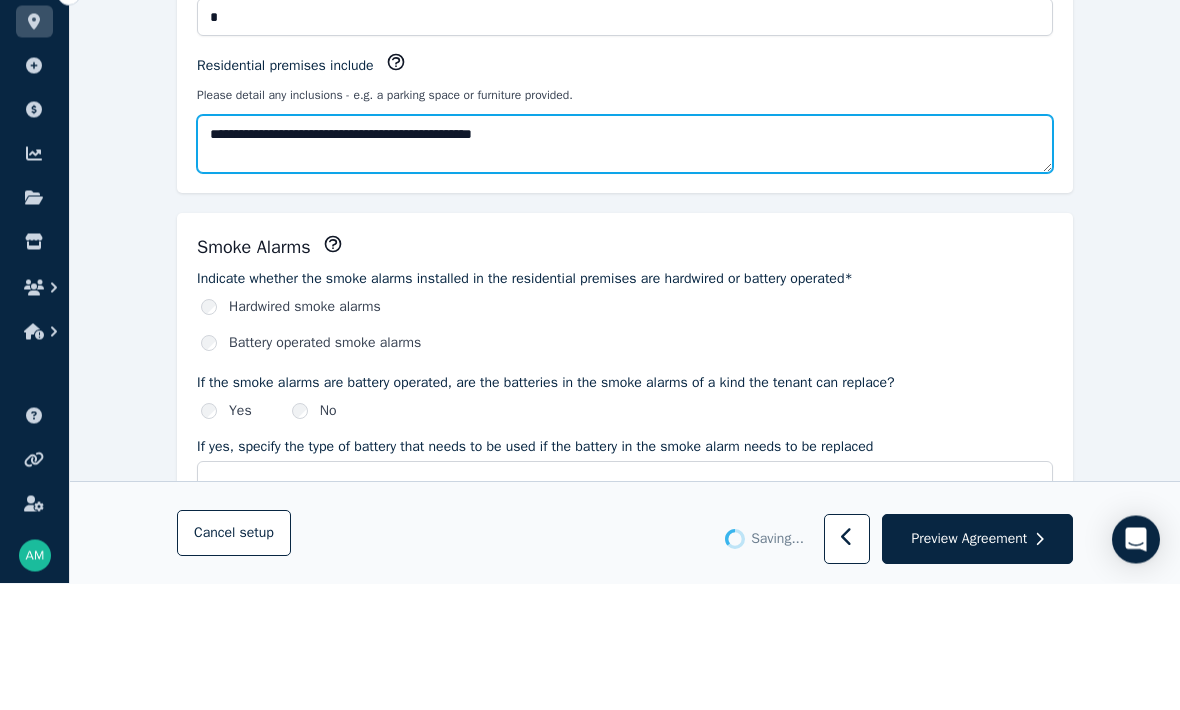 click on "**********" at bounding box center [625, 271] 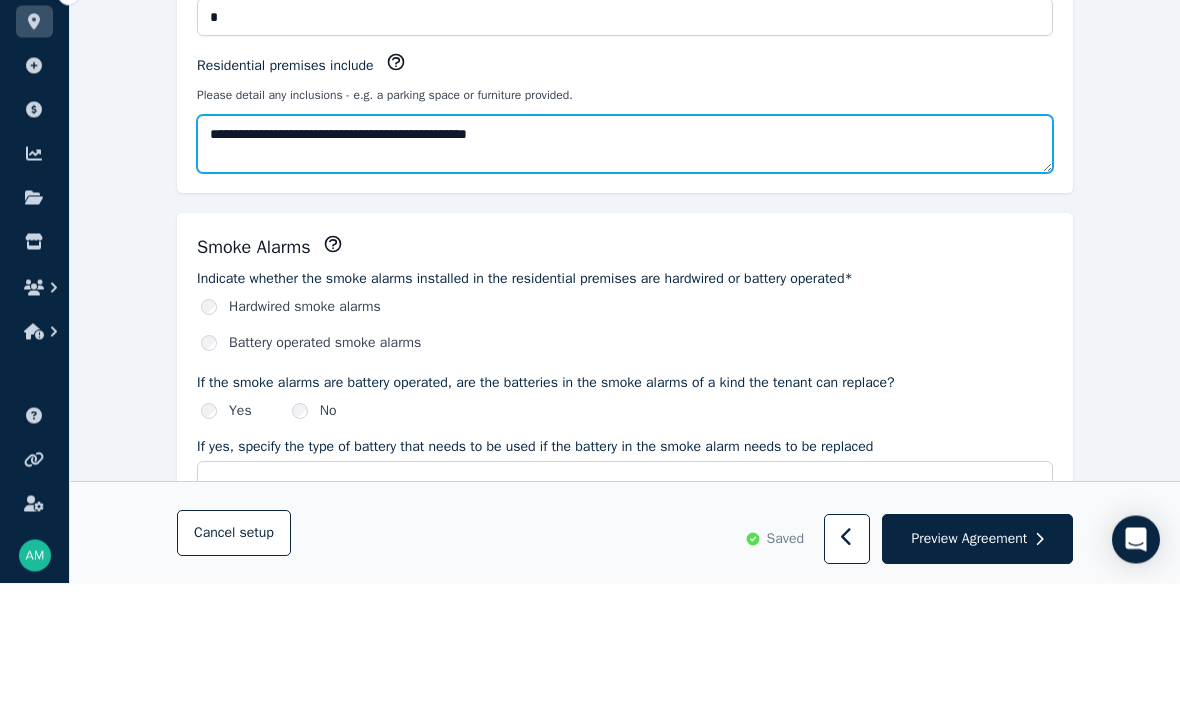 click on "**********" at bounding box center [625, 271] 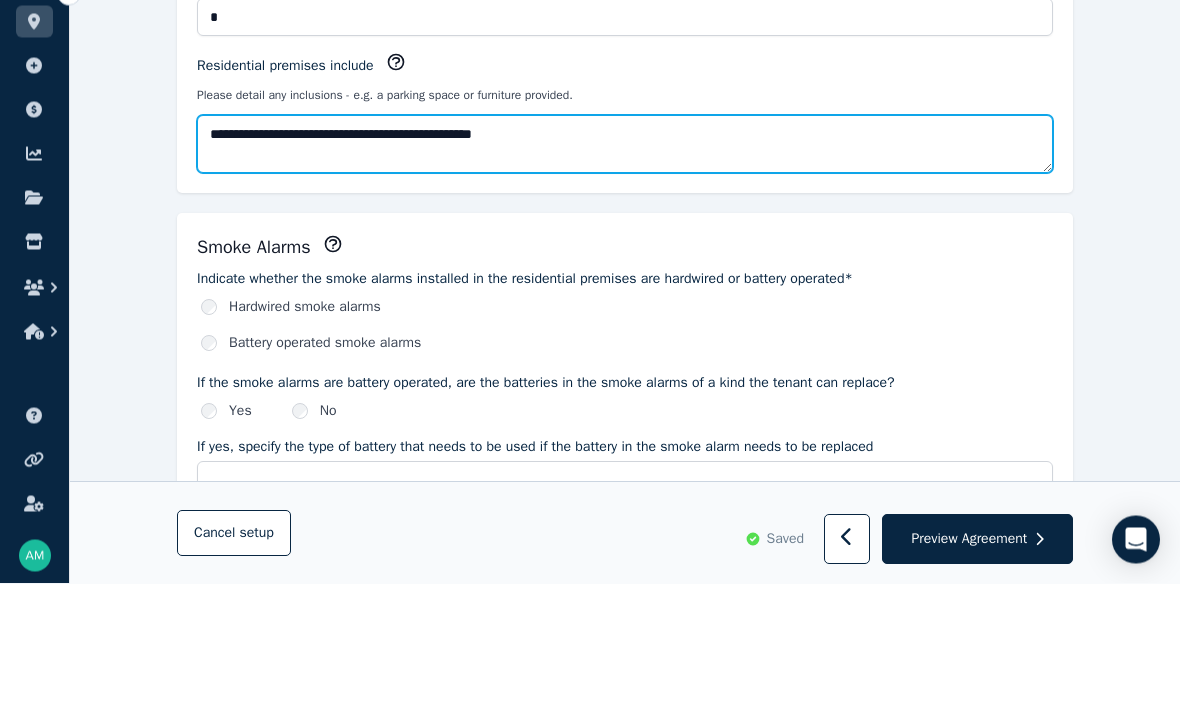 click on "**********" at bounding box center (625, 271) 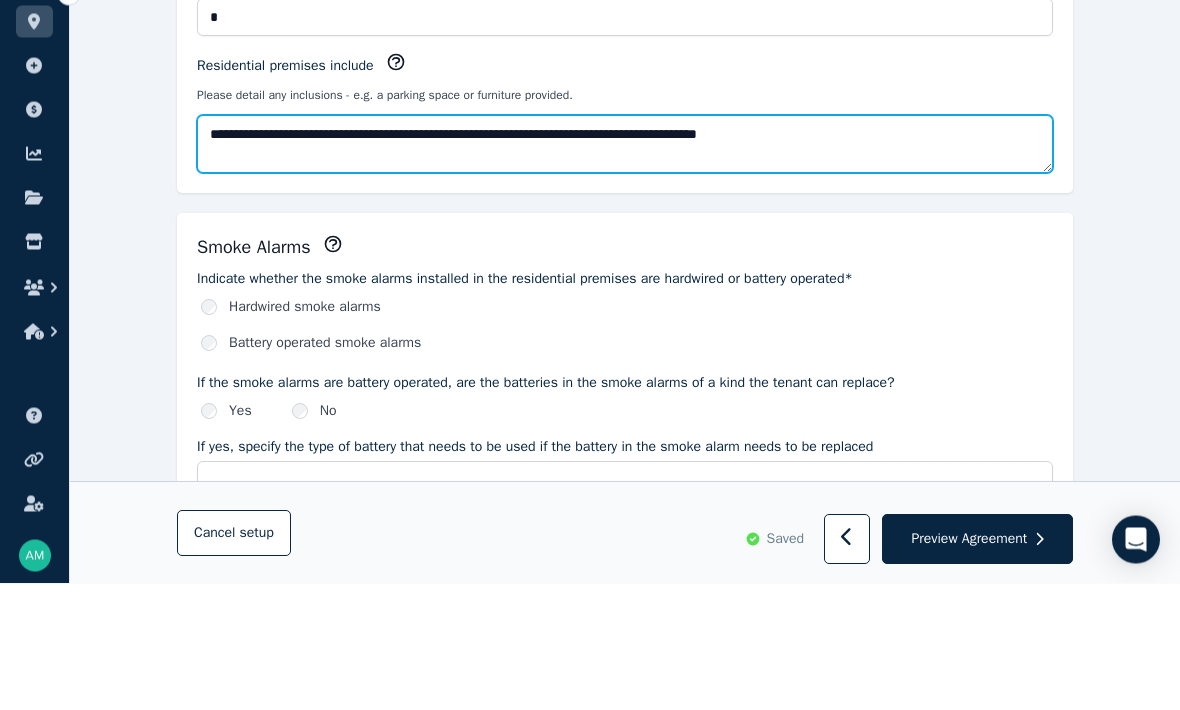click on "**********" at bounding box center [625, 271] 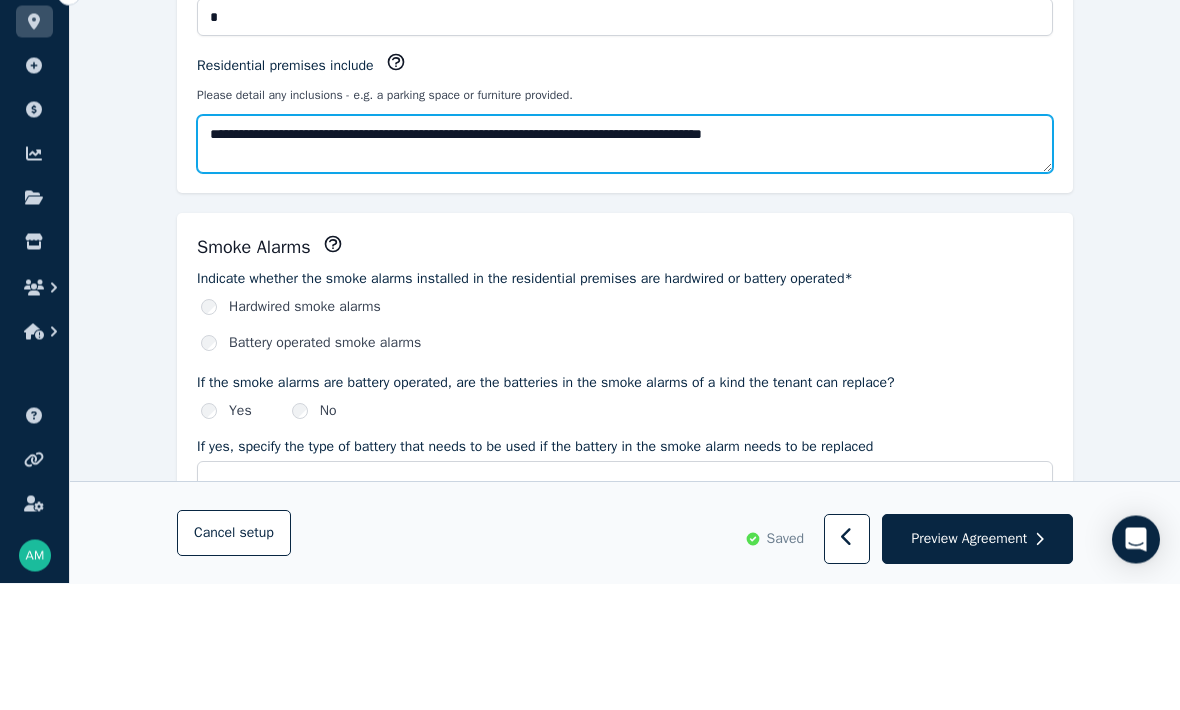 click on "**********" at bounding box center [625, 271] 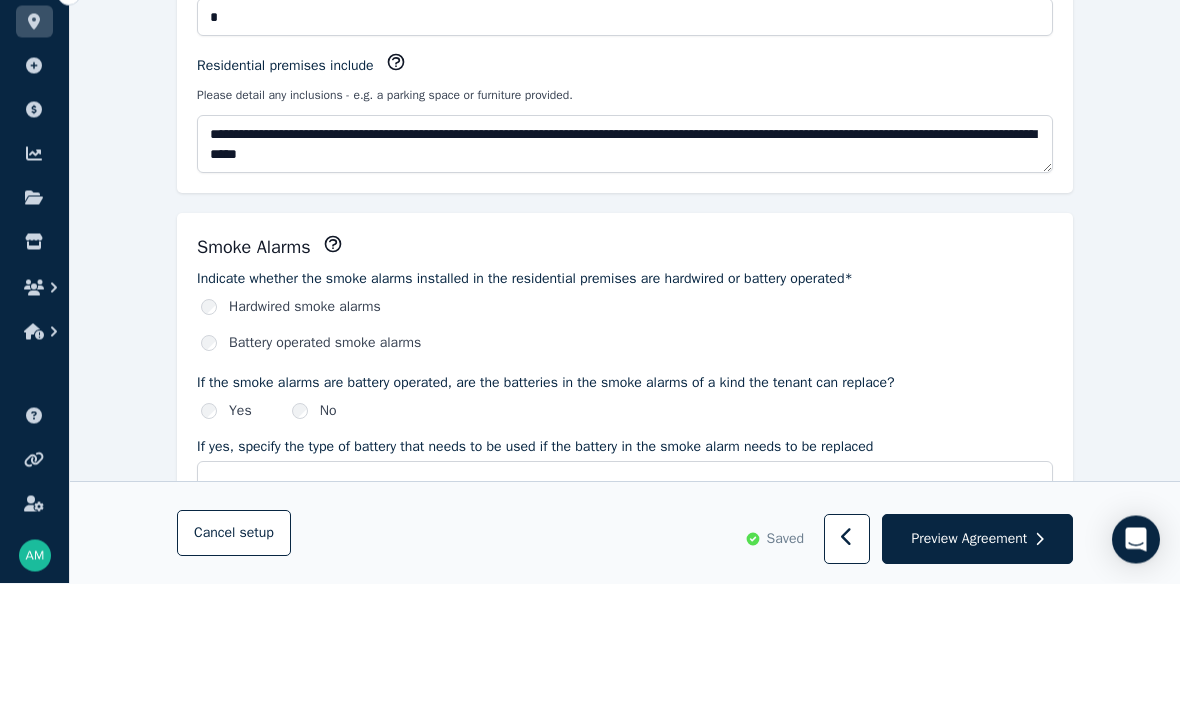 scroll, scrollTop: 696, scrollLeft: 0, axis: vertical 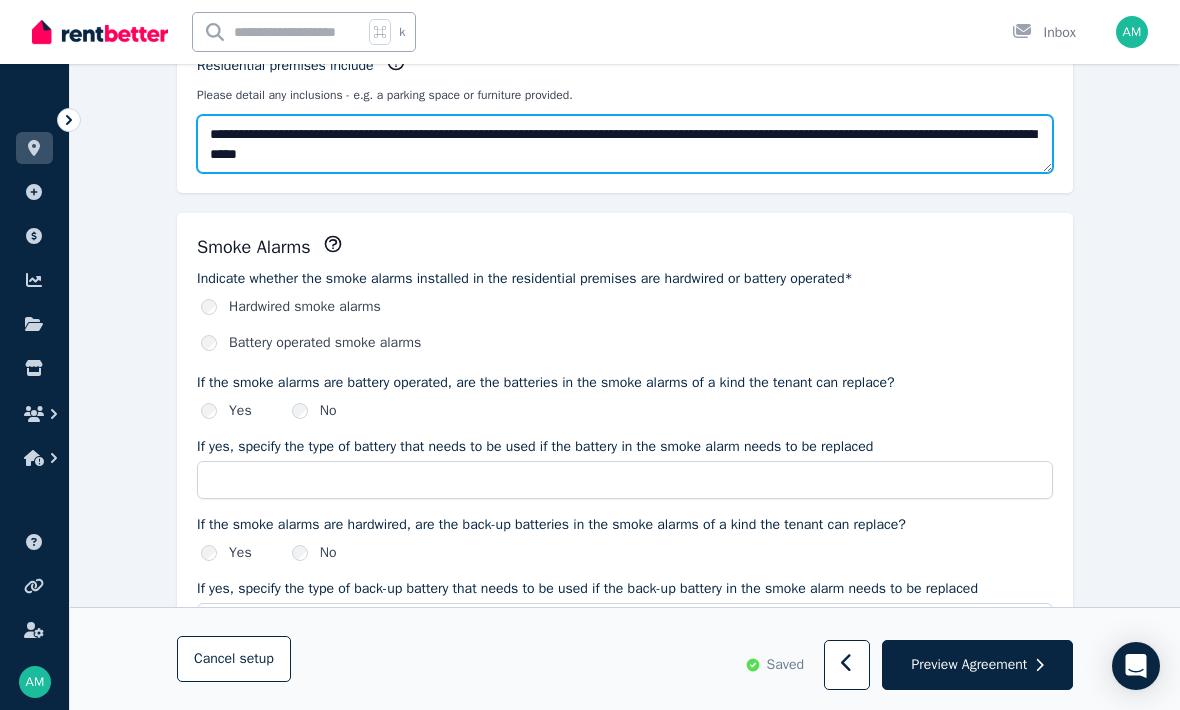 type on "**********" 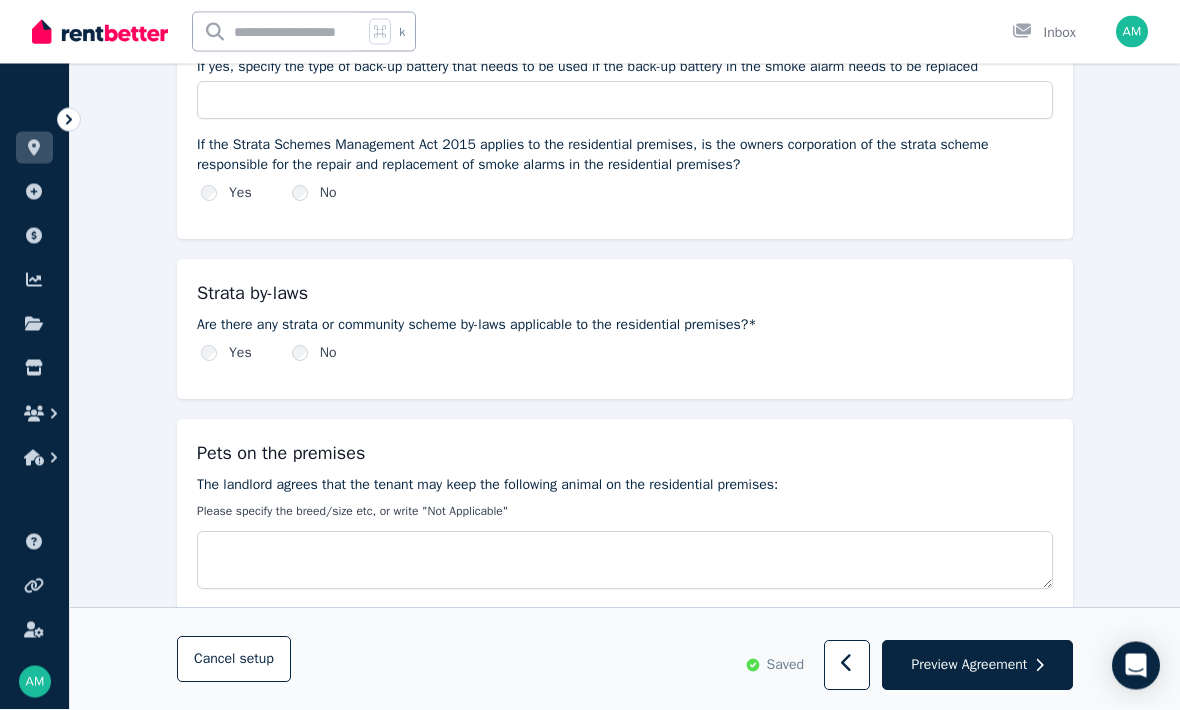 scroll, scrollTop: 1218, scrollLeft: 0, axis: vertical 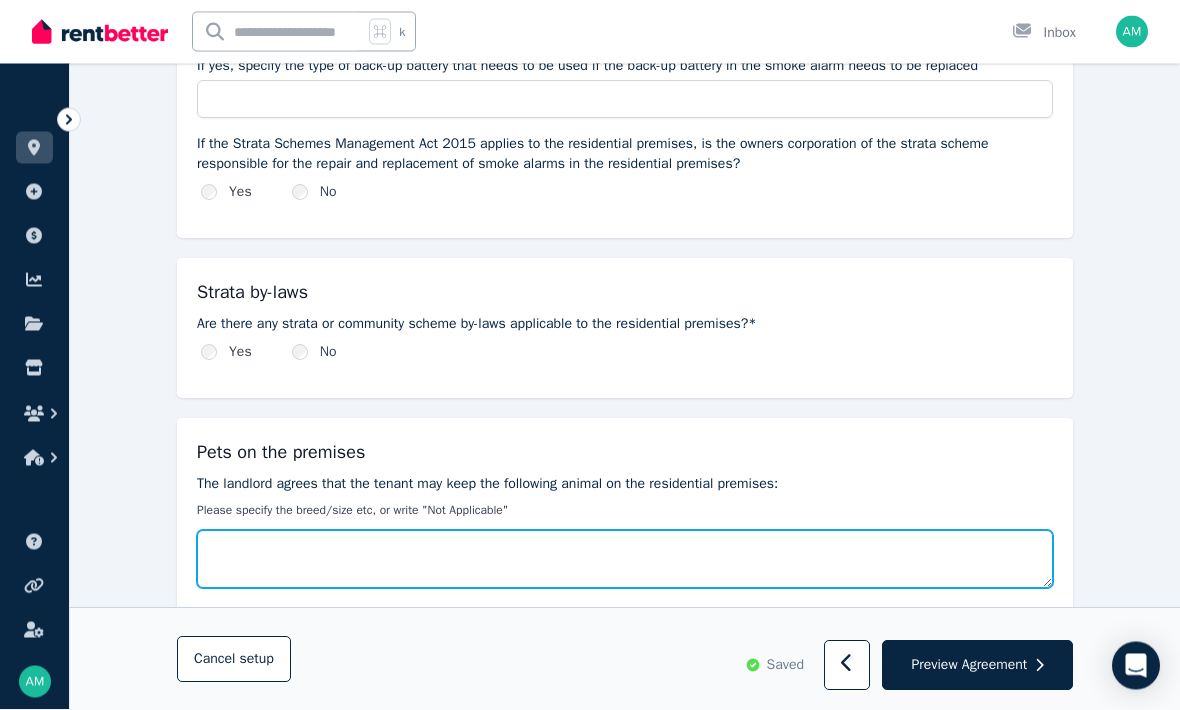 click on "The landlord agrees that the tenant may keep the following animal on the residential premises:" at bounding box center (625, 560) 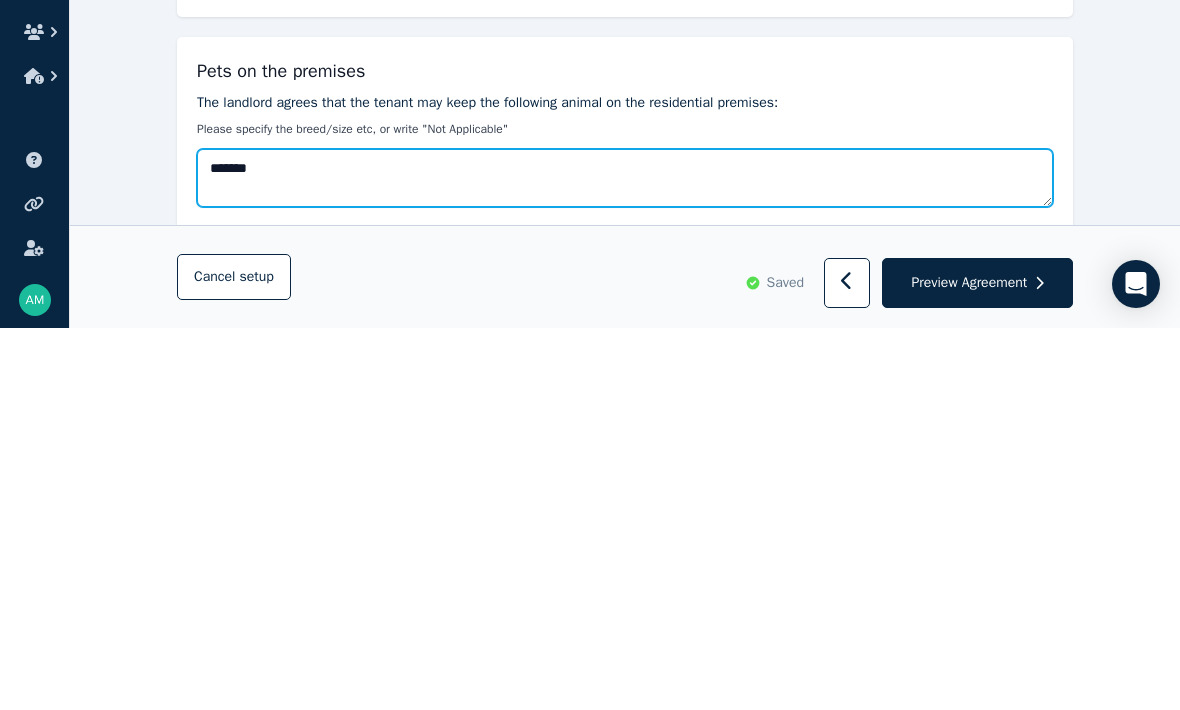 type on "********" 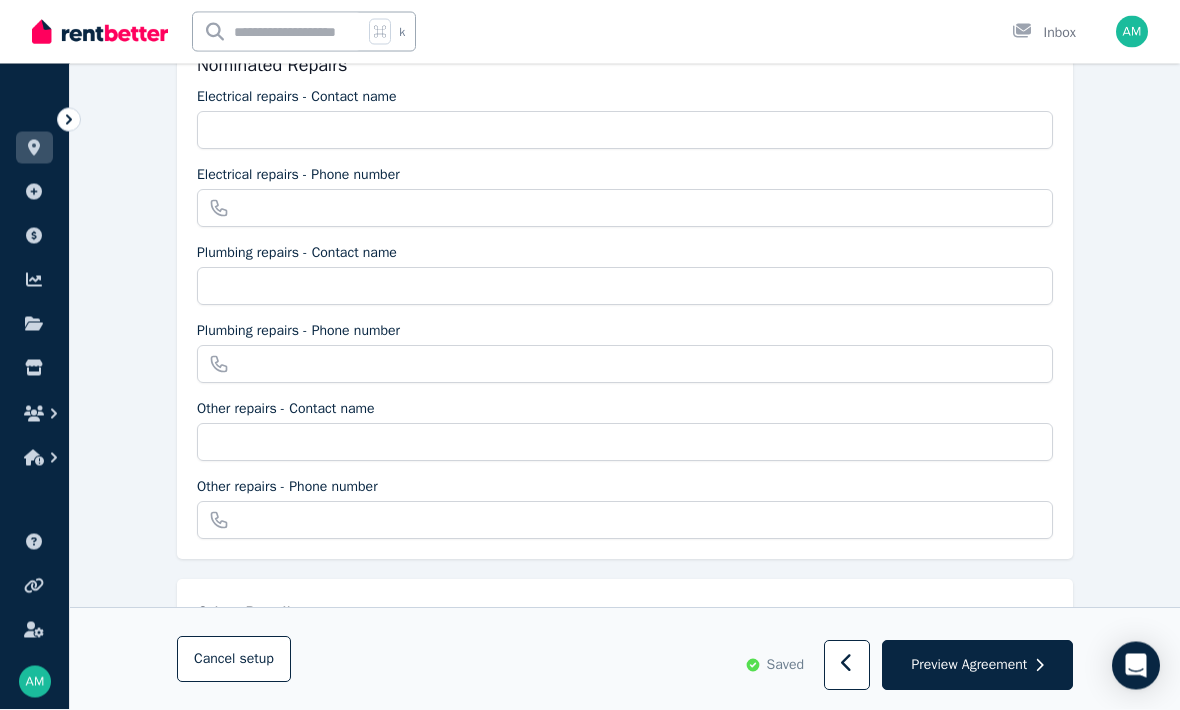 scroll, scrollTop: 1836, scrollLeft: 0, axis: vertical 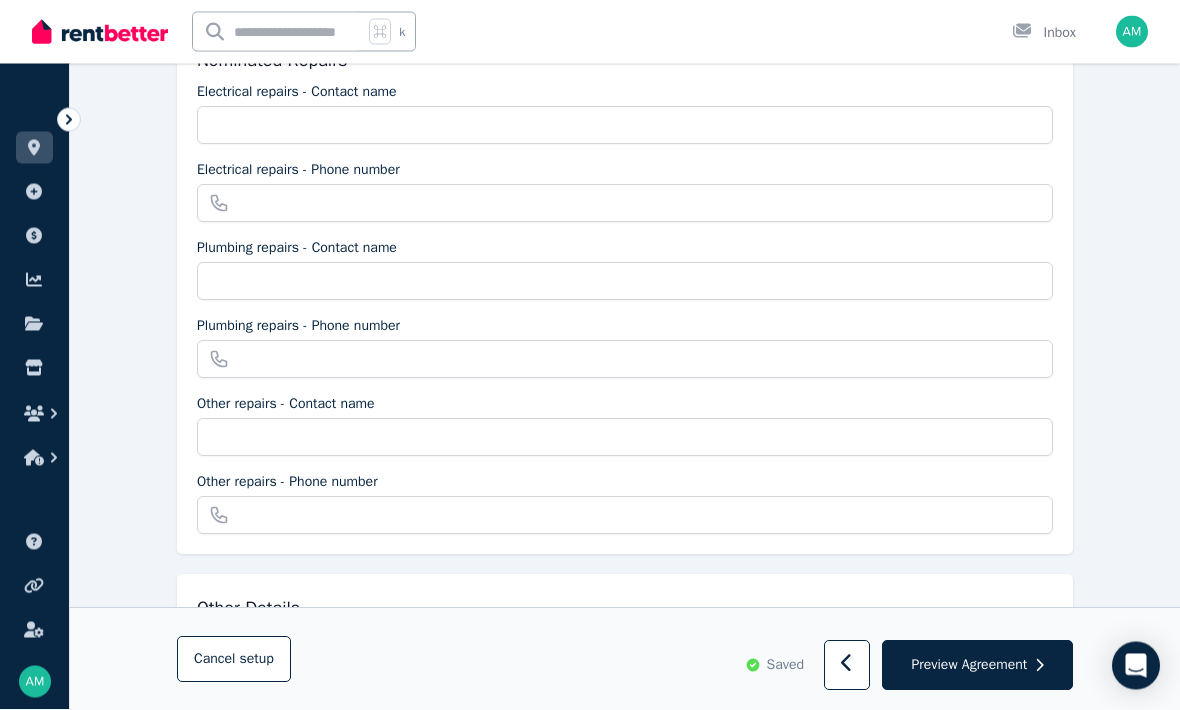 type on "**********" 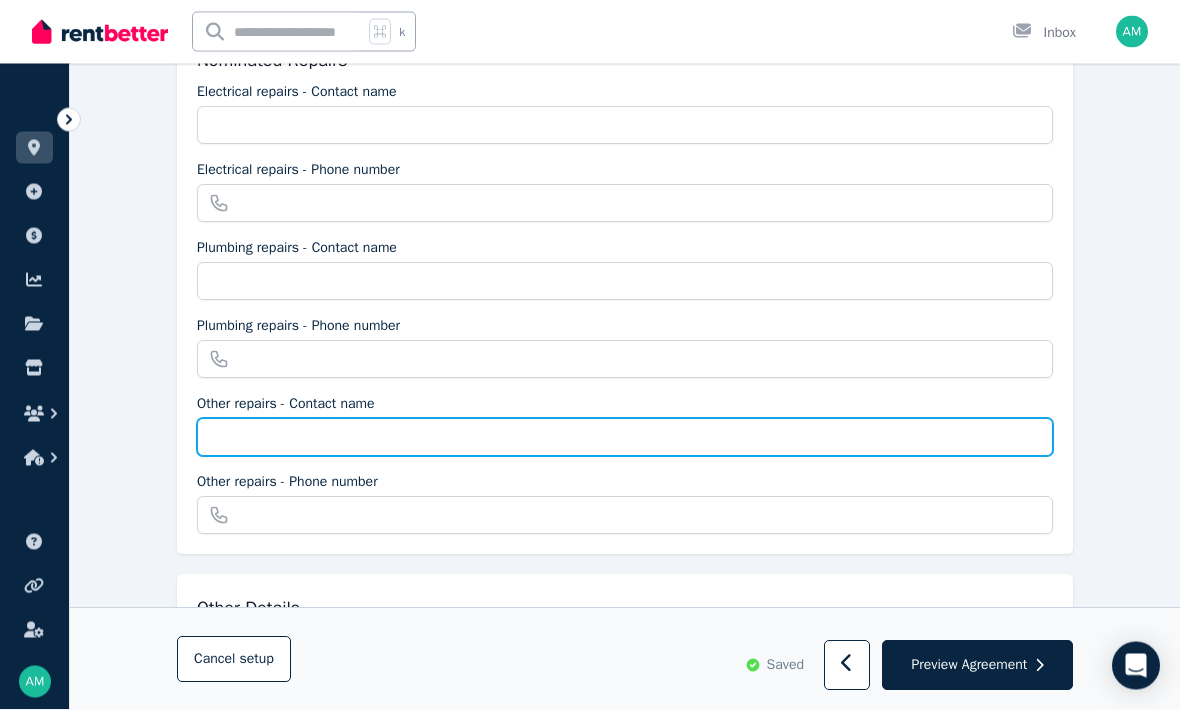 click on "Other repairs - Contact name" at bounding box center (625, 438) 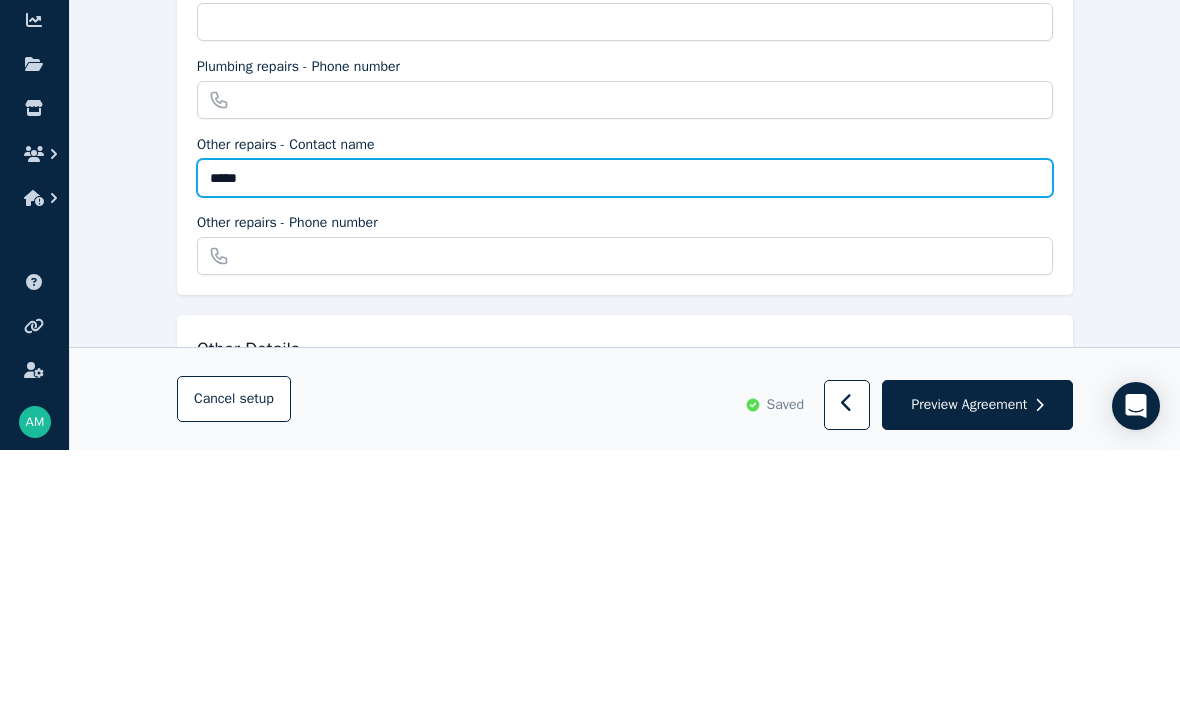 type on "****" 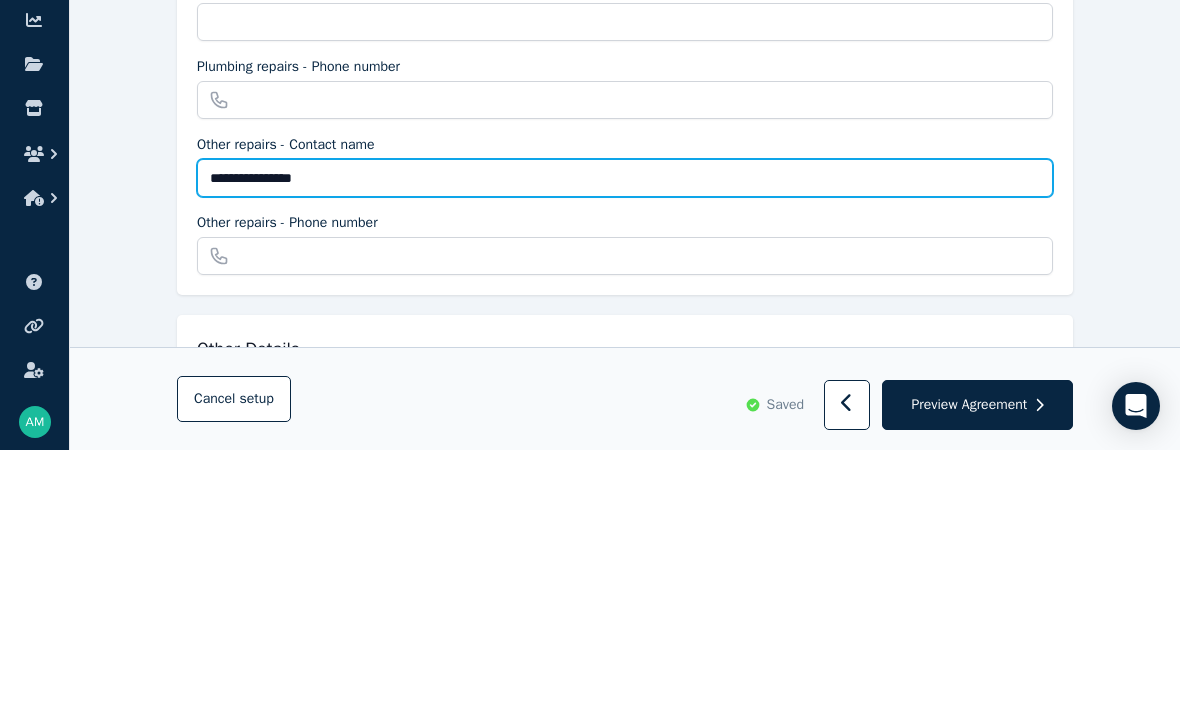 type on "**********" 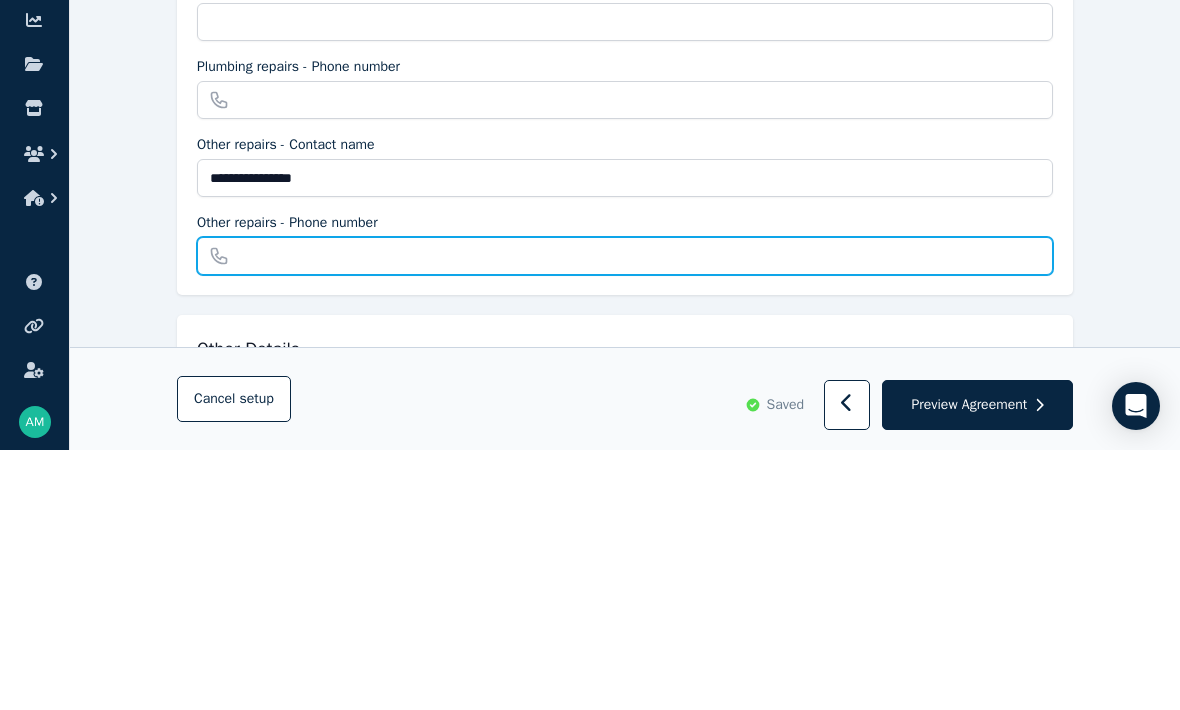 click on "Other repairs - Phone number" at bounding box center [625, 516] 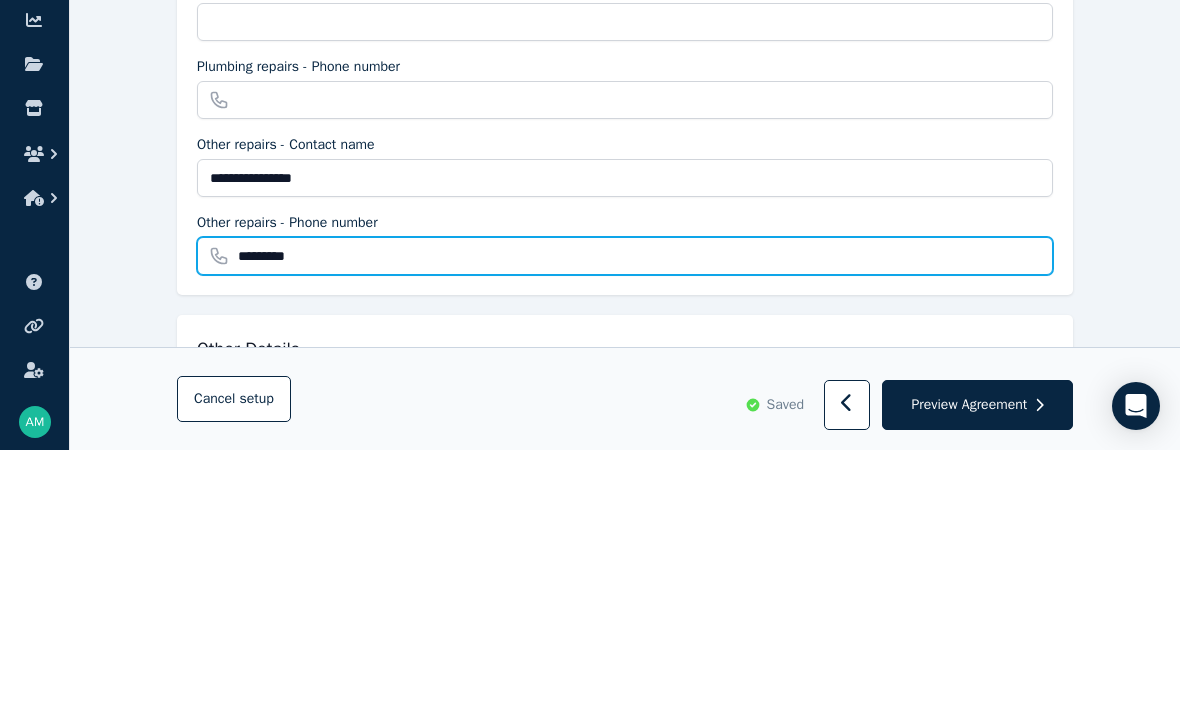 type on "**********" 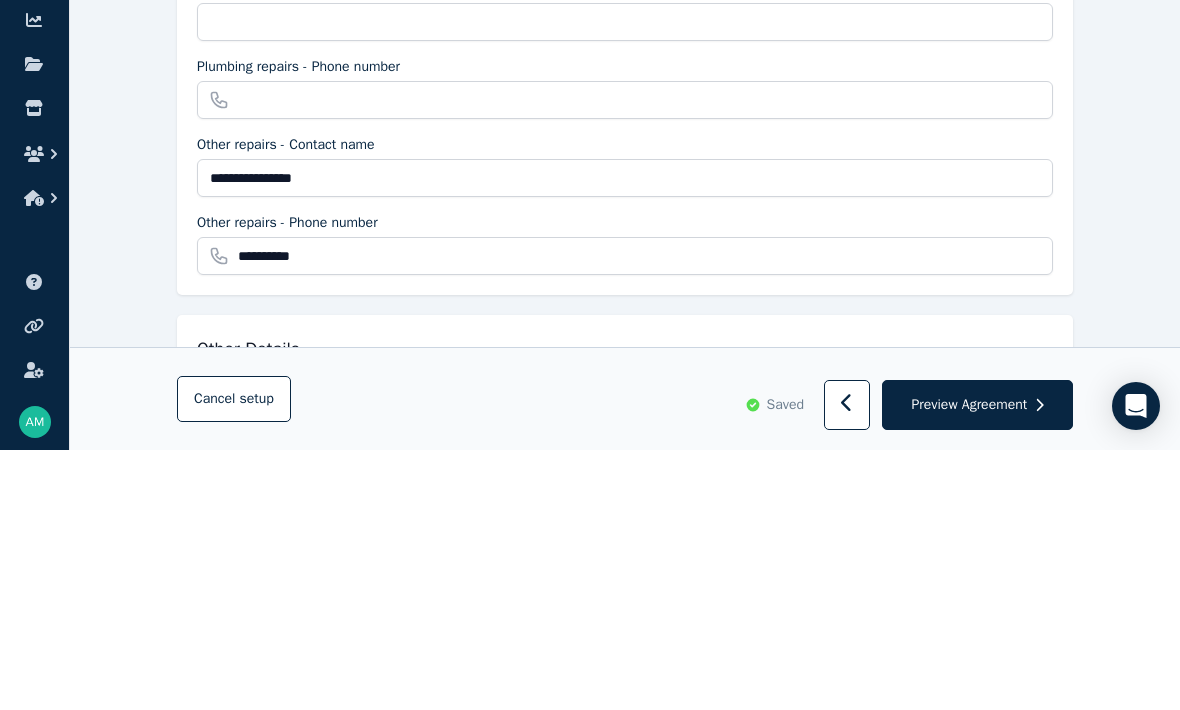 scroll, scrollTop: 2097, scrollLeft: 0, axis: vertical 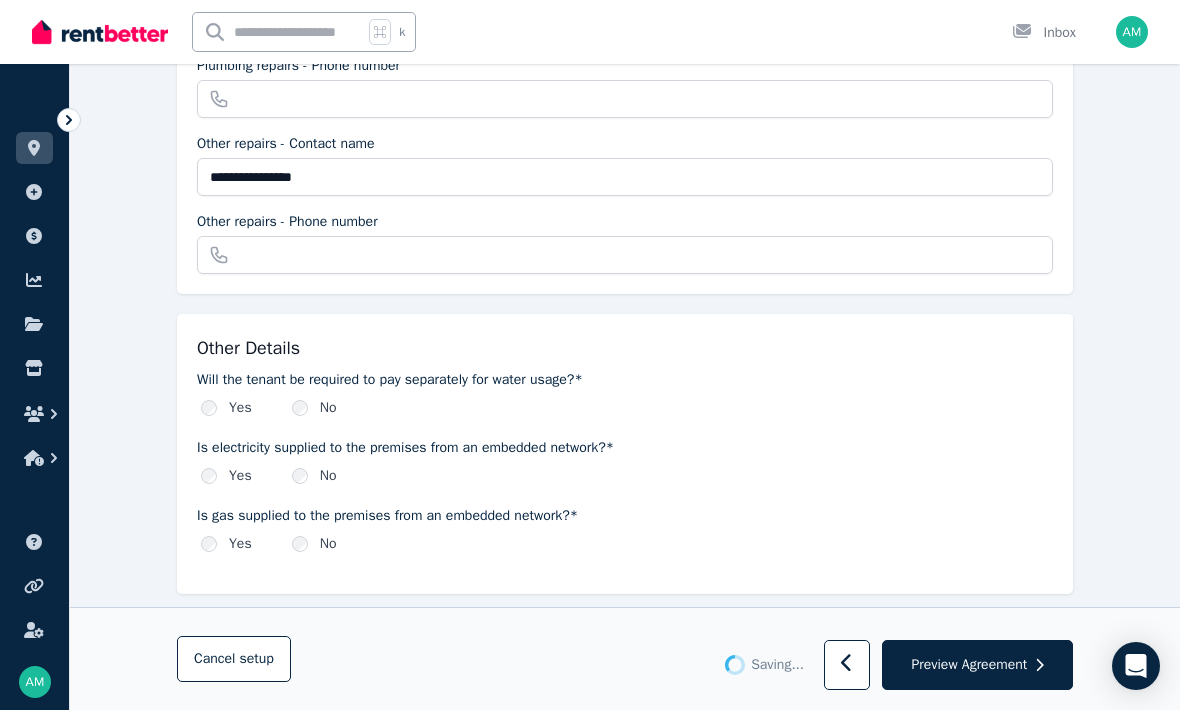 type on "**********" 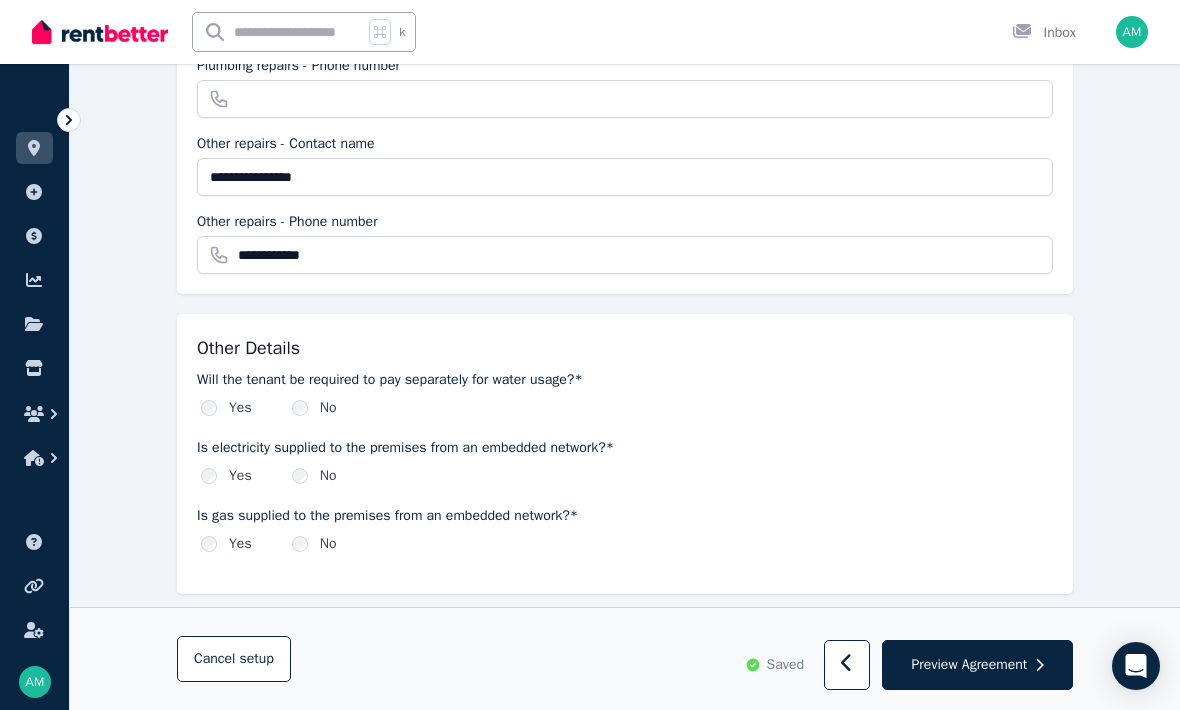click on "No" at bounding box center [314, 408] 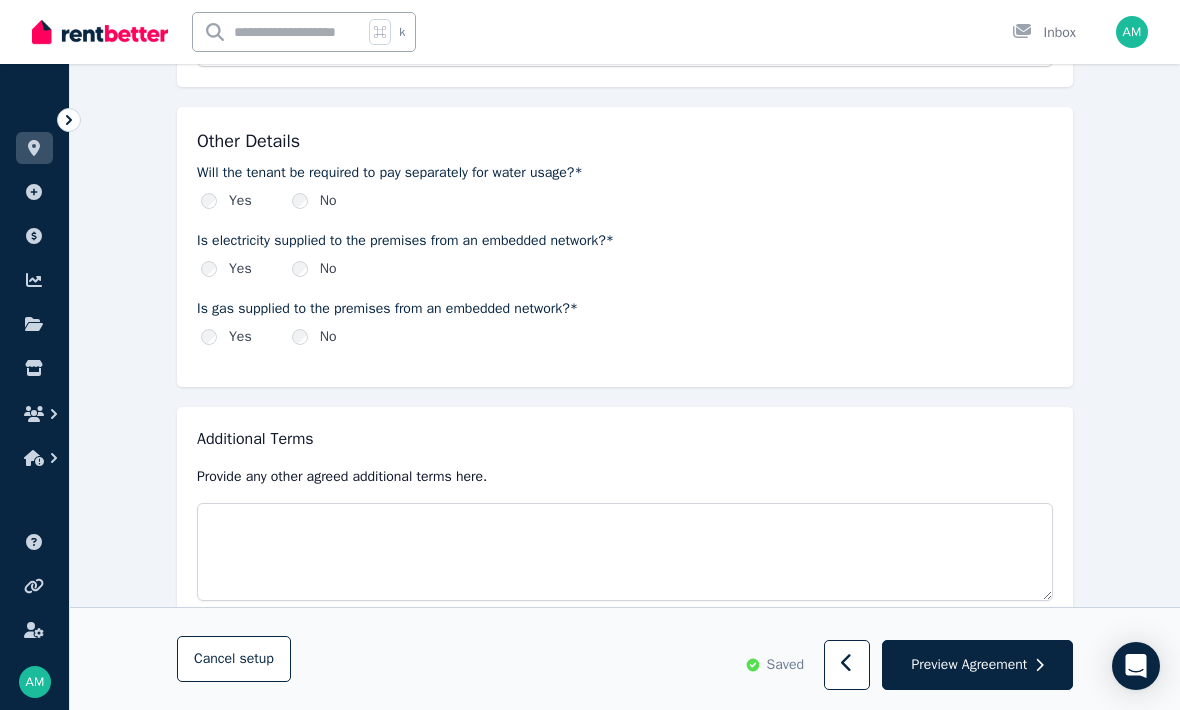scroll, scrollTop: 2322, scrollLeft: 0, axis: vertical 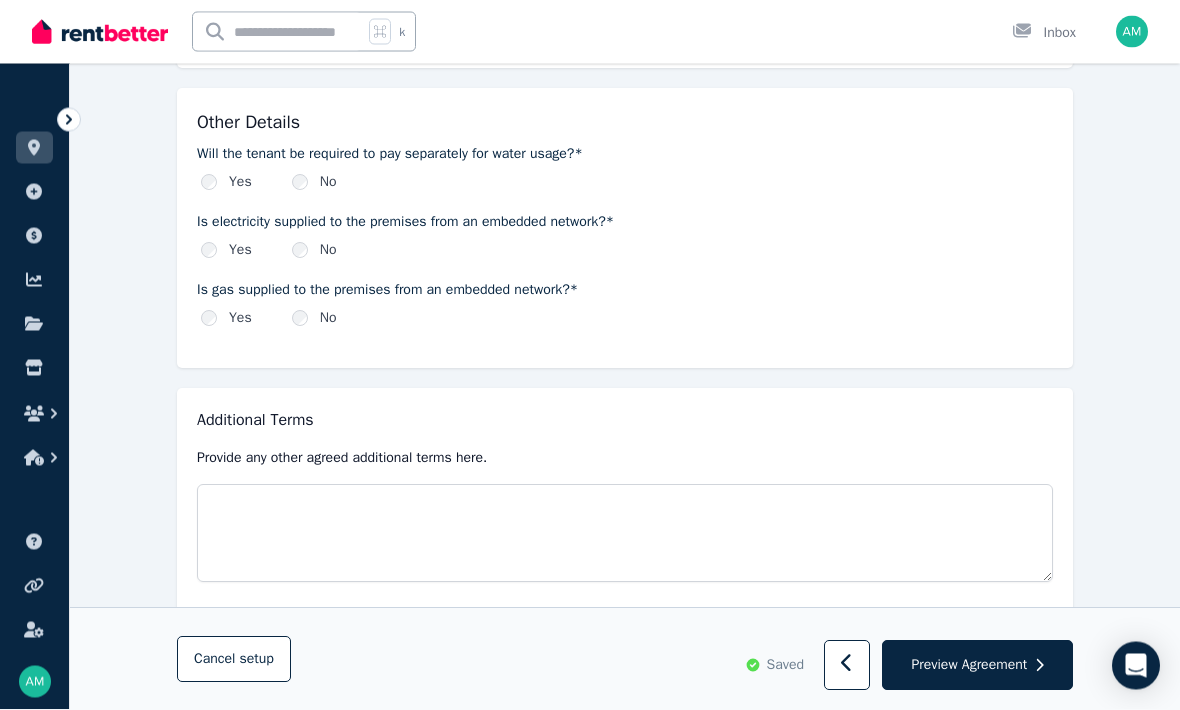 click on "Preview Agreement" at bounding box center [969, 665] 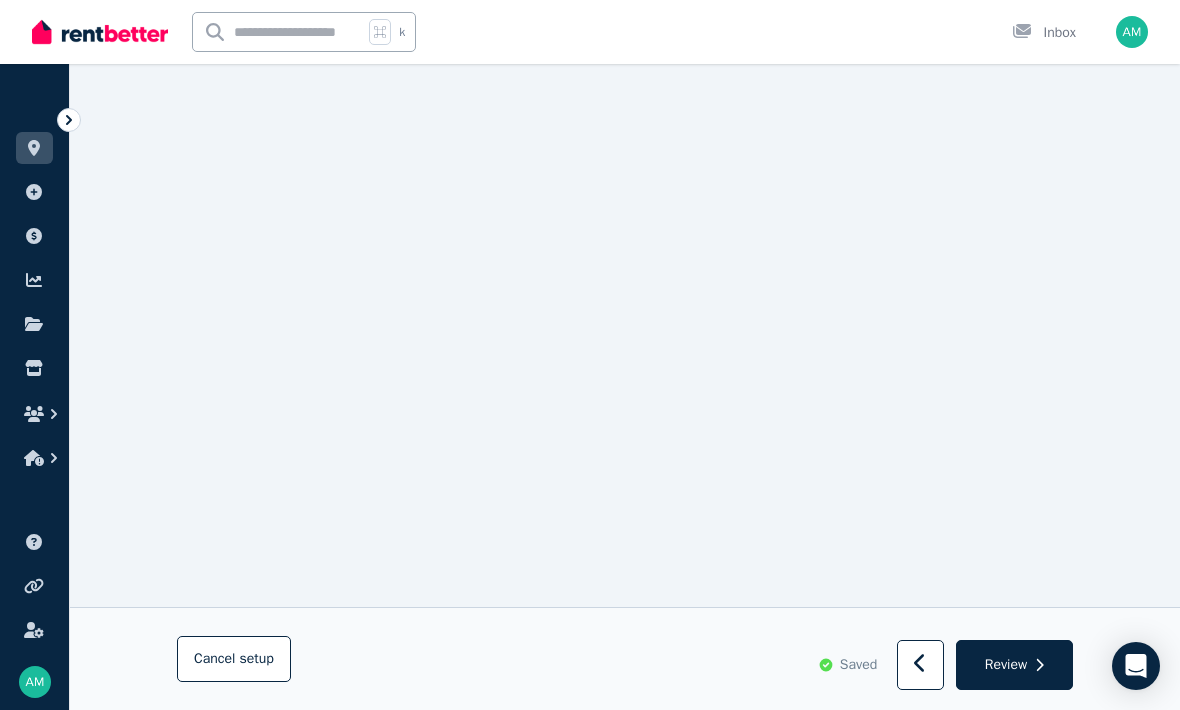 scroll, scrollTop: 20732, scrollLeft: 0, axis: vertical 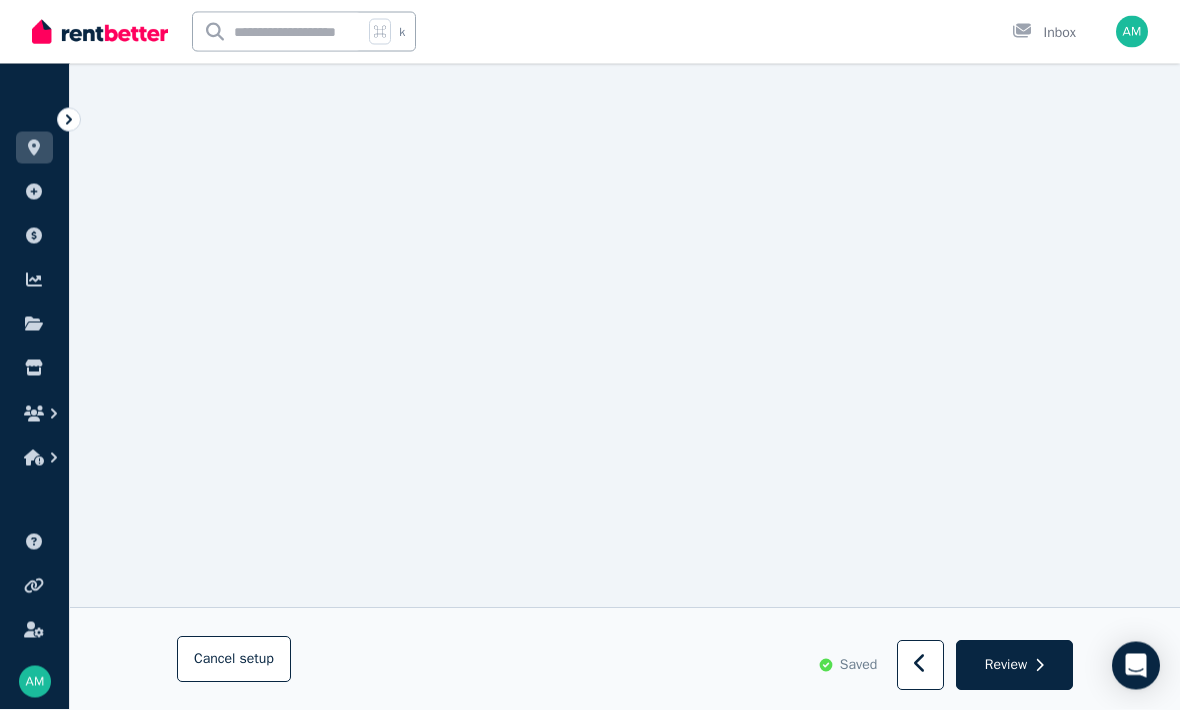 click on "Review" at bounding box center [1014, 666] 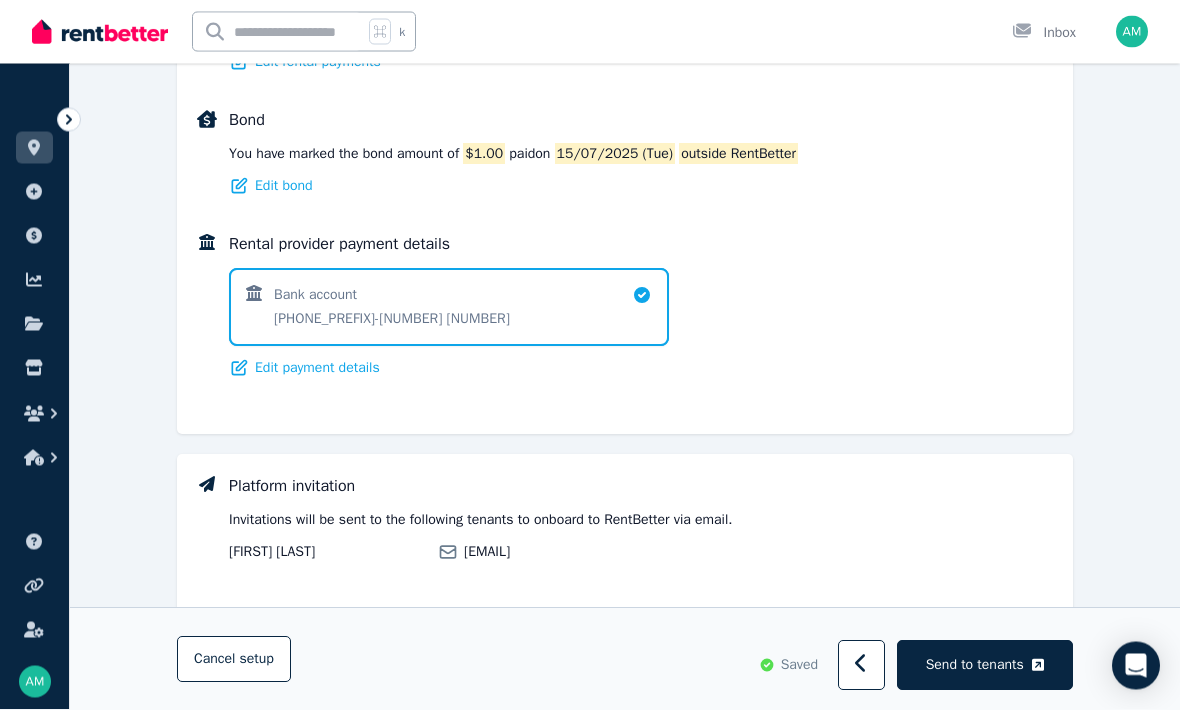 scroll, scrollTop: 1315, scrollLeft: 0, axis: vertical 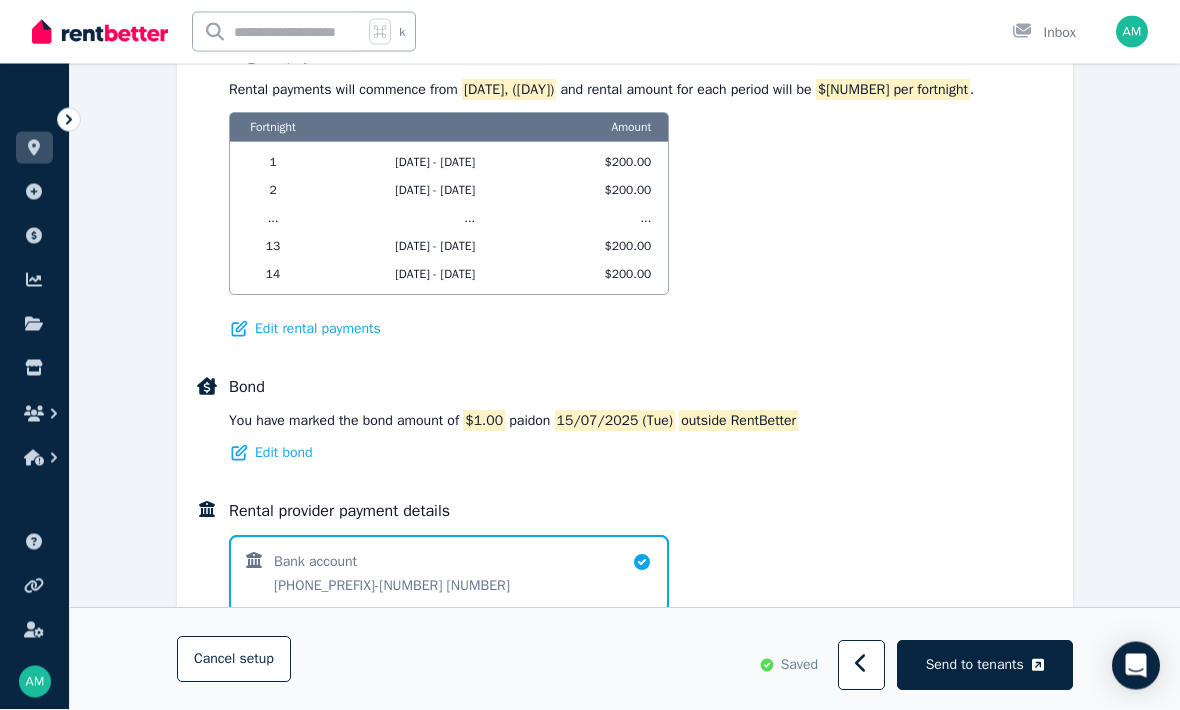 click on "Send to tenants" at bounding box center (975, 665) 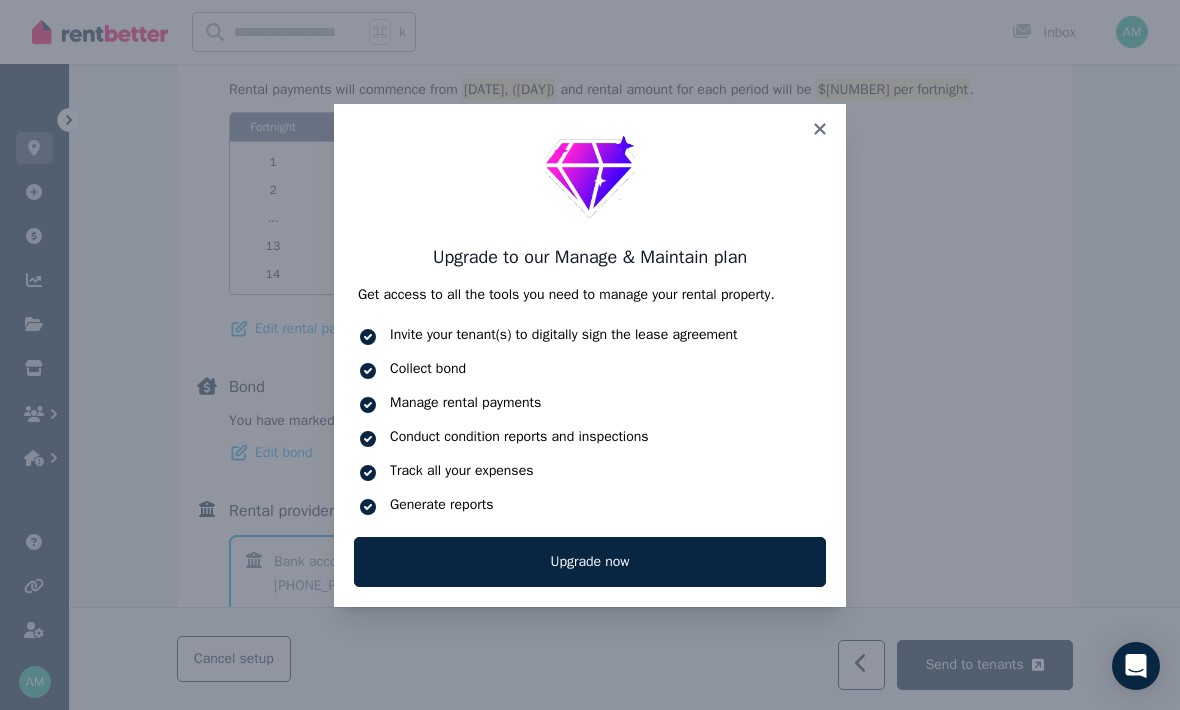 click 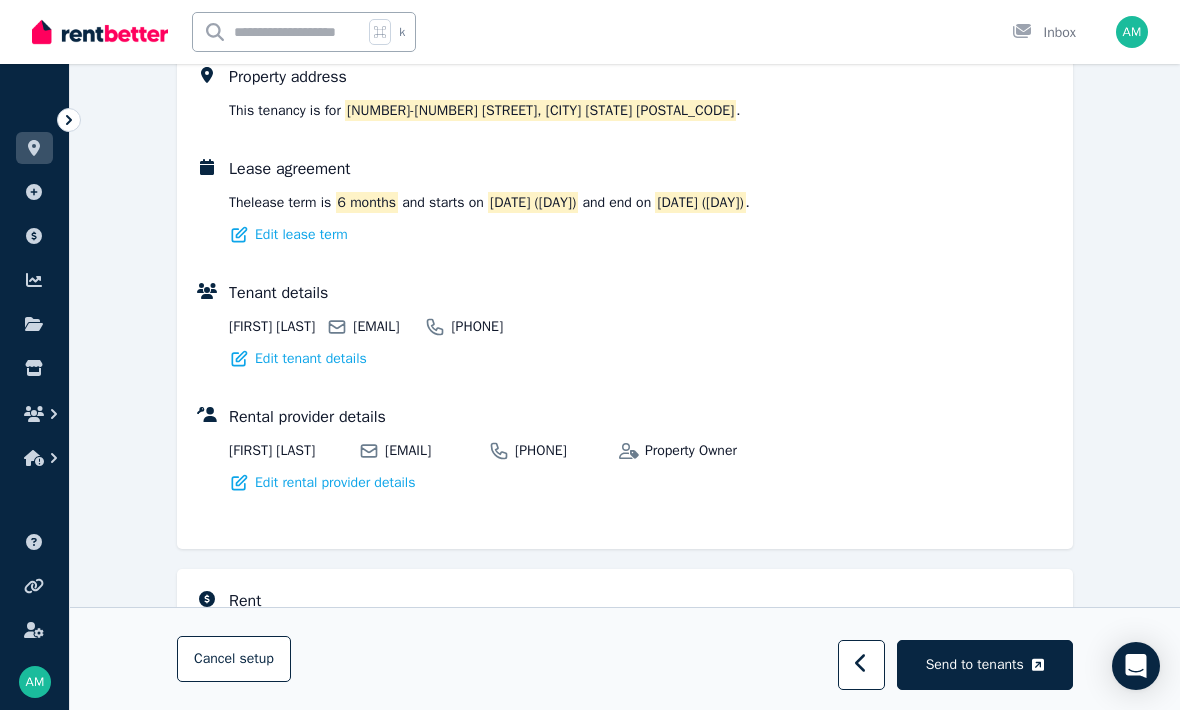 scroll, scrollTop: 309, scrollLeft: 0, axis: vertical 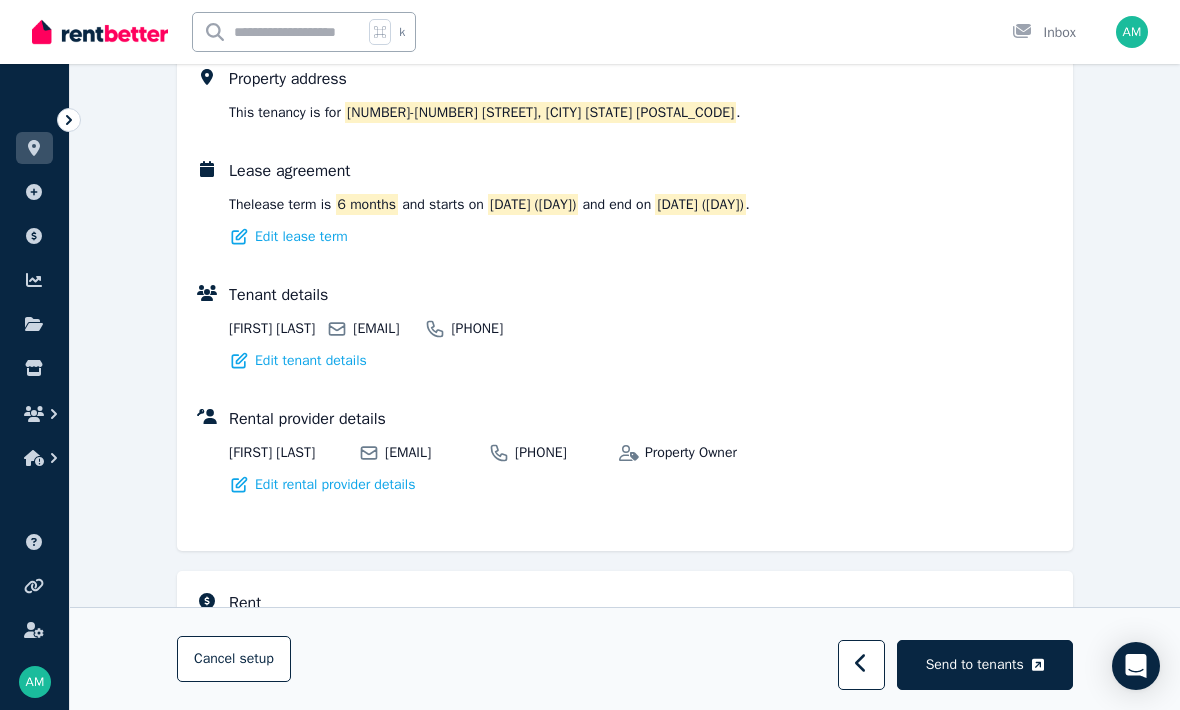 click at bounding box center [69, 120] 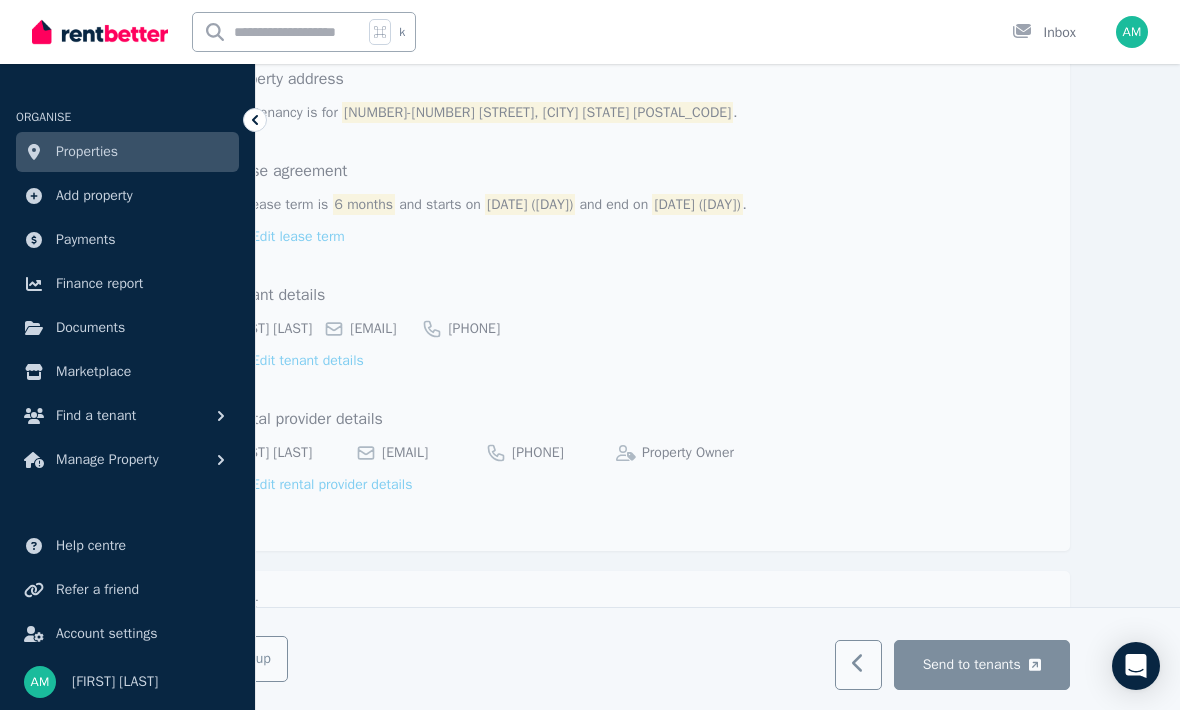 click on "Properties" at bounding box center [87, 152] 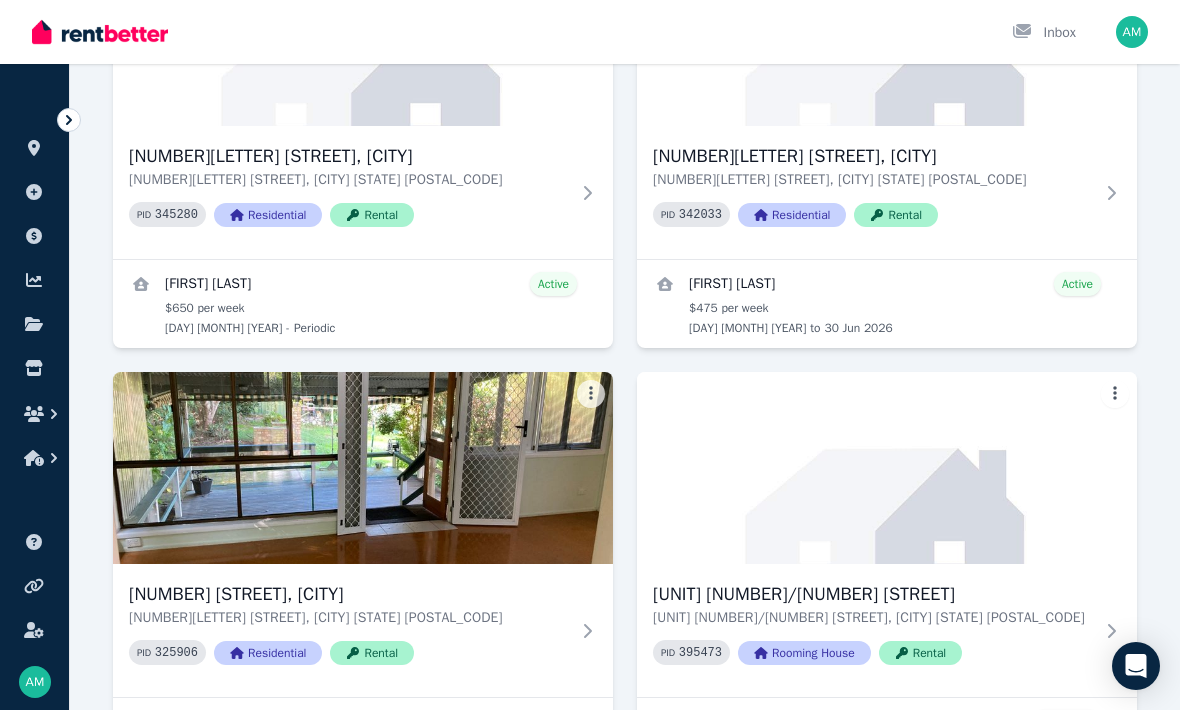 scroll, scrollTop: 283, scrollLeft: 0, axis: vertical 